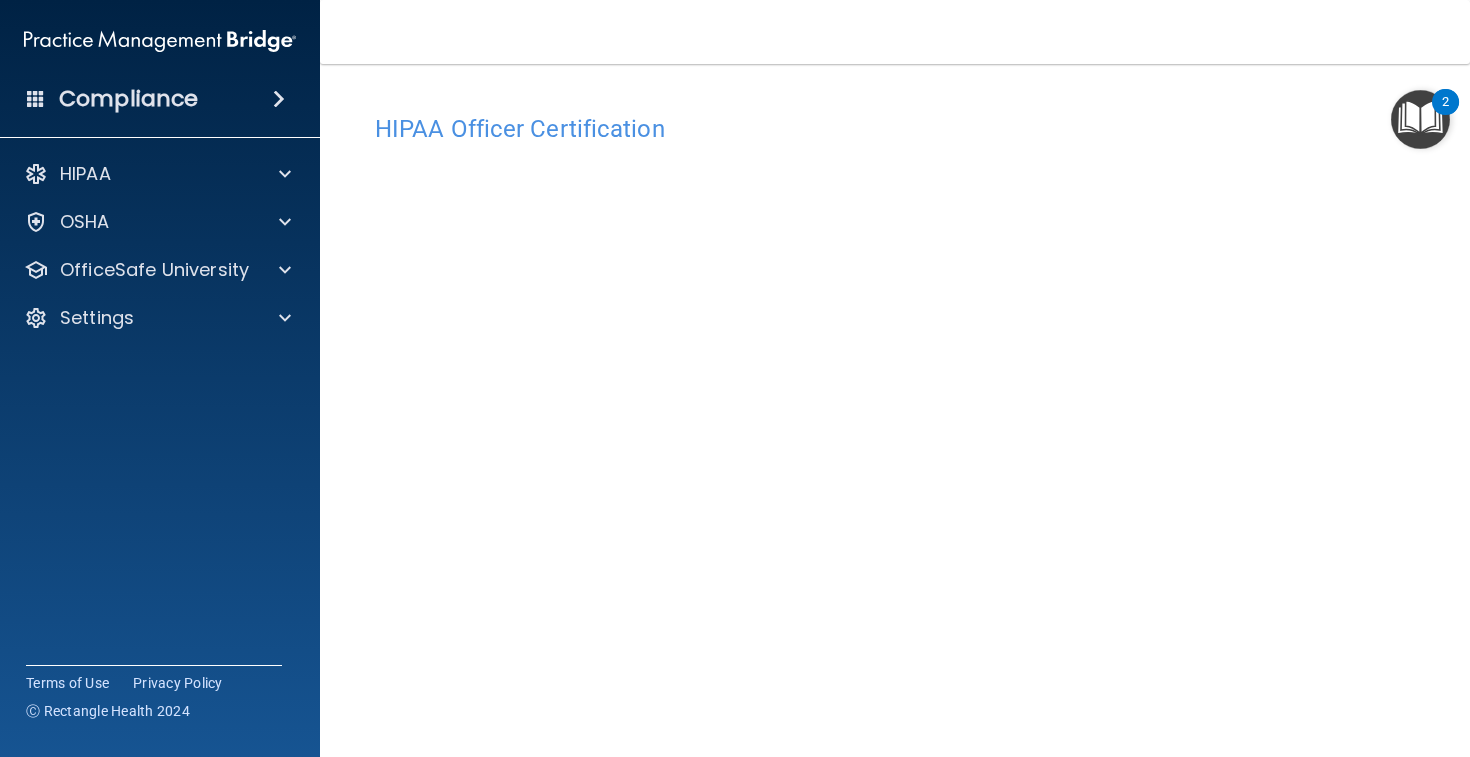 scroll, scrollTop: 0, scrollLeft: 0, axis: both 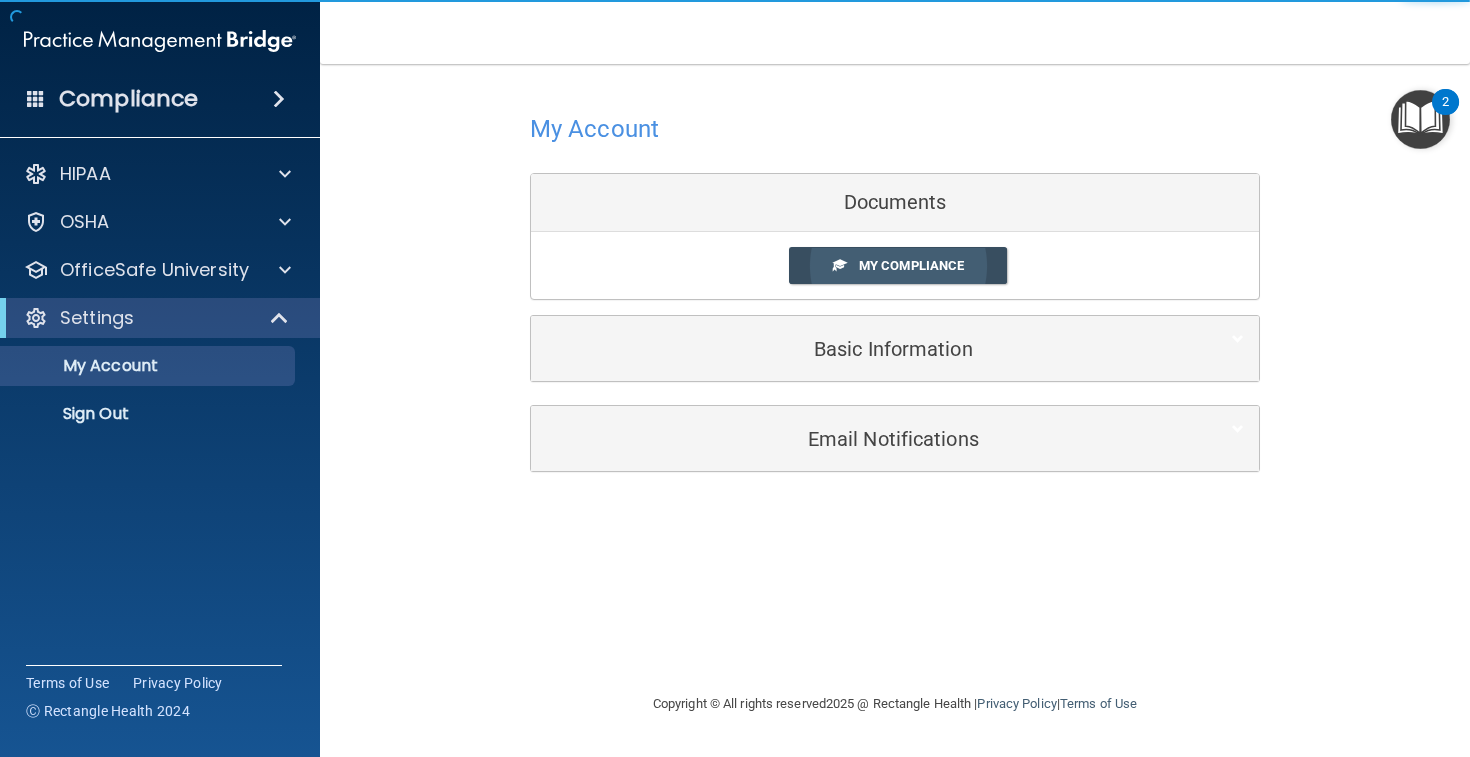click on "My Compliance" at bounding box center [911, 265] 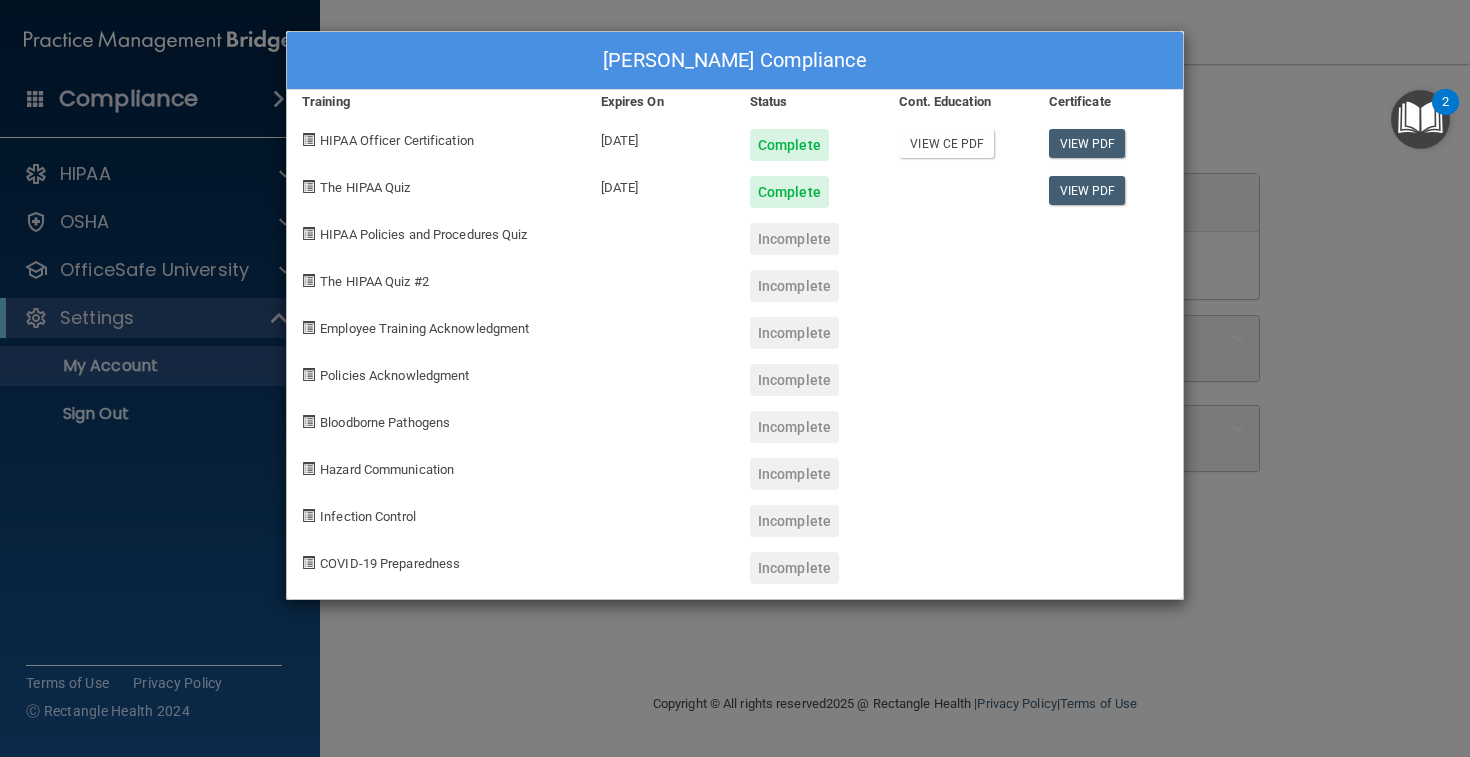 click on "View CE PDF" at bounding box center (946, 143) 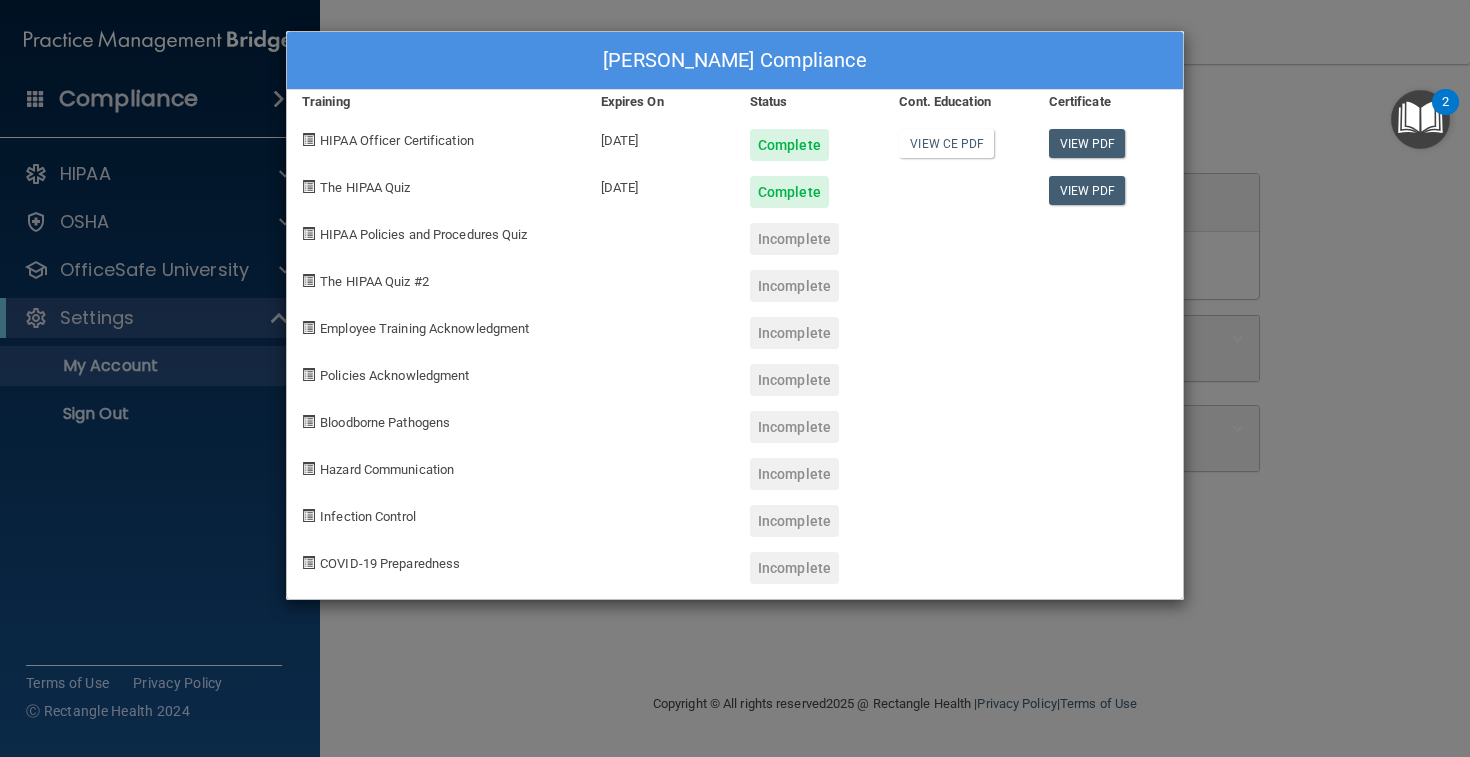 click on "Si Ming Lin's Compliance      Training   Expires On   Status   Cont. Education   Certificate         HIPAA Officer Certification      07/30/2026       Complete        View CE PDF       View PDF         The HIPAA Quiz      07/30/2026       Complete              View PDF         HIPAA Policies and Procedures Quiz             Incomplete                      The HIPAA Quiz #2             Incomplete                      Employee Training Acknowledgment             Incomplete                      Policies Acknowledgment             Incomplete                      Bloodborne Pathogens             Incomplete                      Hazard Communication             Incomplete                      Infection Control             Incomplete                      COVID-19 Preparedness             Incomplete" at bounding box center [735, 378] 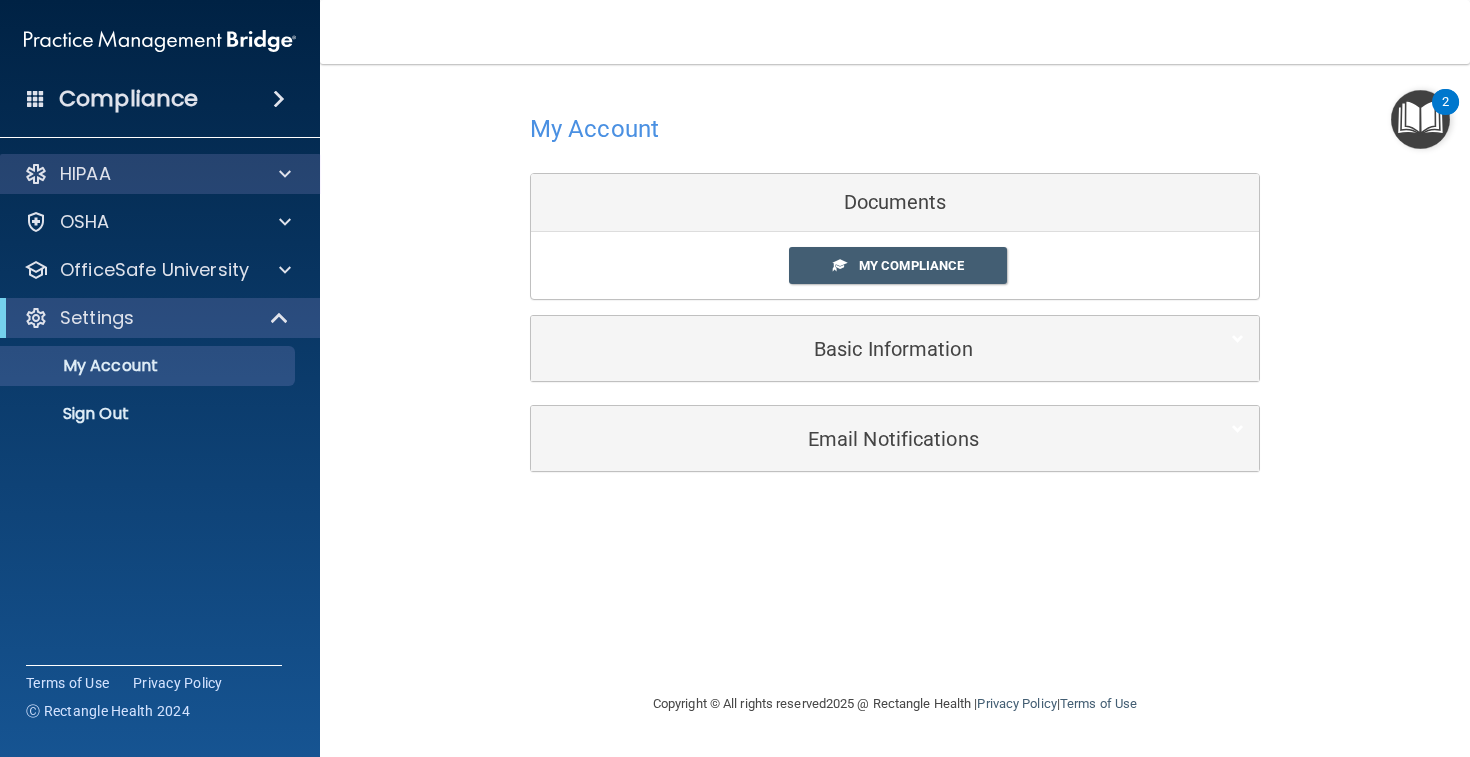 click at bounding box center (282, 174) 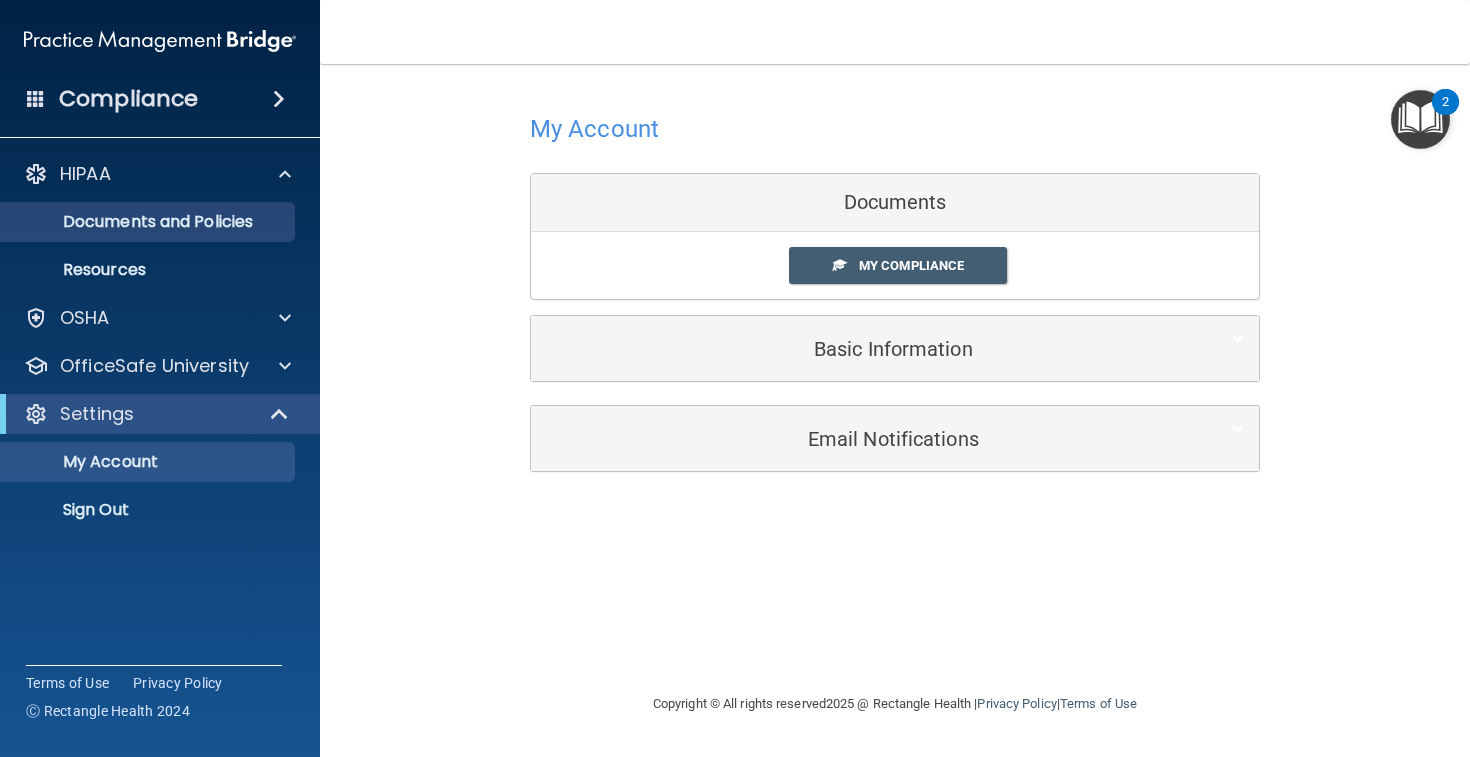 click on "Documents and Policies" at bounding box center (149, 222) 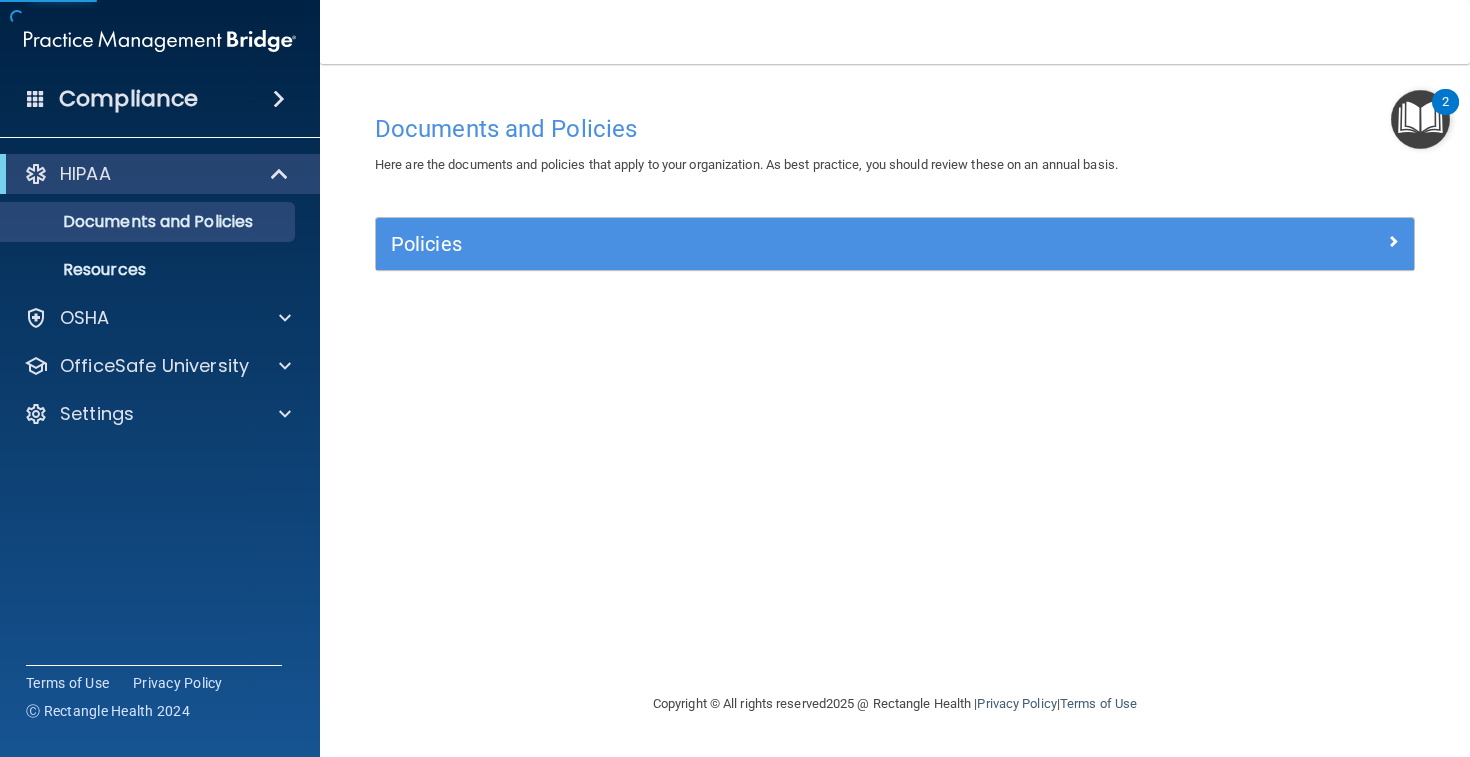 click on "Policies
Select All   (Unselect 0)    Unselect All            Print Selected (0)                       Acceptable Use Policy                         Policy that defines acceptable and unacceptable use of electronic devices and network resources in conjunction with its established culture of ethical and lawful behavior, openness, trust, and integrity.                     Business Associates Policy                         Policy that describes the obligations of business associates and the requirements for contracting with business associates.                     Complaint Process Policy                         Policy to provide a process for patients and responsible parties to make complaints concerning privacy and security practices.                     Document Destruction Policy                                             Documentation Retention Policy                                             Employee Access to PHI Policy" at bounding box center [895, 255] 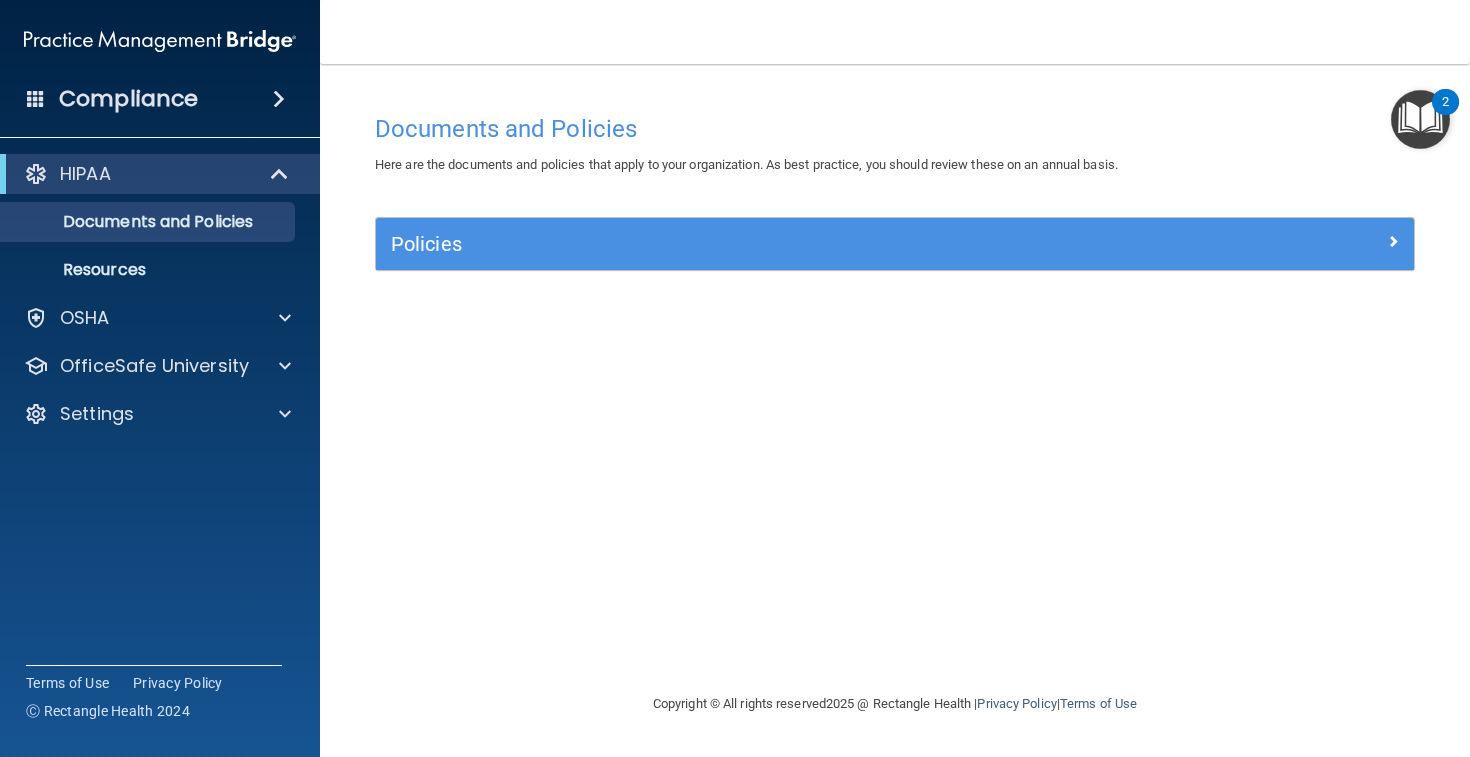 click at bounding box center [1420, 119] 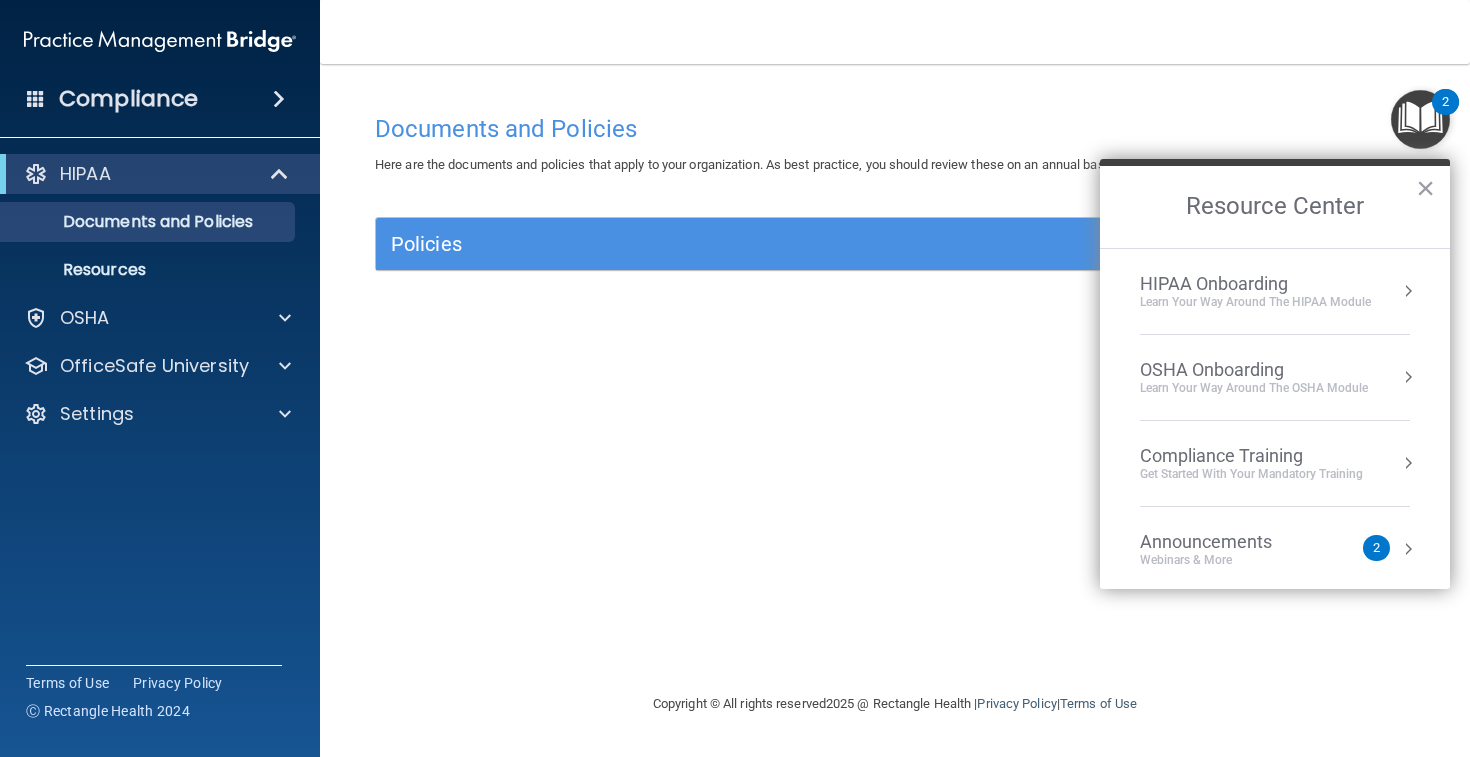 click on "Learn Your Way around the HIPAA module" at bounding box center (1255, 302) 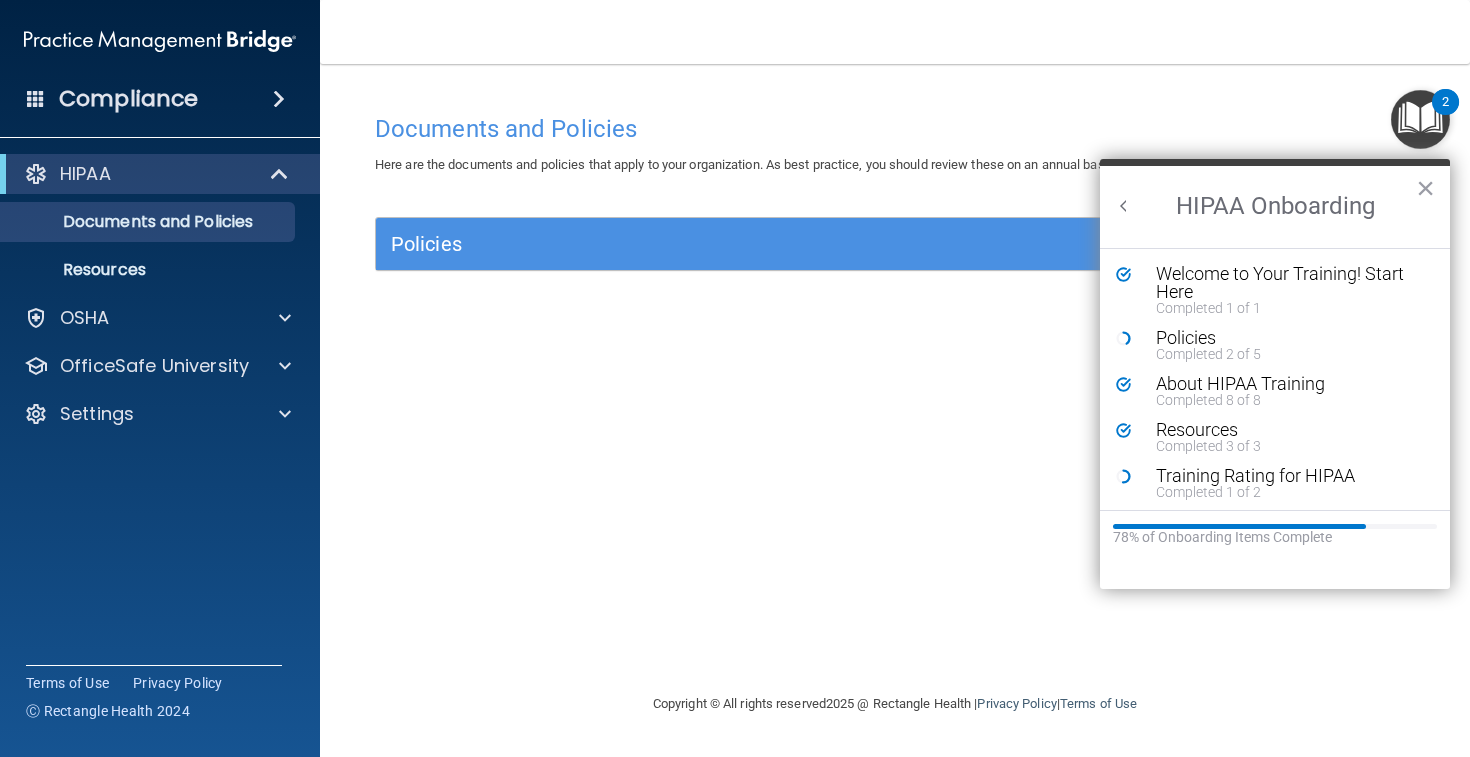scroll, scrollTop: 0, scrollLeft: 0, axis: both 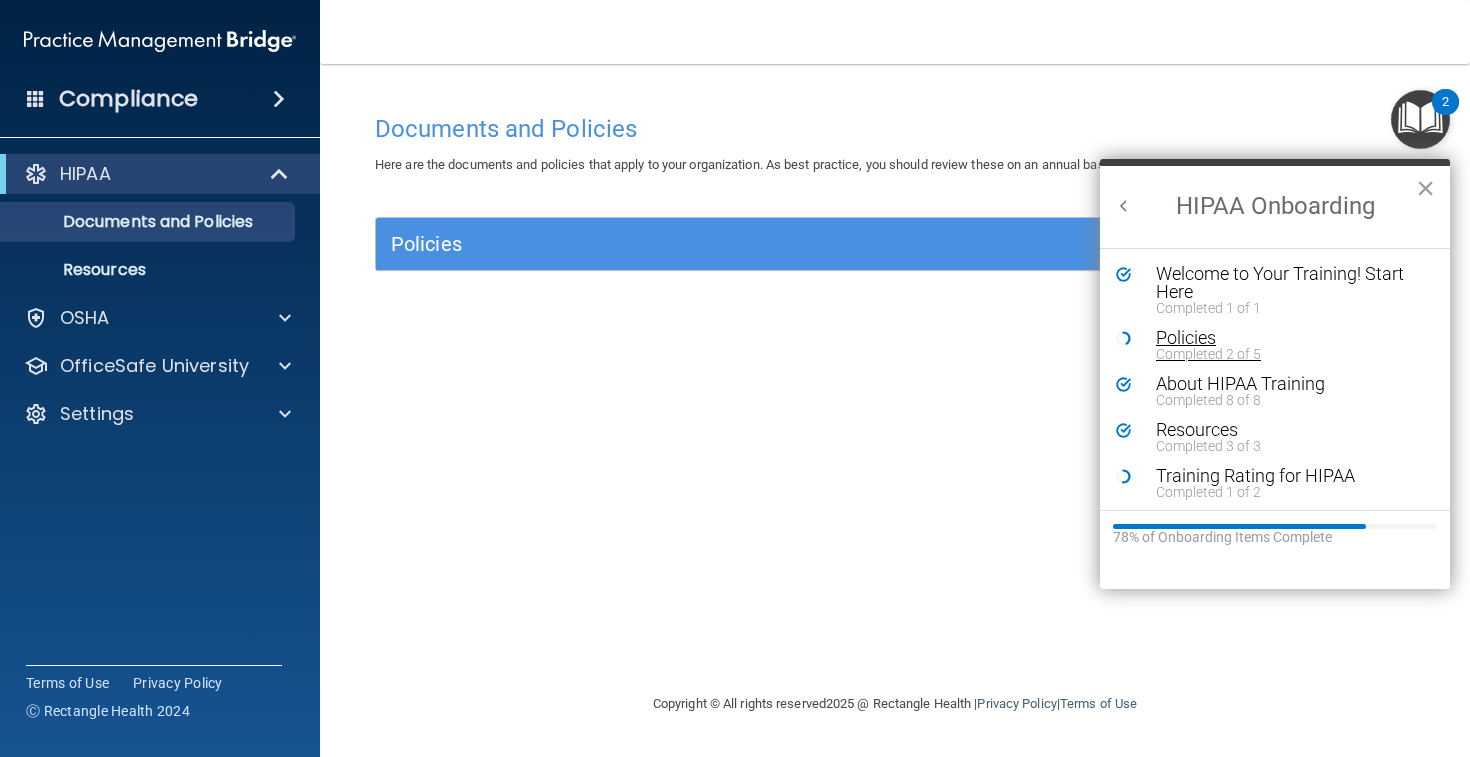 click on "Completed 2 of 5" at bounding box center (1290, 354) 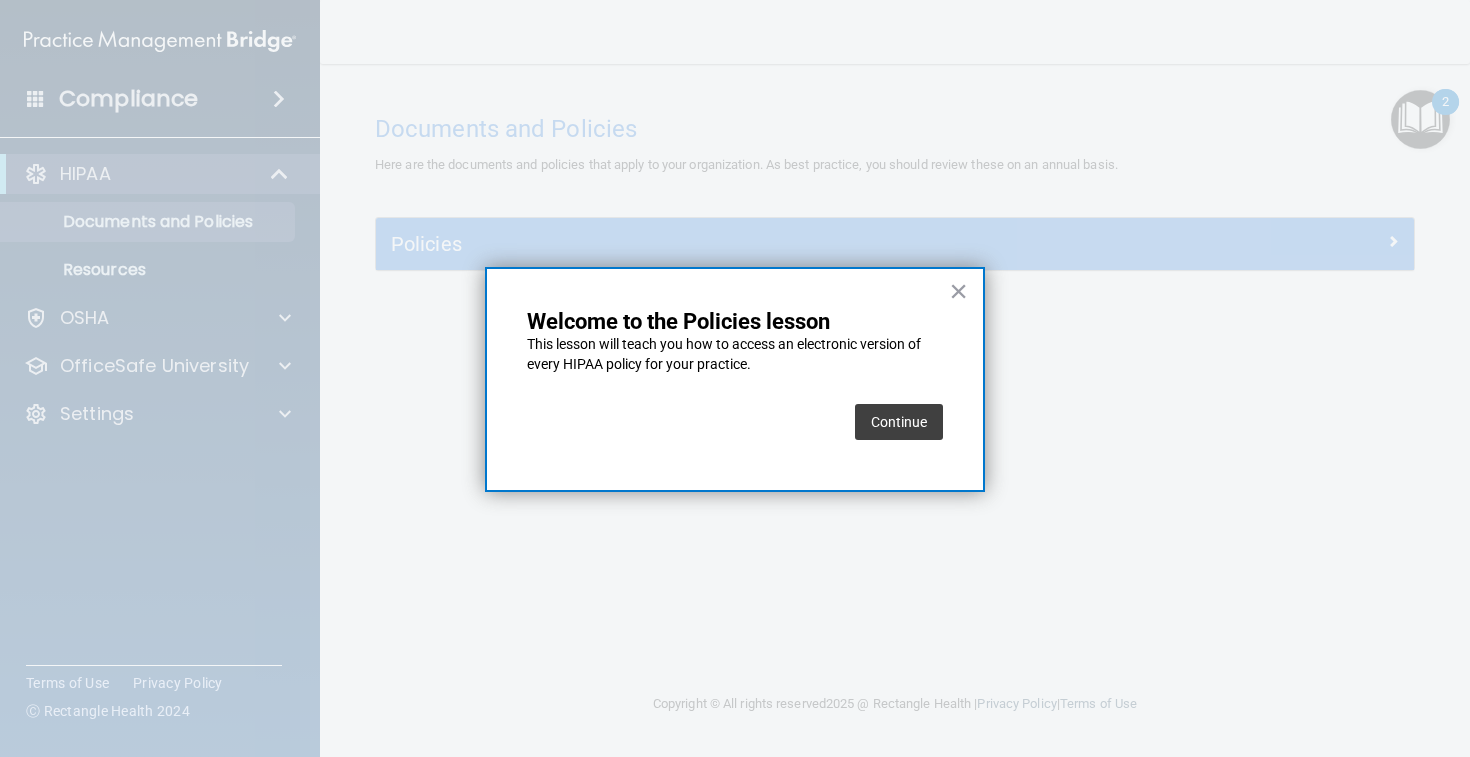 click on "Continue" at bounding box center [899, 422] 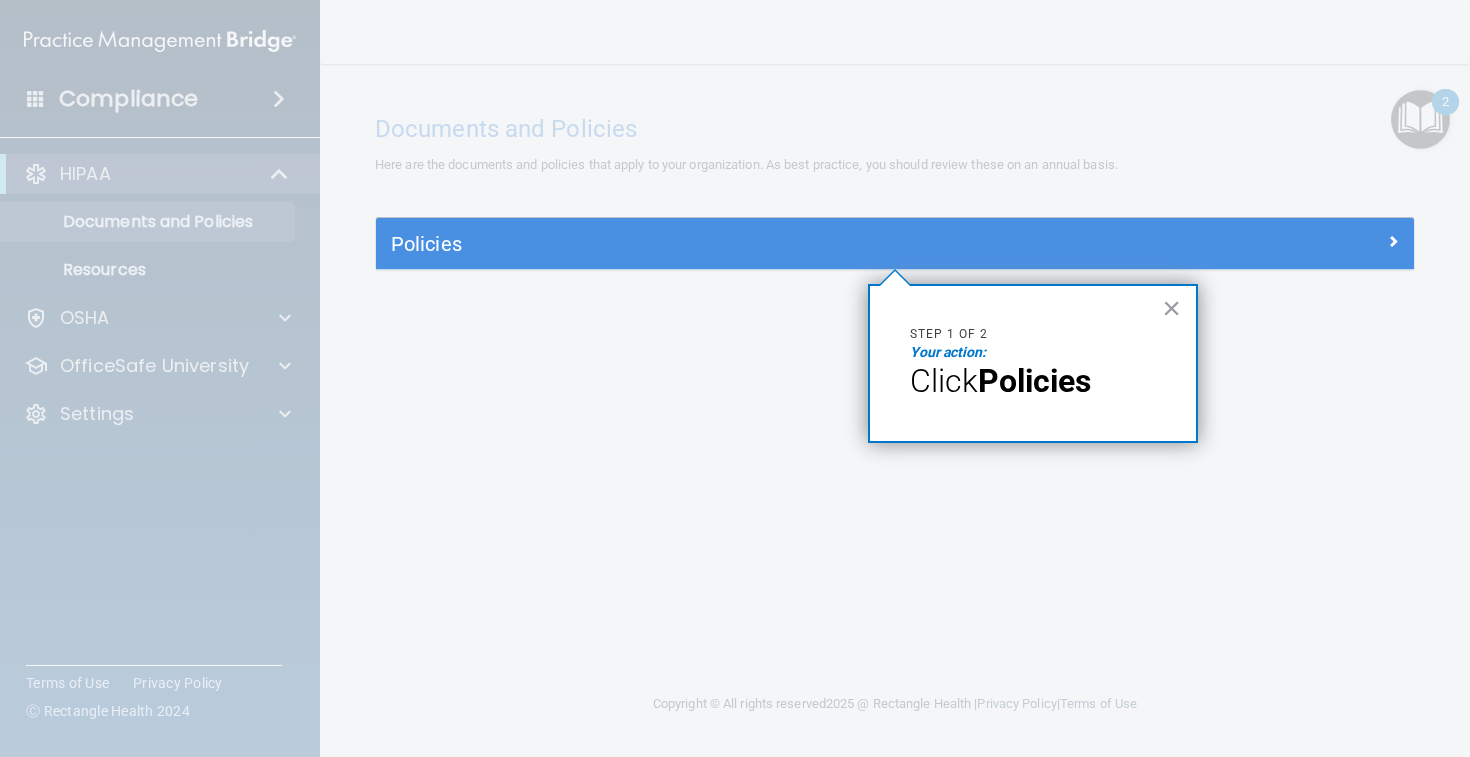 click on "Policies" at bounding box center [1034, 381] 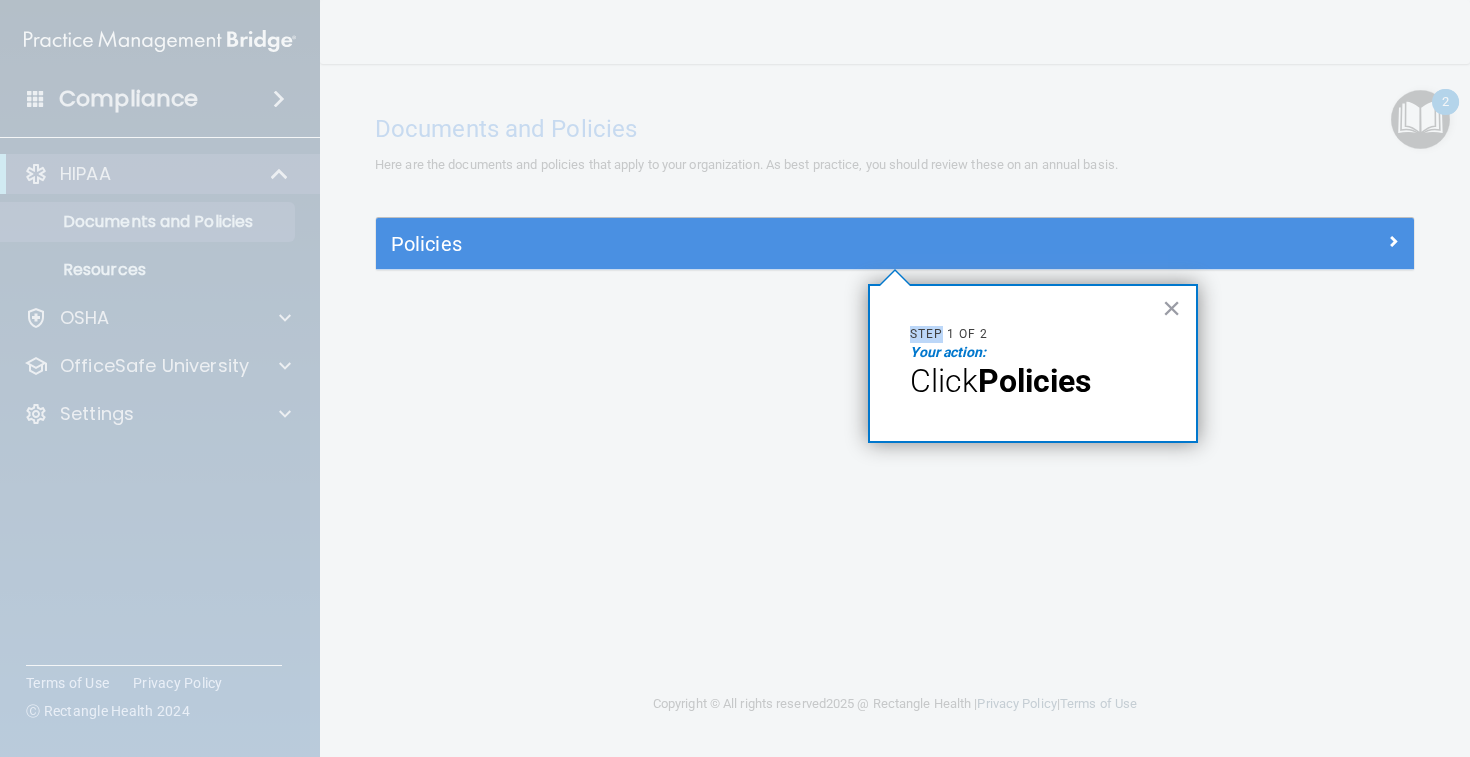 click on "× Step 1 of 2 Your action: Click  Policies" at bounding box center [1033, 363] 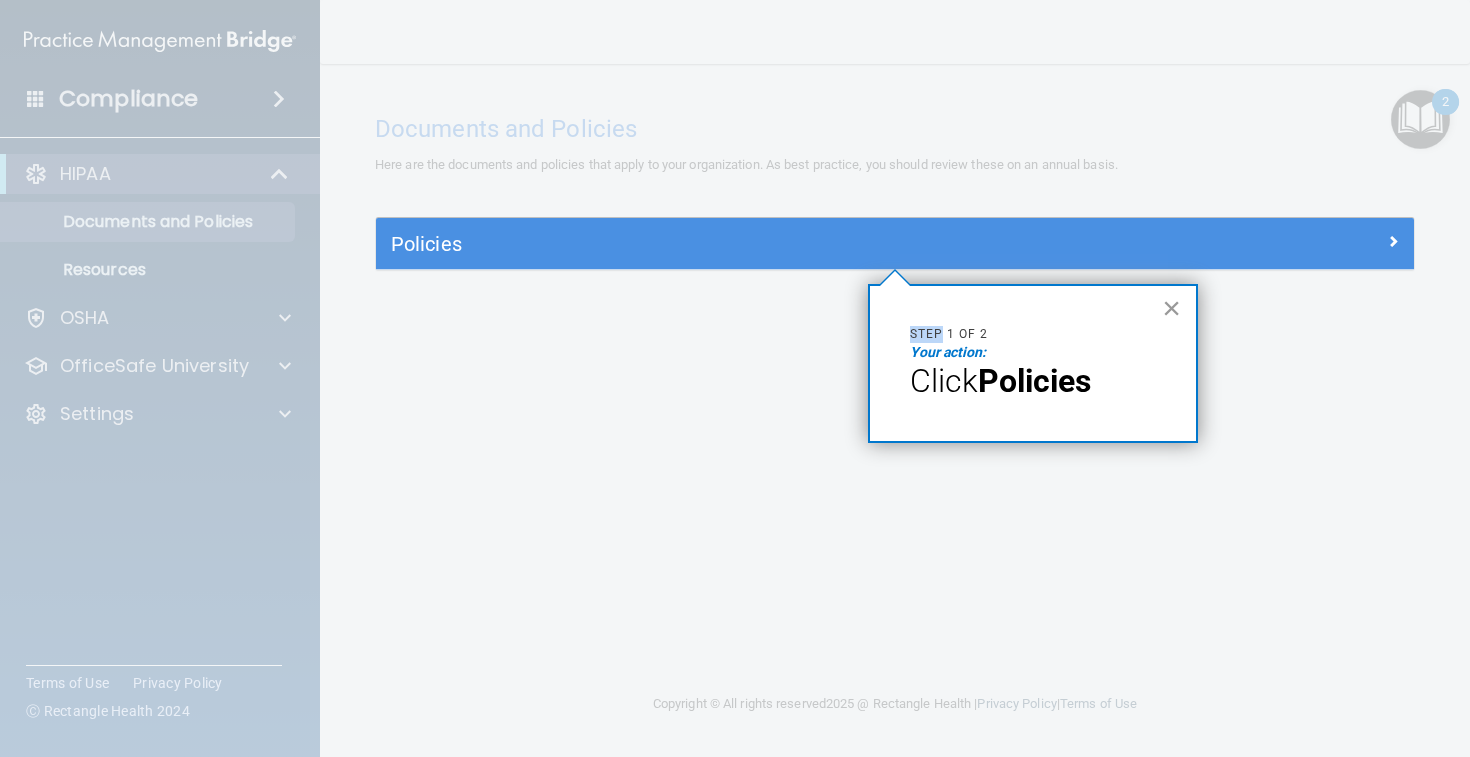 click on "×" at bounding box center [1171, 308] 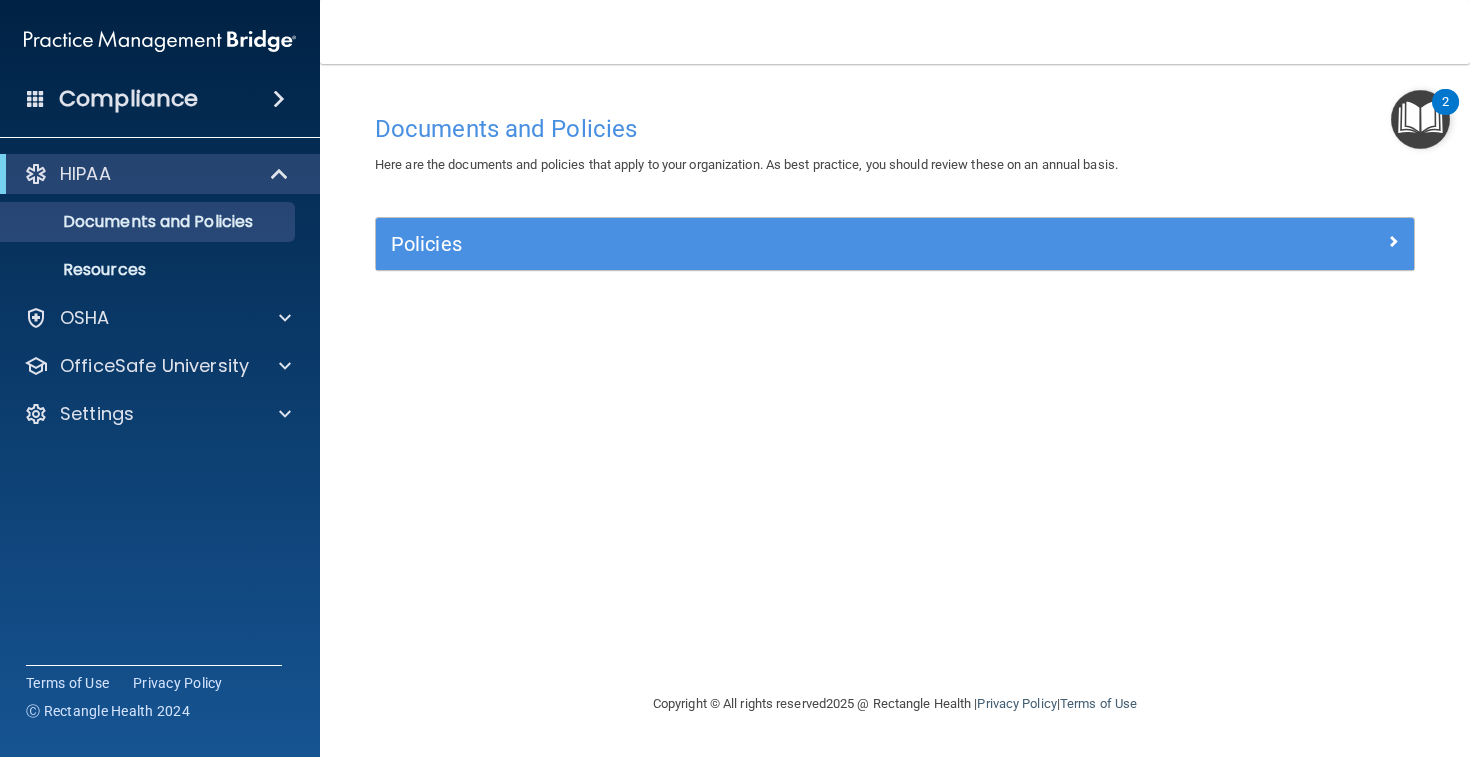click at bounding box center [1285, 240] 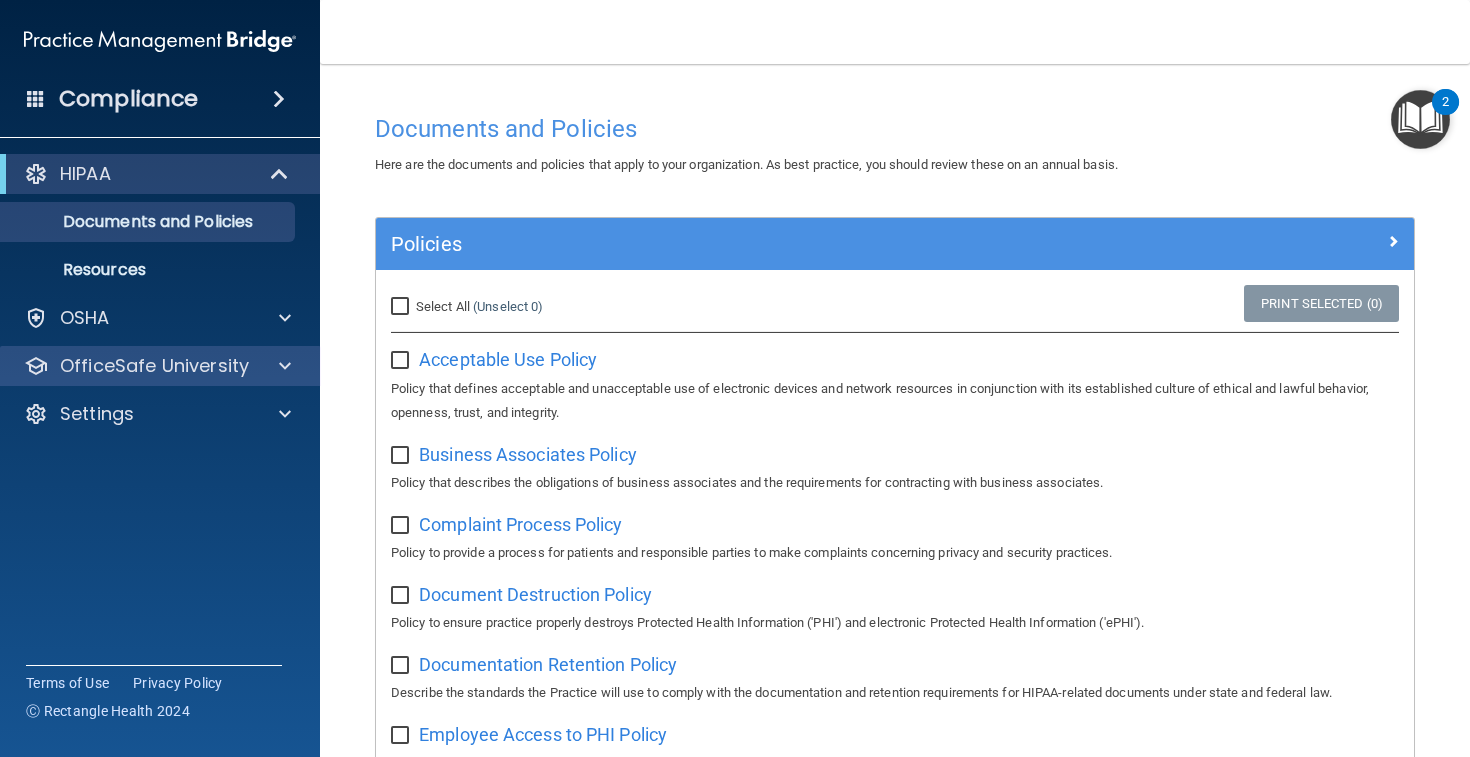 click on "OfficeSafe University" at bounding box center (160, 366) 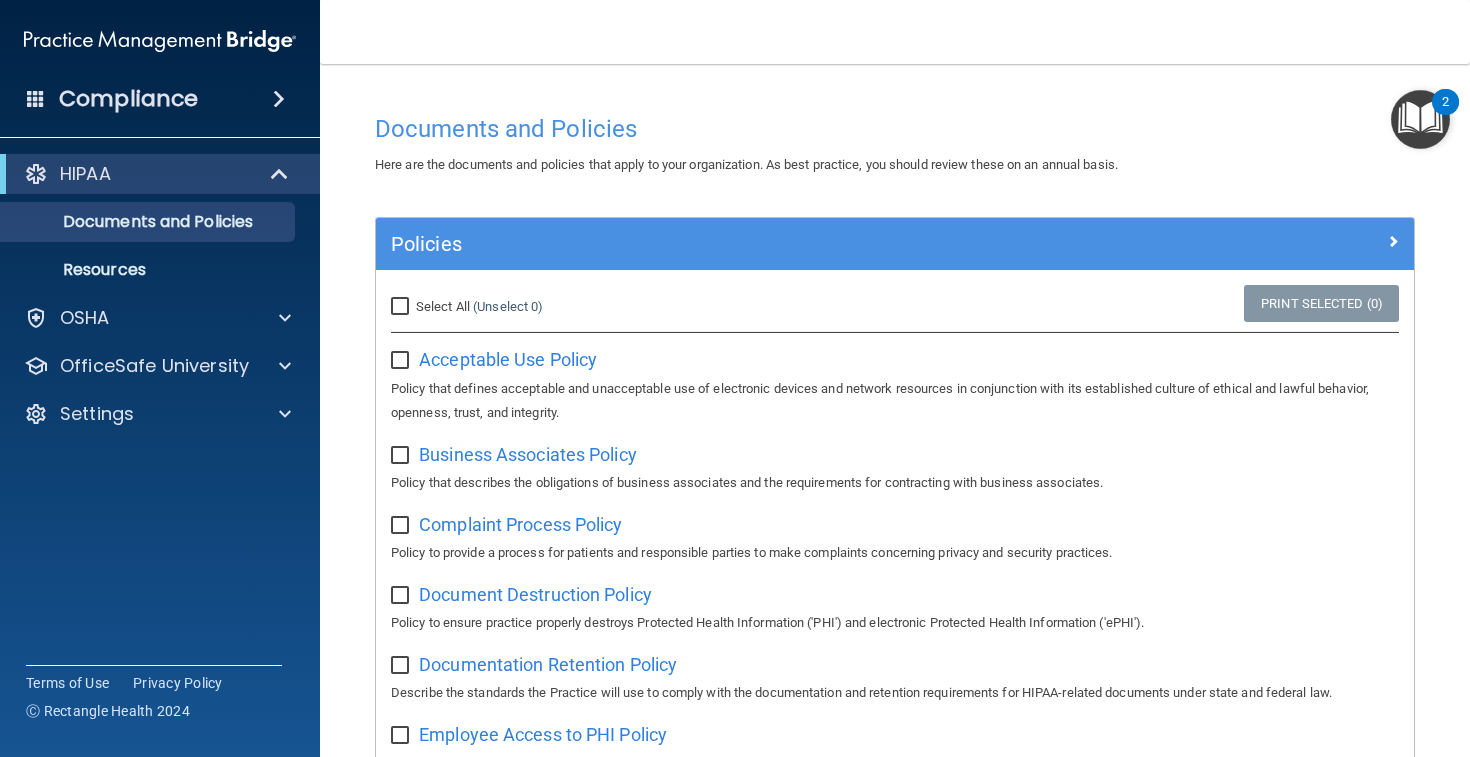 click on "HIPAA
Documents and Policies                 Report an Incident               Business Associates               Emergency Planning               Resources                 HIPAA Risk Assessment
OSHA
Documents               Safety Data Sheets               Self-Assessment                Injury and Illness Report                Resources
PCI
PCI Compliance                Merchant Savings Calculator
OfficeSafe University
HIPAA Training                   OSHA Training                   Continuing Education
Settings
My Account               My Users               Services                 Sign Out" at bounding box center (160, 298) 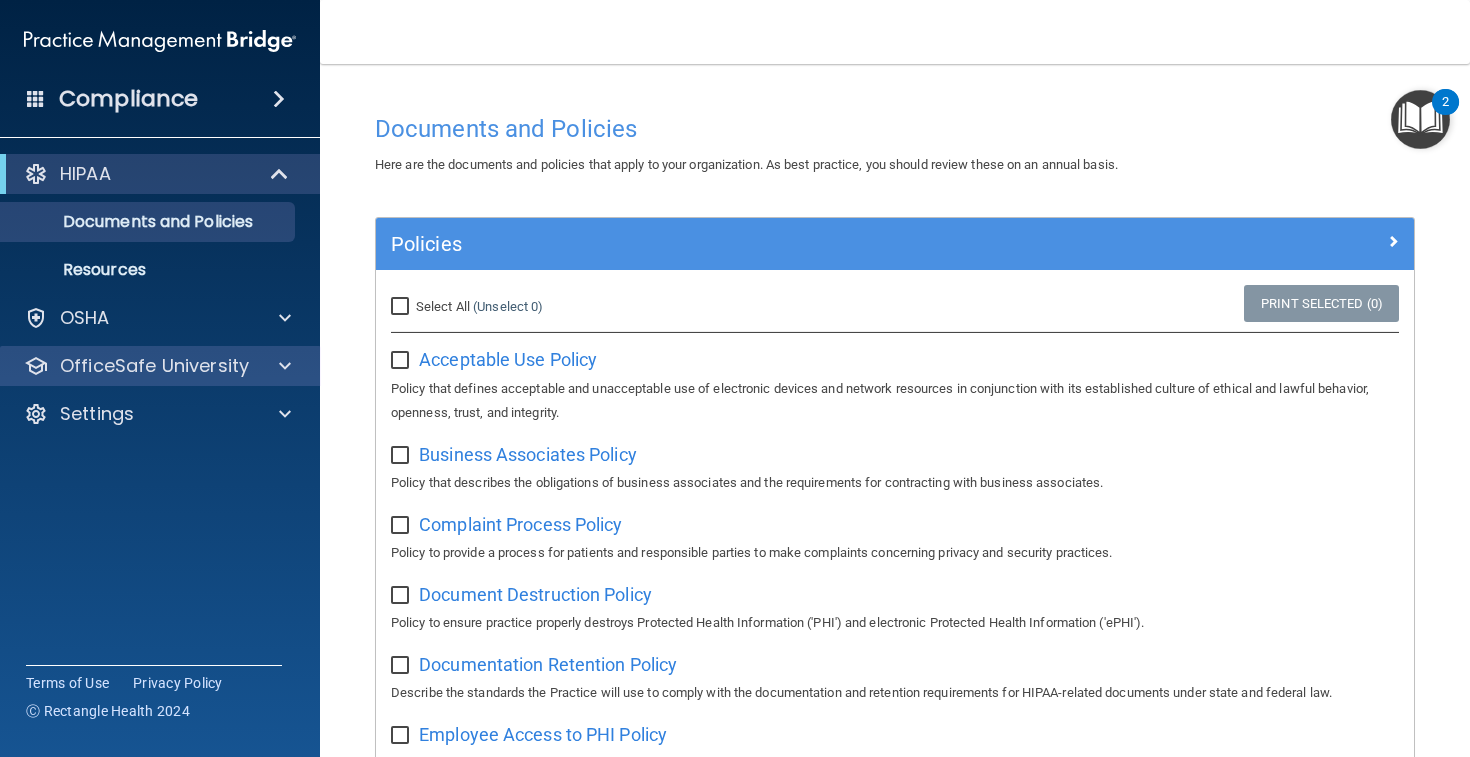 click on "OfficeSafe University" at bounding box center [154, 366] 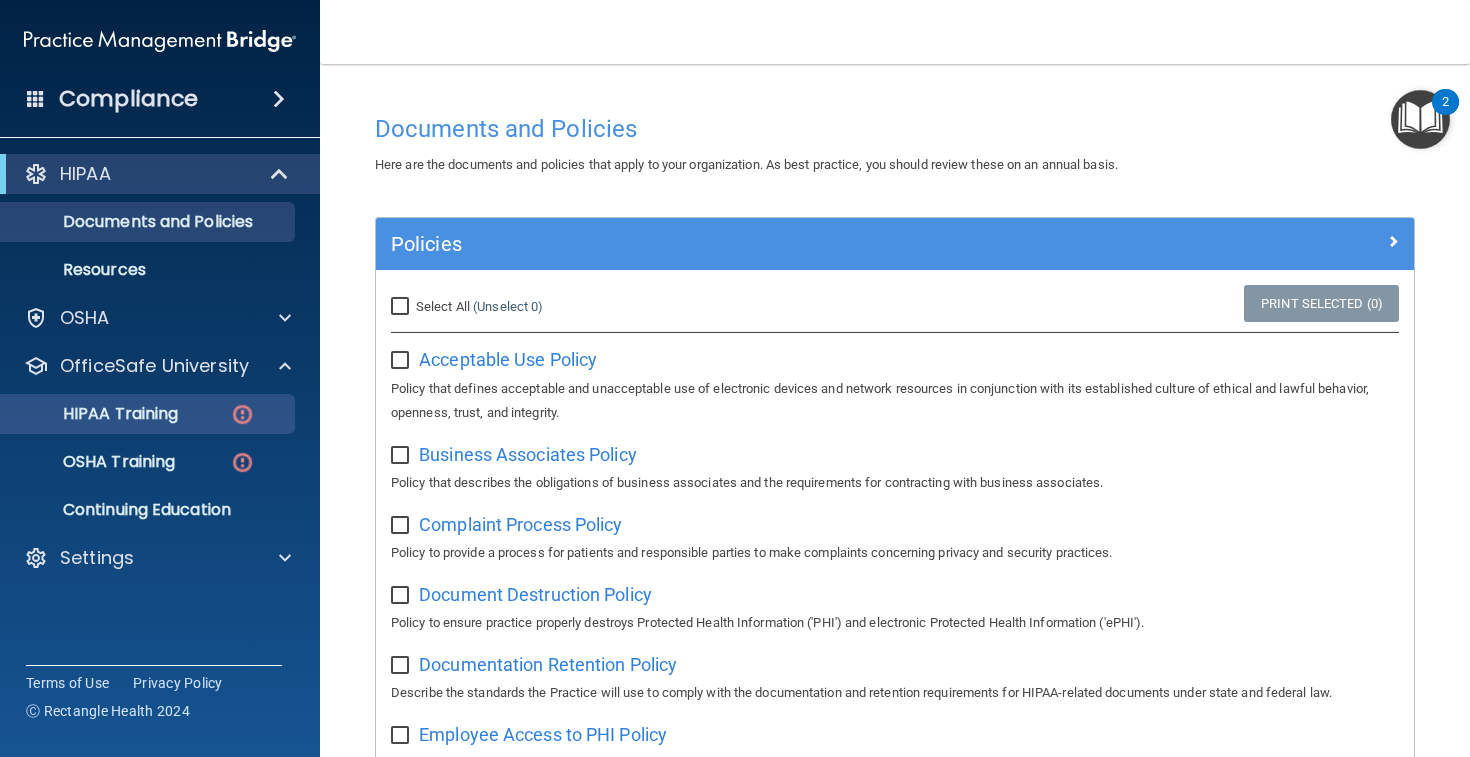 click on "HIPAA Training" at bounding box center [95, 414] 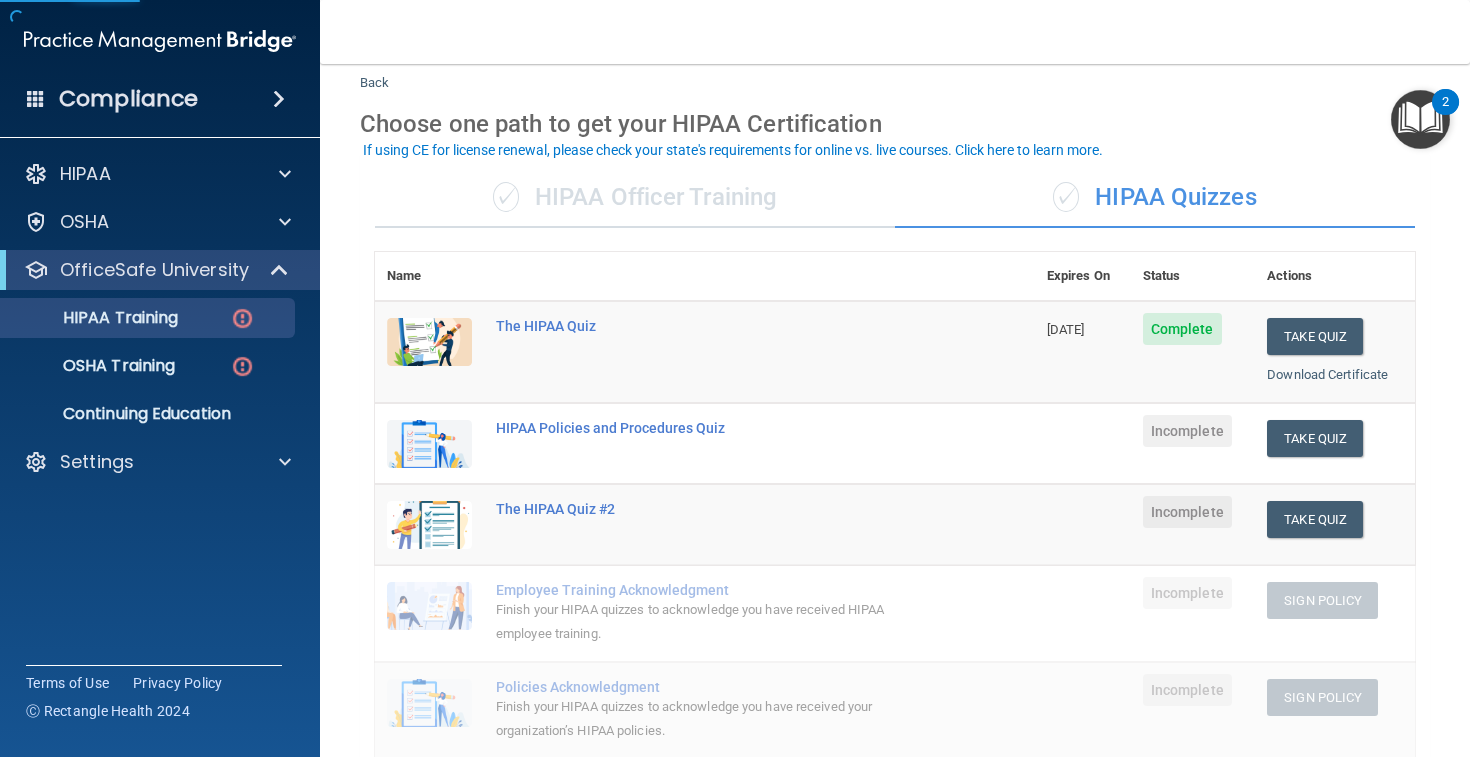 scroll, scrollTop: 121, scrollLeft: 0, axis: vertical 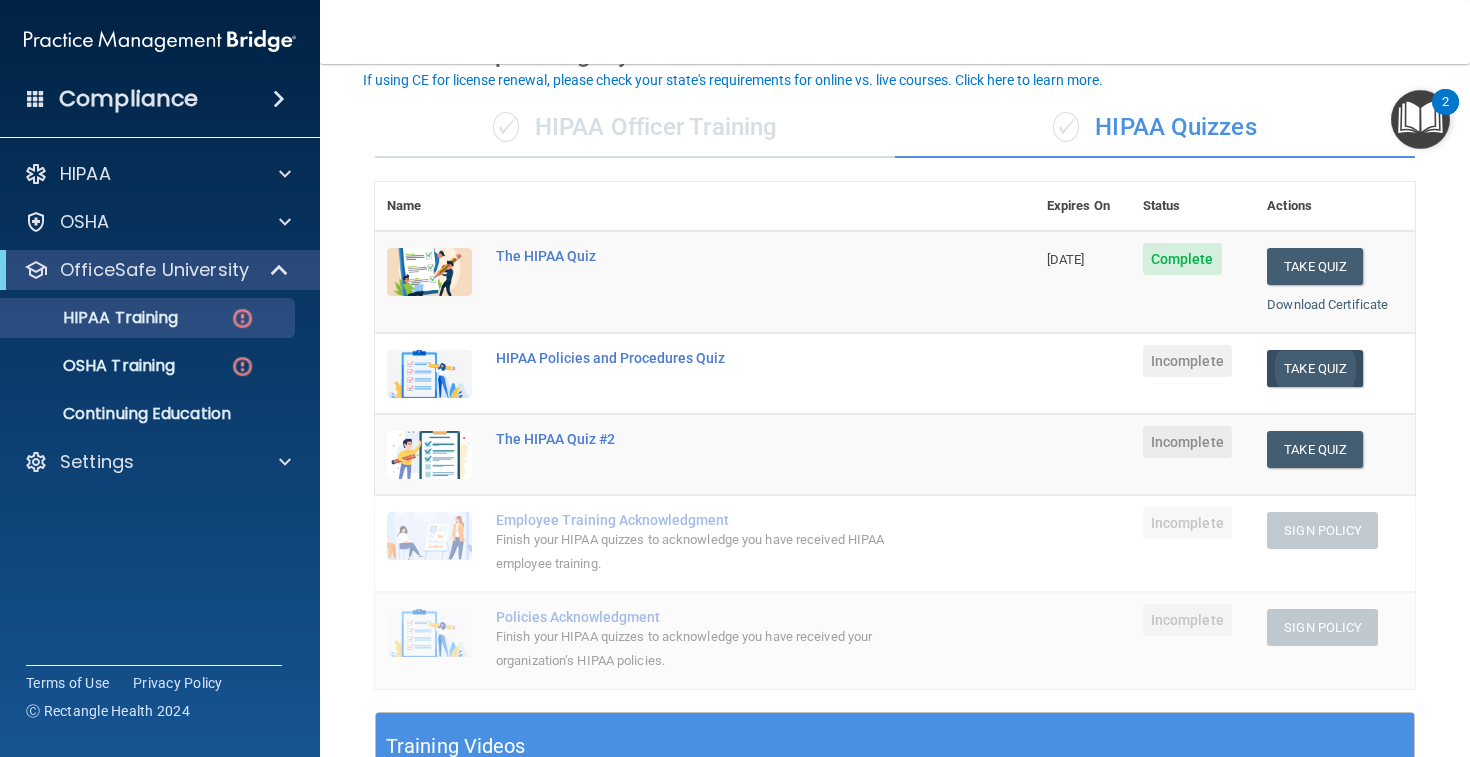 click on "Take Quiz" at bounding box center [1315, 368] 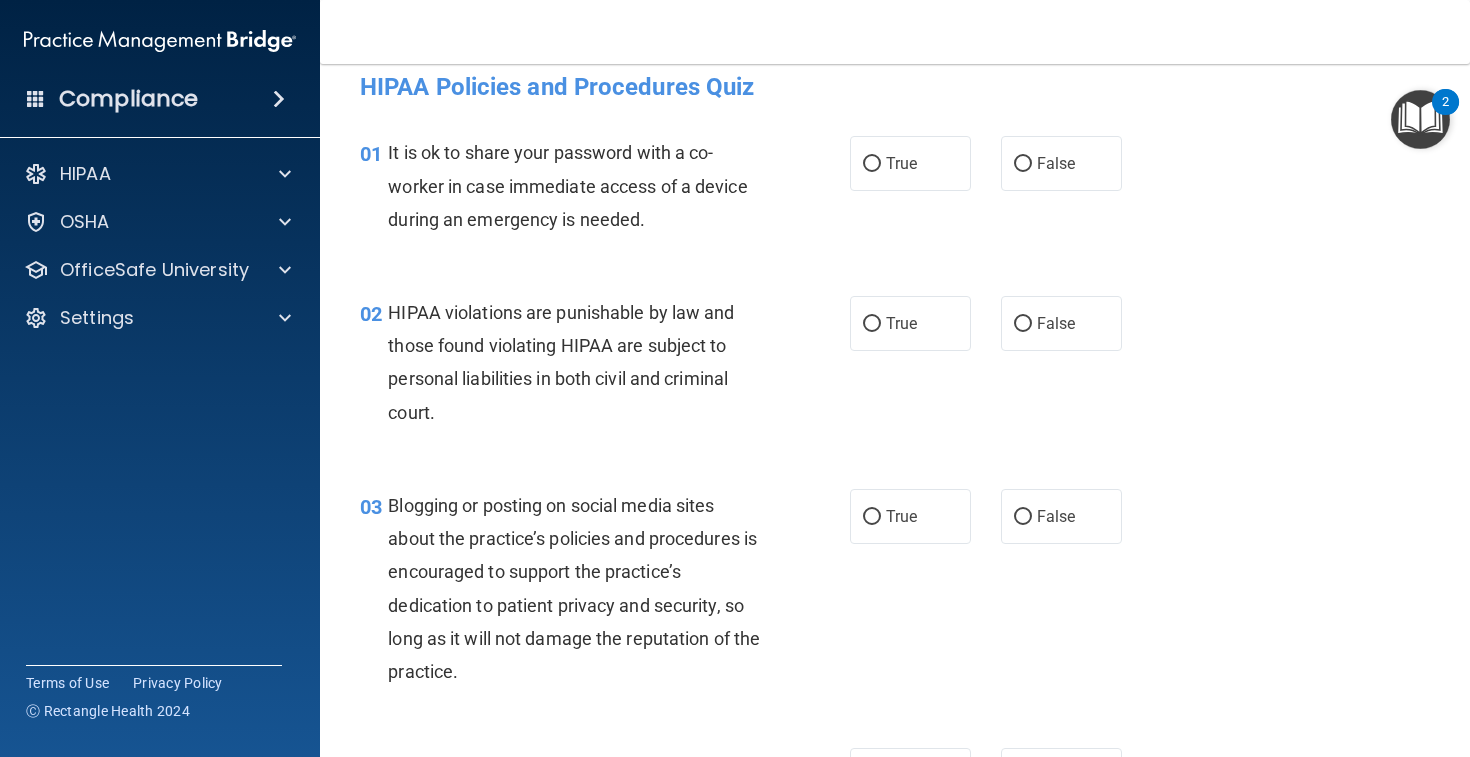 scroll, scrollTop: 26, scrollLeft: 0, axis: vertical 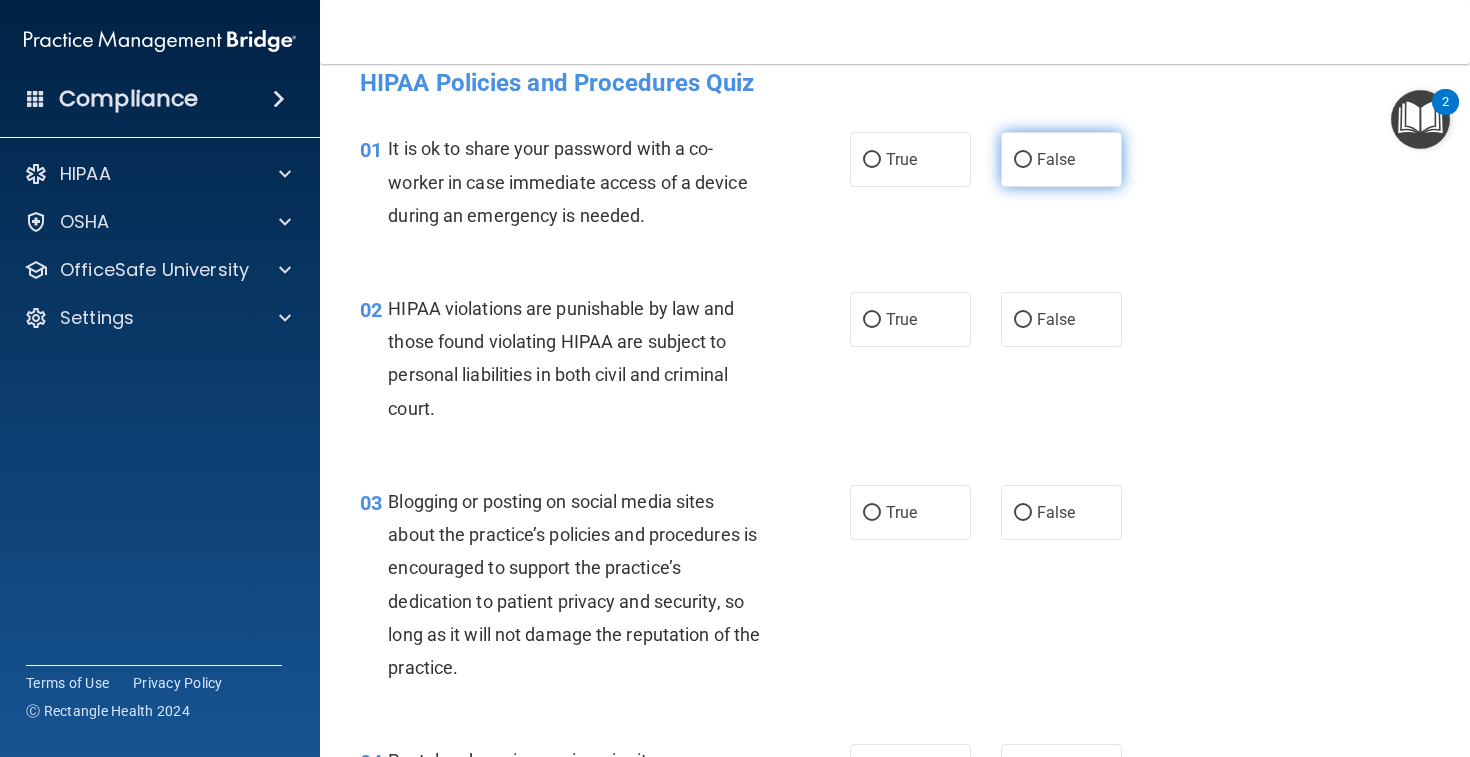 click on "False" at bounding box center (1056, 159) 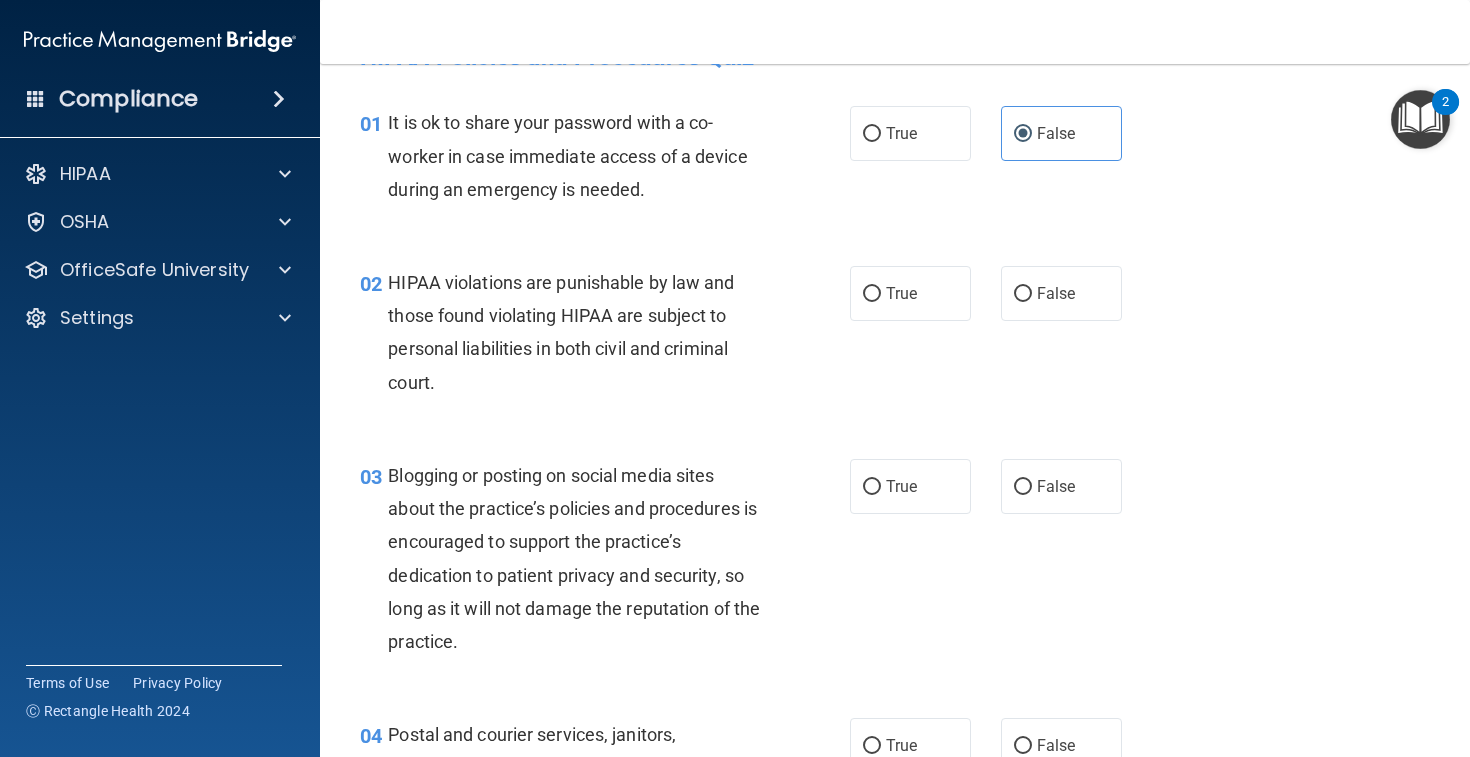 scroll, scrollTop: 64, scrollLeft: 0, axis: vertical 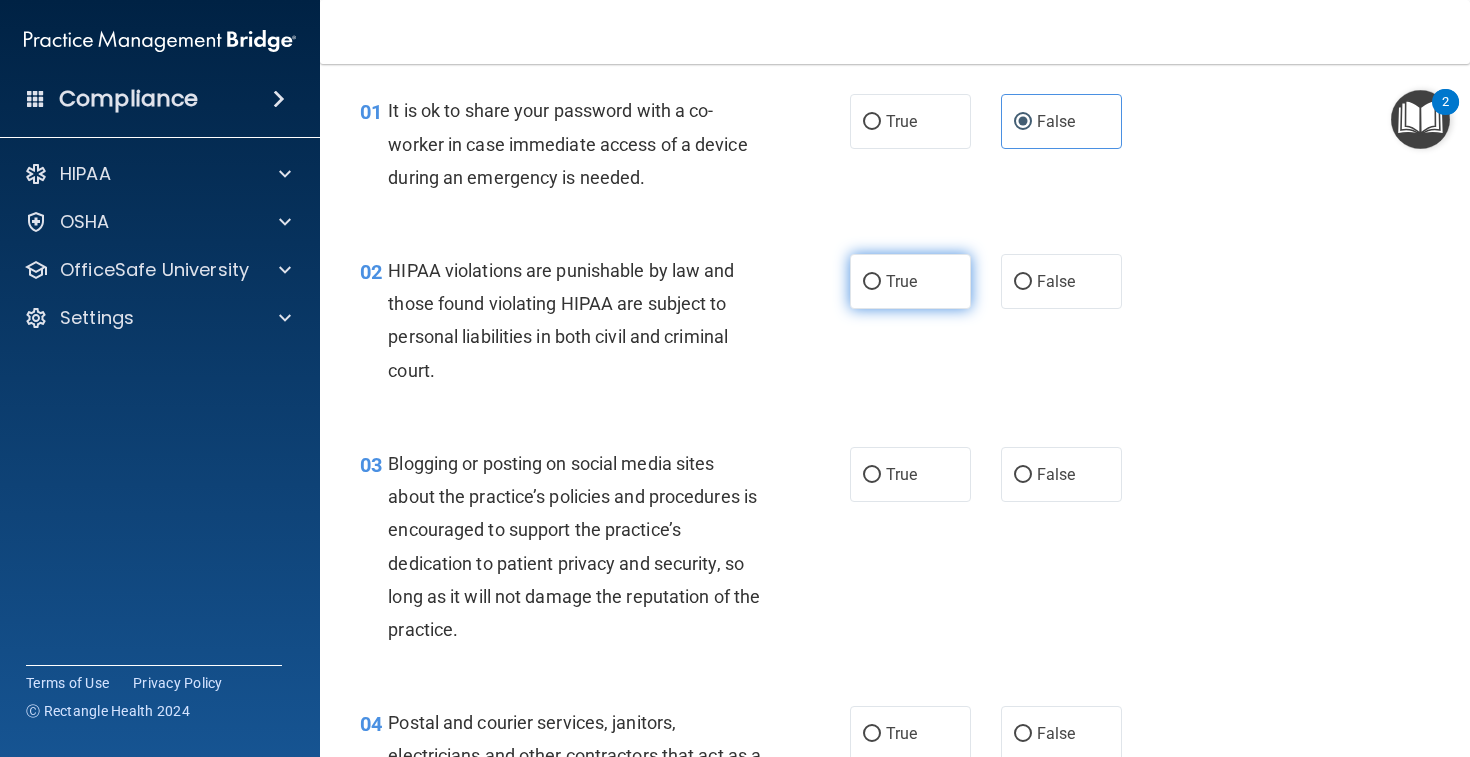 click on "True" at bounding box center (910, 281) 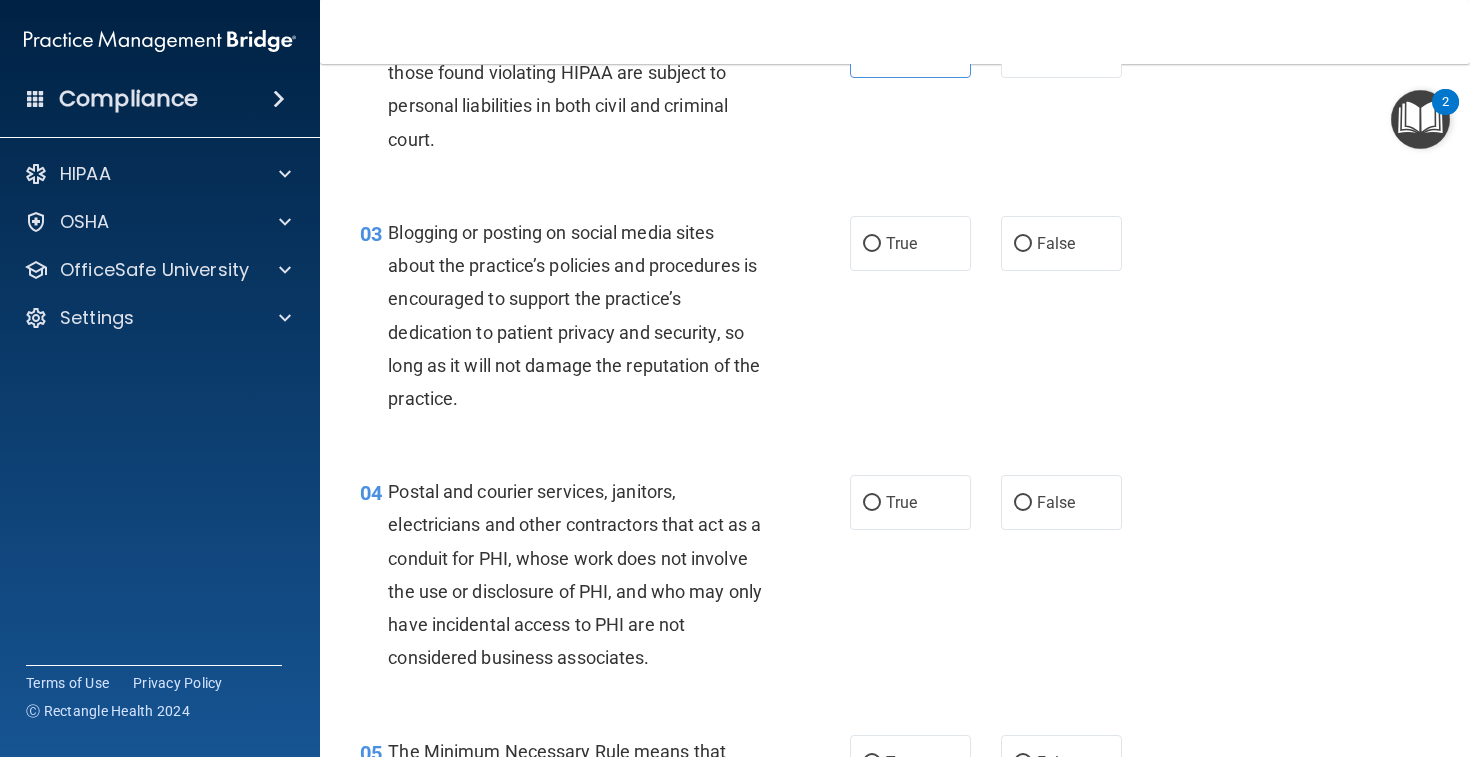scroll, scrollTop: 299, scrollLeft: 0, axis: vertical 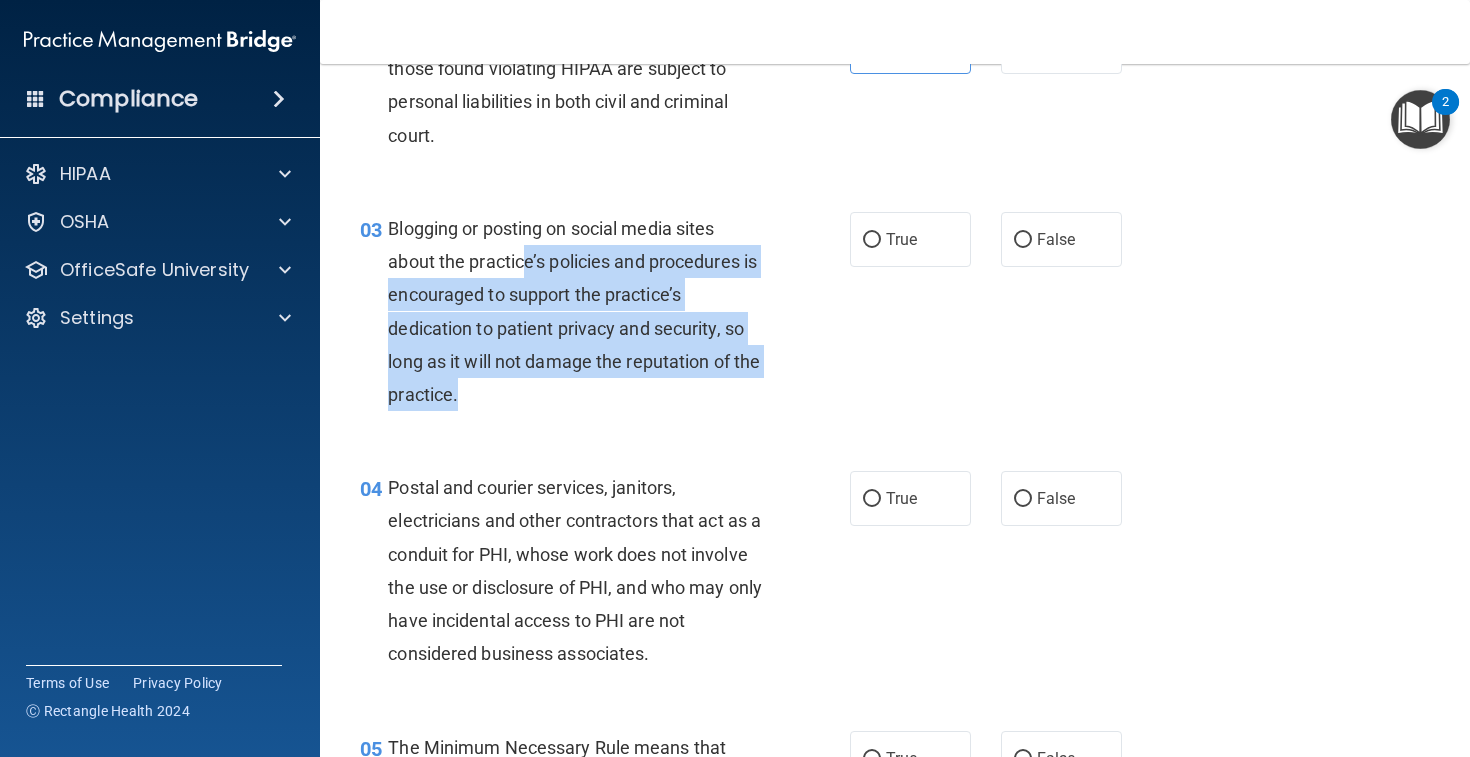 drag, startPoint x: 528, startPoint y: 263, endPoint x: 636, endPoint y: 379, distance: 158.4929 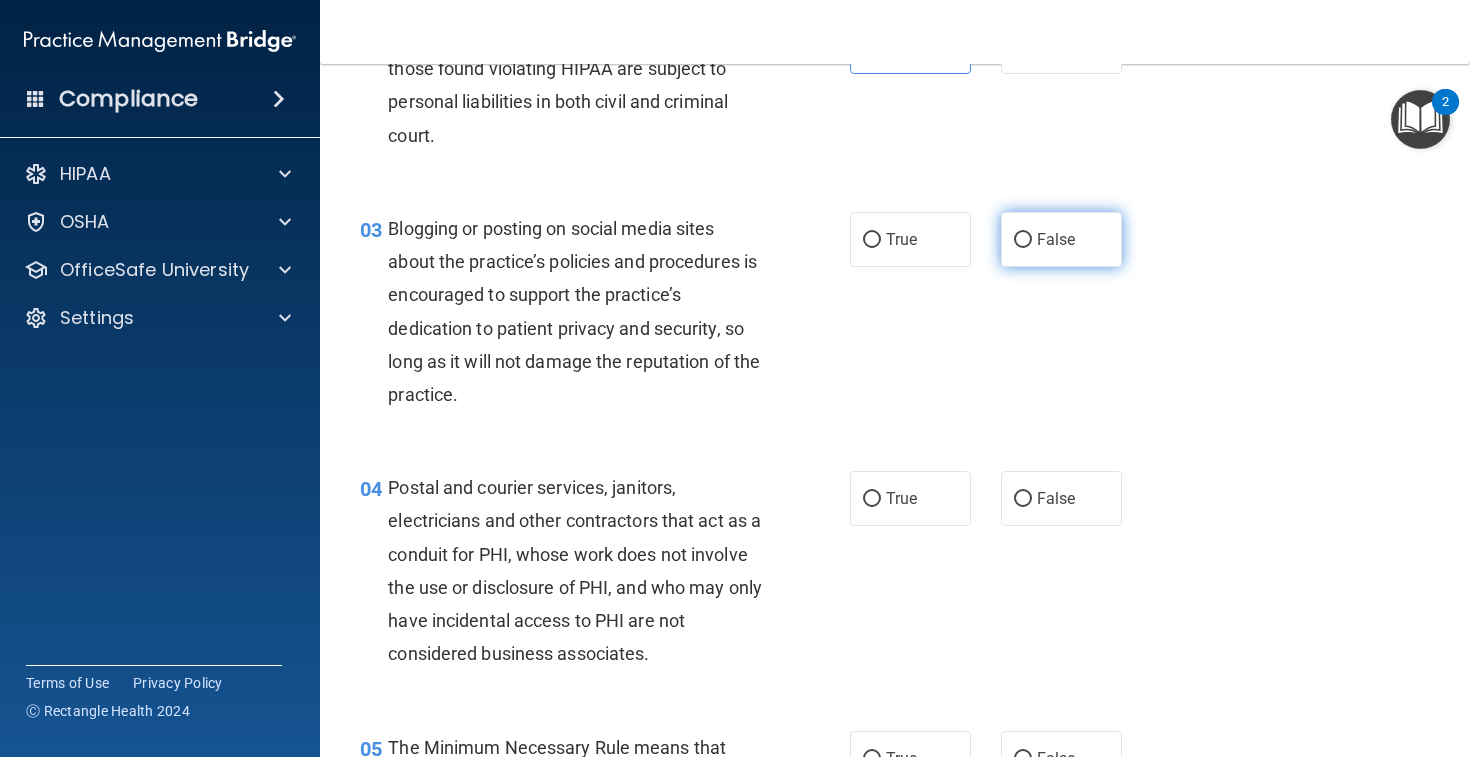 click on "False" at bounding box center (1061, 239) 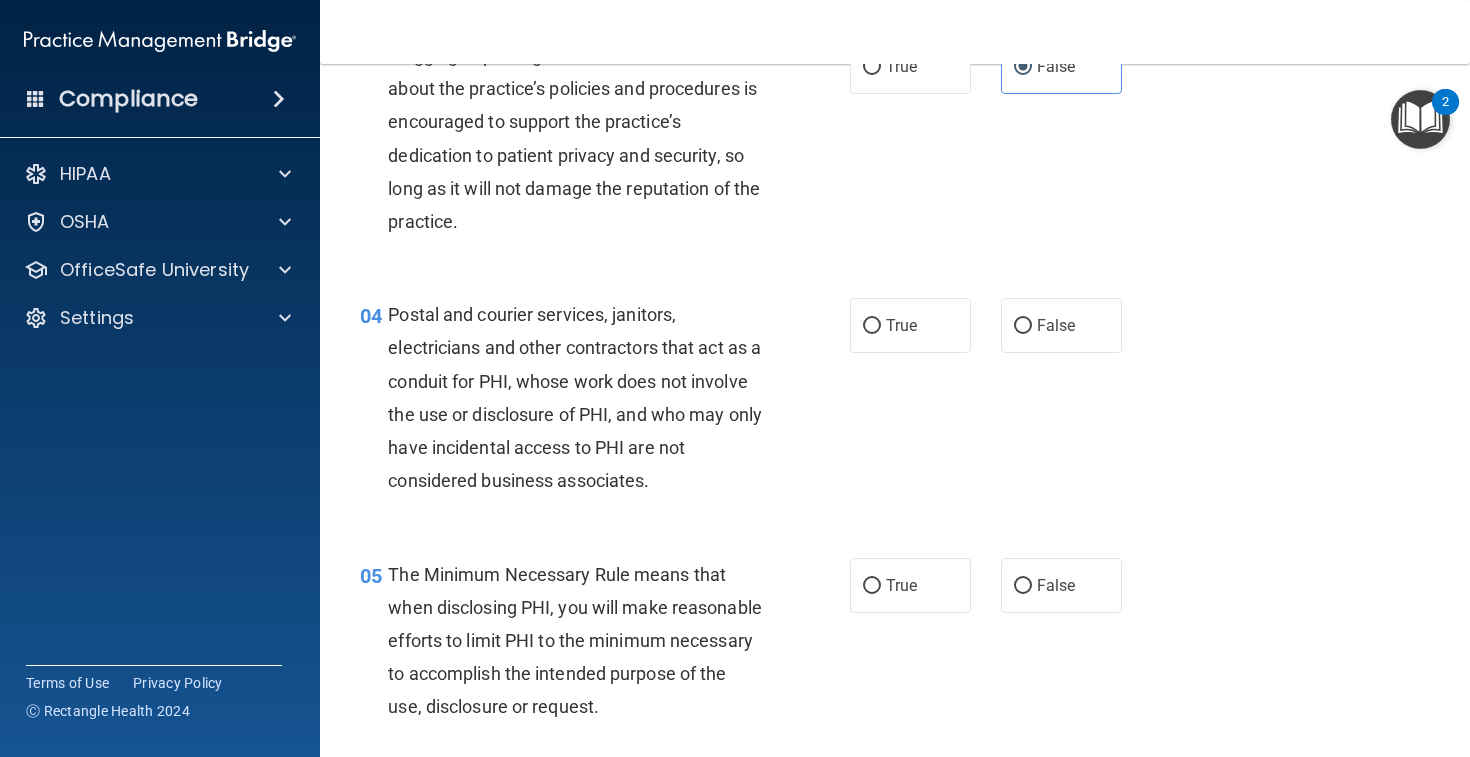scroll, scrollTop: 476, scrollLeft: 0, axis: vertical 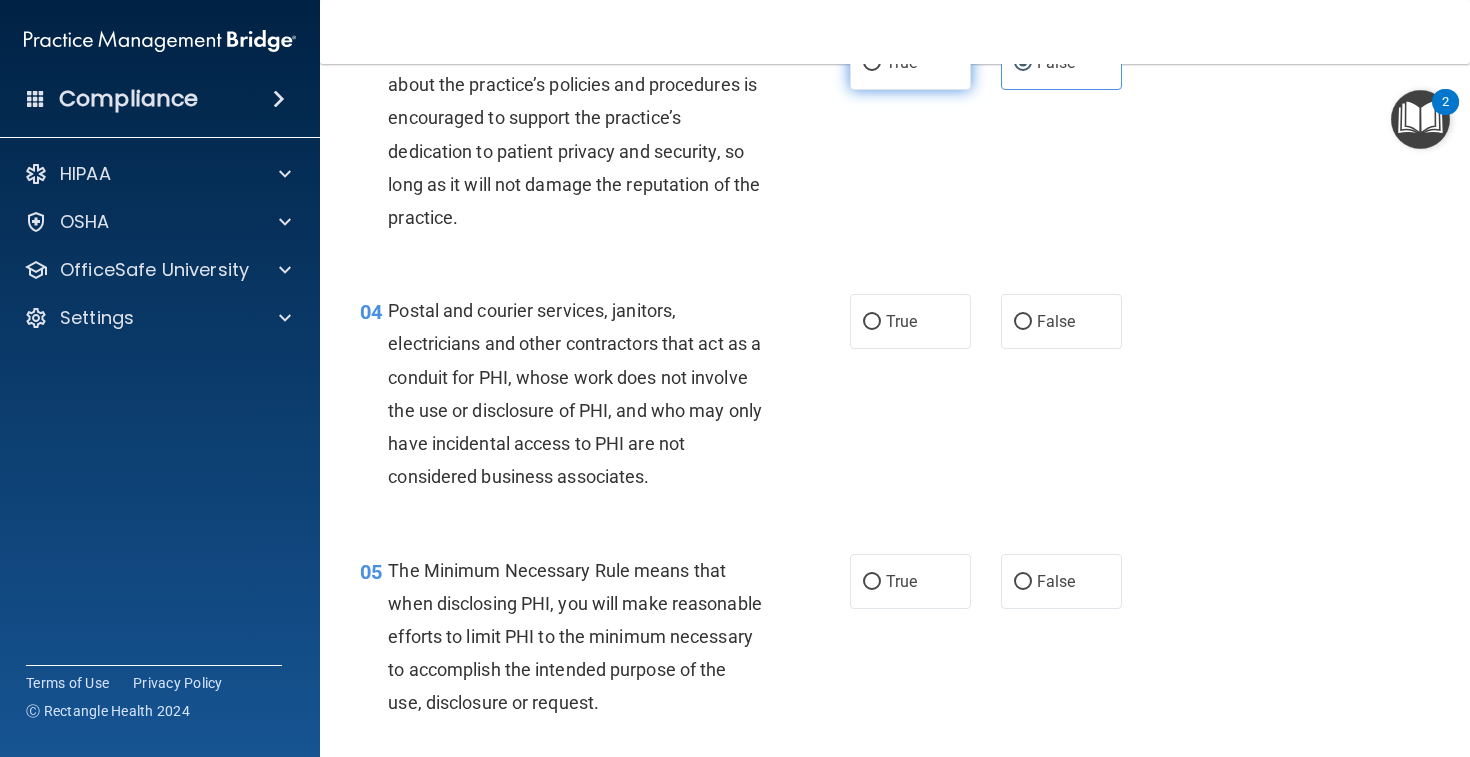 click on "True" at bounding box center [901, 62] 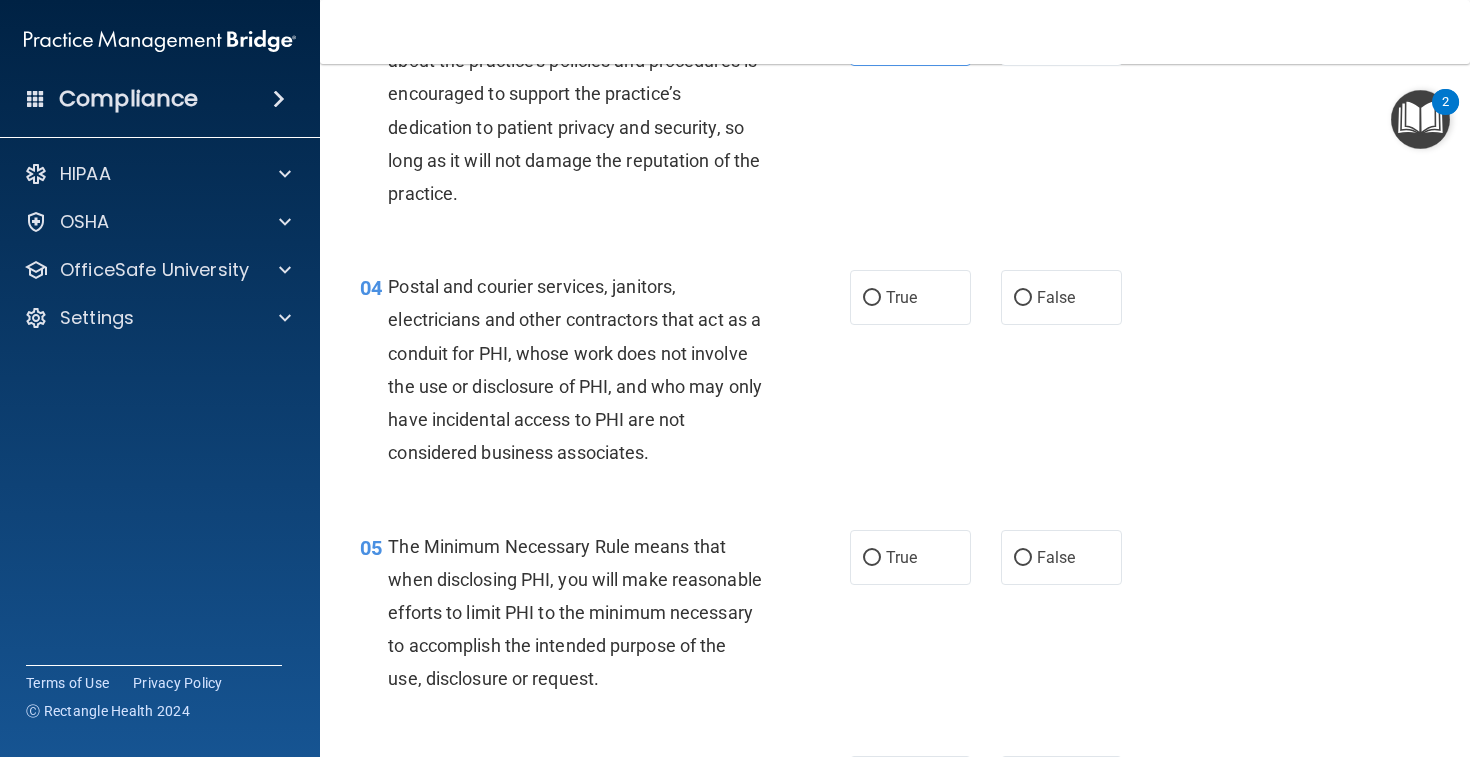 scroll, scrollTop: 519, scrollLeft: 0, axis: vertical 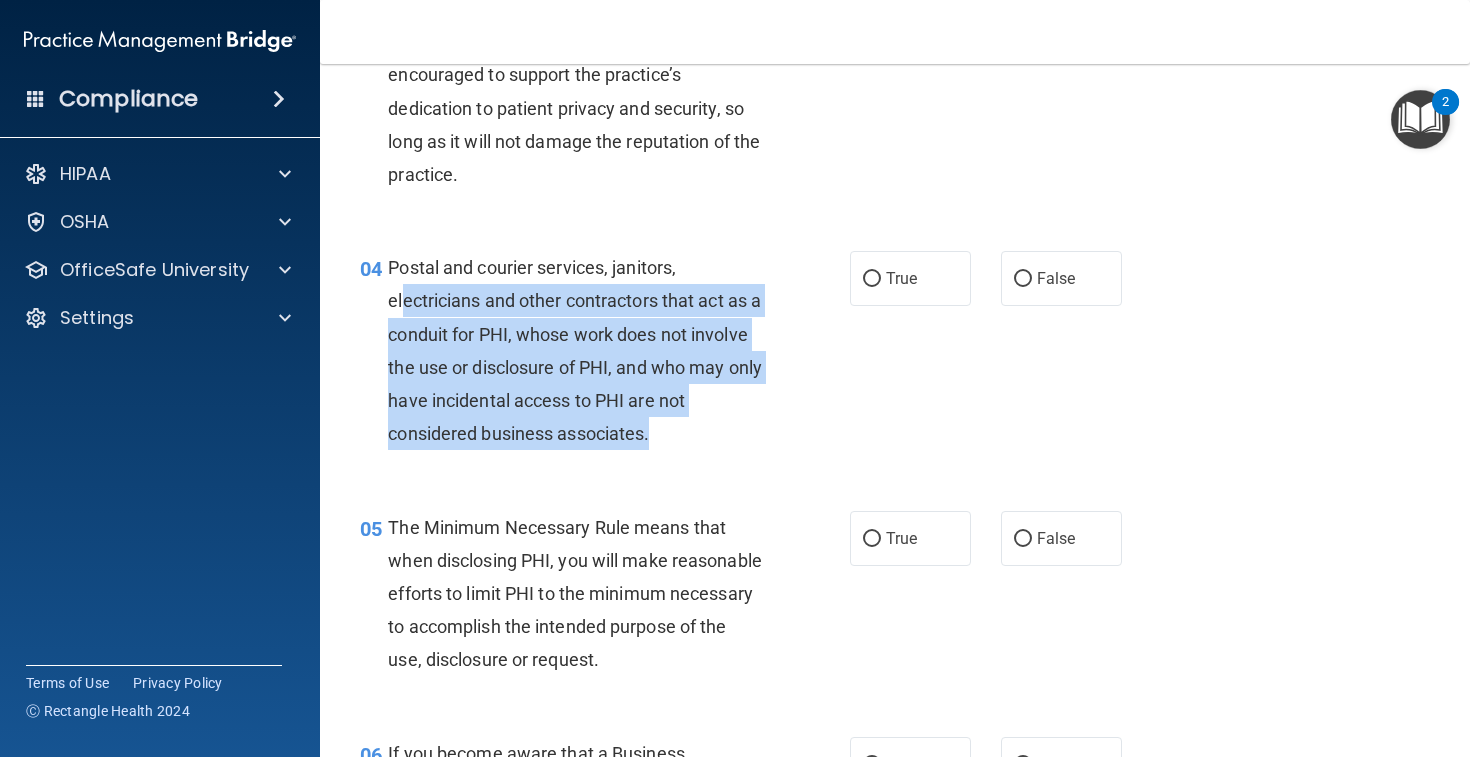 drag, startPoint x: 406, startPoint y: 294, endPoint x: 739, endPoint y: 431, distance: 360.08054 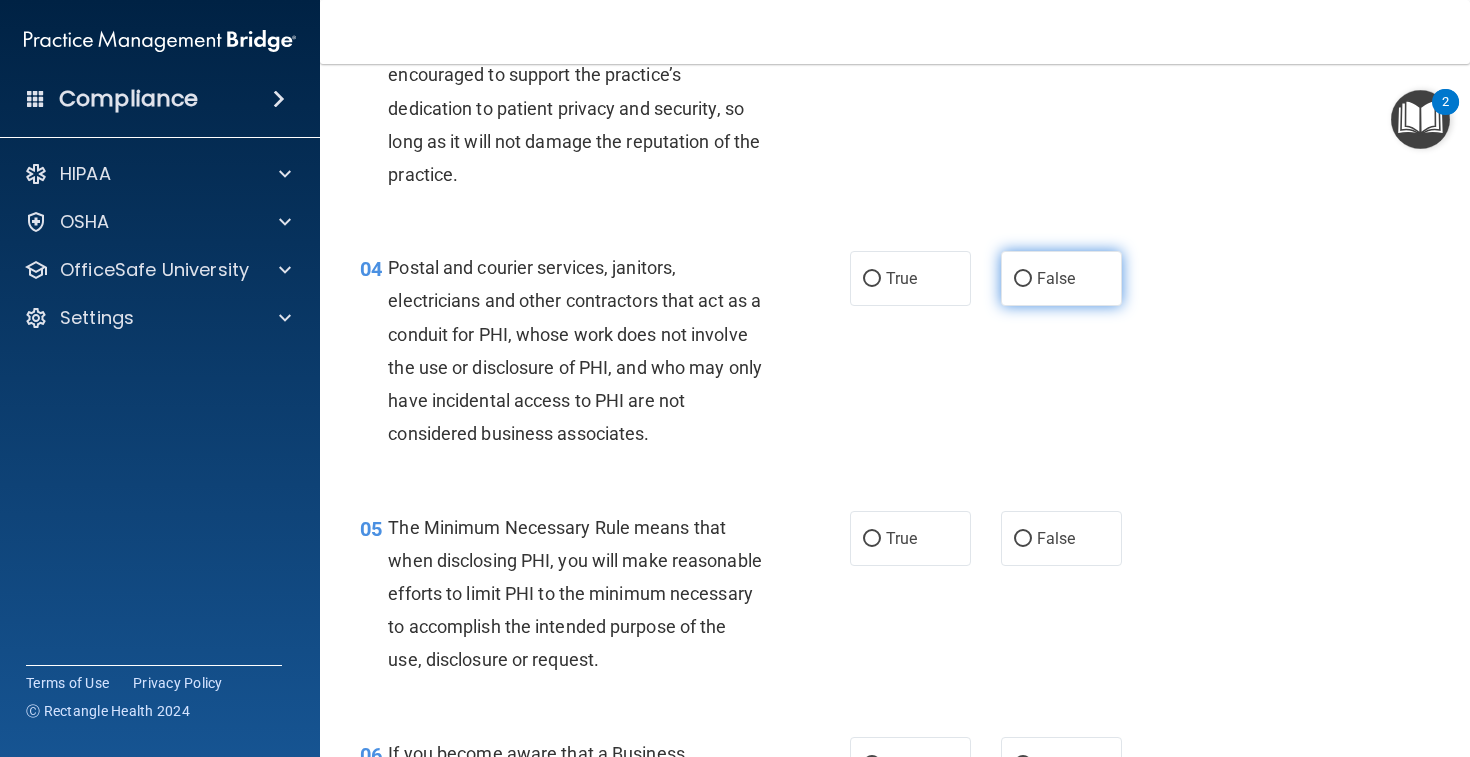 click on "False" at bounding box center (1056, 278) 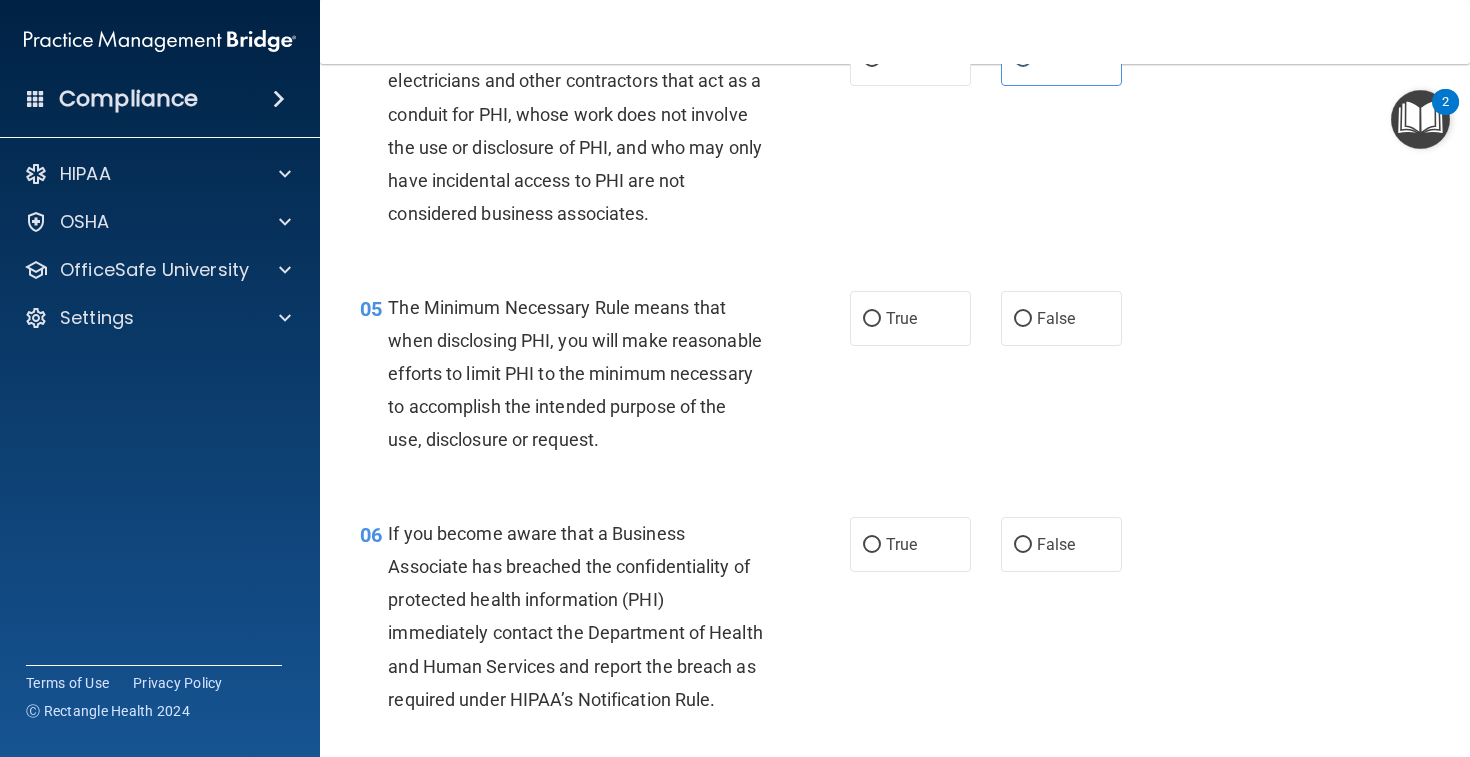 scroll, scrollTop: 764, scrollLeft: 0, axis: vertical 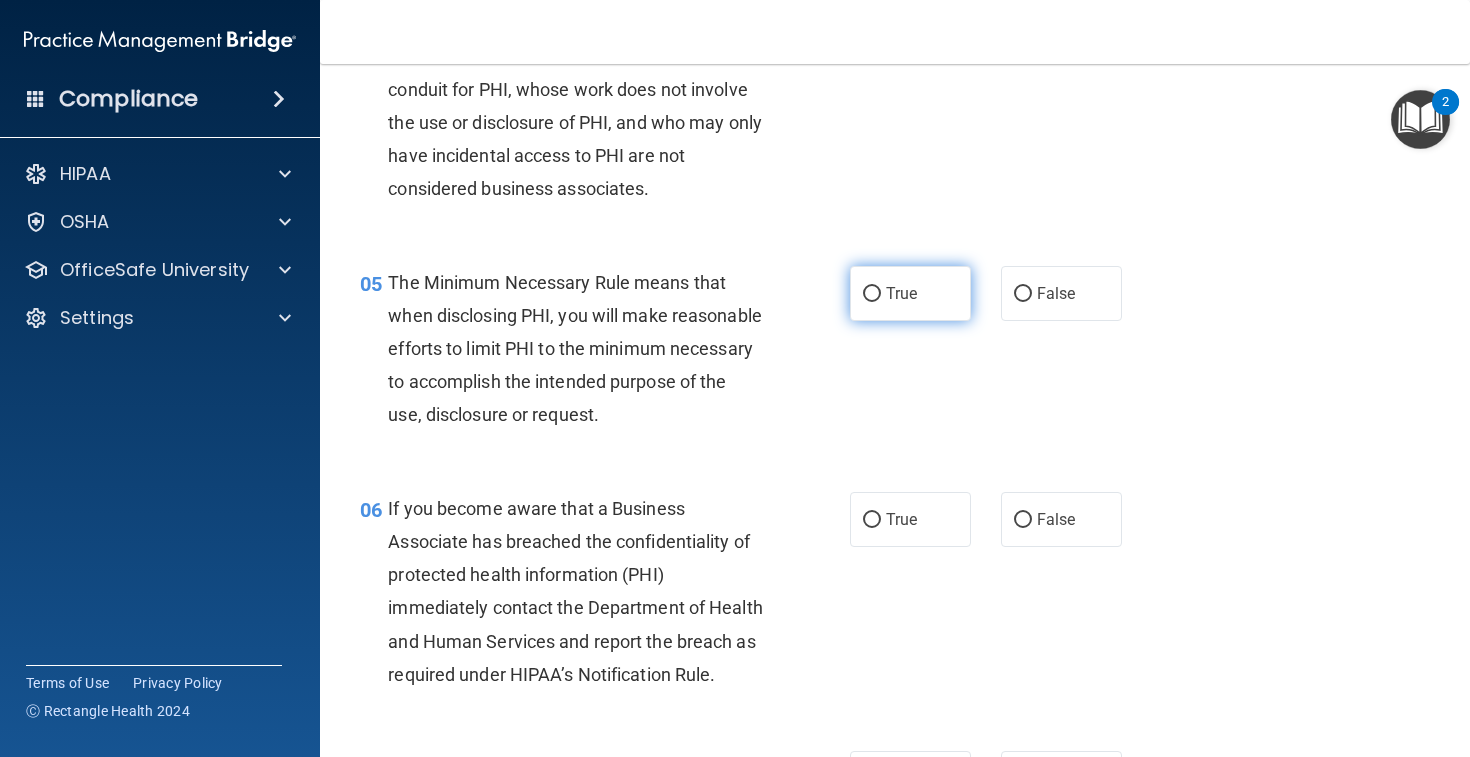click on "True" at bounding box center [910, 293] 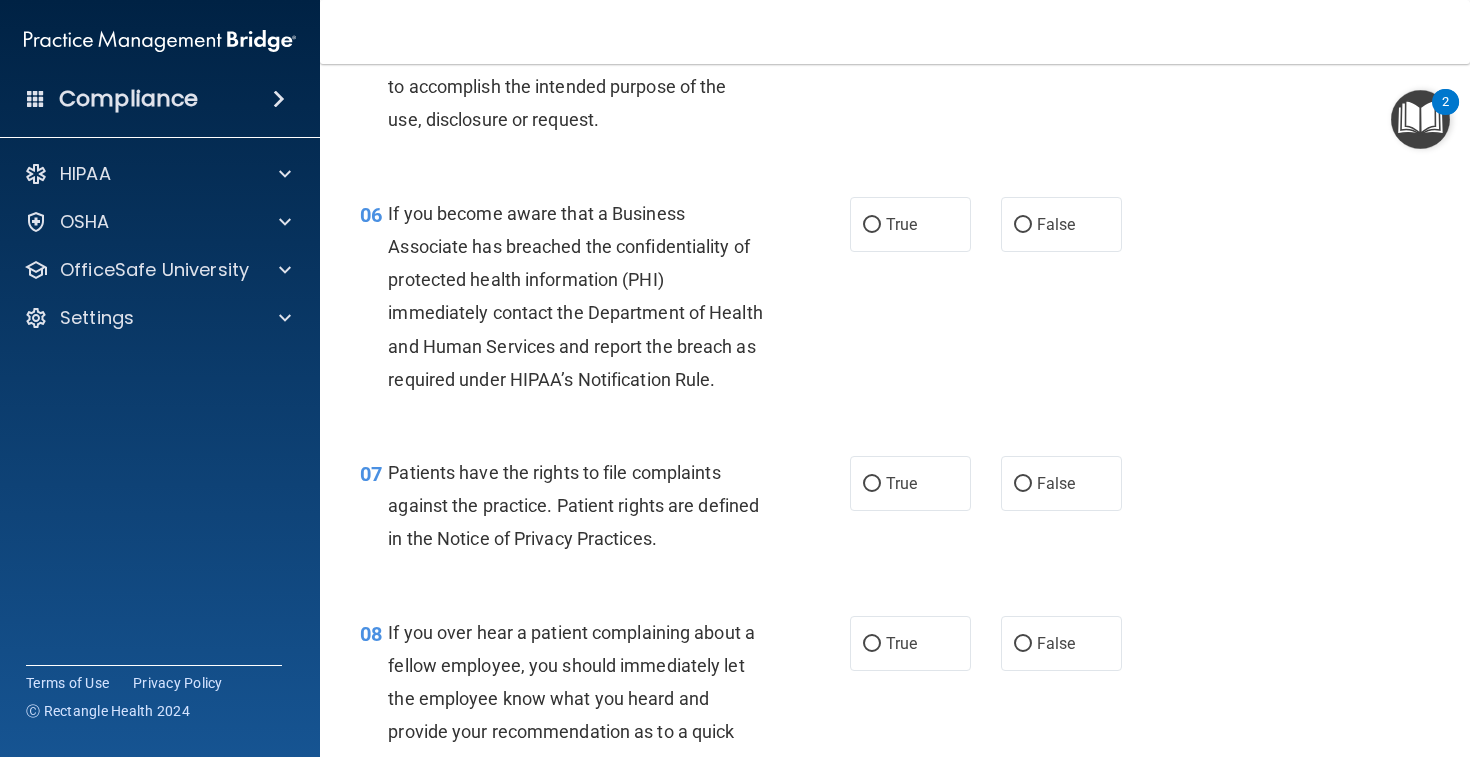 scroll, scrollTop: 1067, scrollLeft: 0, axis: vertical 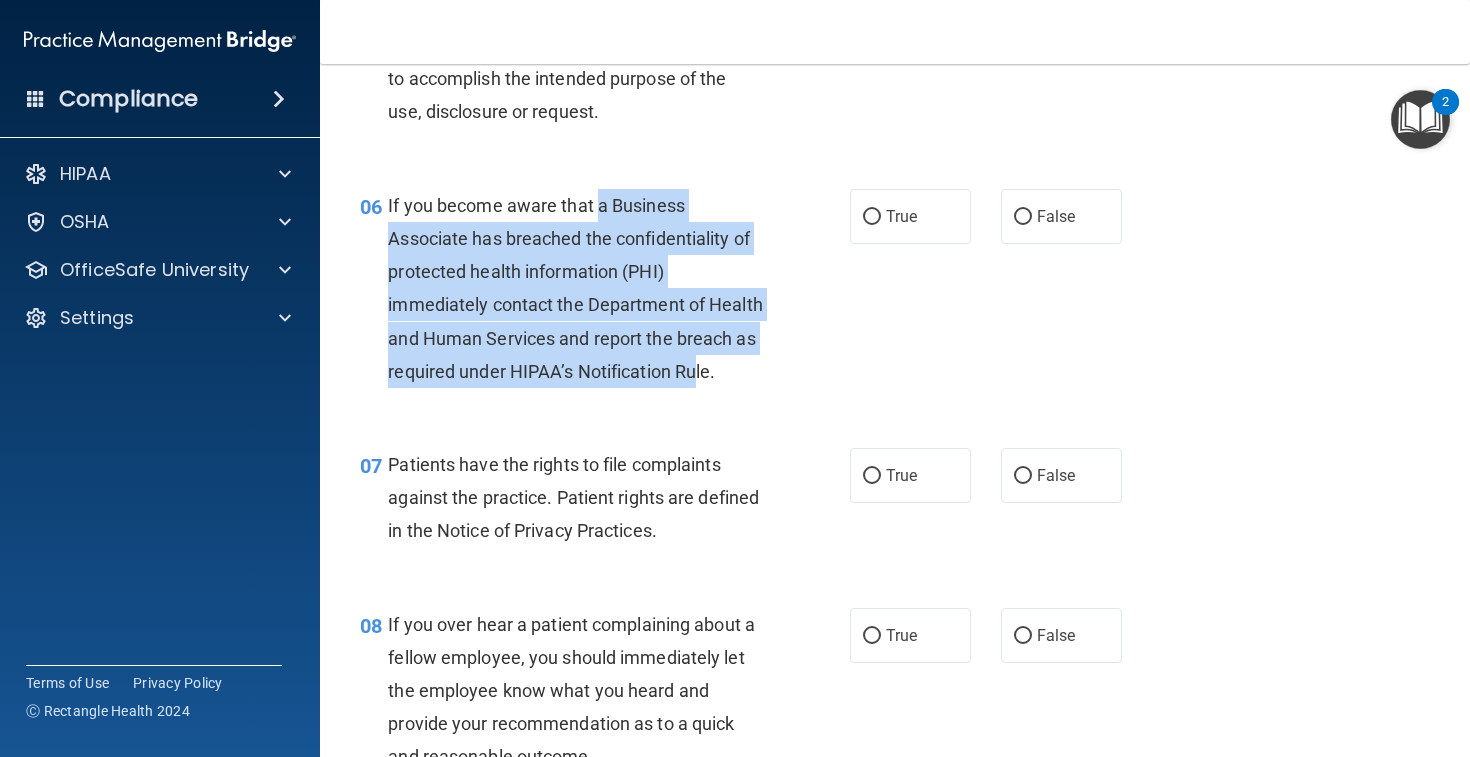 drag, startPoint x: 596, startPoint y: 235, endPoint x: 696, endPoint y: 388, distance: 182.7813 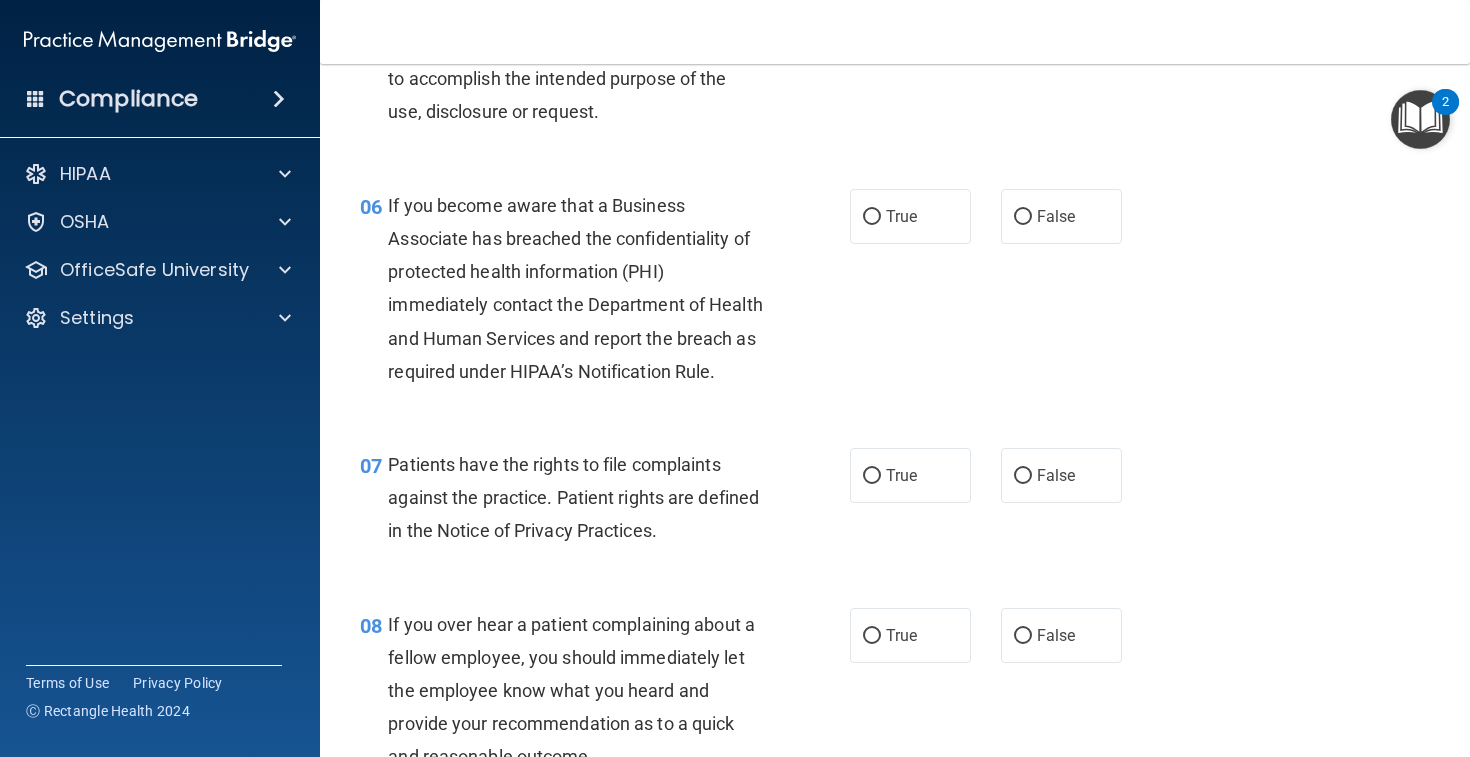 click on "If you become aware that a Business Associate has breached the confidentiality of protected health information (PHI) immediately contact the Department of Health and Human Services and report the breach as required under HIPAA’s Notification Rule." at bounding box center (583, 288) 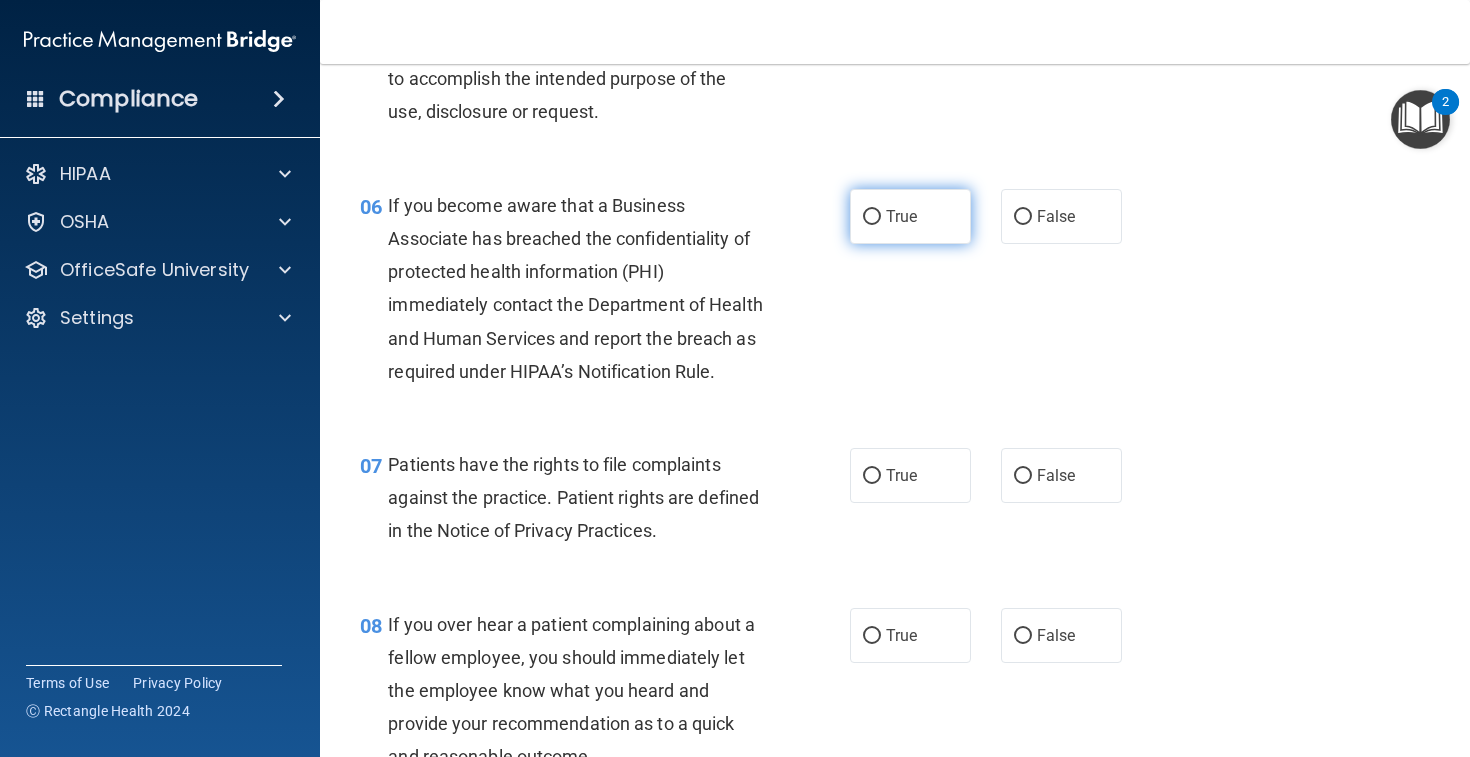 click on "True" at bounding box center (910, 216) 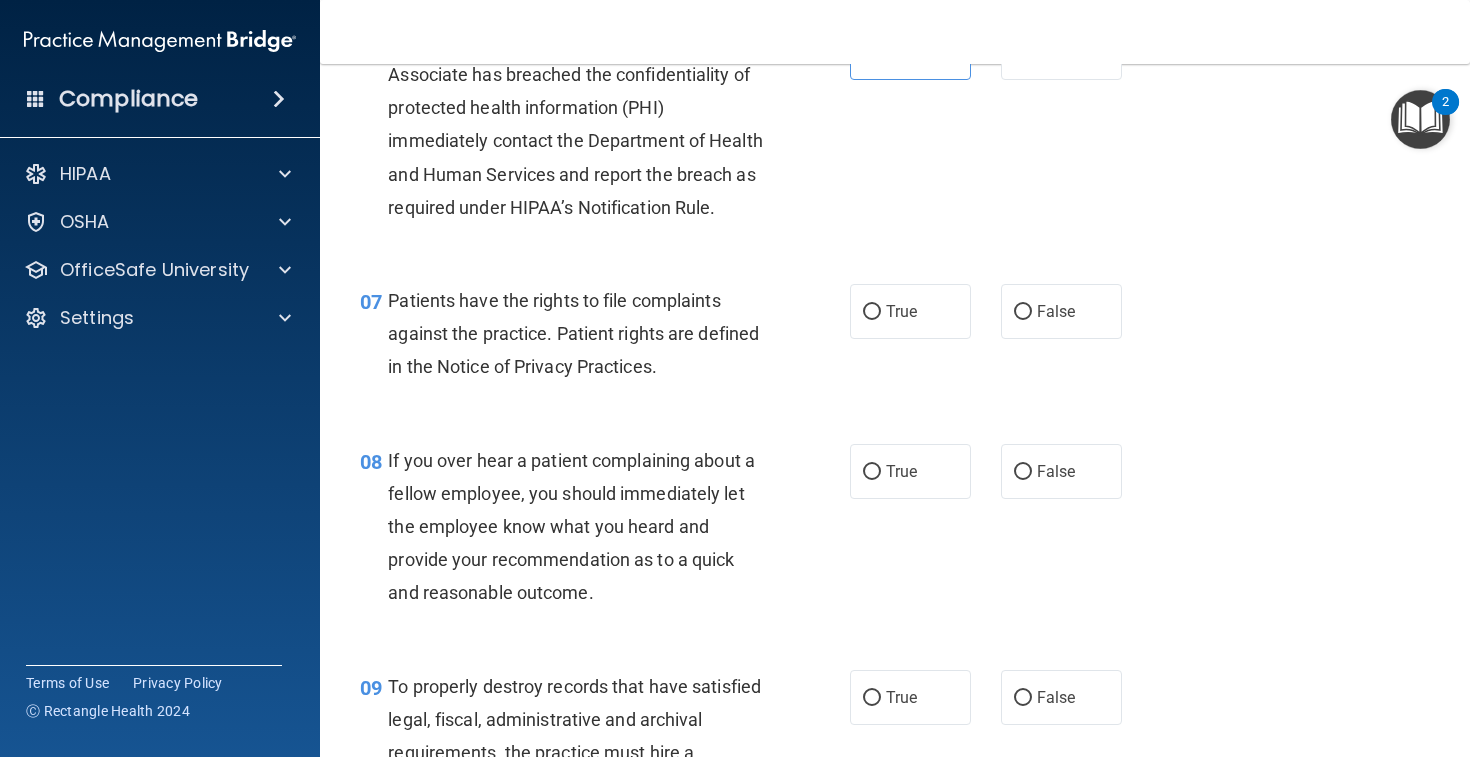 scroll, scrollTop: 1233, scrollLeft: 0, axis: vertical 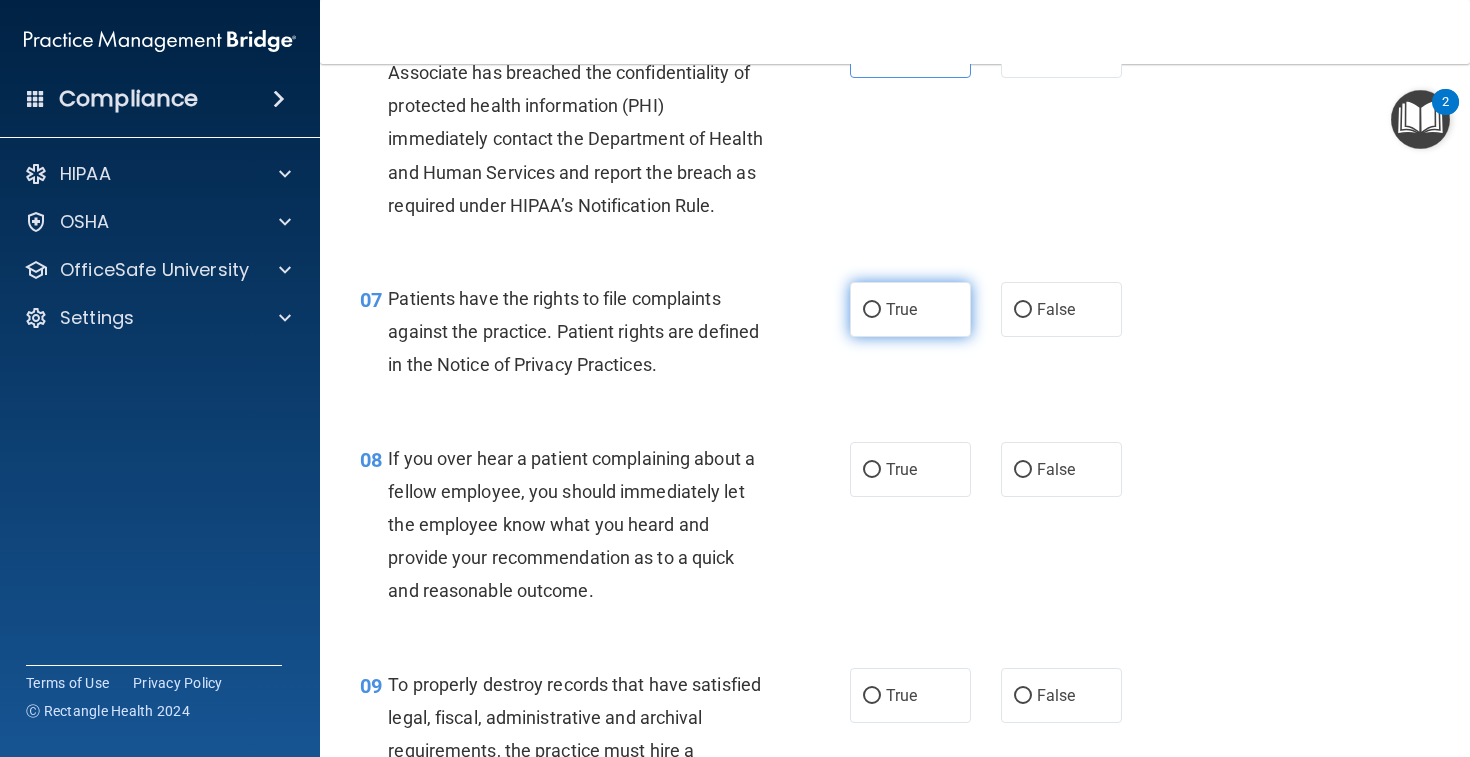click on "True" at bounding box center [910, 309] 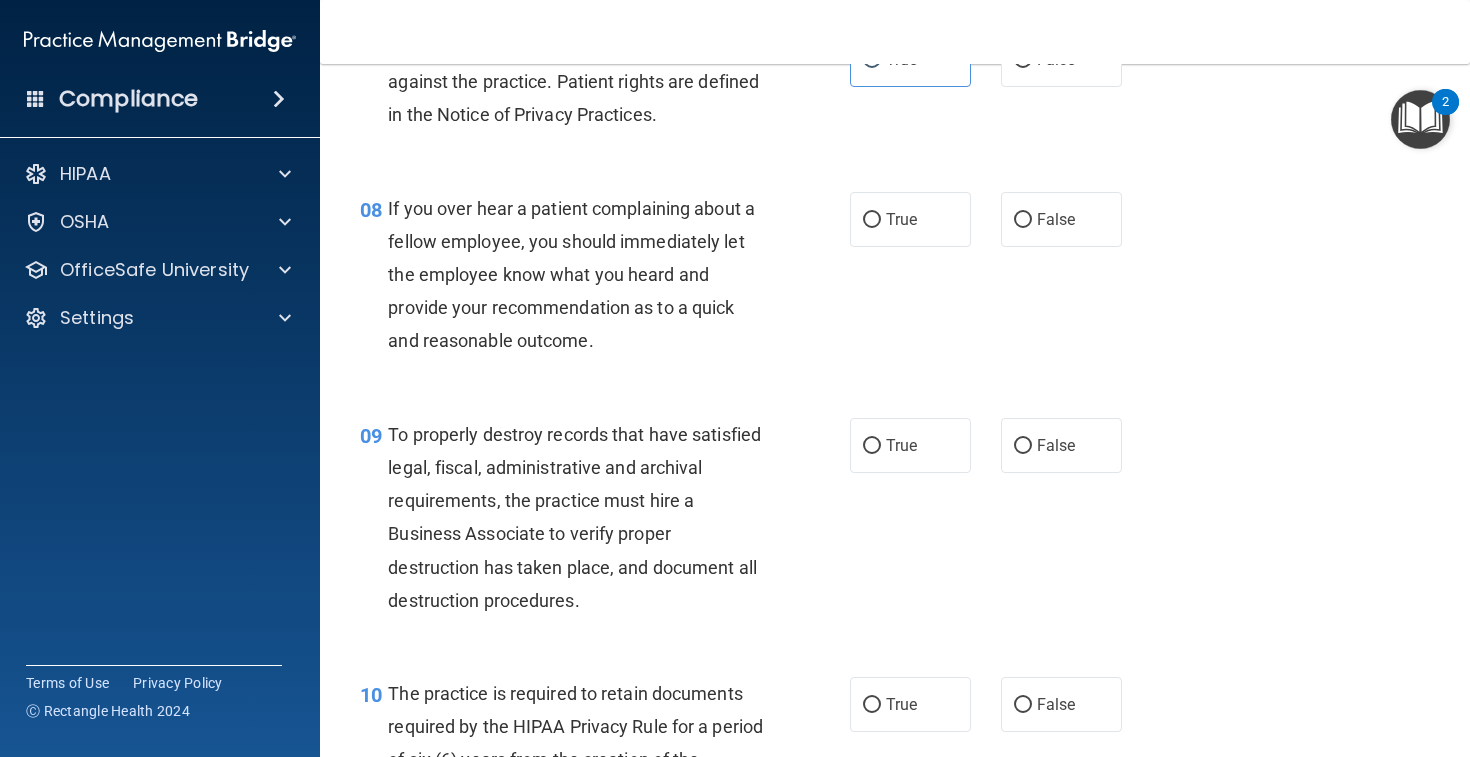 scroll, scrollTop: 1487, scrollLeft: 0, axis: vertical 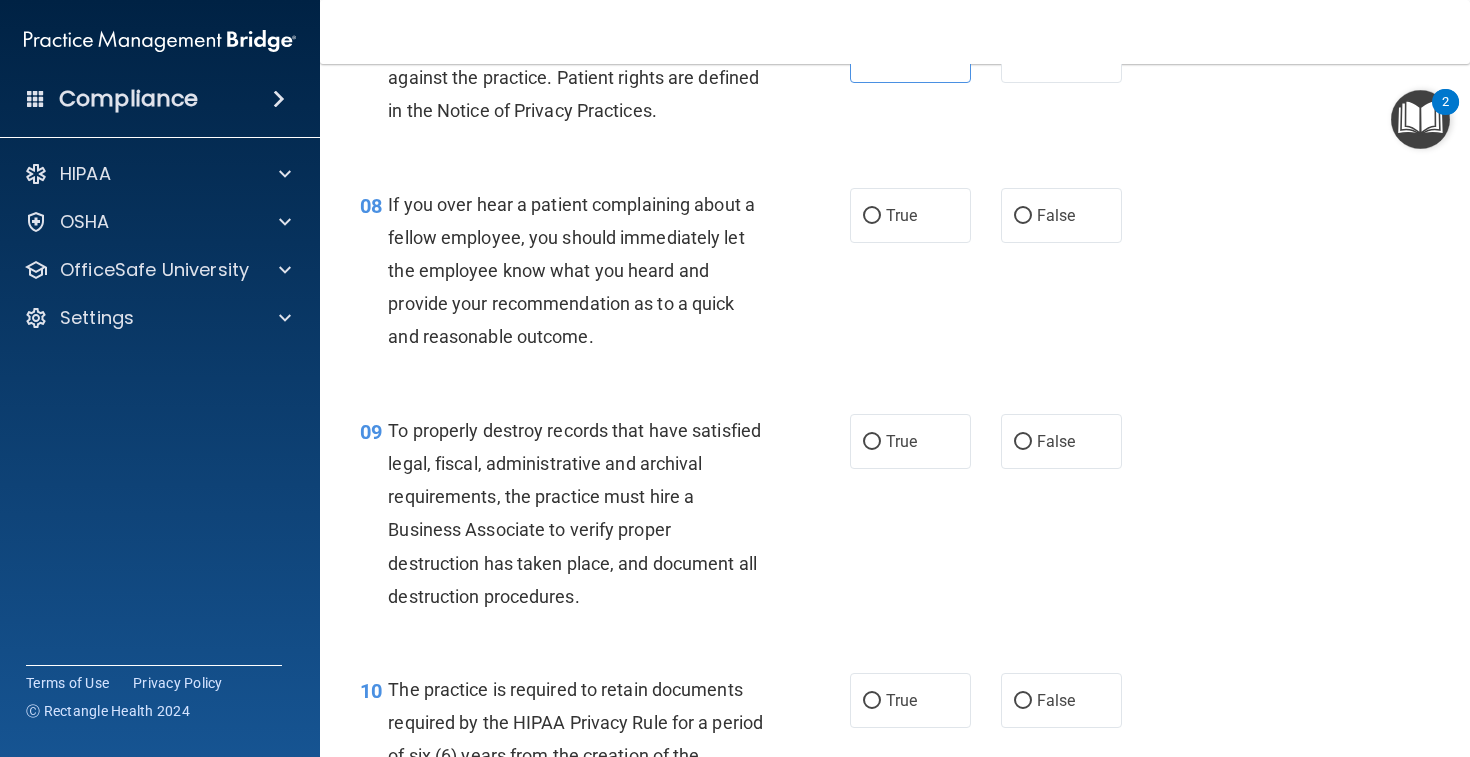 click on "If you over hear a patient complaining about a fellow employee, you should immediately let the employee know what you heard and provide your recommendation as to a quick and reasonable outcome." at bounding box center [583, 271] 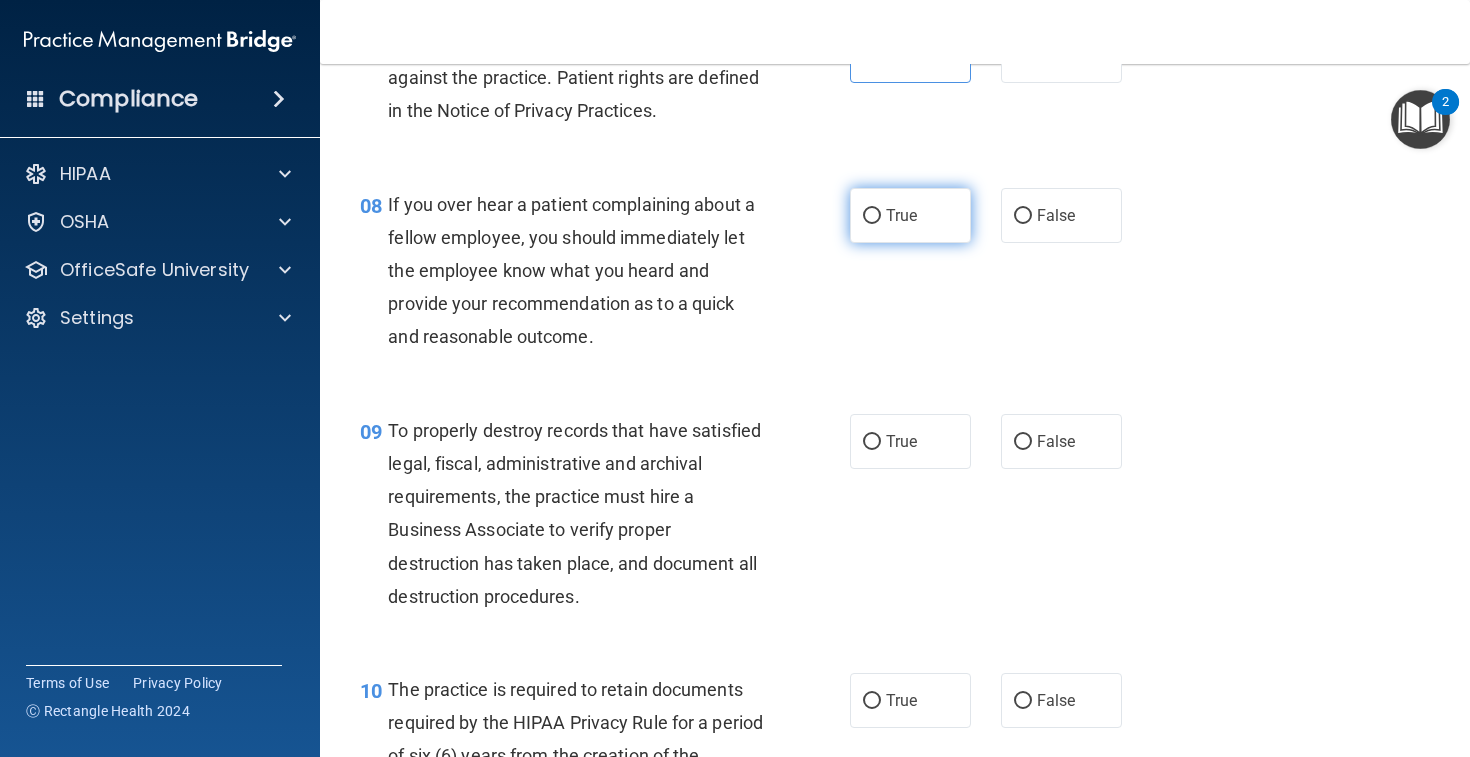 click on "True" at bounding box center (910, 215) 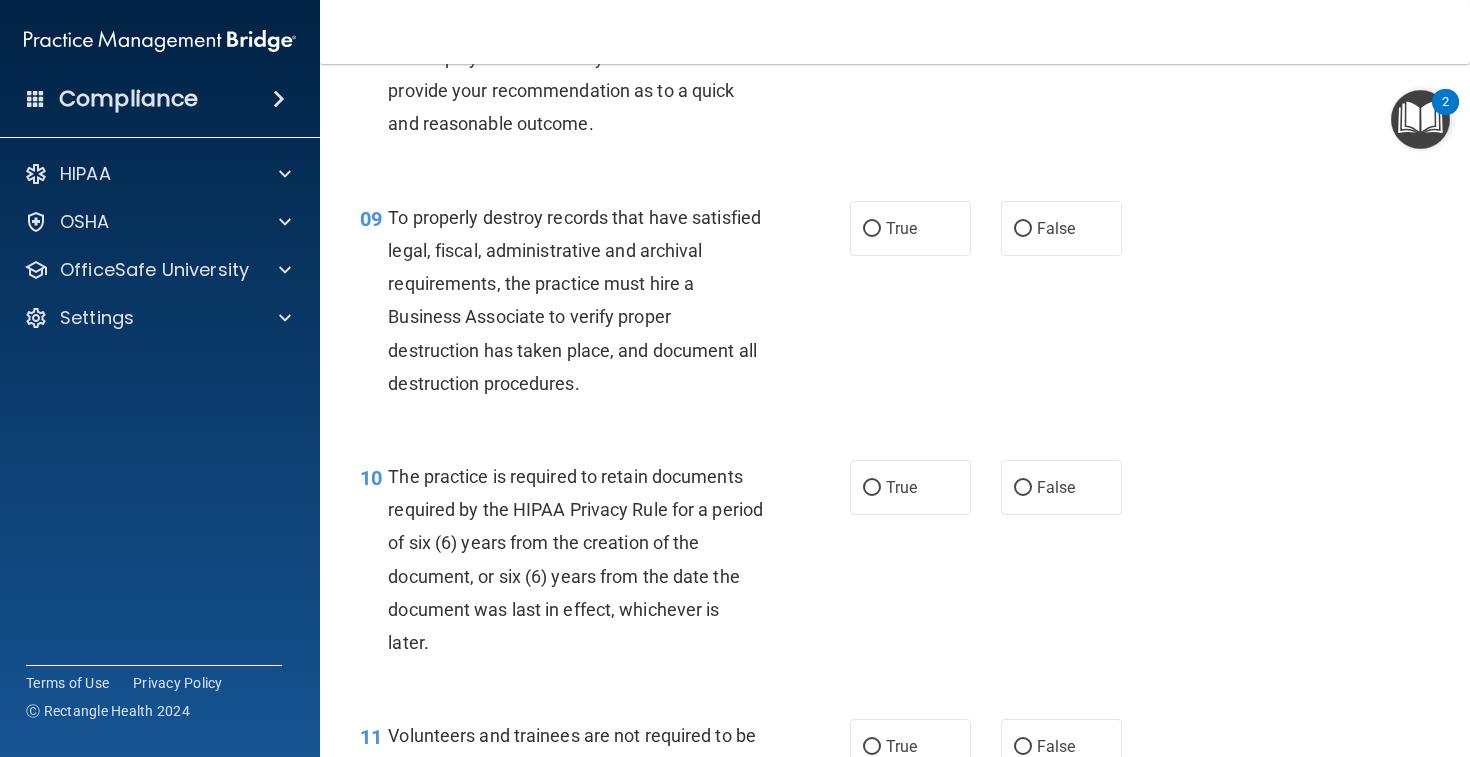 scroll, scrollTop: 1711, scrollLeft: 0, axis: vertical 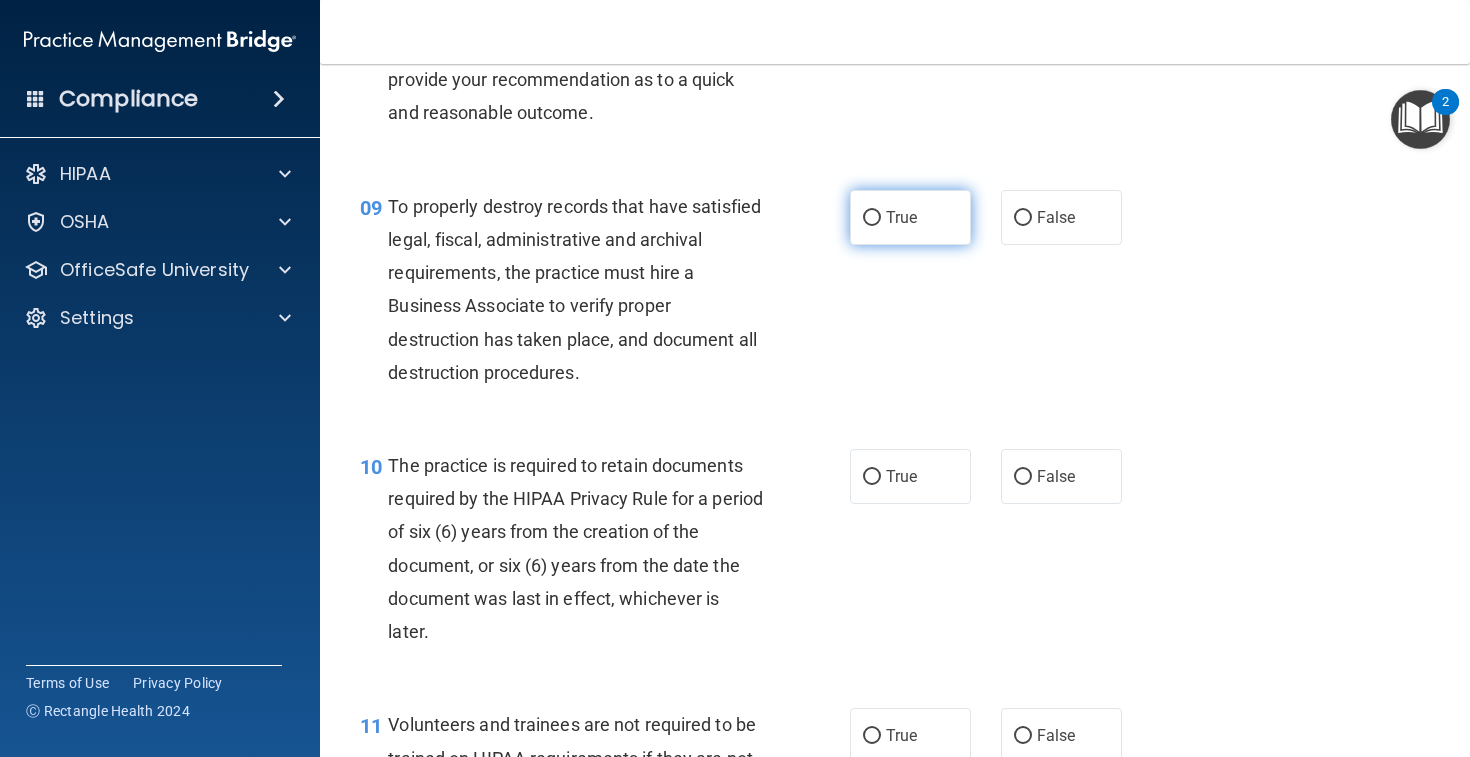 click on "True" at bounding box center [910, 217] 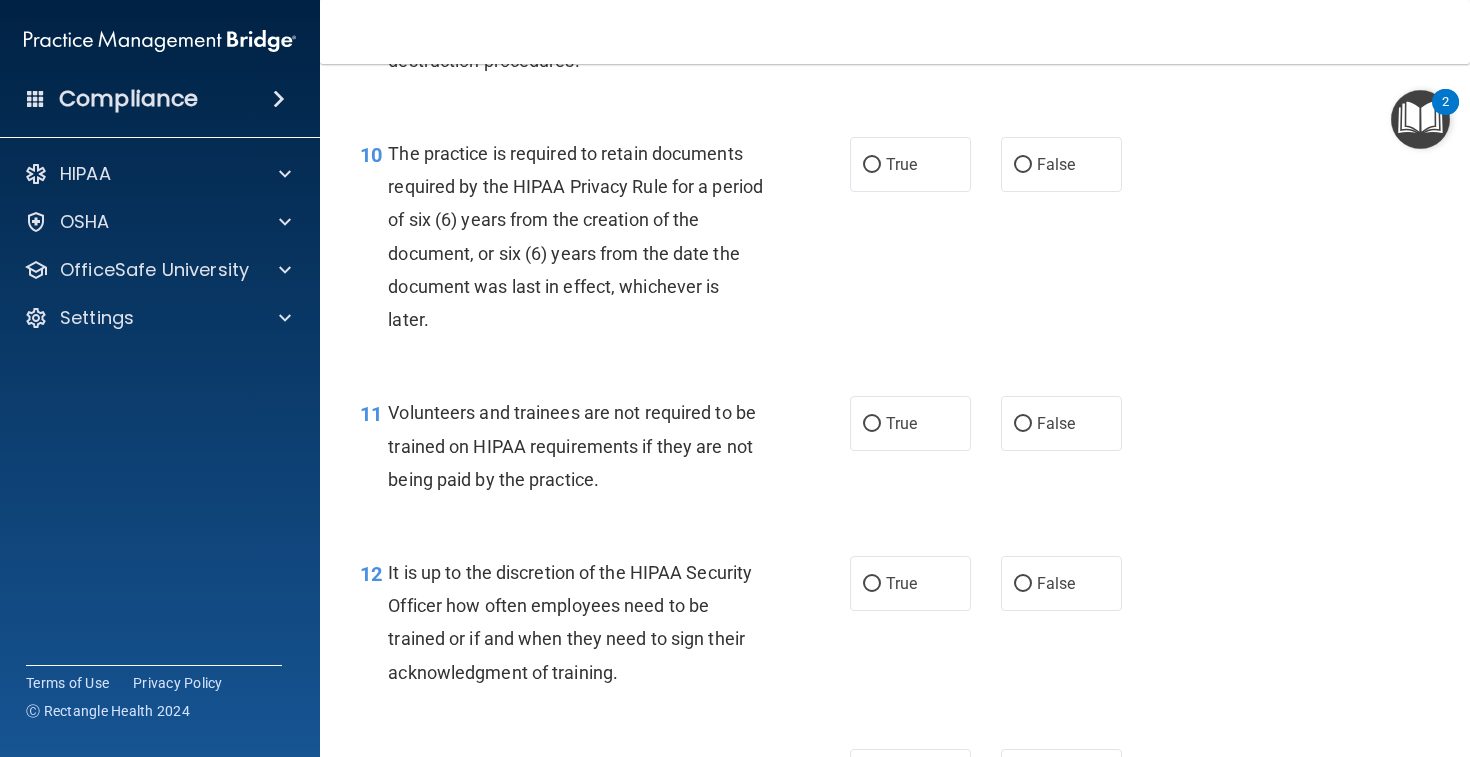 scroll, scrollTop: 2024, scrollLeft: 0, axis: vertical 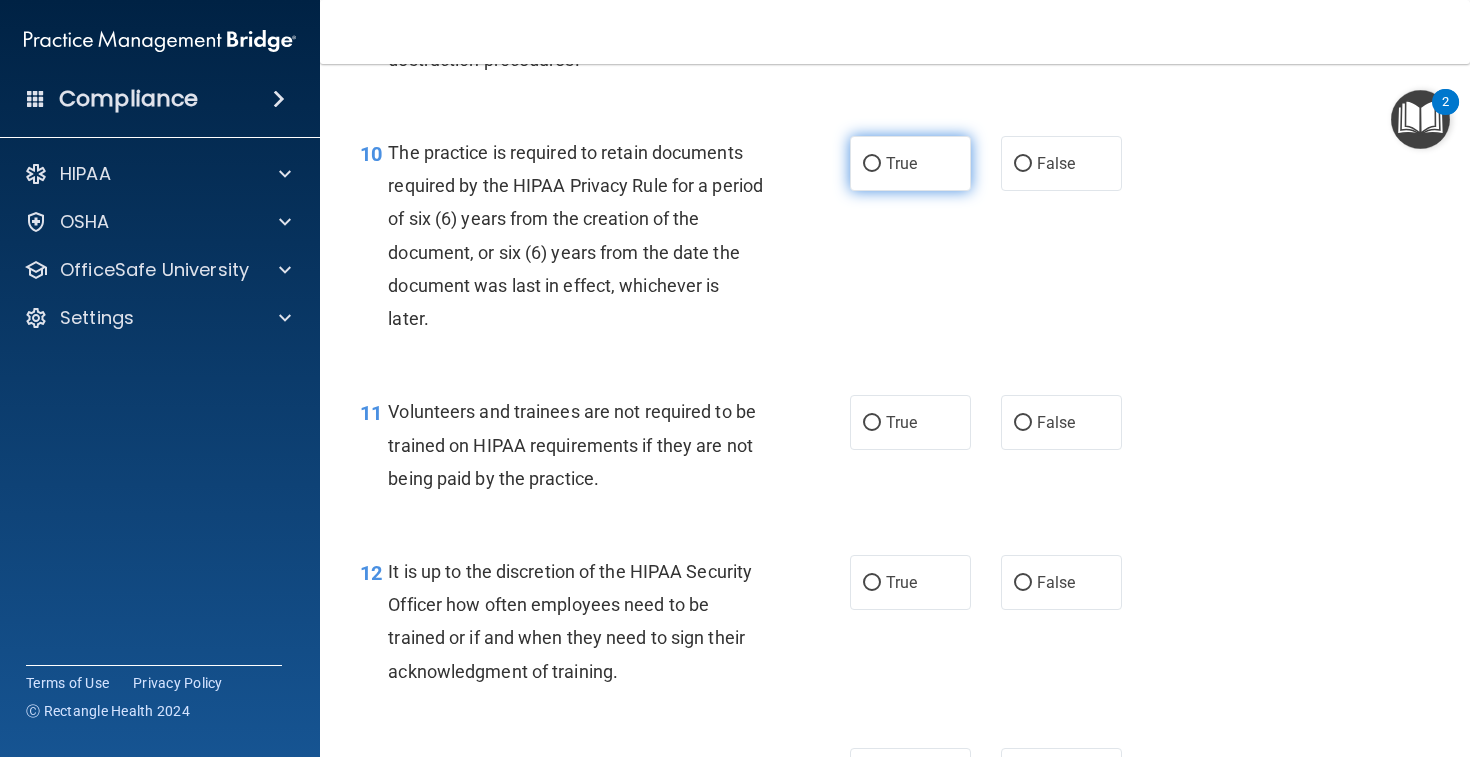 click on "True" at bounding box center (872, 164) 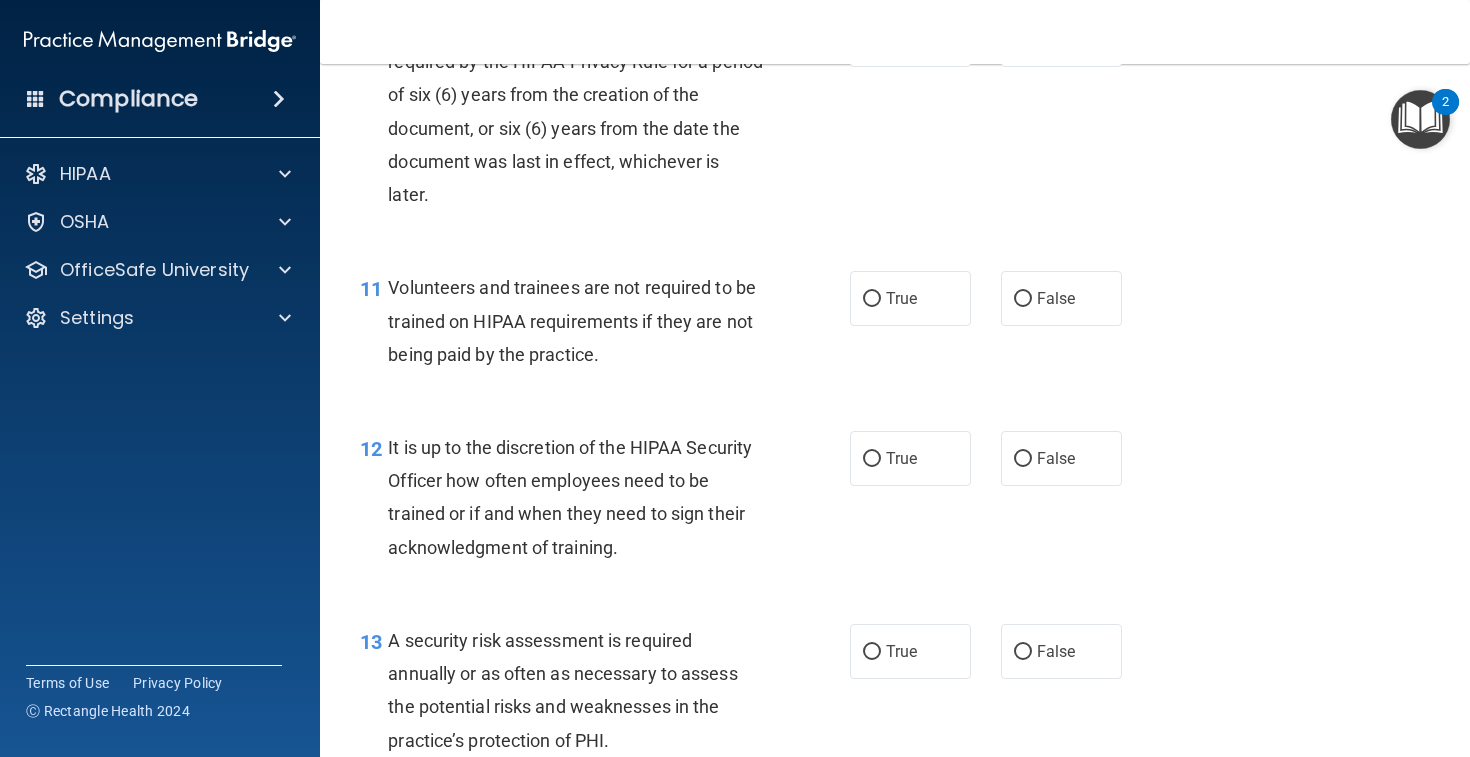 scroll, scrollTop: 2145, scrollLeft: 0, axis: vertical 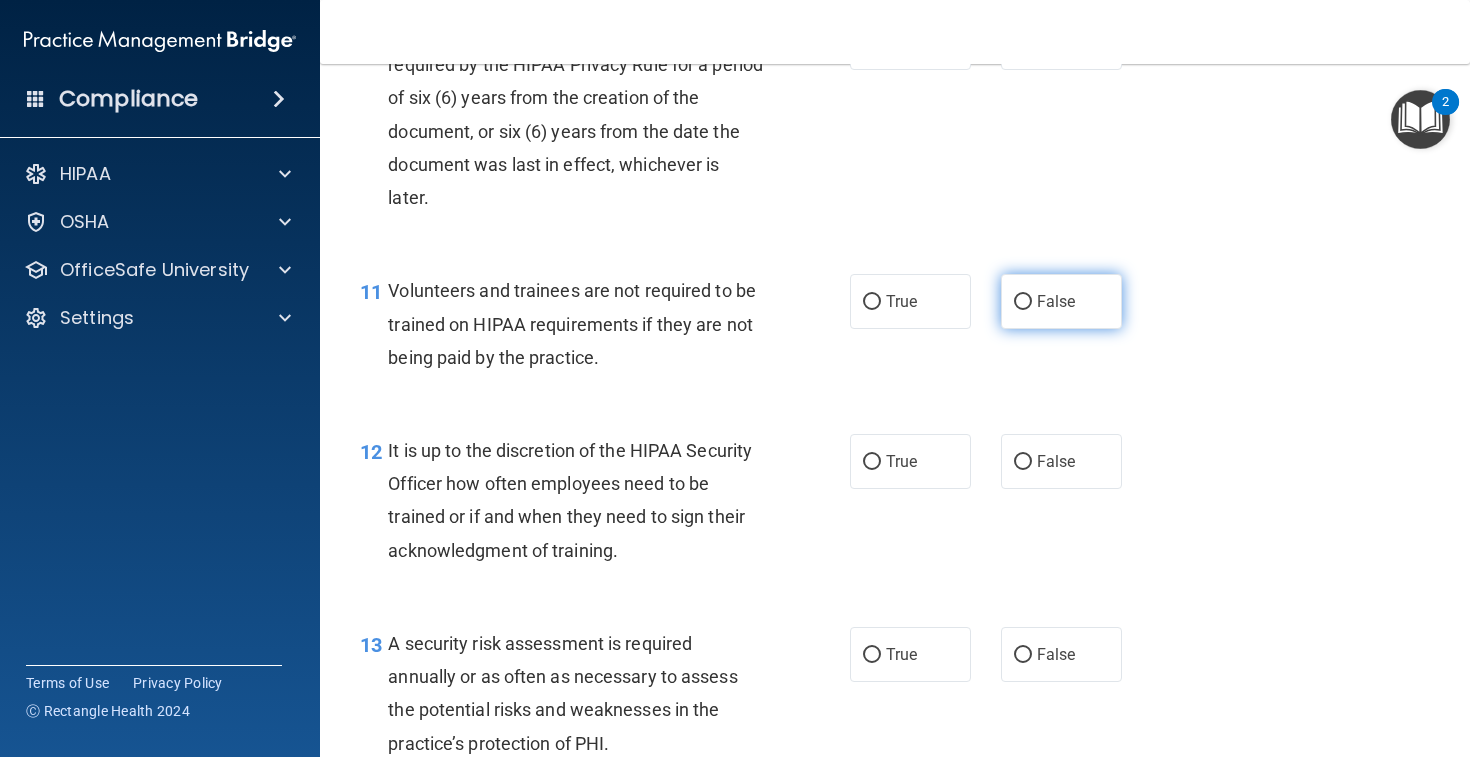 click on "False" at bounding box center (1056, 301) 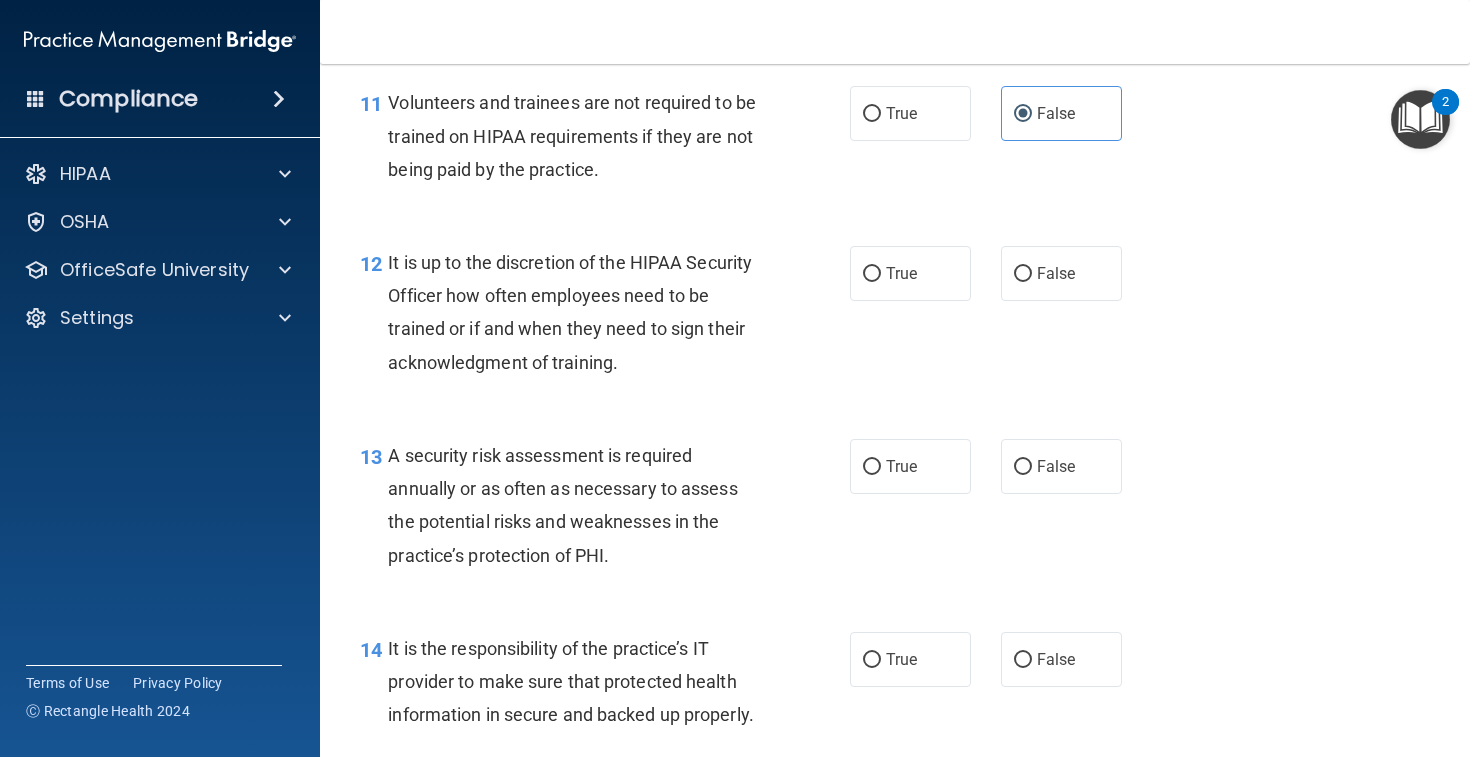 scroll, scrollTop: 2339, scrollLeft: 0, axis: vertical 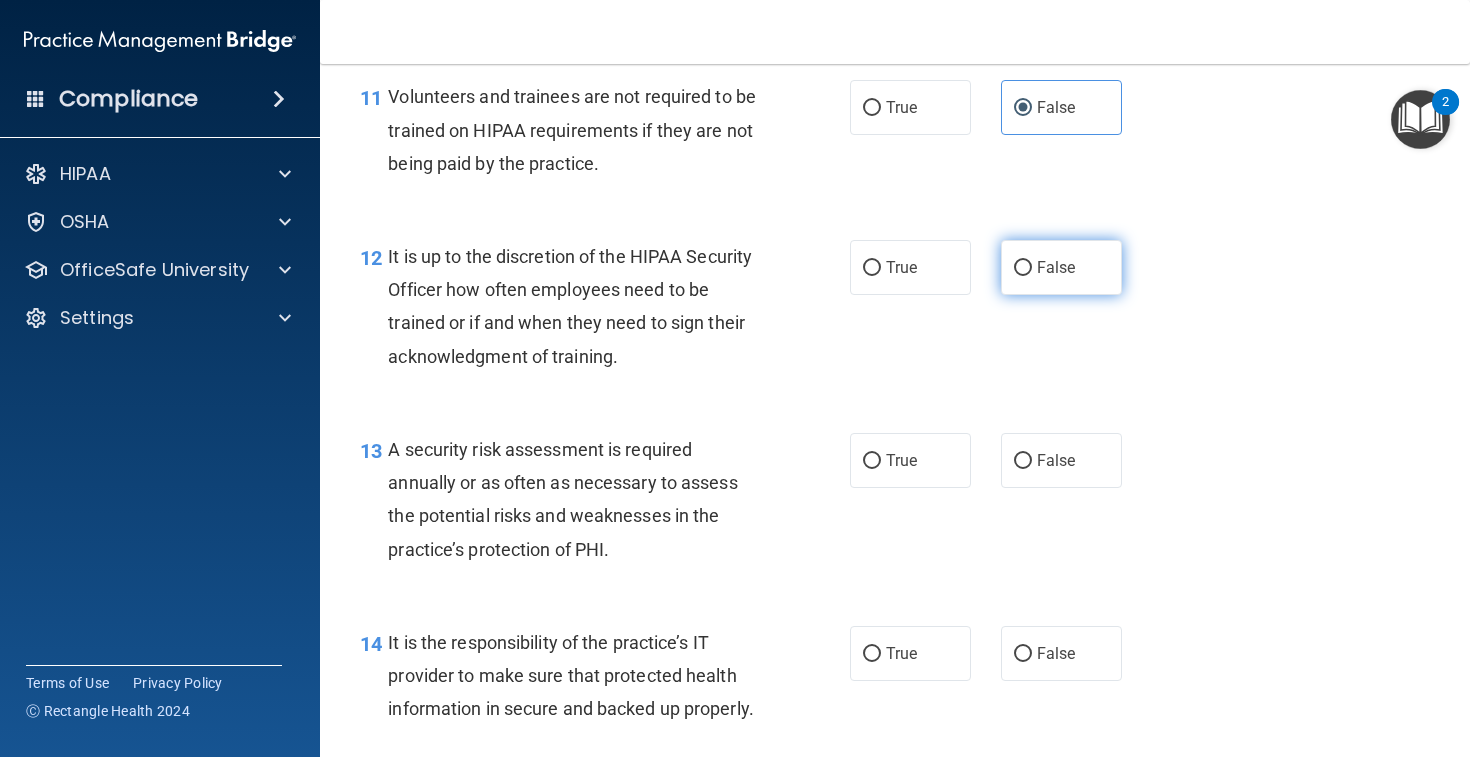 click on "False" at bounding box center [1061, 267] 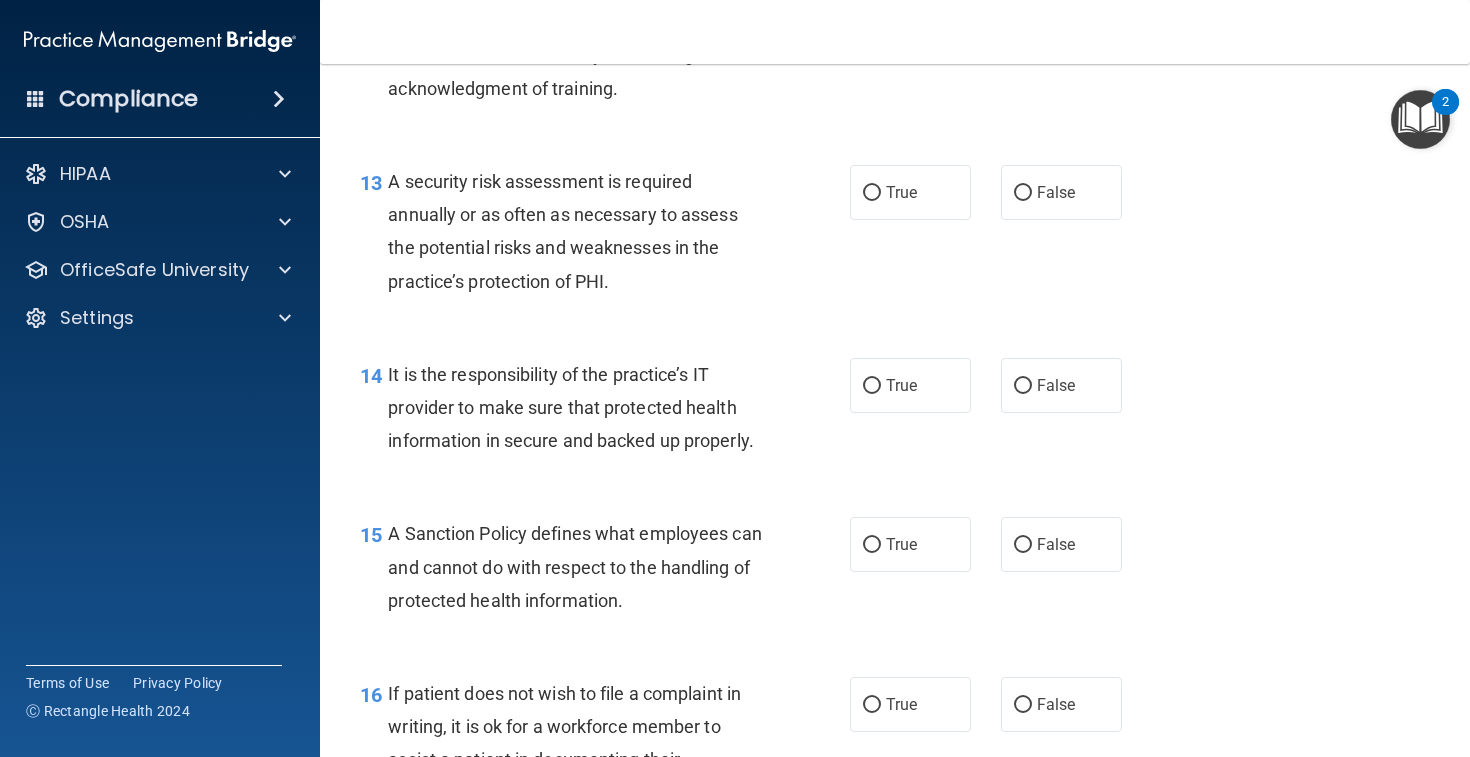 scroll, scrollTop: 2612, scrollLeft: 0, axis: vertical 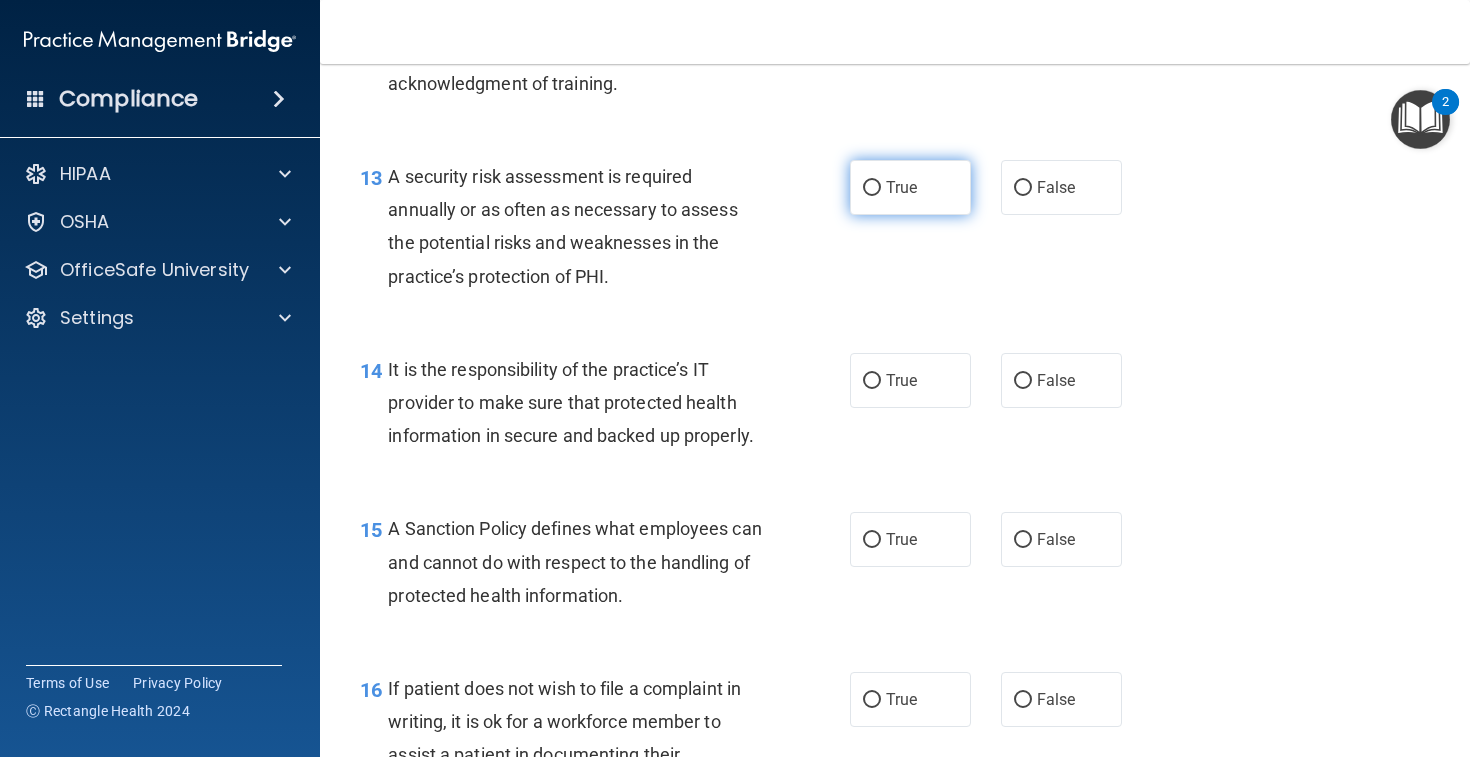 click on "True" at bounding box center (901, 187) 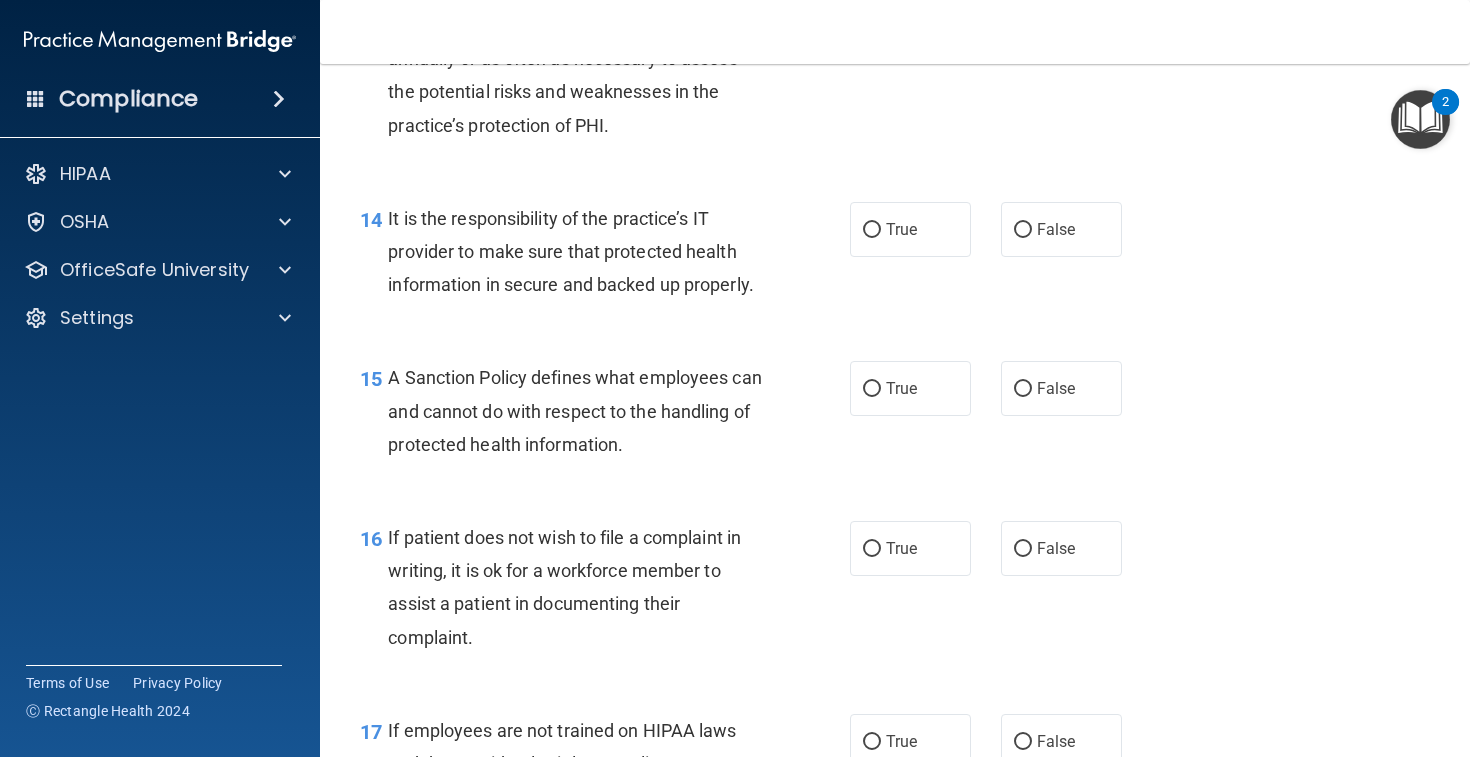 scroll, scrollTop: 2796, scrollLeft: 0, axis: vertical 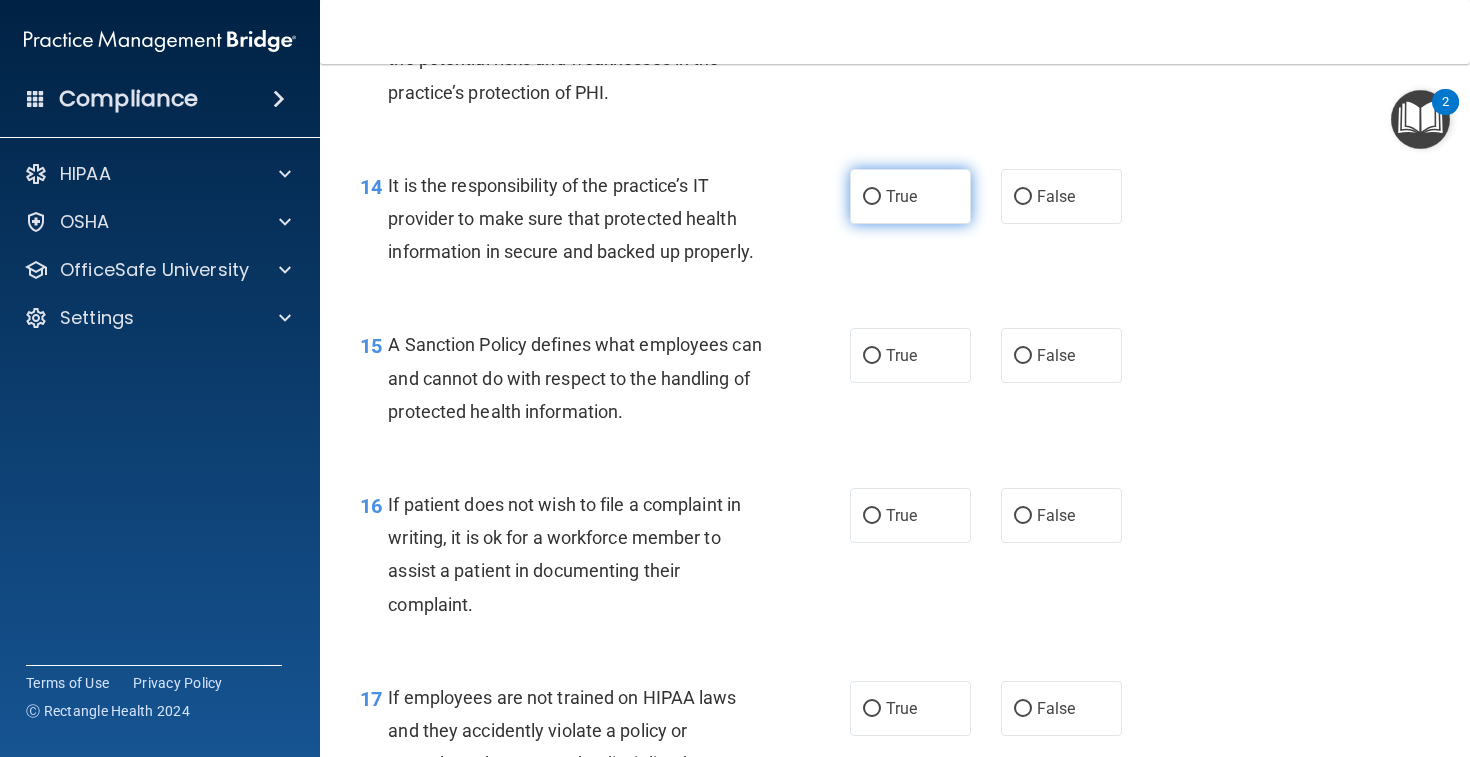 click on "True" at bounding box center [872, 197] 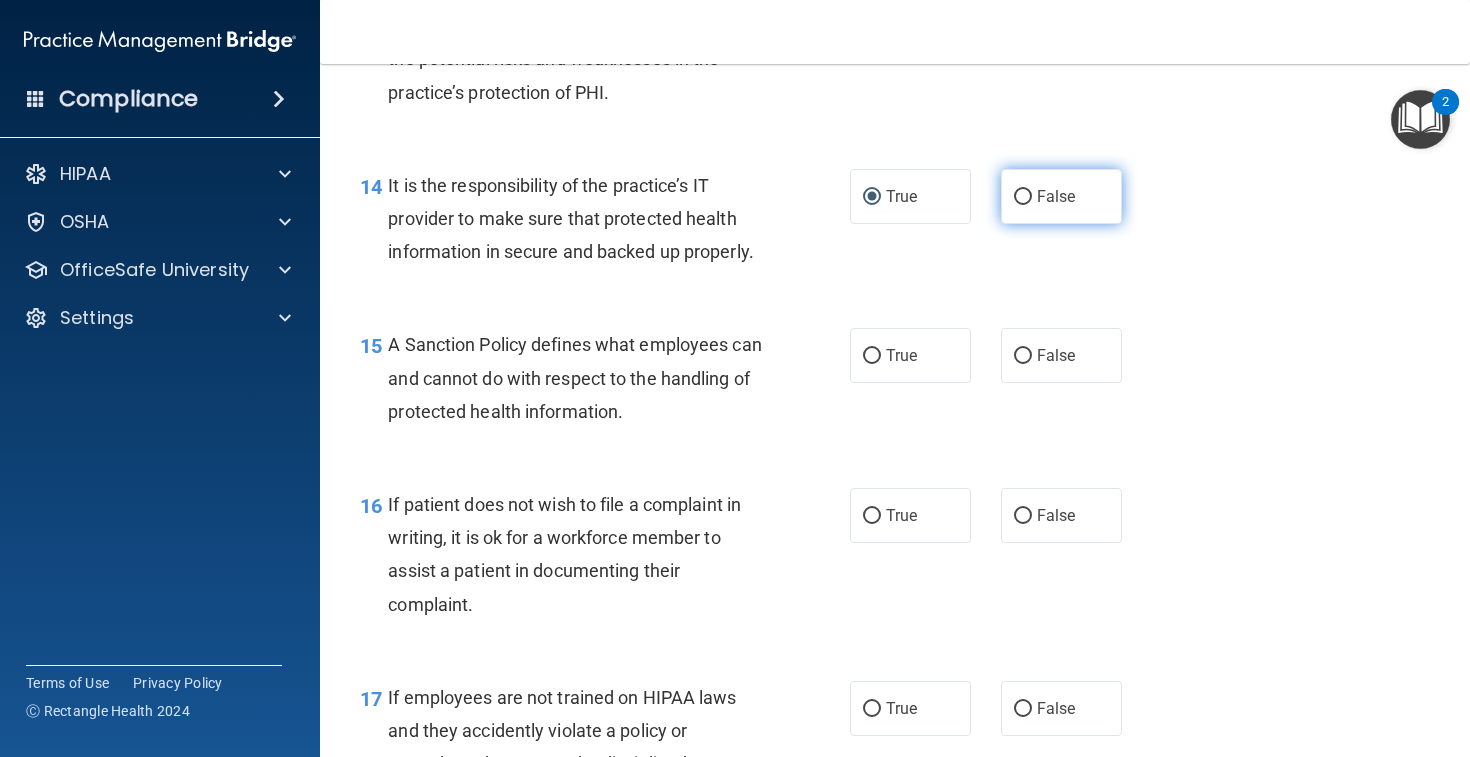 click on "False" at bounding box center (1061, 196) 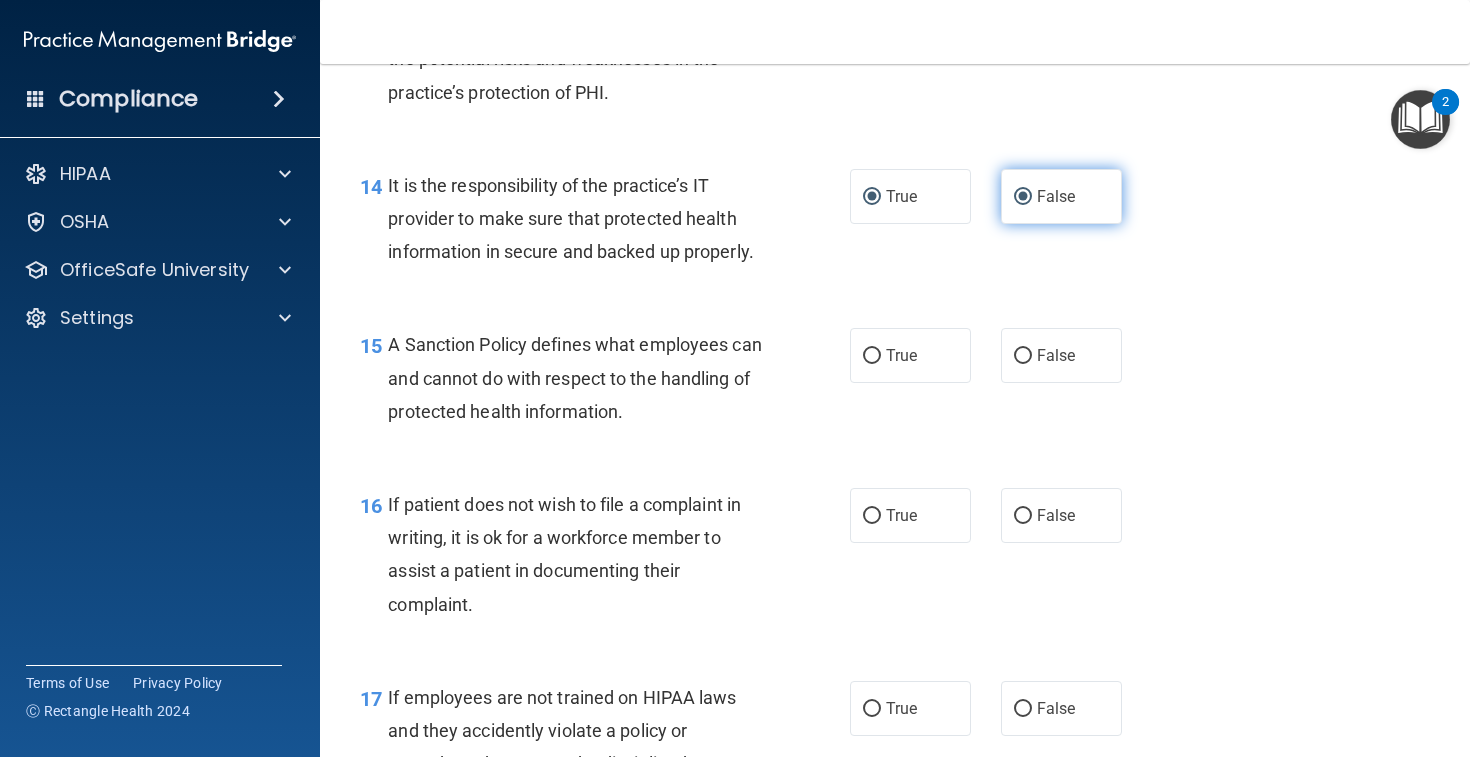 radio on "false" 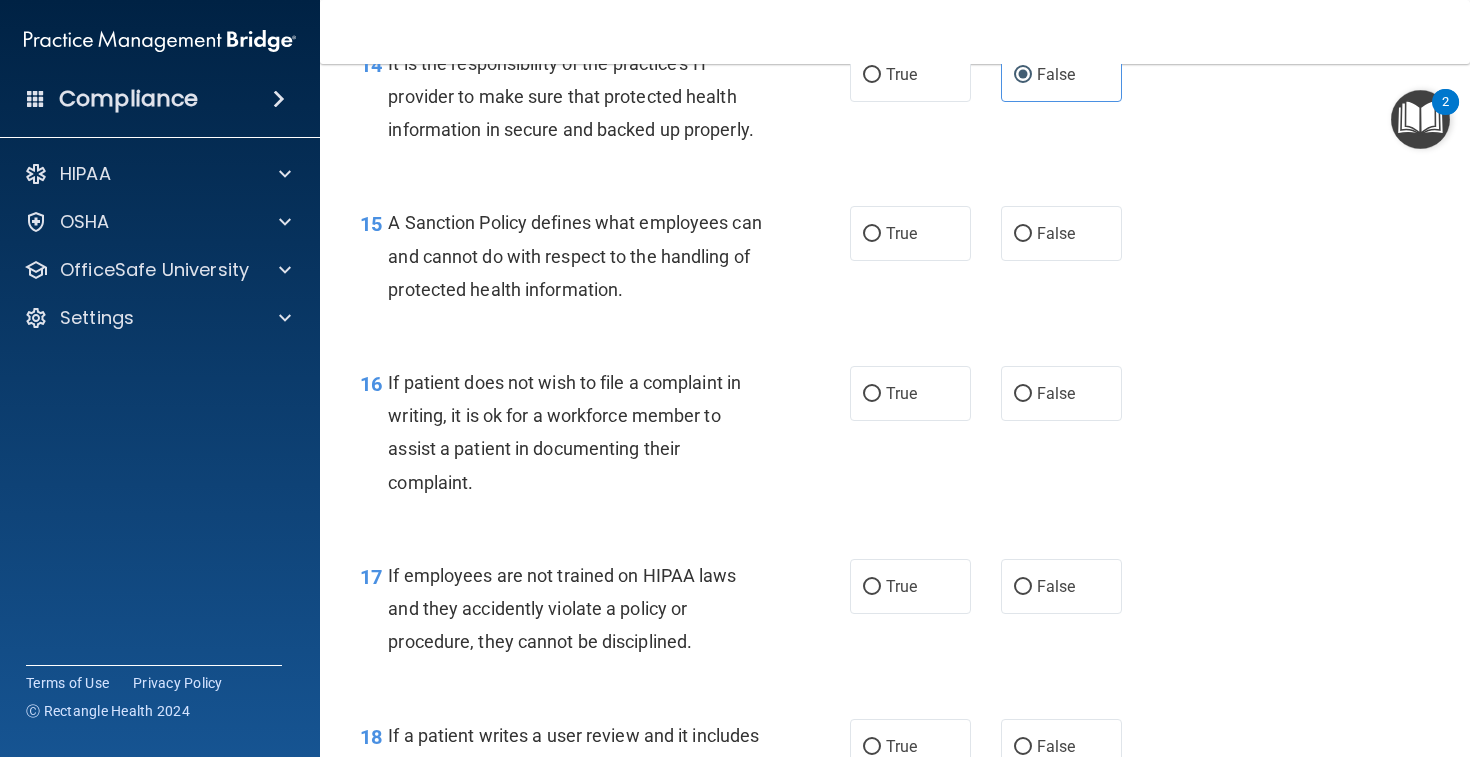 scroll, scrollTop: 2924, scrollLeft: 0, axis: vertical 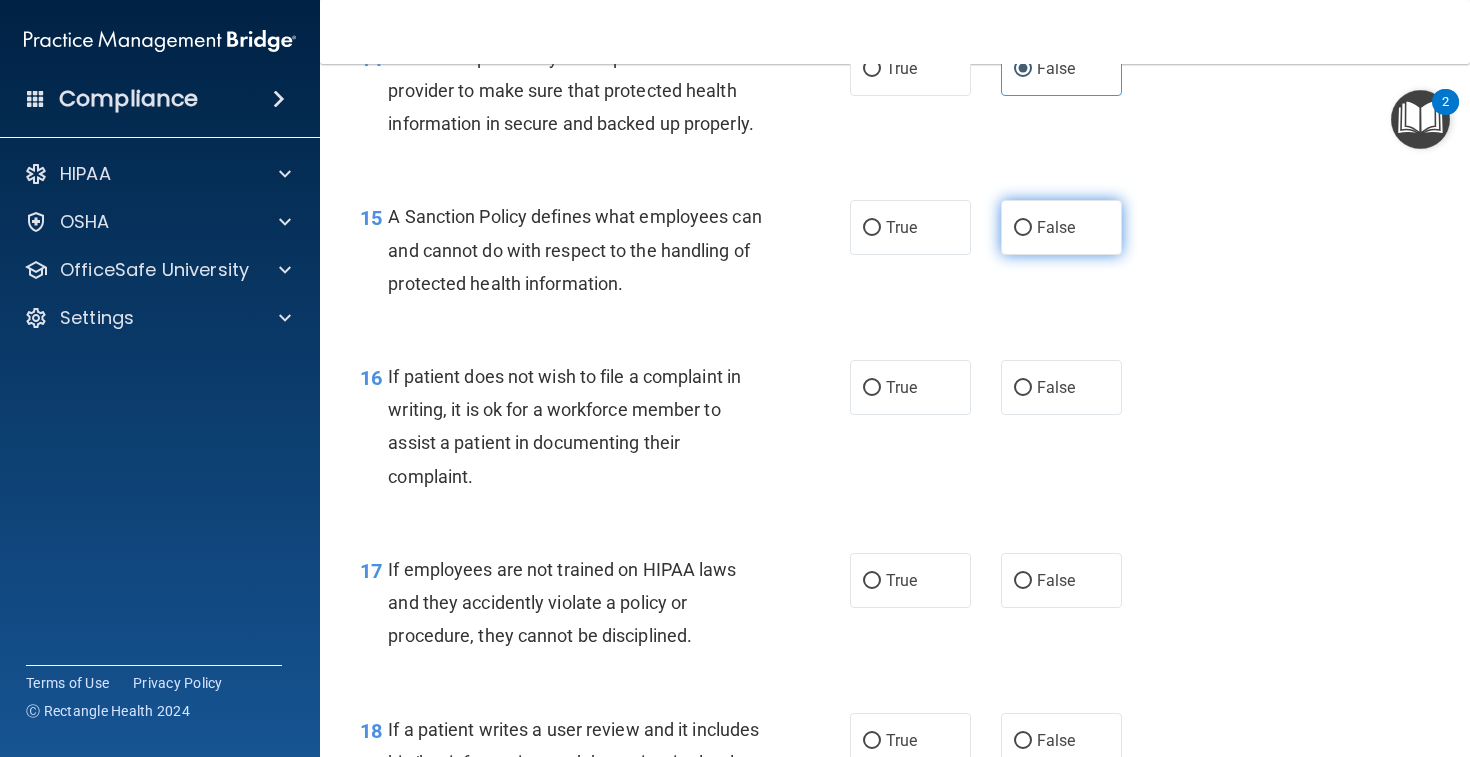 click on "False" at bounding box center (1056, 227) 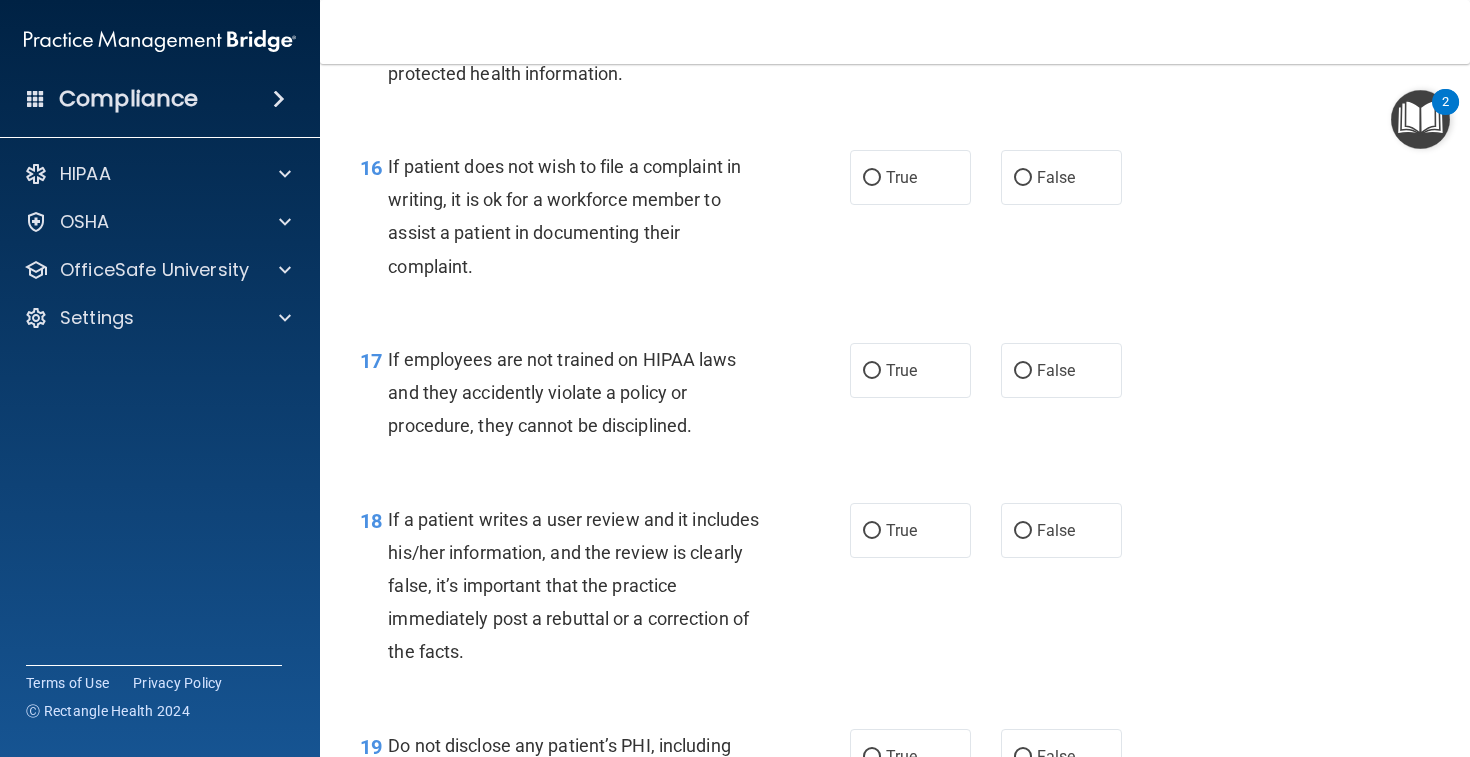 scroll, scrollTop: 3135, scrollLeft: 0, axis: vertical 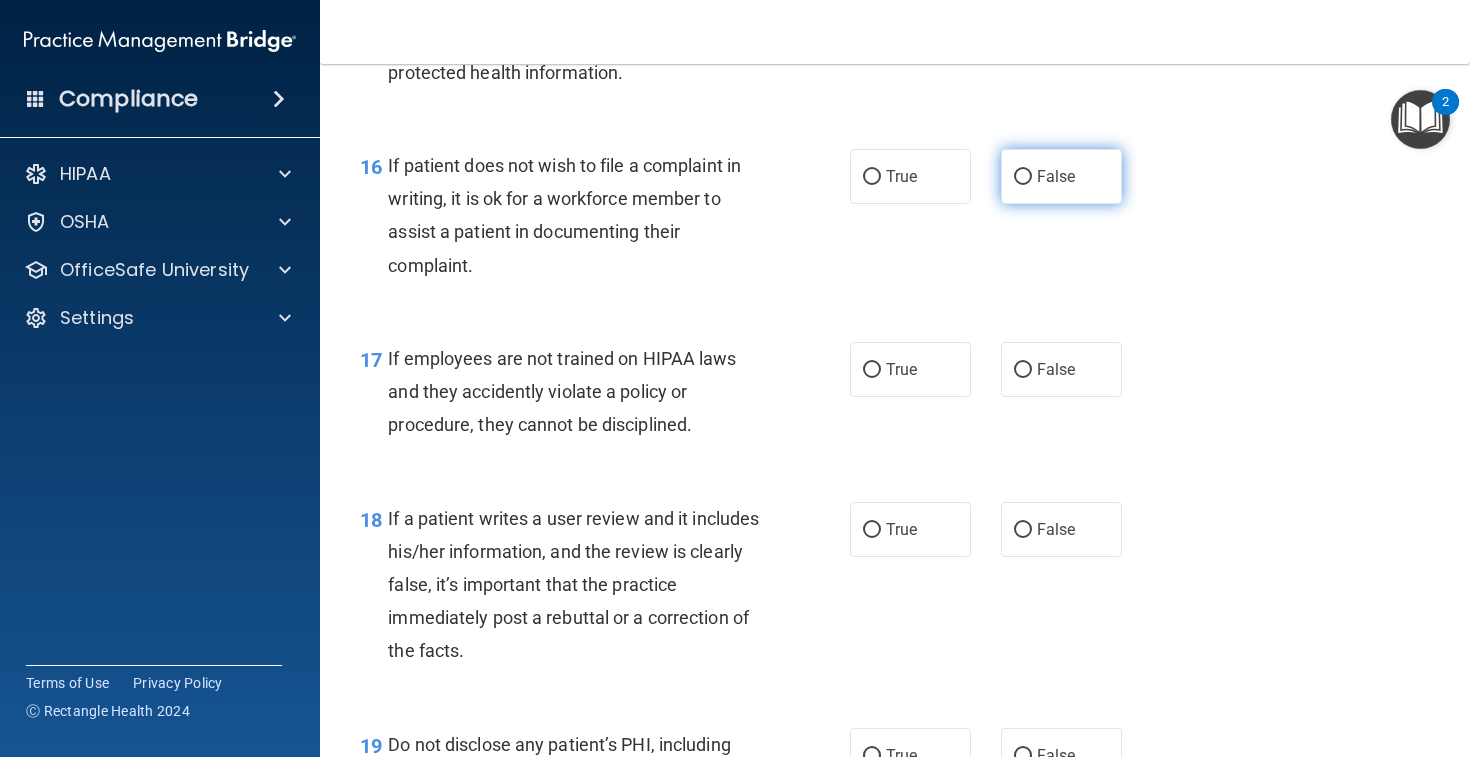 click on "False" at bounding box center [1061, 176] 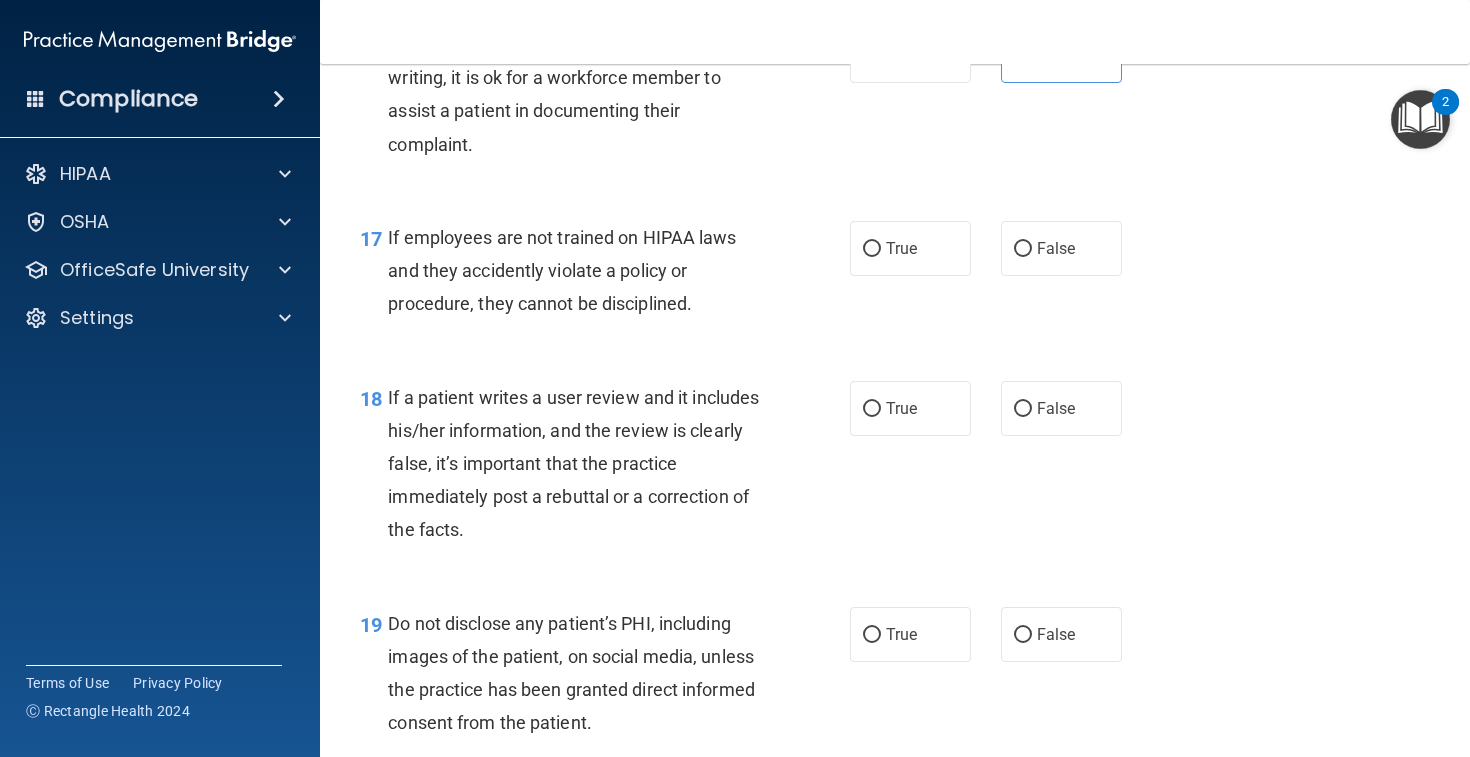 scroll, scrollTop: 3293, scrollLeft: 0, axis: vertical 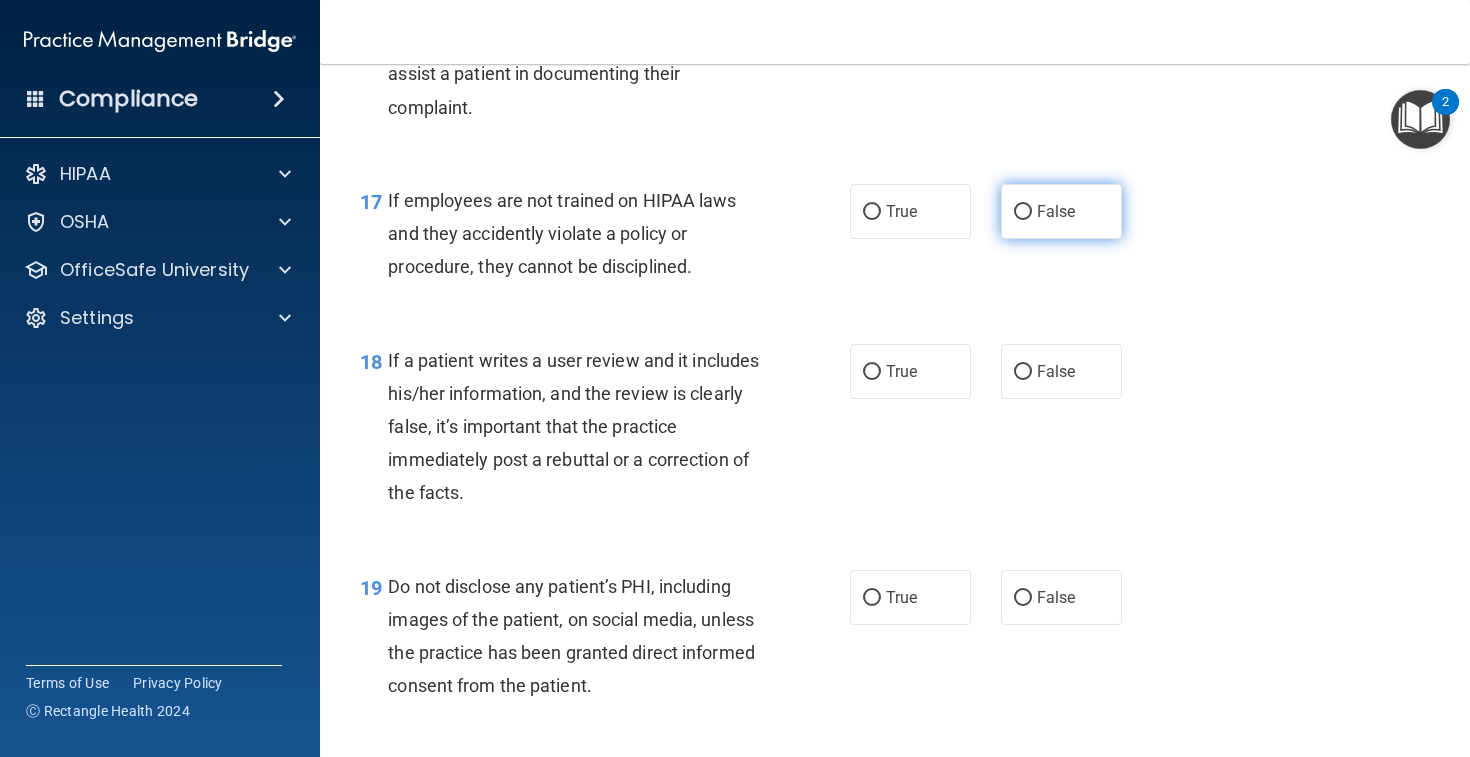 click on "False" at bounding box center (1023, 212) 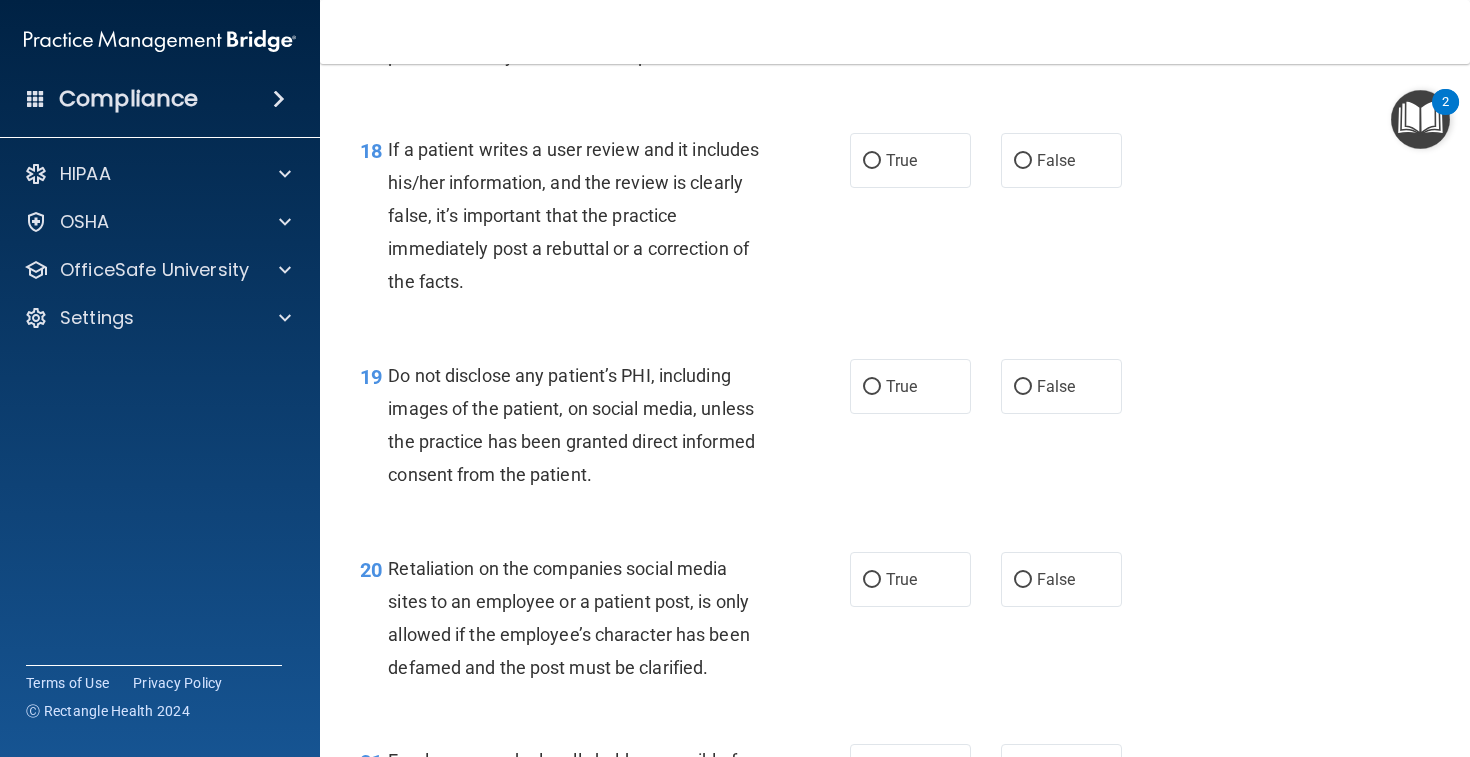 scroll, scrollTop: 3538, scrollLeft: 0, axis: vertical 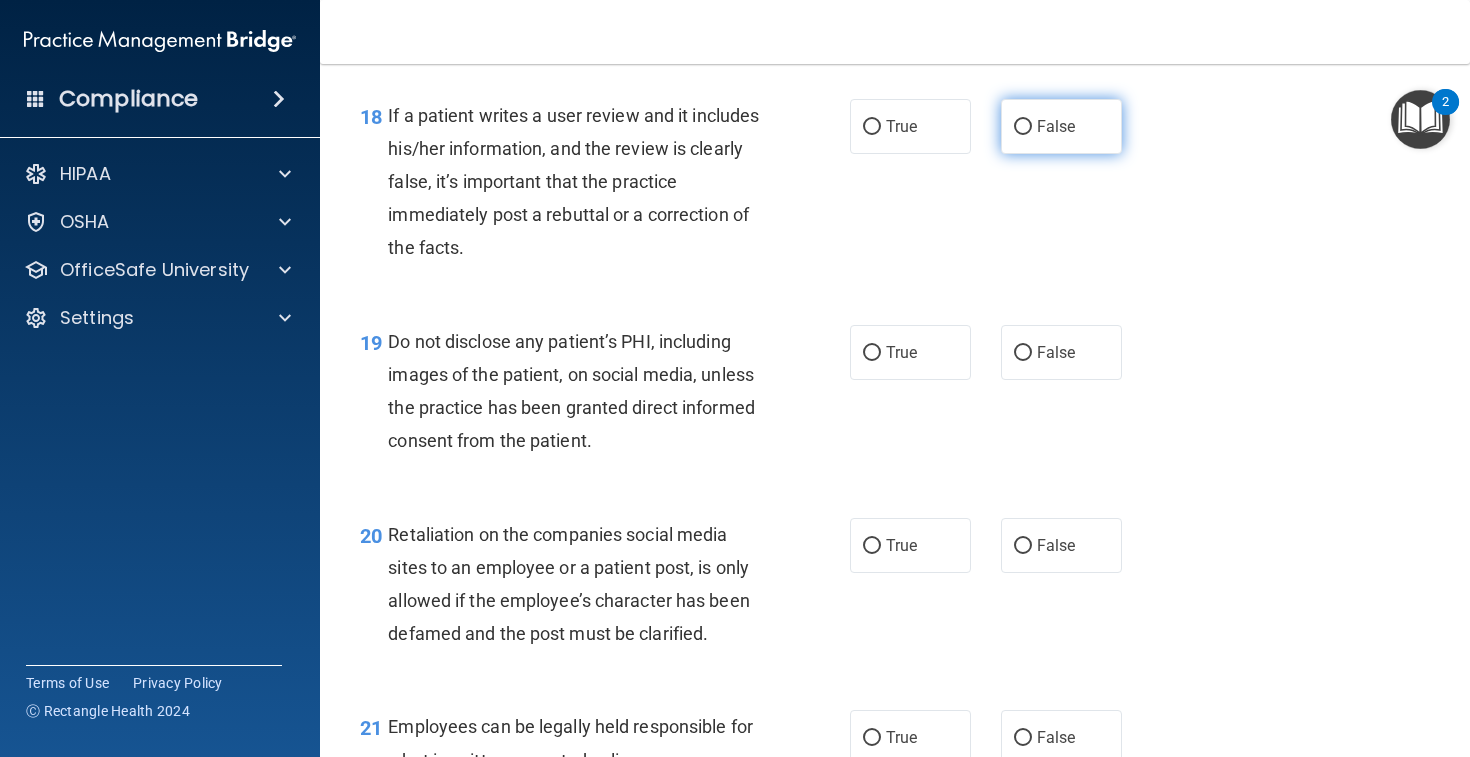 click on "False" at bounding box center [1061, 126] 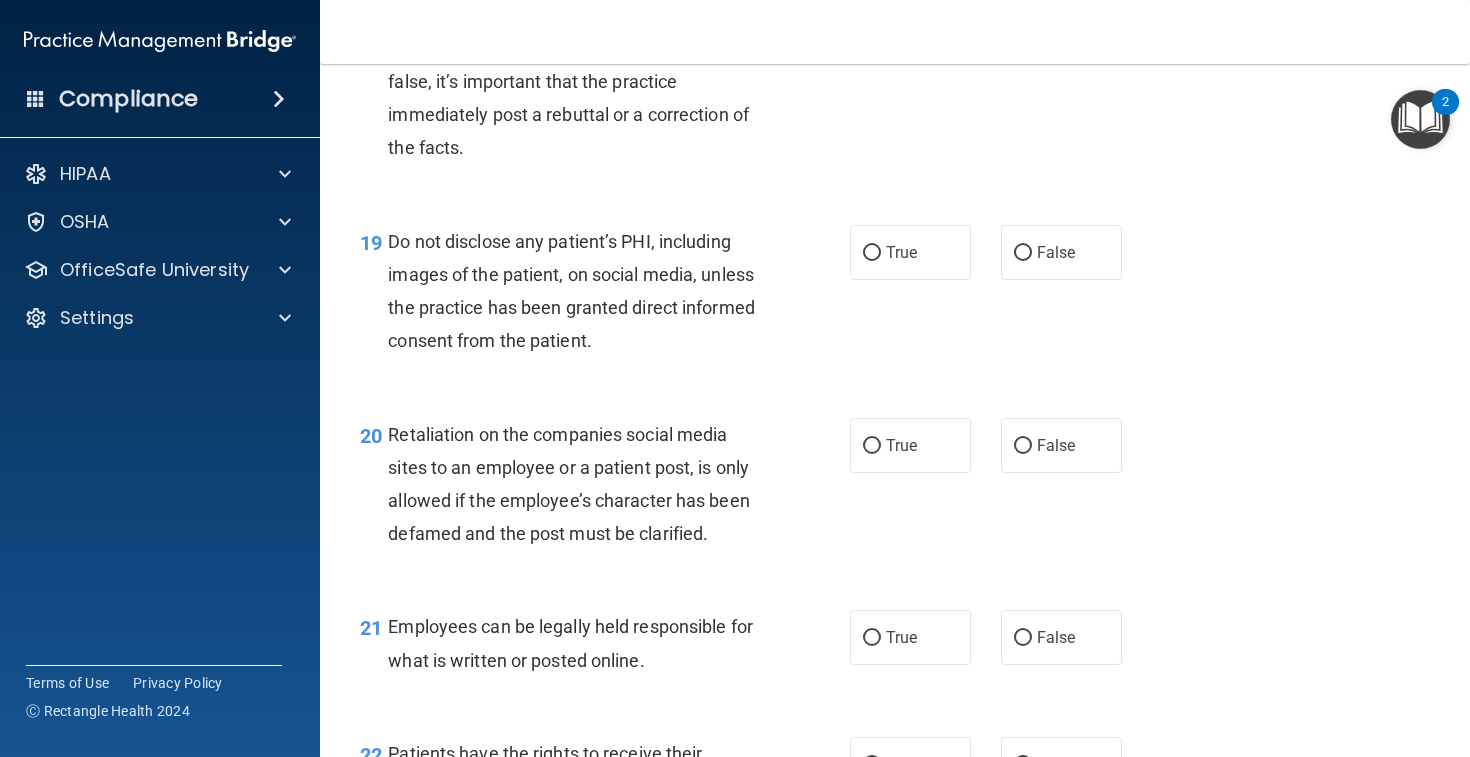 scroll, scrollTop: 3645, scrollLeft: 0, axis: vertical 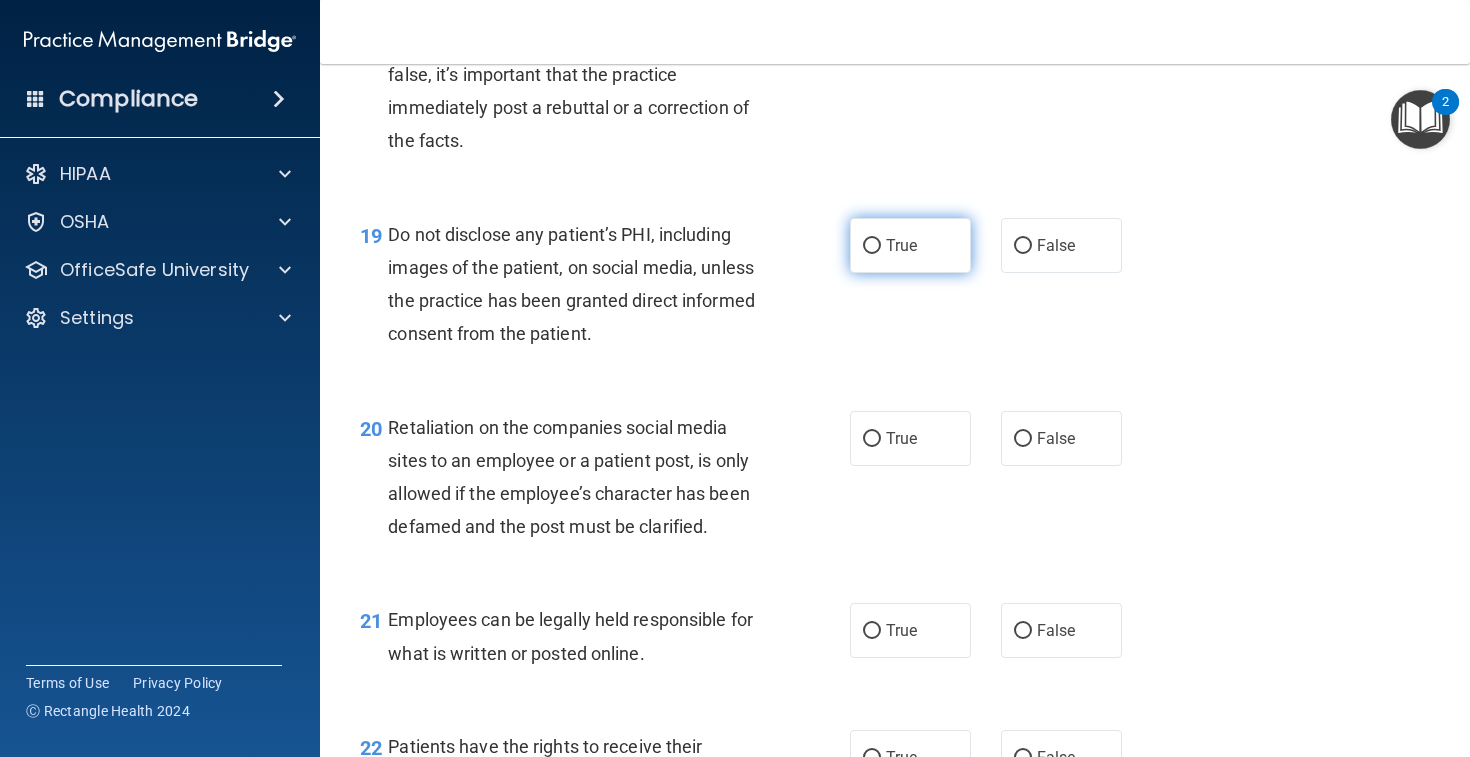 click on "True" at bounding box center (910, 245) 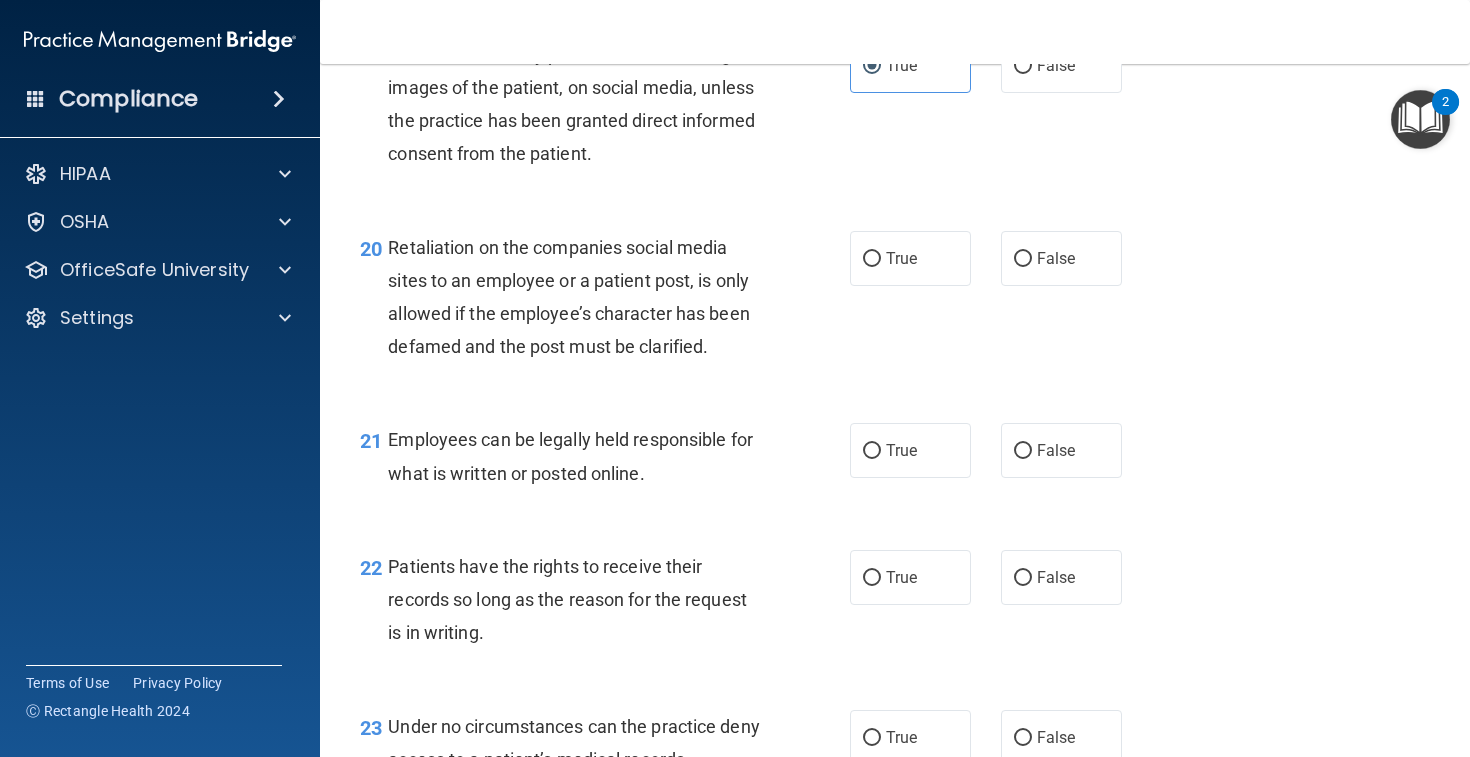 scroll, scrollTop: 3832, scrollLeft: 0, axis: vertical 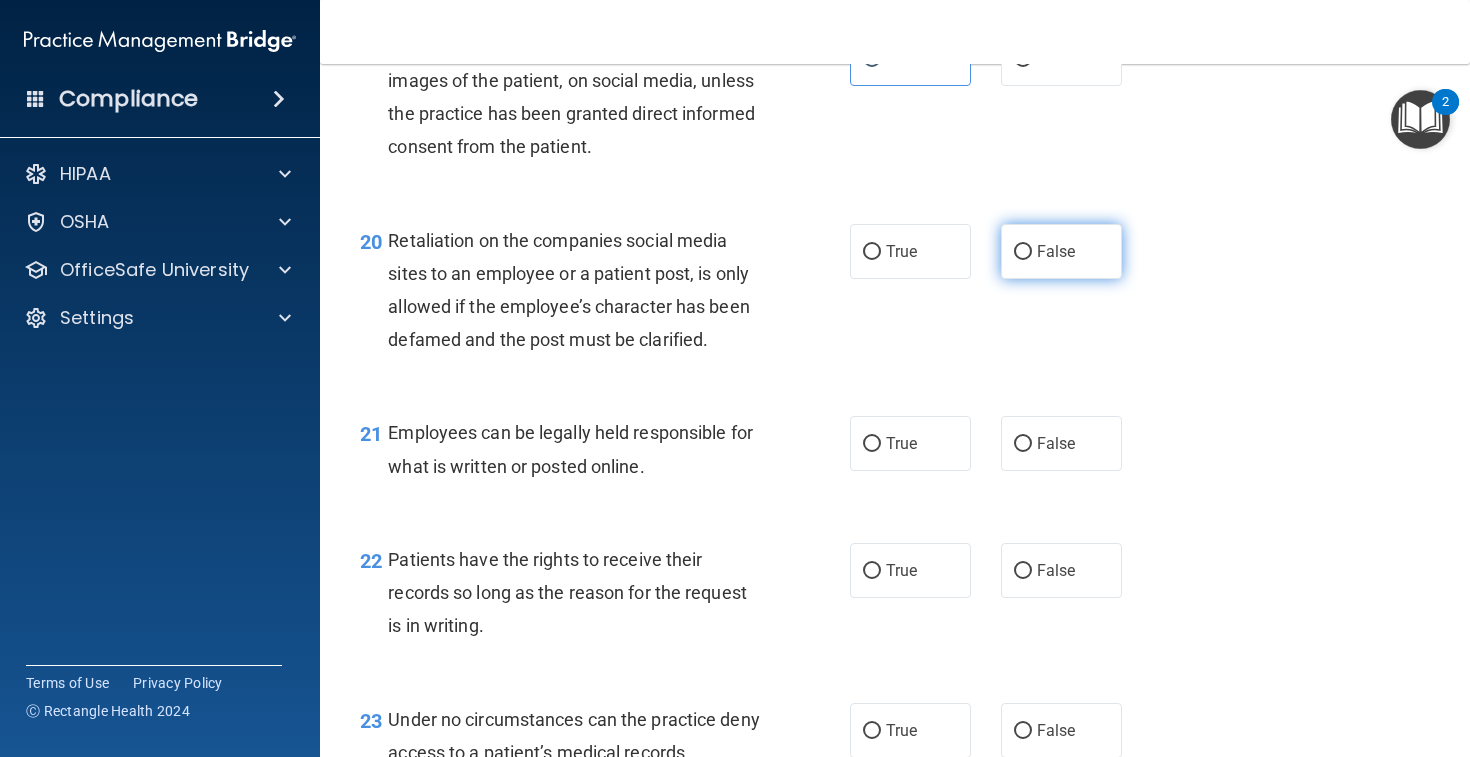 click on "False" at bounding box center [1061, 251] 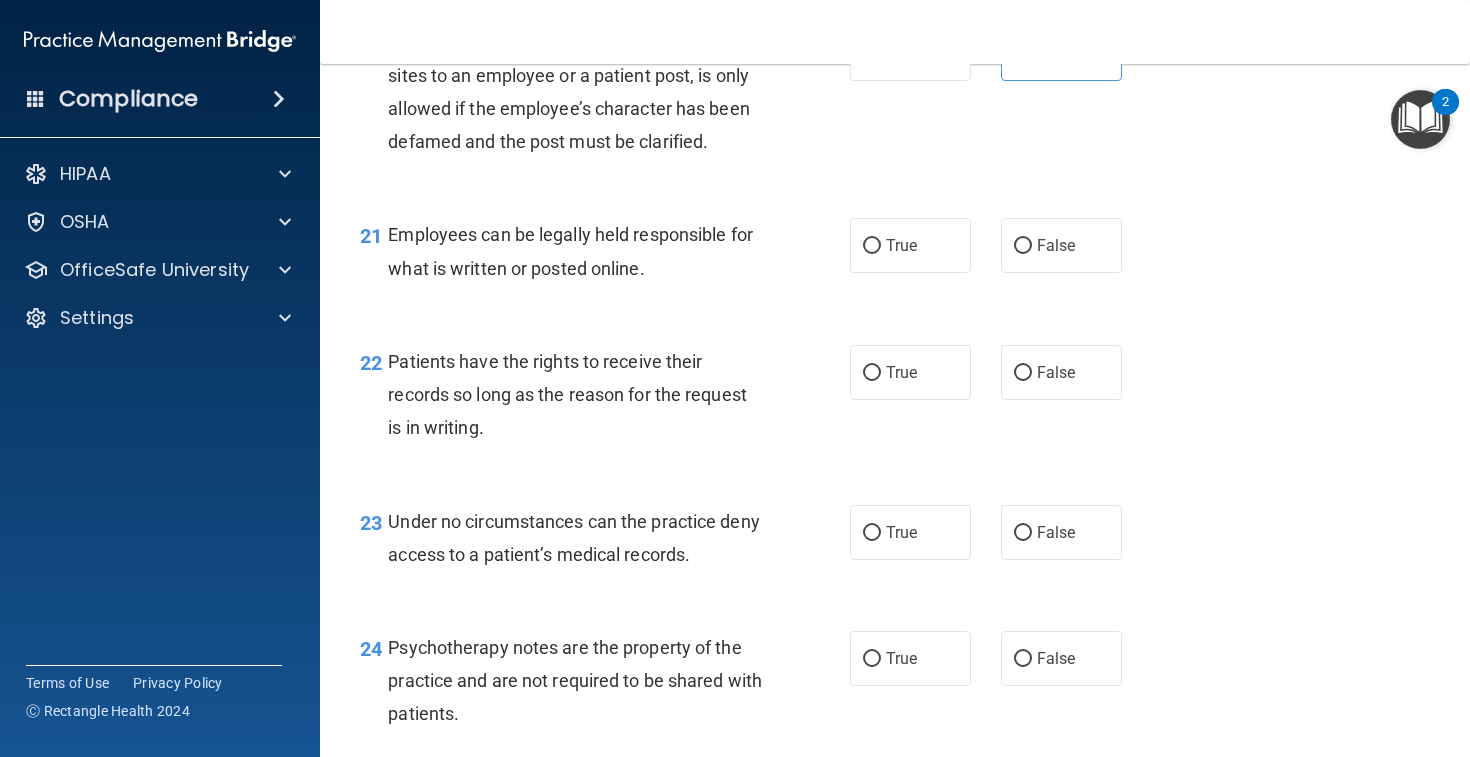 scroll, scrollTop: 4050, scrollLeft: 0, axis: vertical 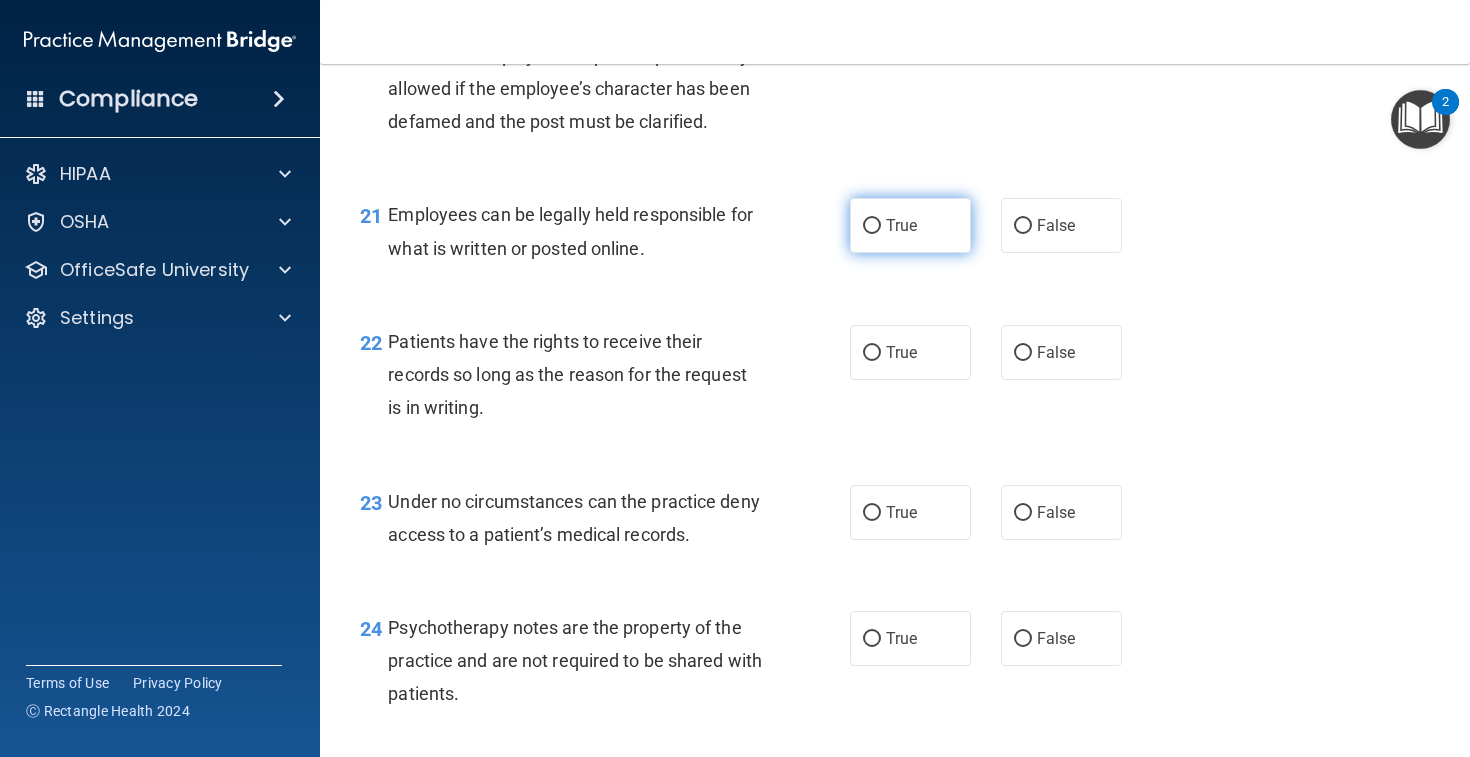 click on "True" at bounding box center [910, 225] 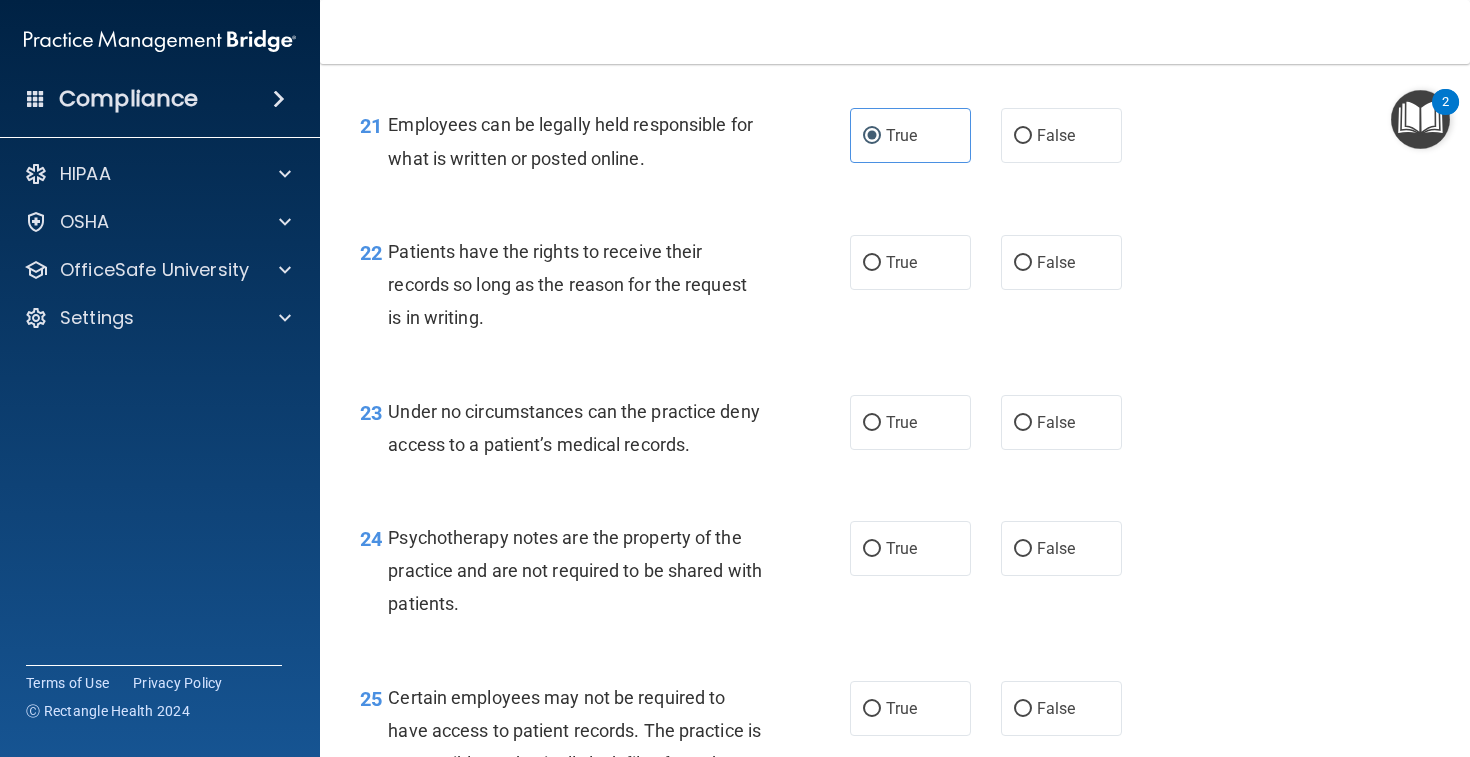 scroll, scrollTop: 4146, scrollLeft: 0, axis: vertical 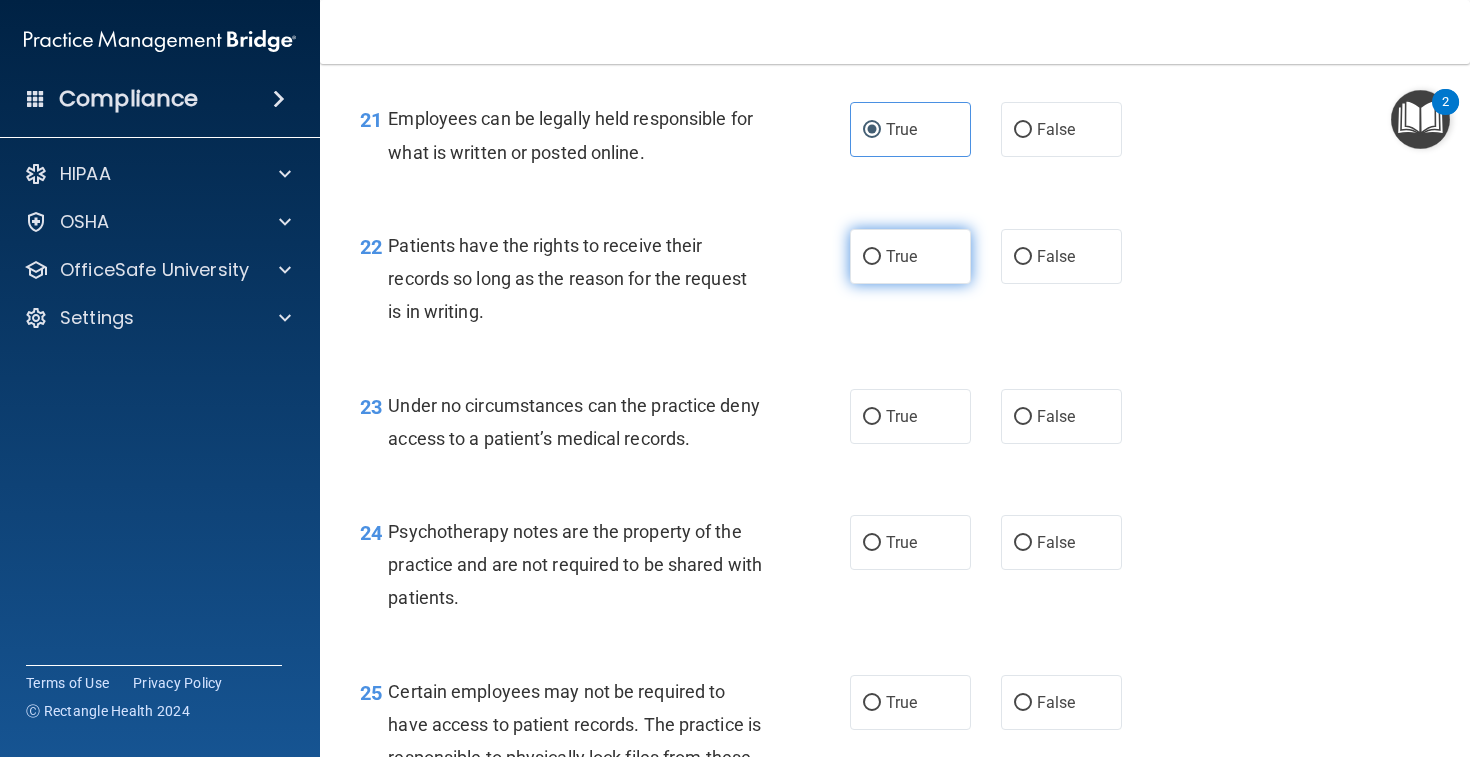 click on "True" at bounding box center [910, 256] 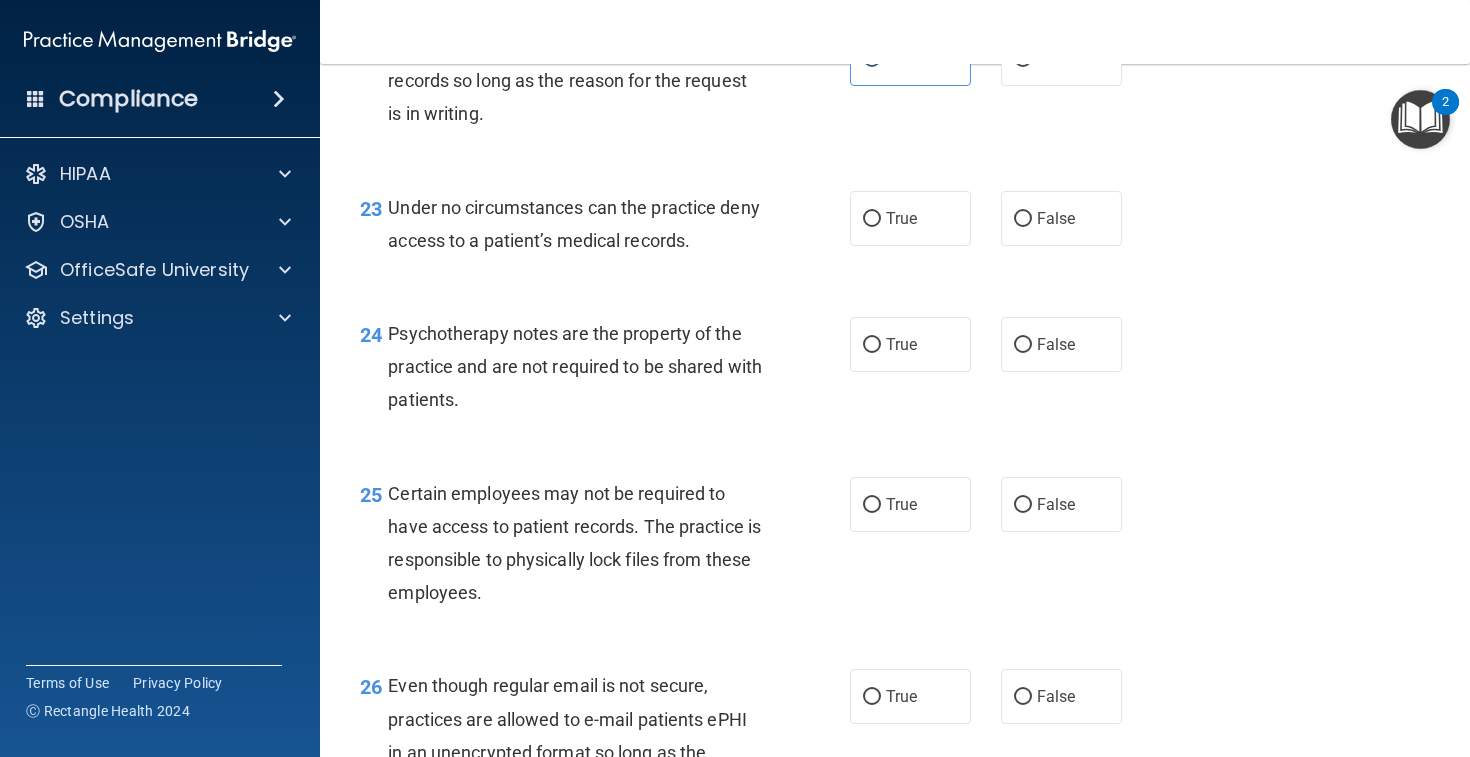 scroll, scrollTop: 4356, scrollLeft: 0, axis: vertical 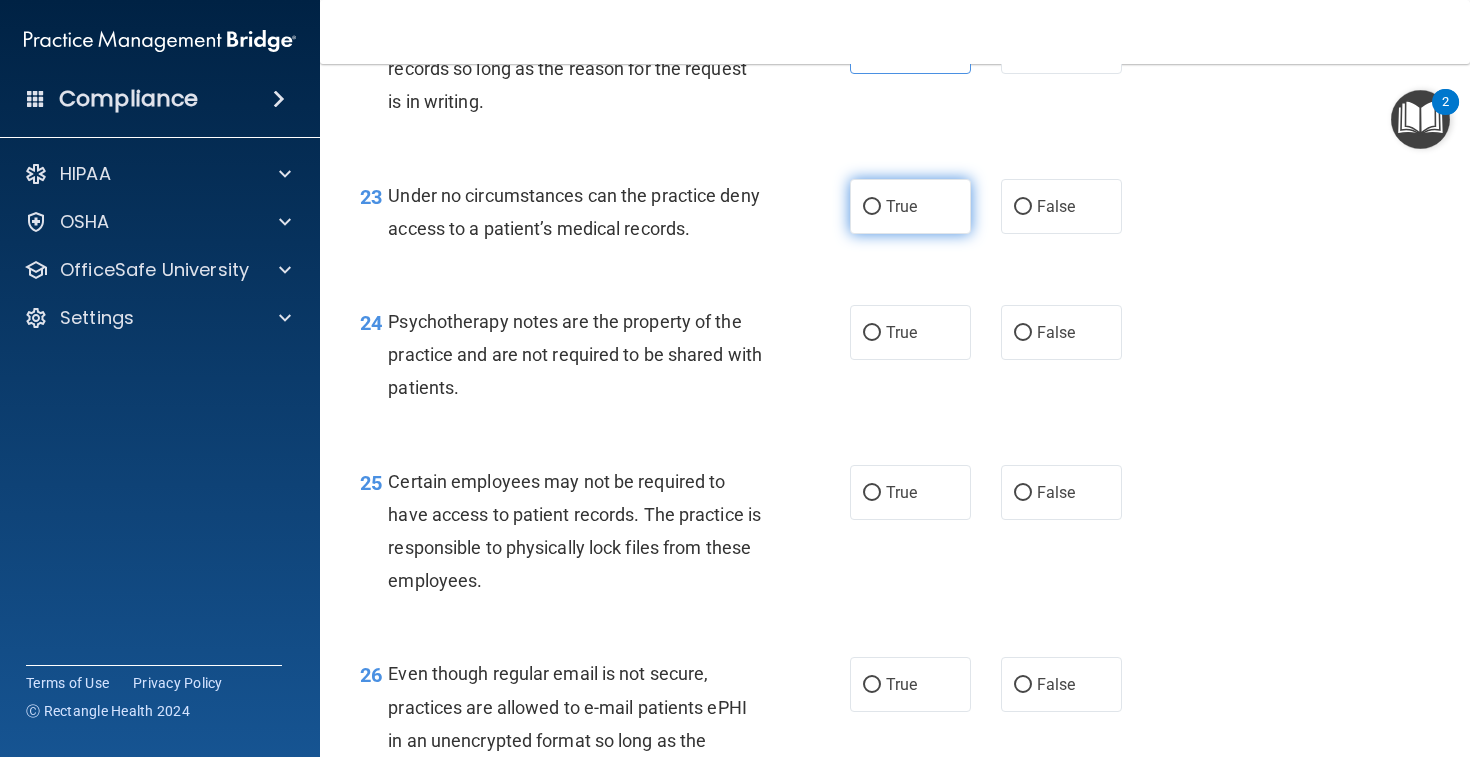 click on "True" at bounding box center [910, 206] 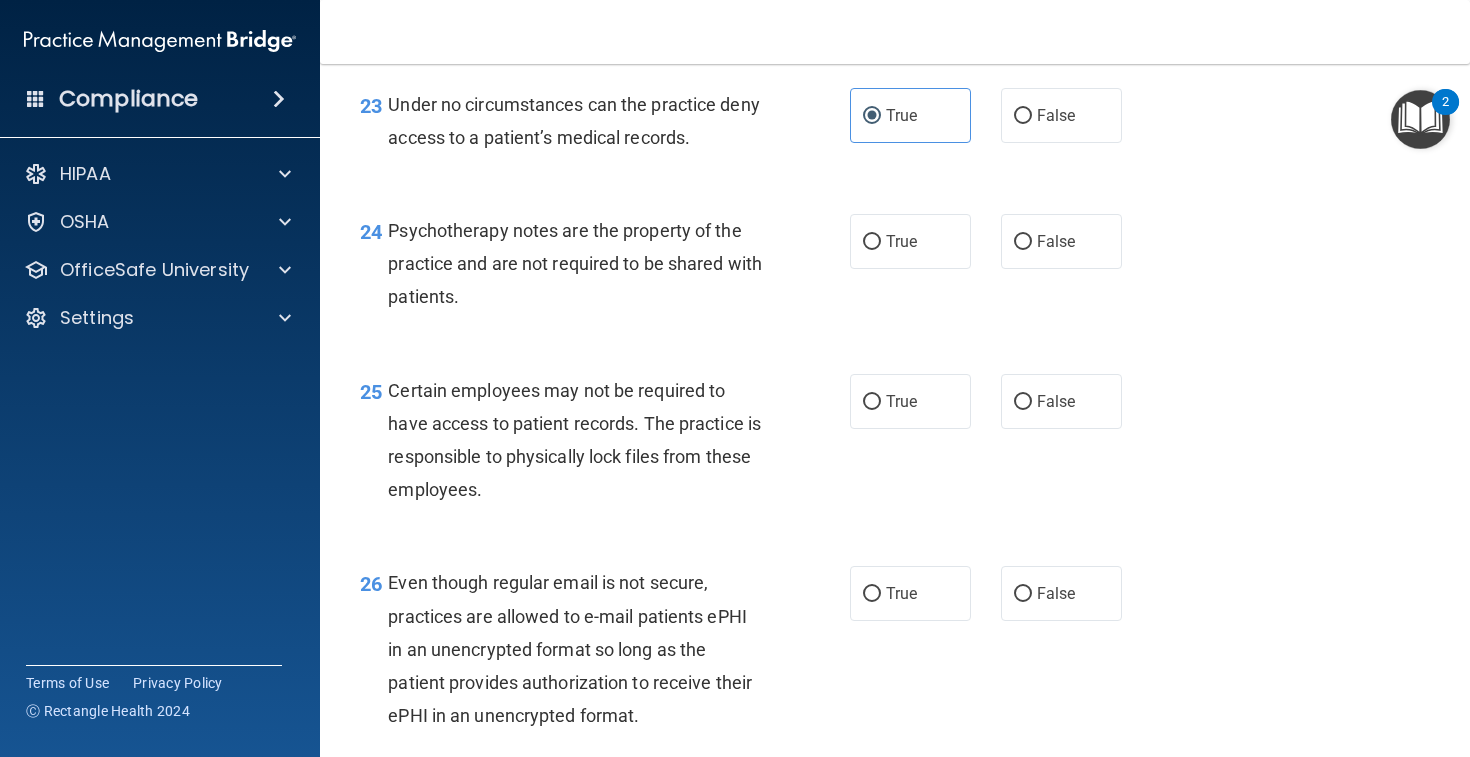 scroll, scrollTop: 4478, scrollLeft: 0, axis: vertical 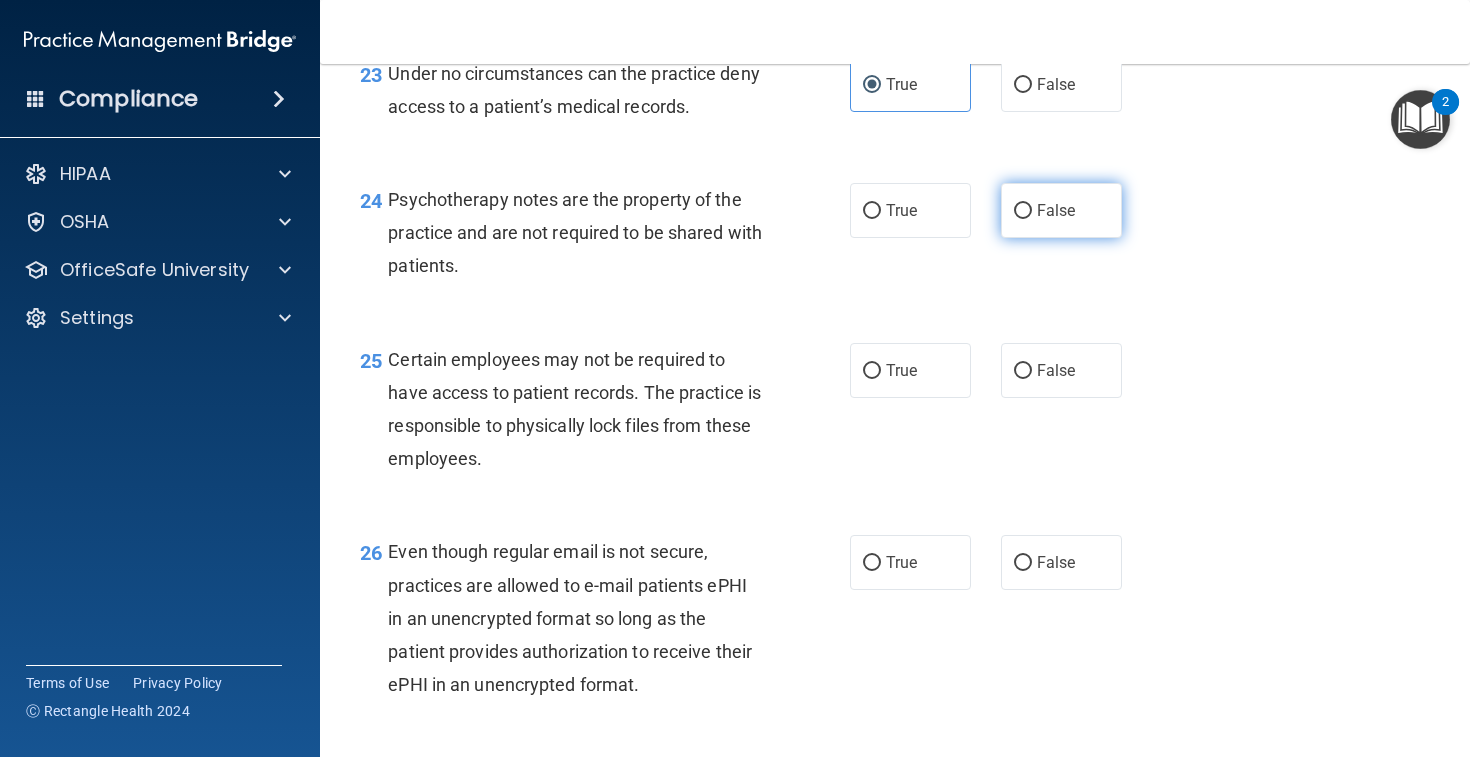 click on "False" at bounding box center (1023, 211) 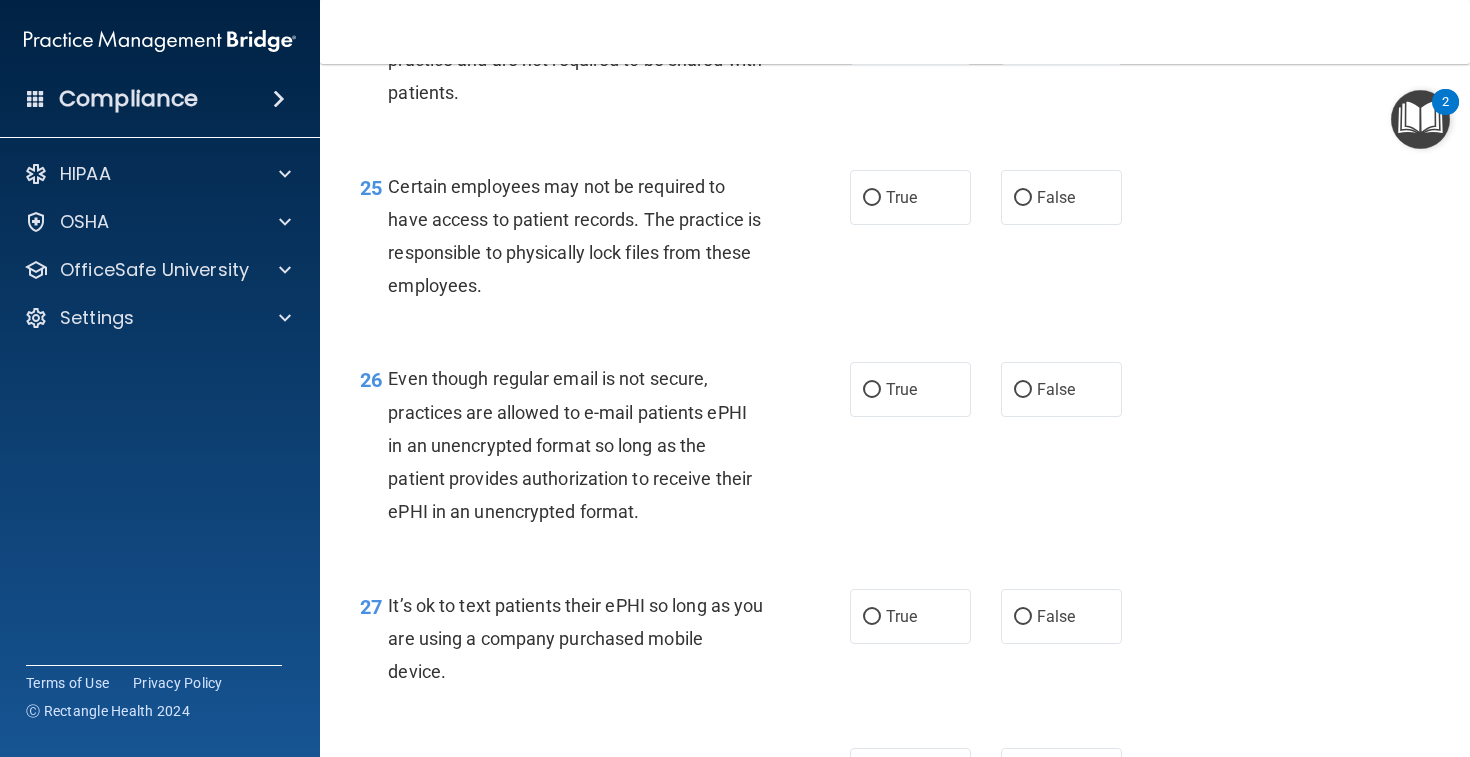 scroll, scrollTop: 4655, scrollLeft: 0, axis: vertical 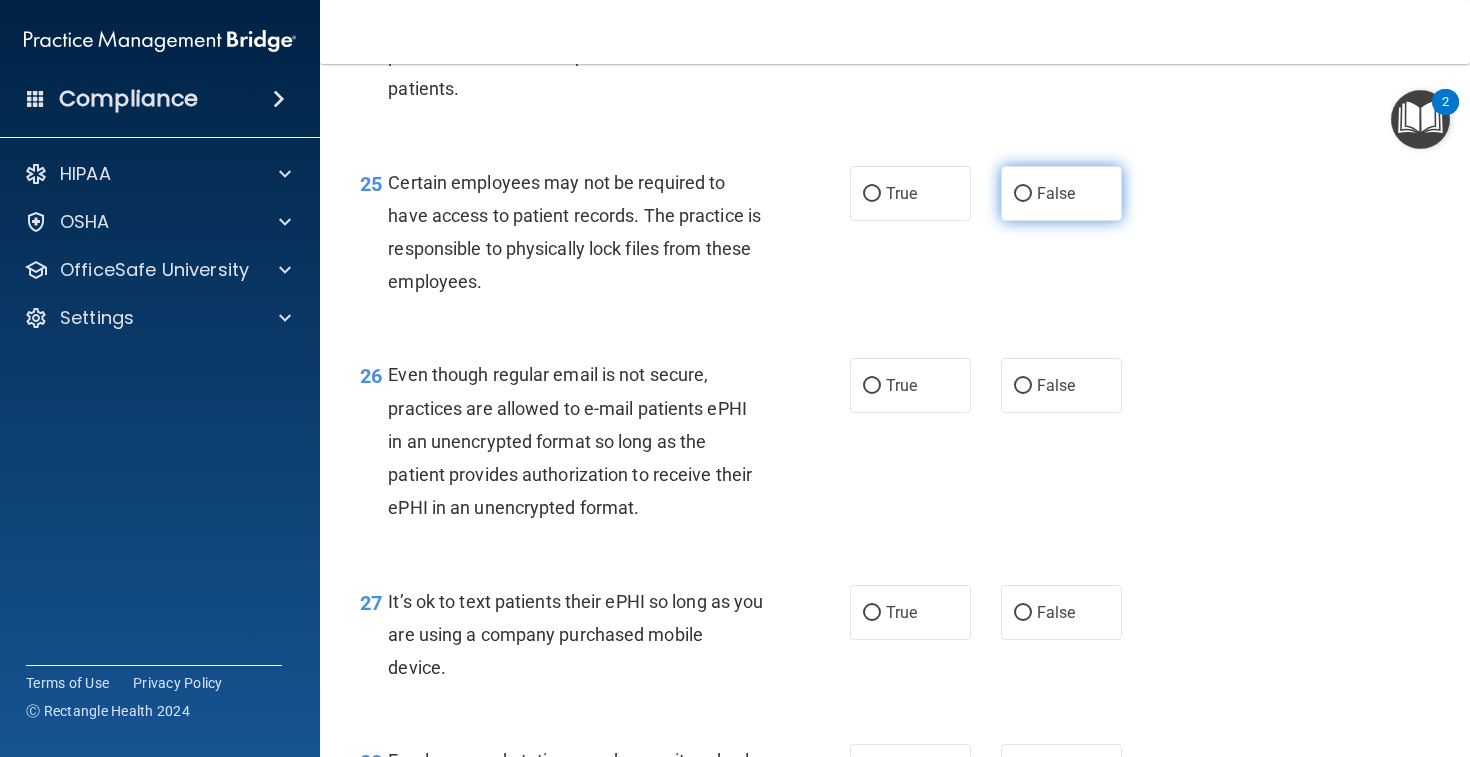 click on "False" at bounding box center (1023, 194) 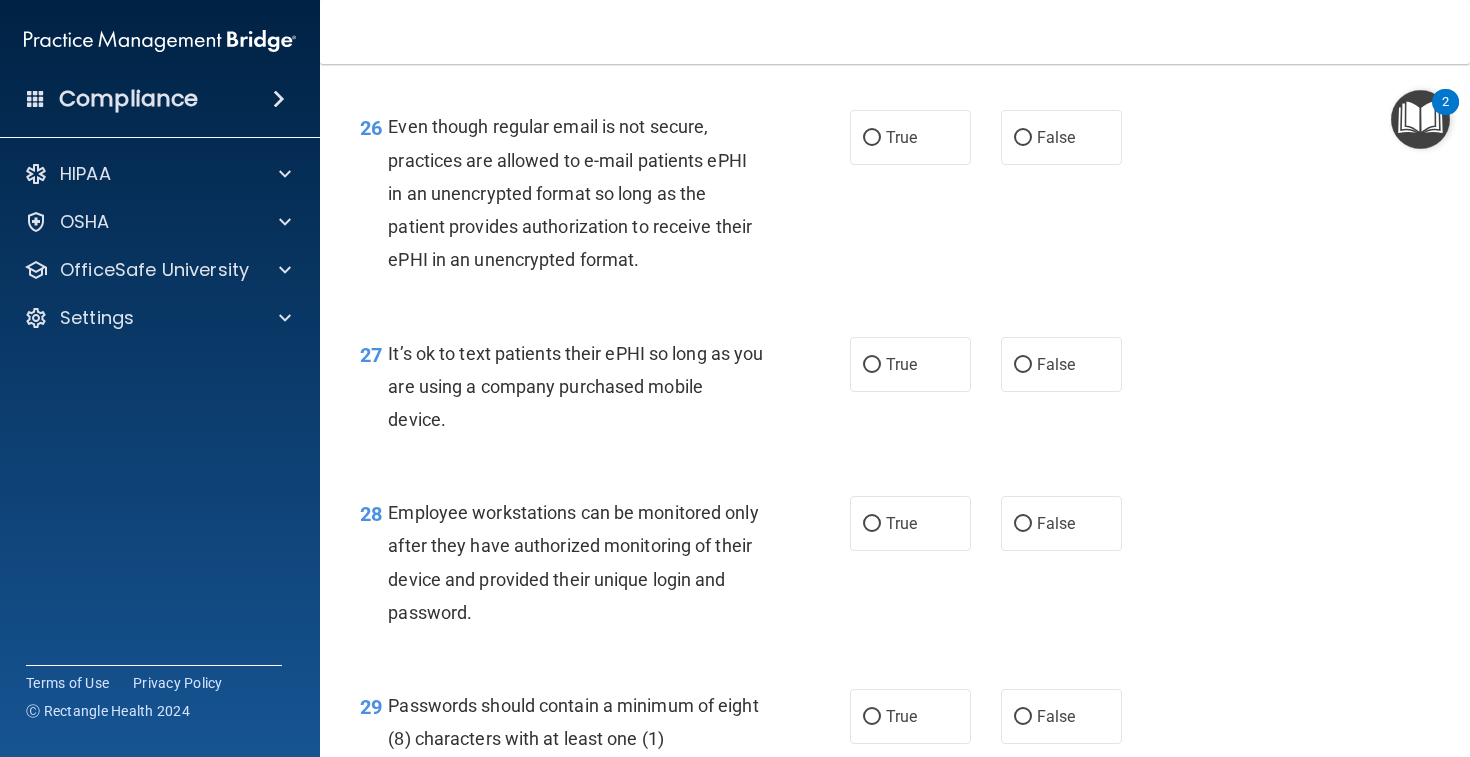 scroll, scrollTop: 4905, scrollLeft: 0, axis: vertical 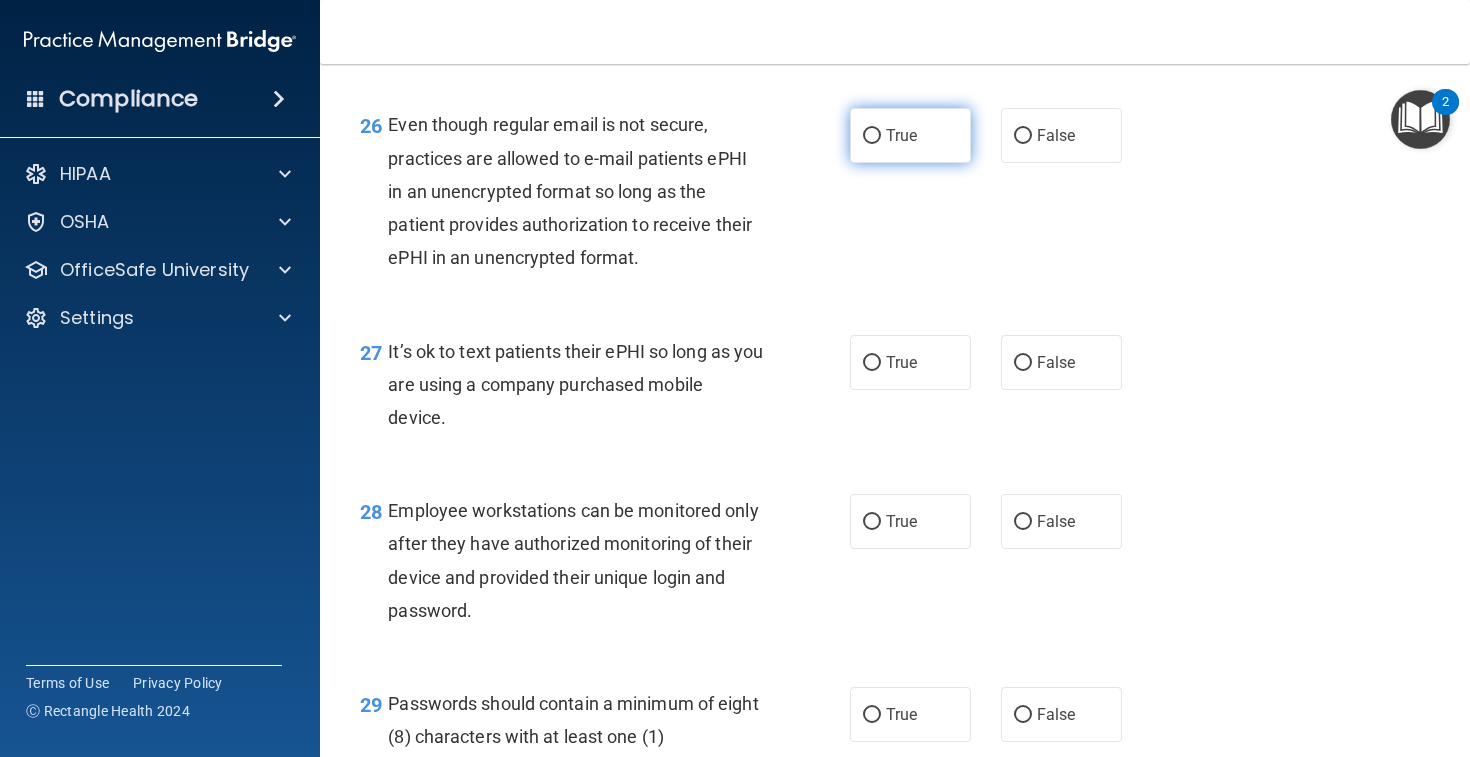 click on "True" at bounding box center (872, 136) 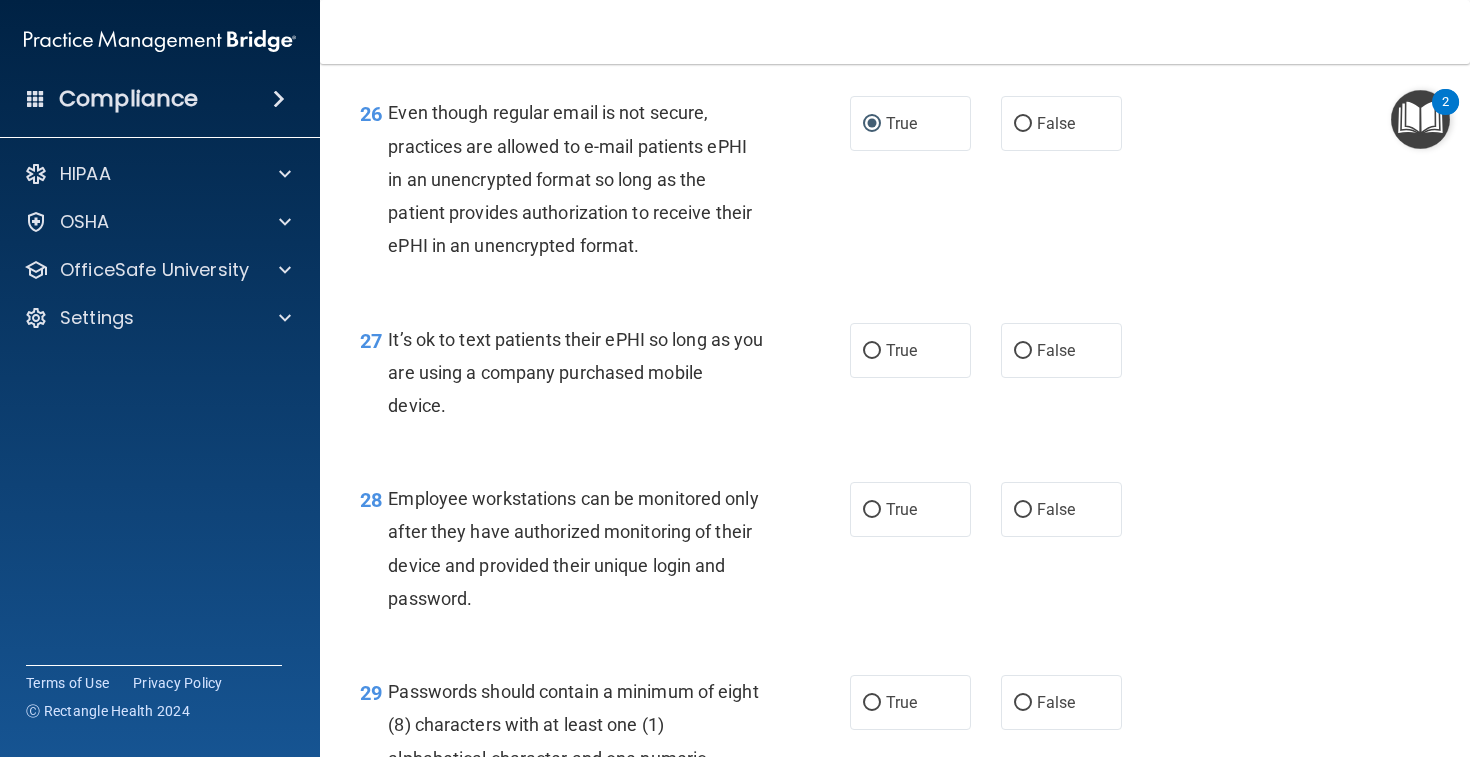 scroll, scrollTop: 4920, scrollLeft: 0, axis: vertical 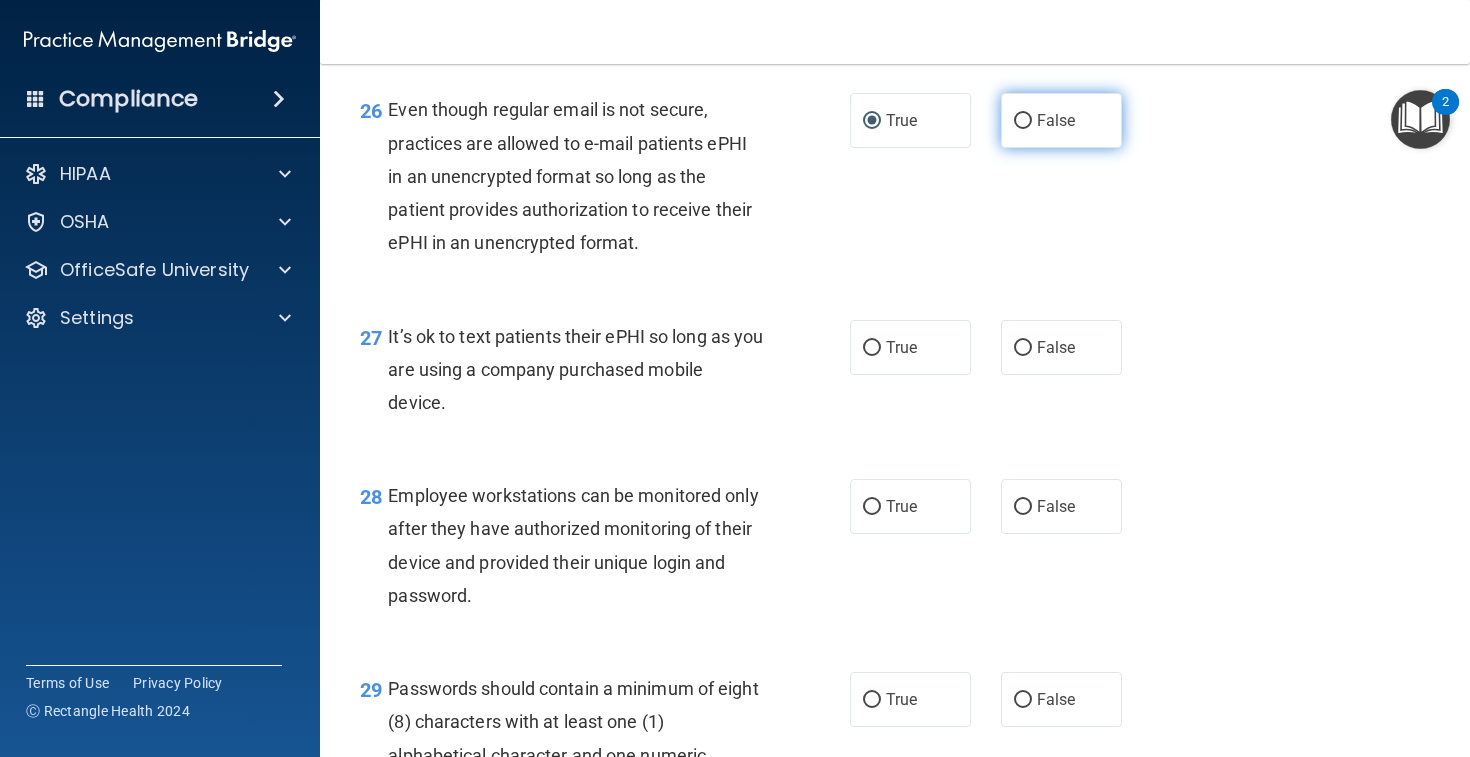 click on "False" at bounding box center [1056, 120] 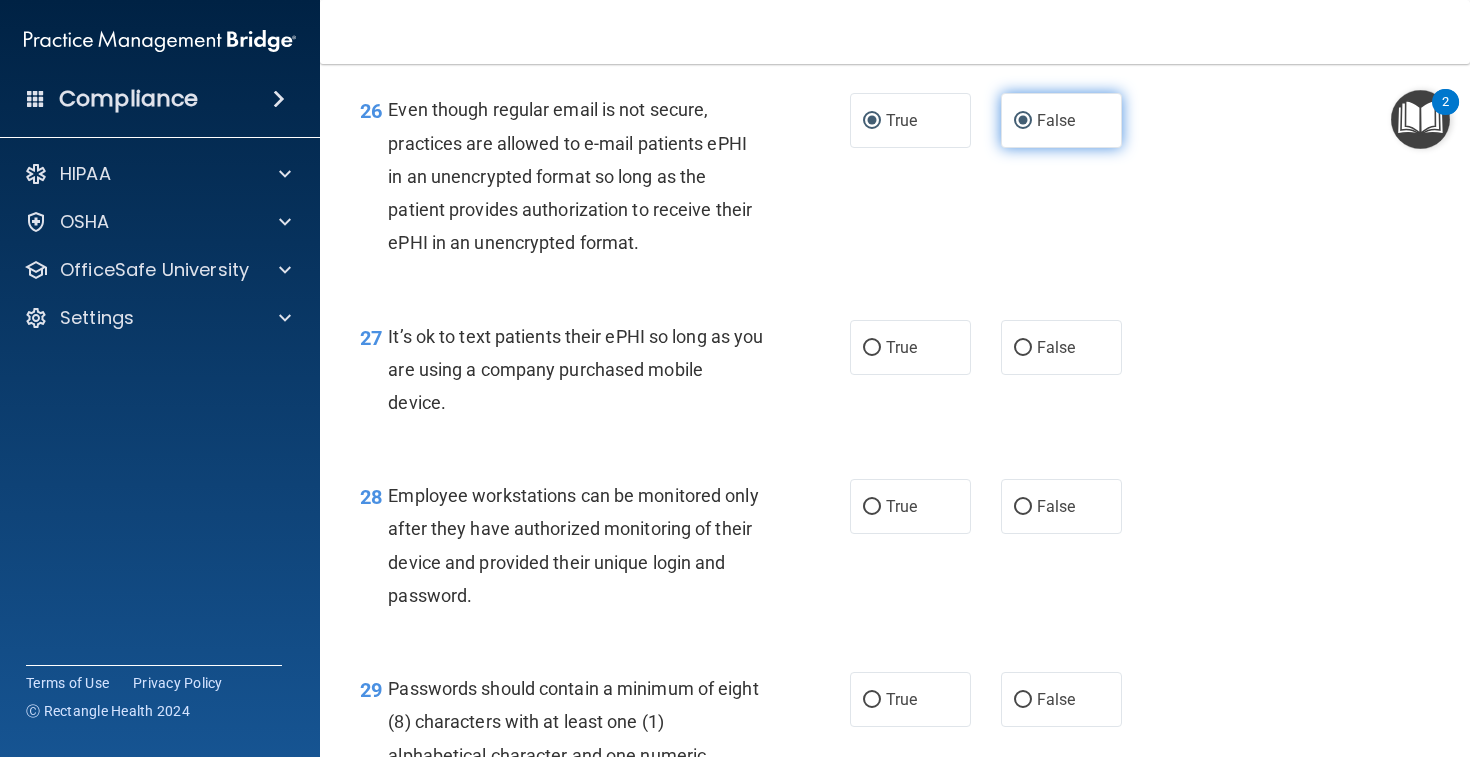 radio on "false" 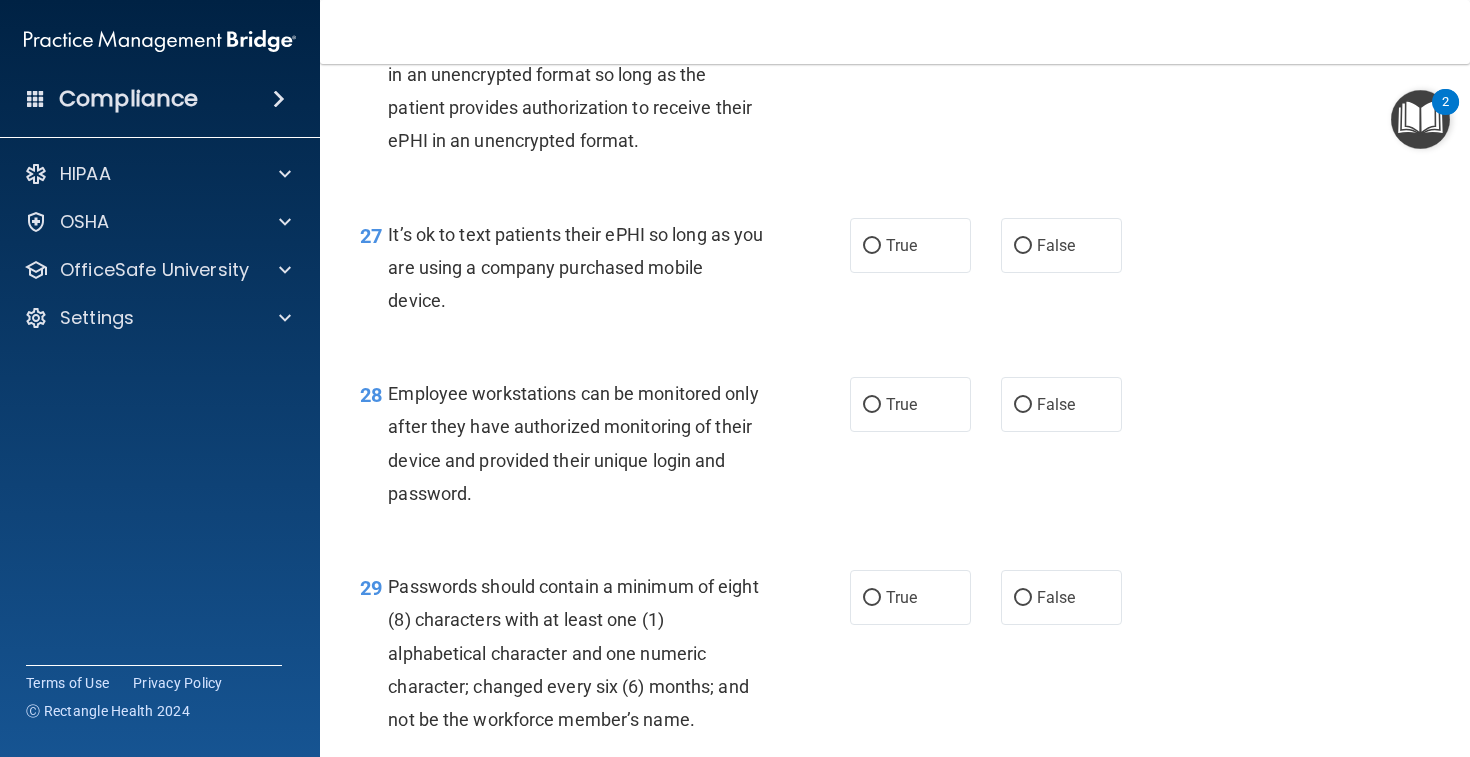 scroll, scrollTop: 5031, scrollLeft: 0, axis: vertical 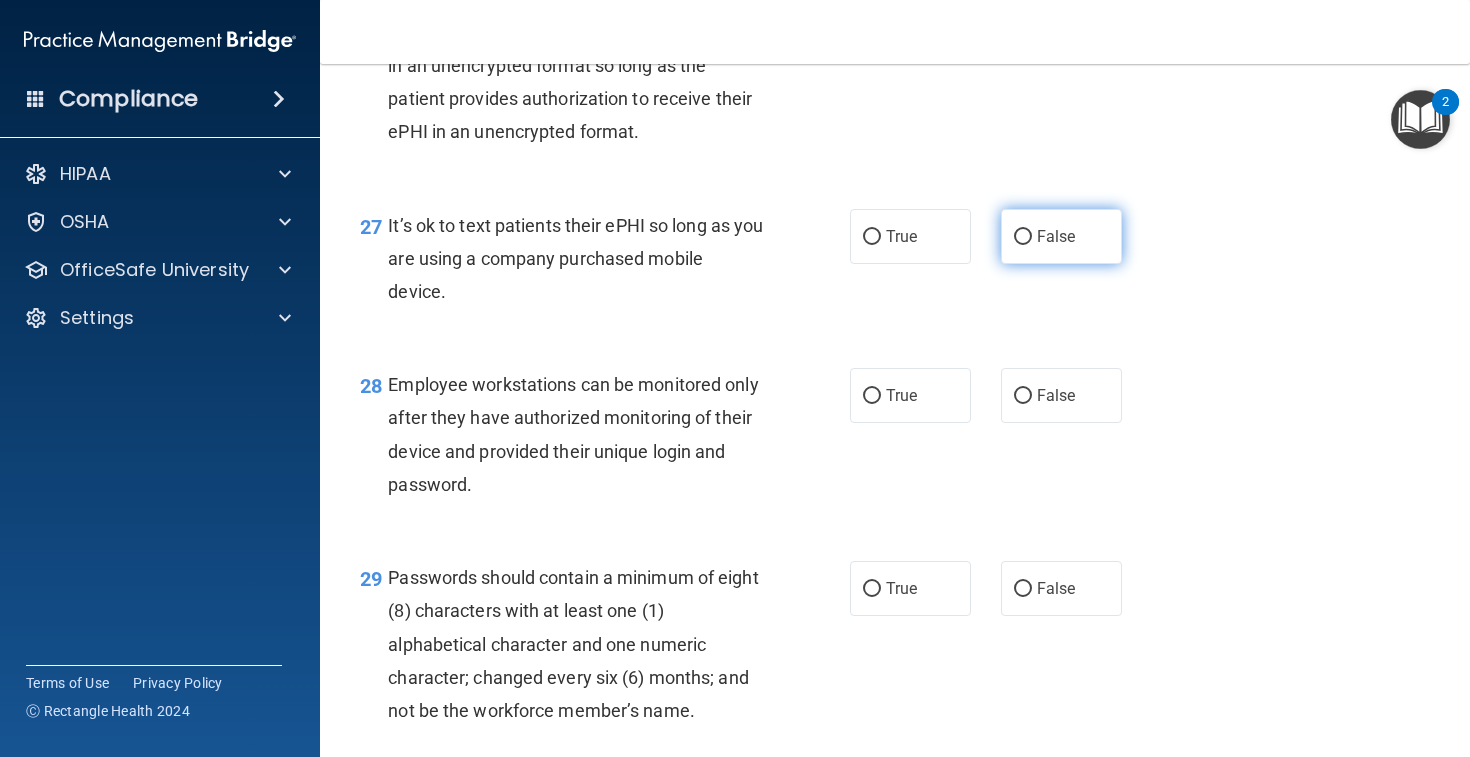 click on "False" at bounding box center [1061, 236] 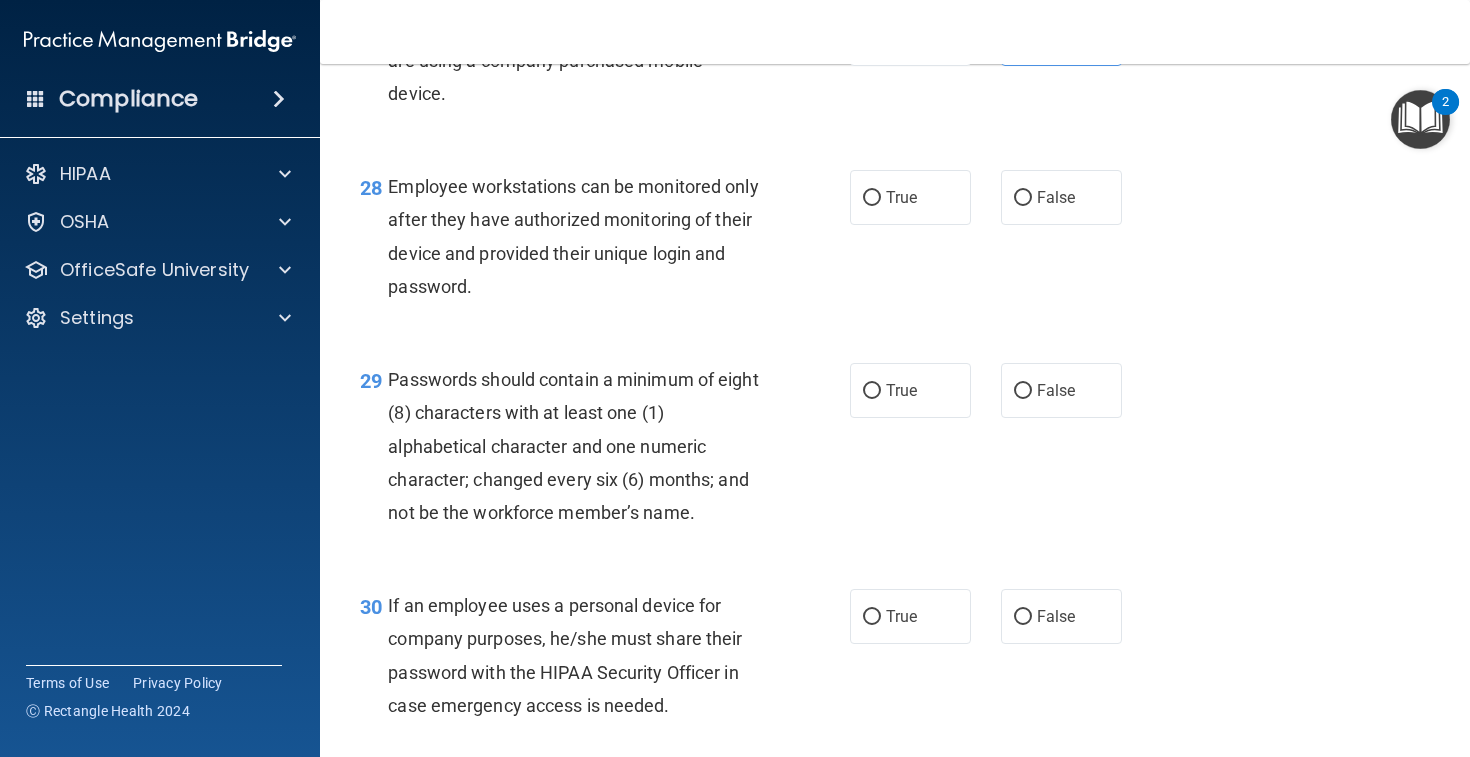 scroll, scrollTop: 5230, scrollLeft: 0, axis: vertical 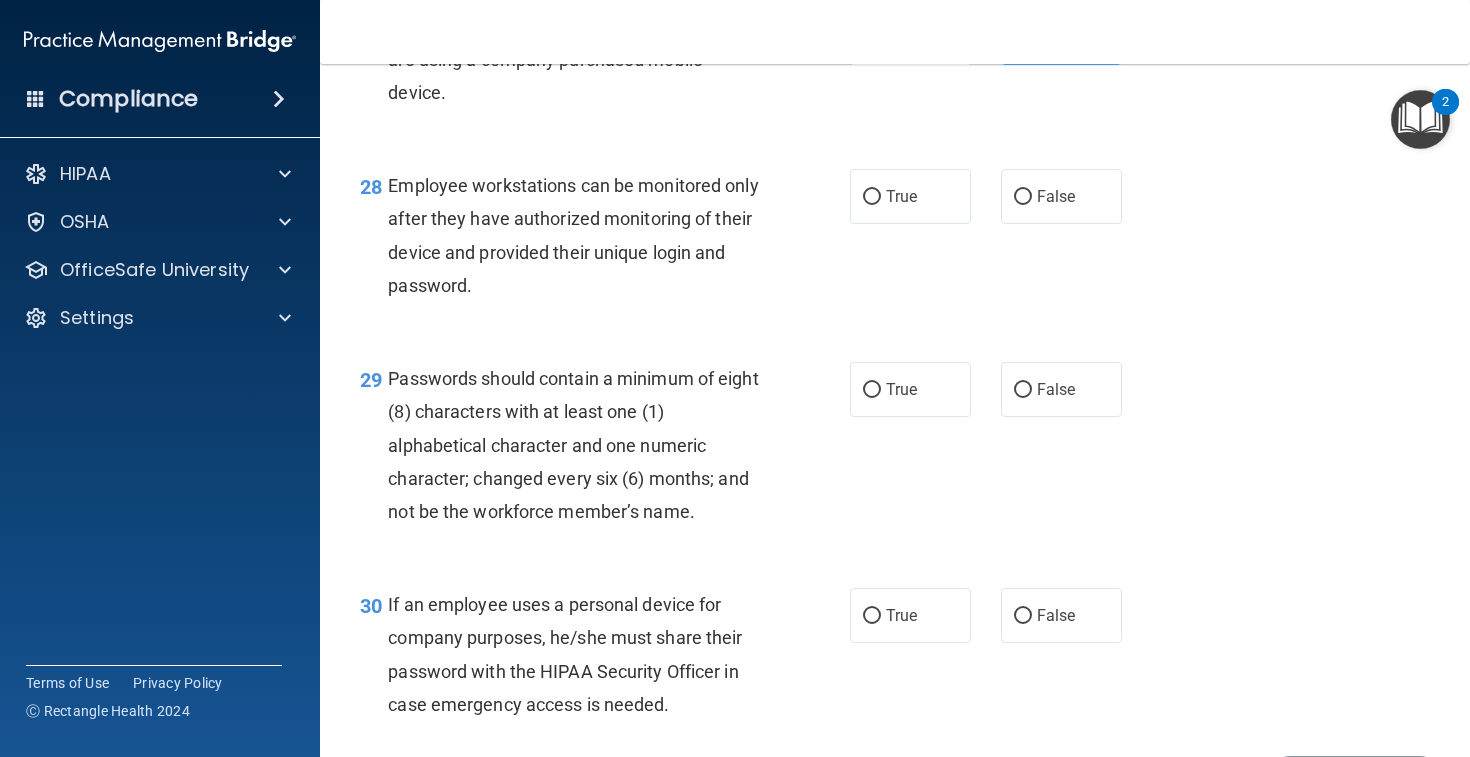click on "Employee workstations can be monitored only after they have authorized monitoring of their device and provided their unique login and password." at bounding box center (583, 235) 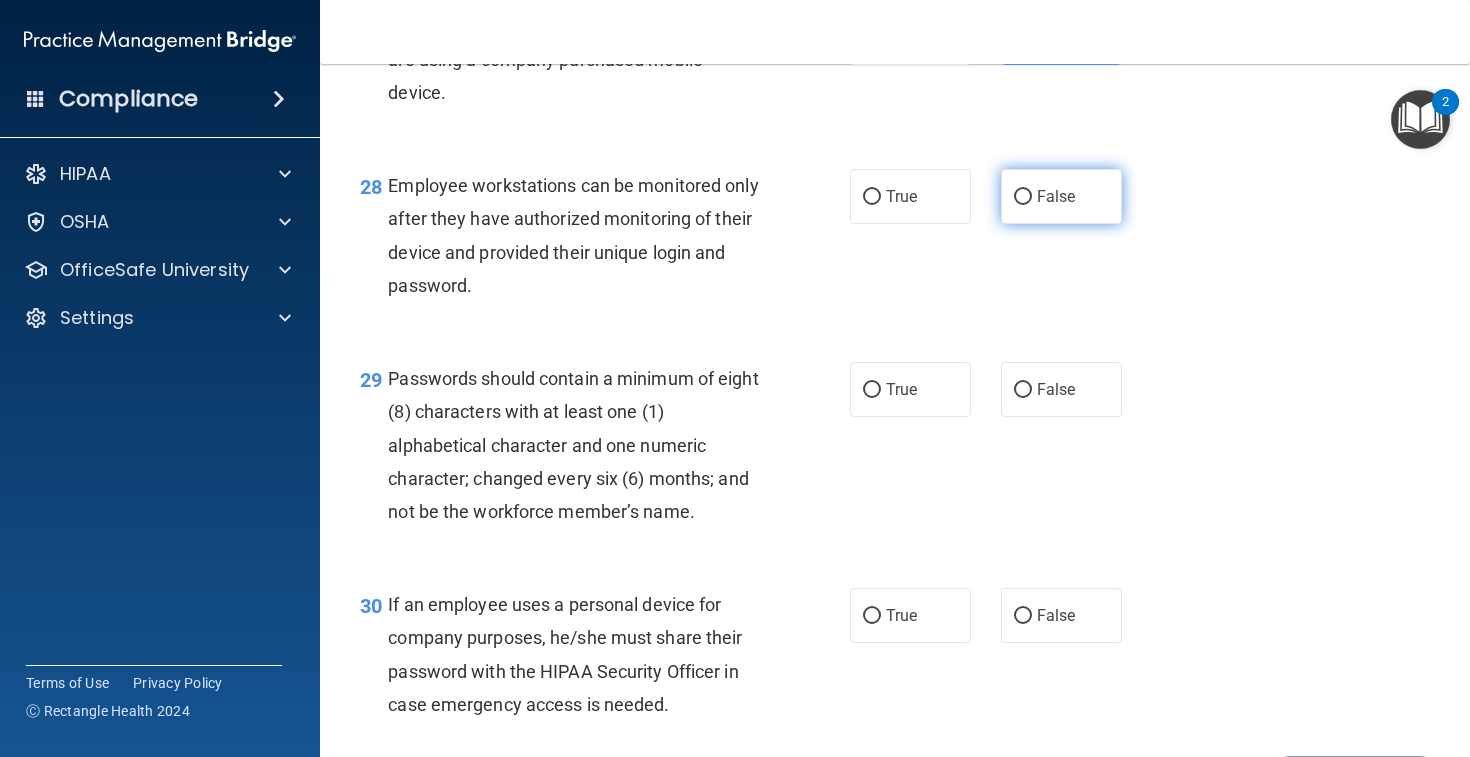 click on "False" at bounding box center [1056, 196] 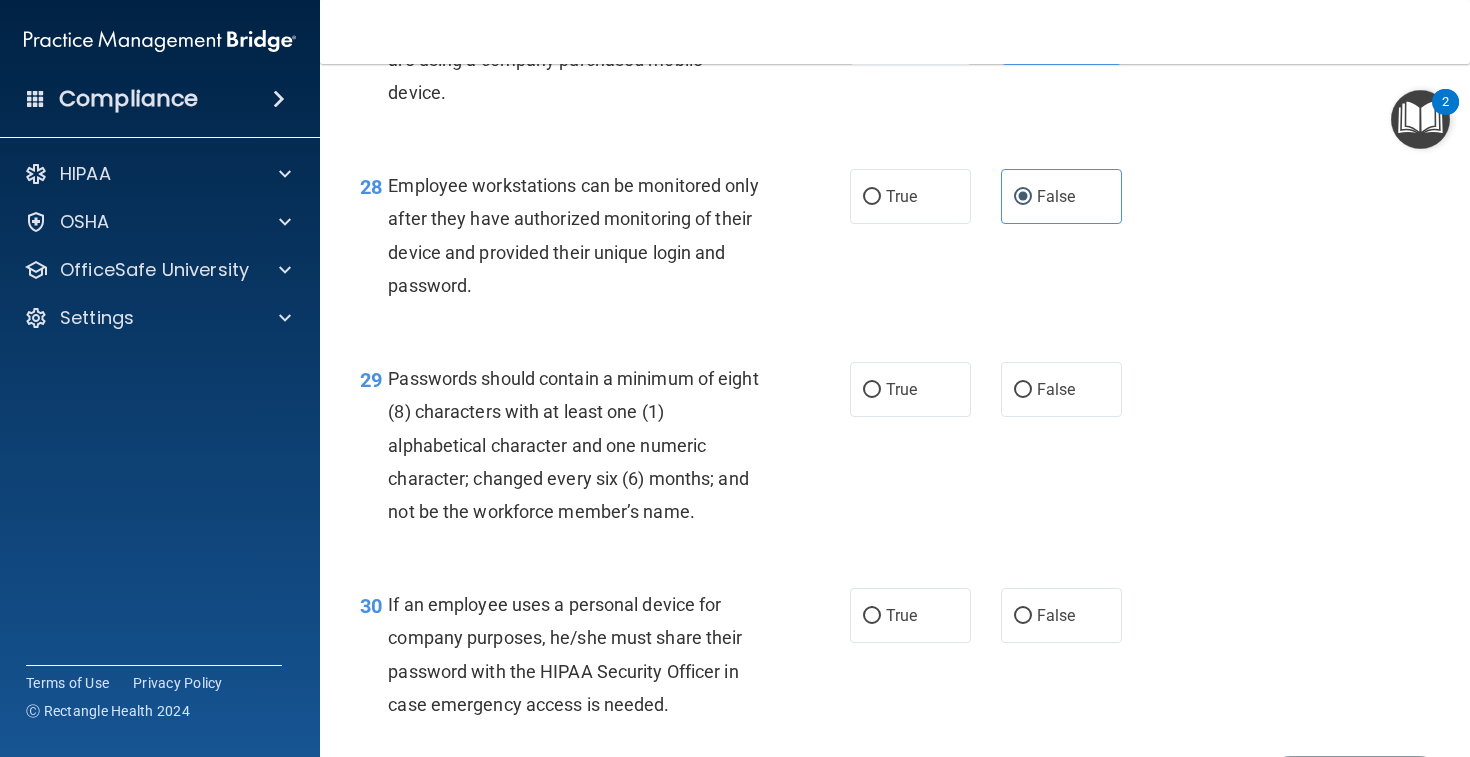 click on "Employee workstations can be monitored only after they have authorized monitoring of their device and provided their unique login and password." at bounding box center [583, 235] 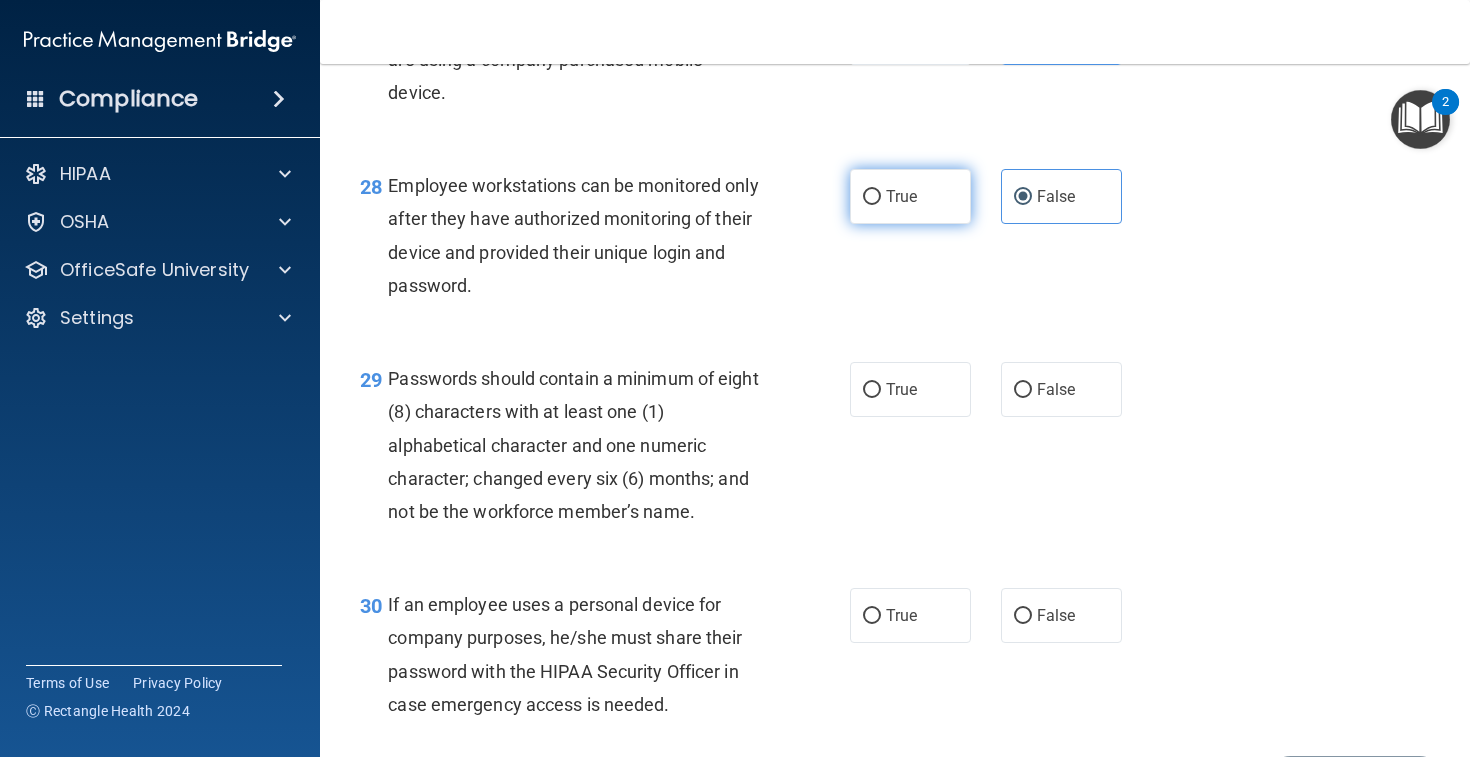 click on "True" at bounding box center [901, 196] 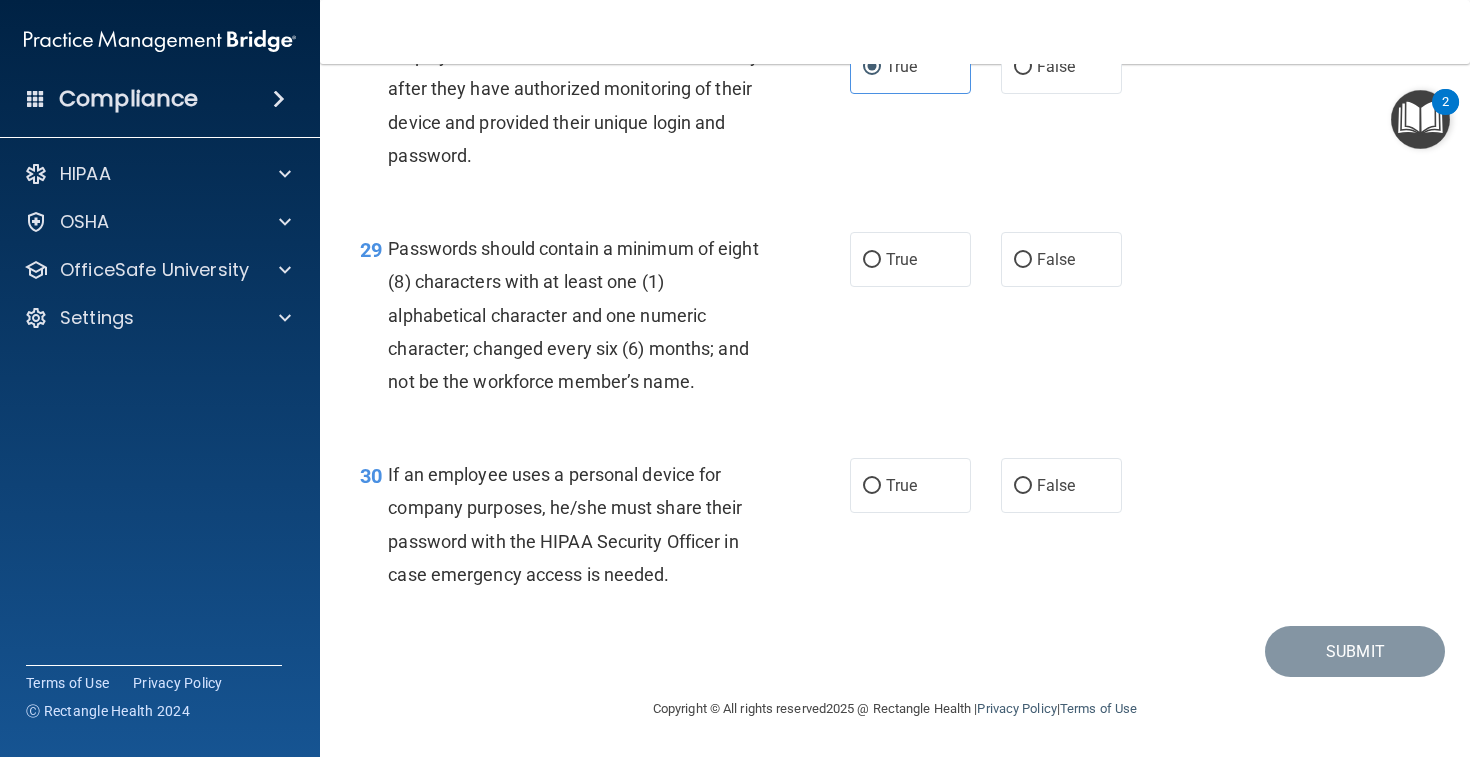 scroll, scrollTop: 5365, scrollLeft: 0, axis: vertical 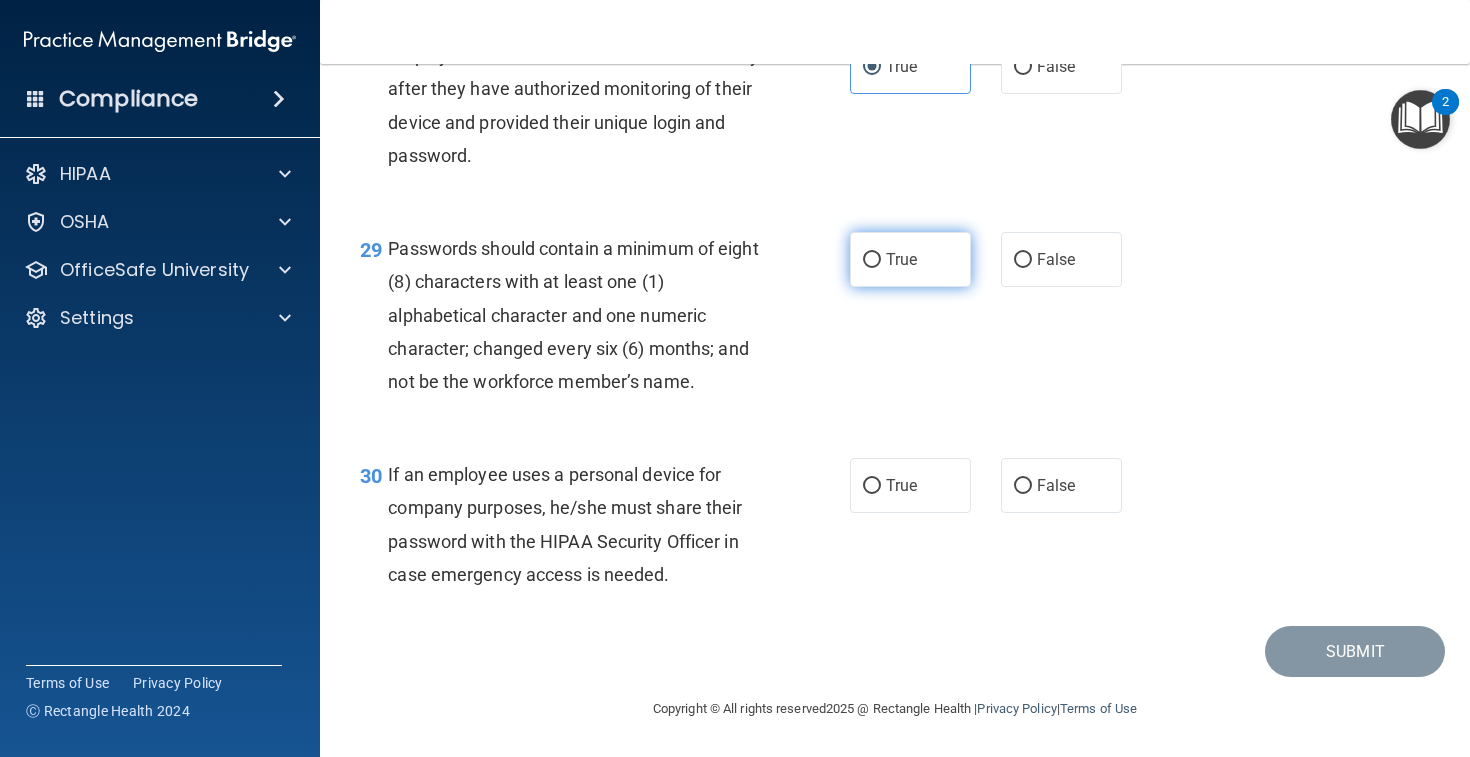 click on "True" at bounding box center [910, 259] 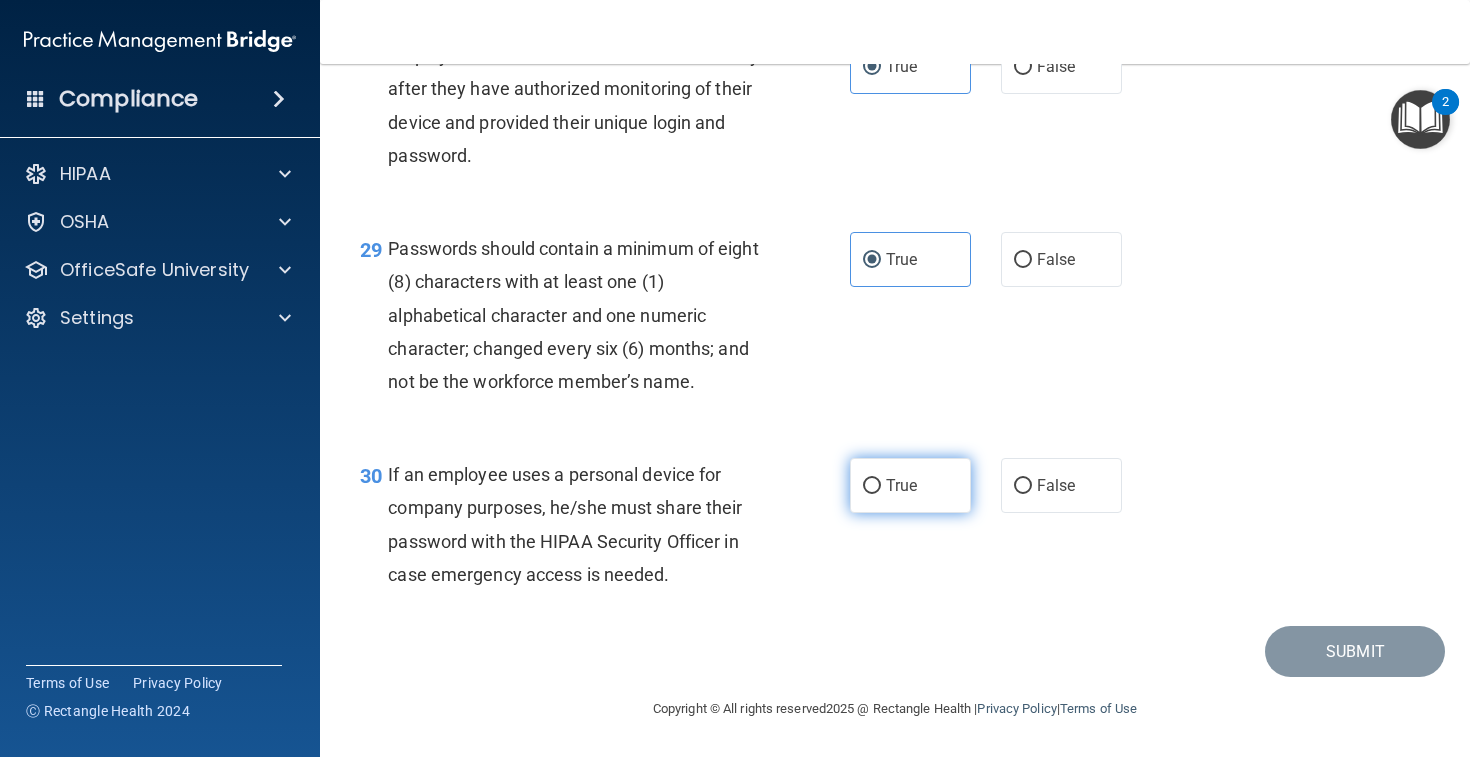 click on "True" at bounding box center [910, 485] 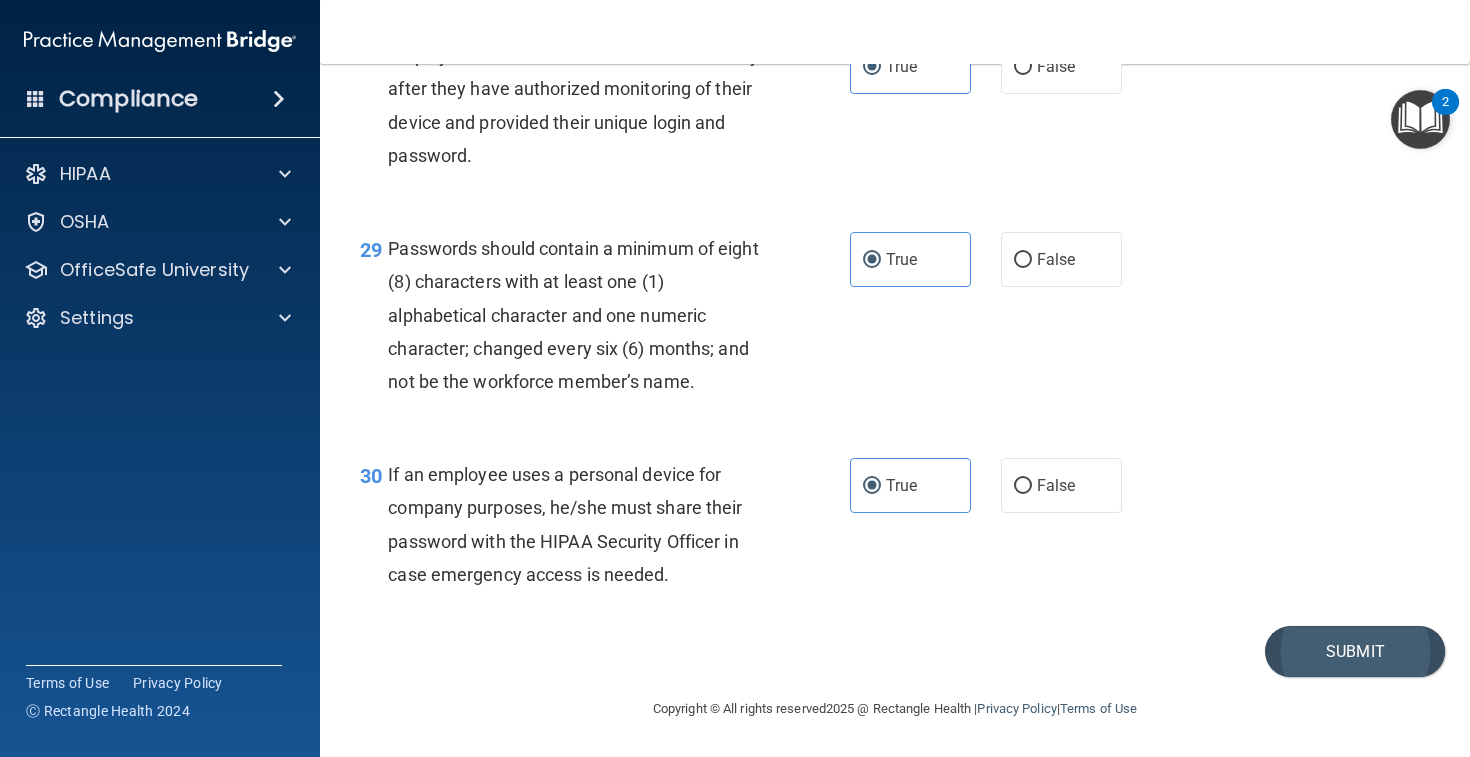 click on "Submit" at bounding box center [1355, 651] 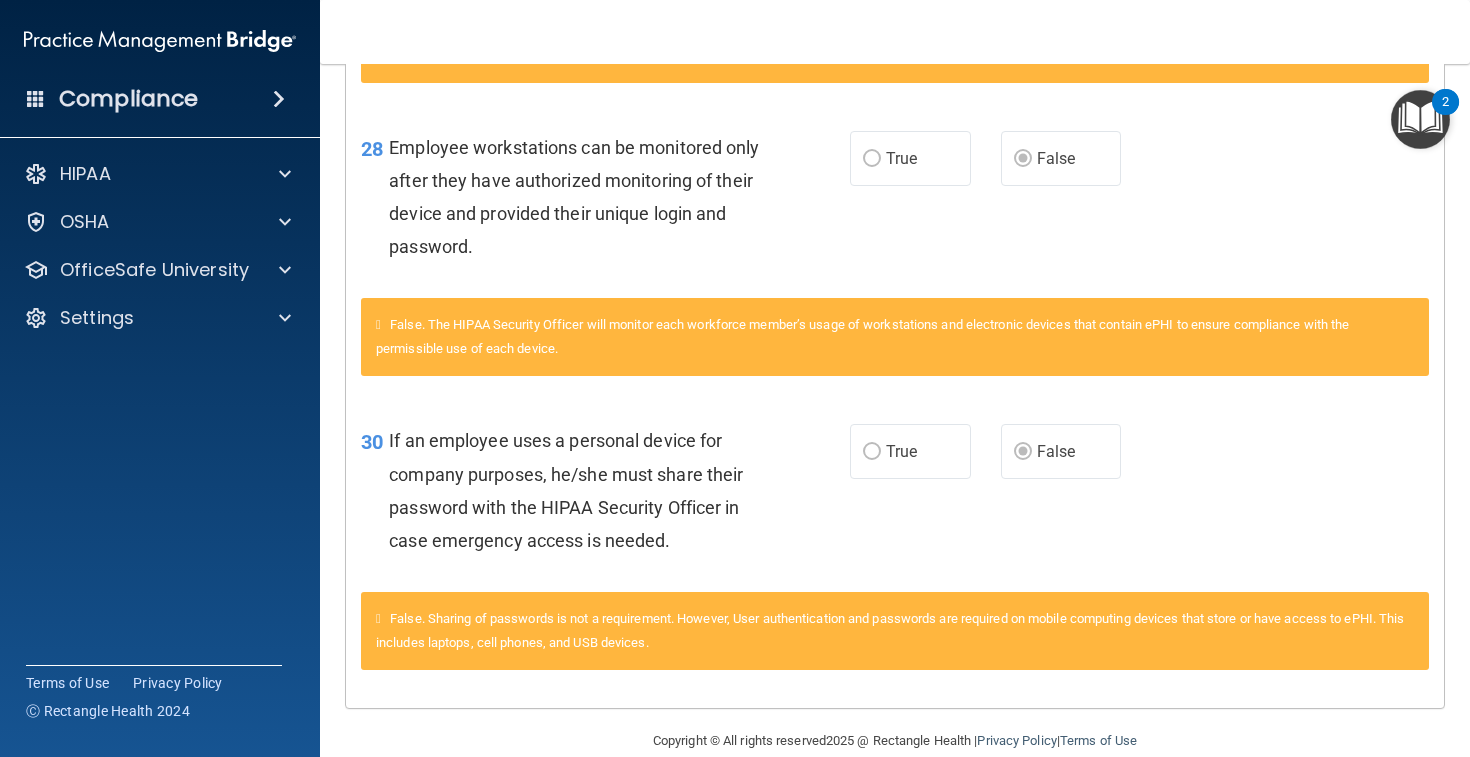 scroll, scrollTop: 3727, scrollLeft: 0, axis: vertical 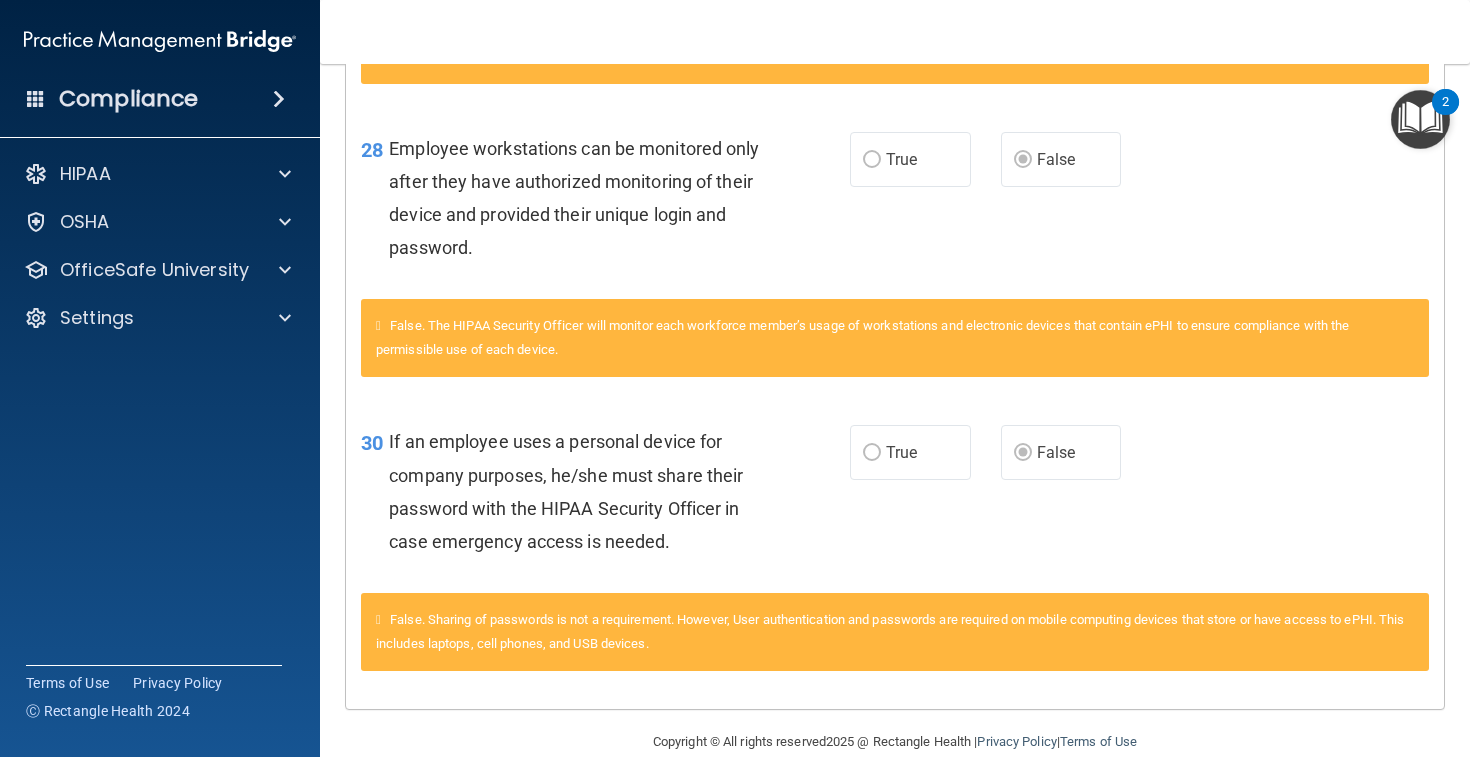 click on "Copyright © All rights reserved  2025 @ Rectangle Health |  Privacy Policy  |  Terms of Use" at bounding box center [895, 742] 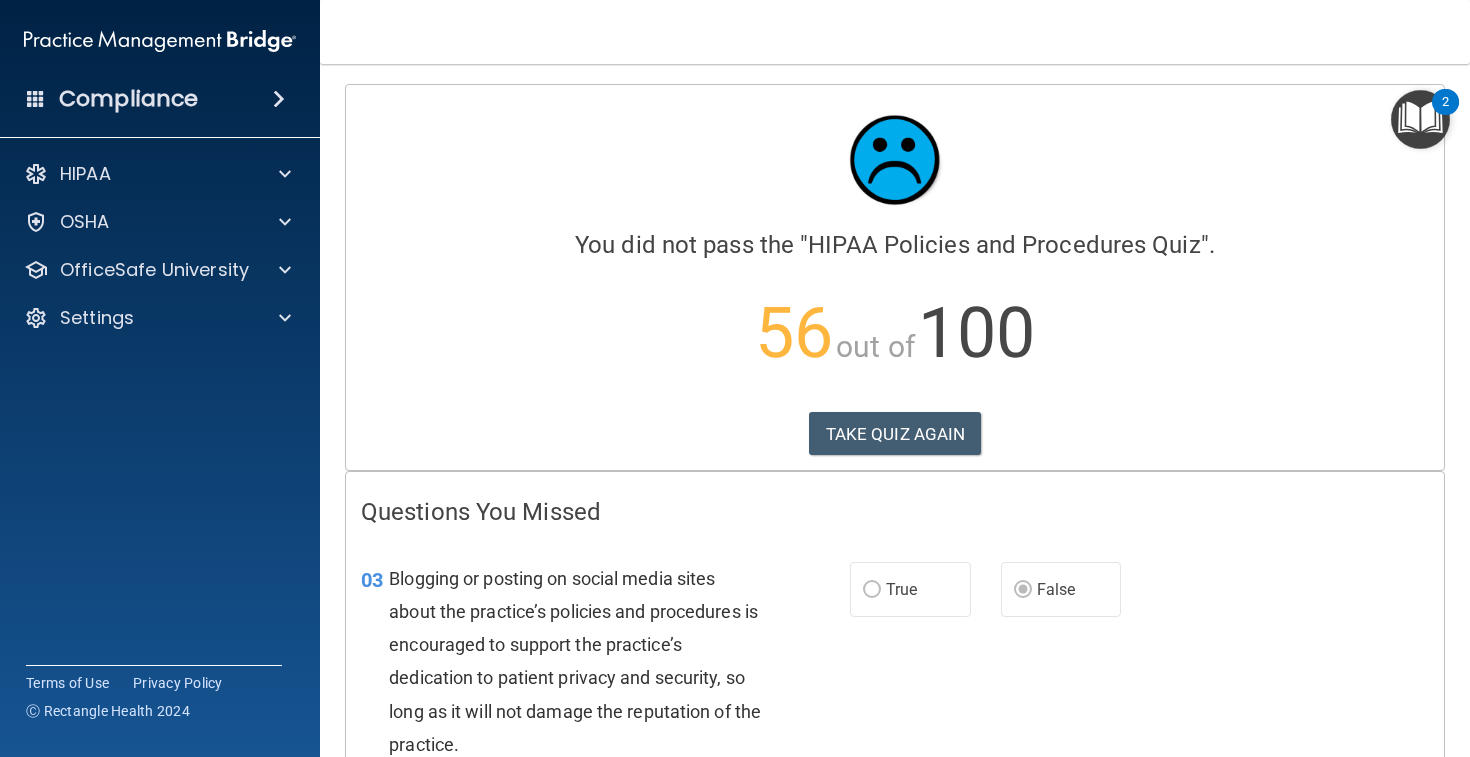 scroll, scrollTop: 0, scrollLeft: 0, axis: both 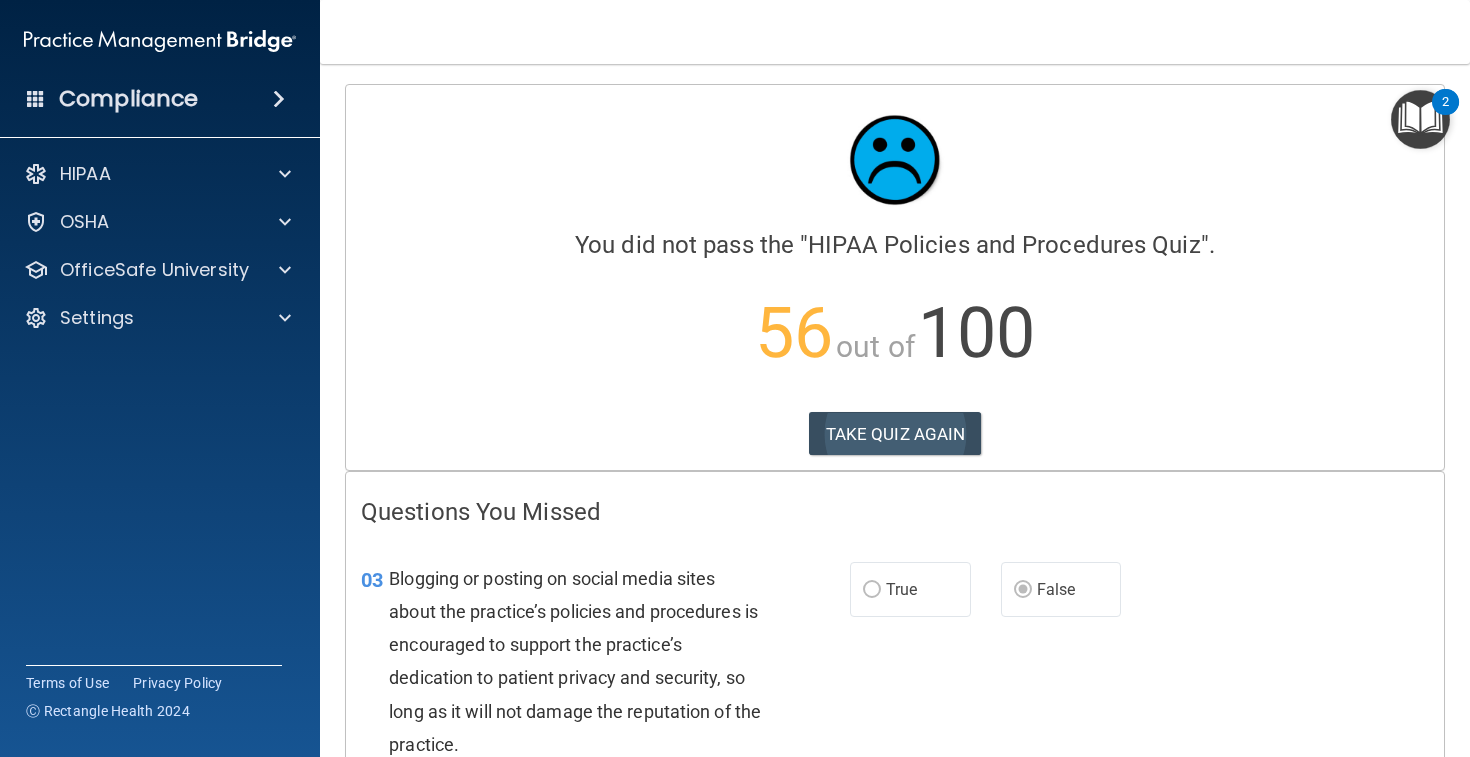 click on "TAKE QUIZ AGAIN" at bounding box center [895, 434] 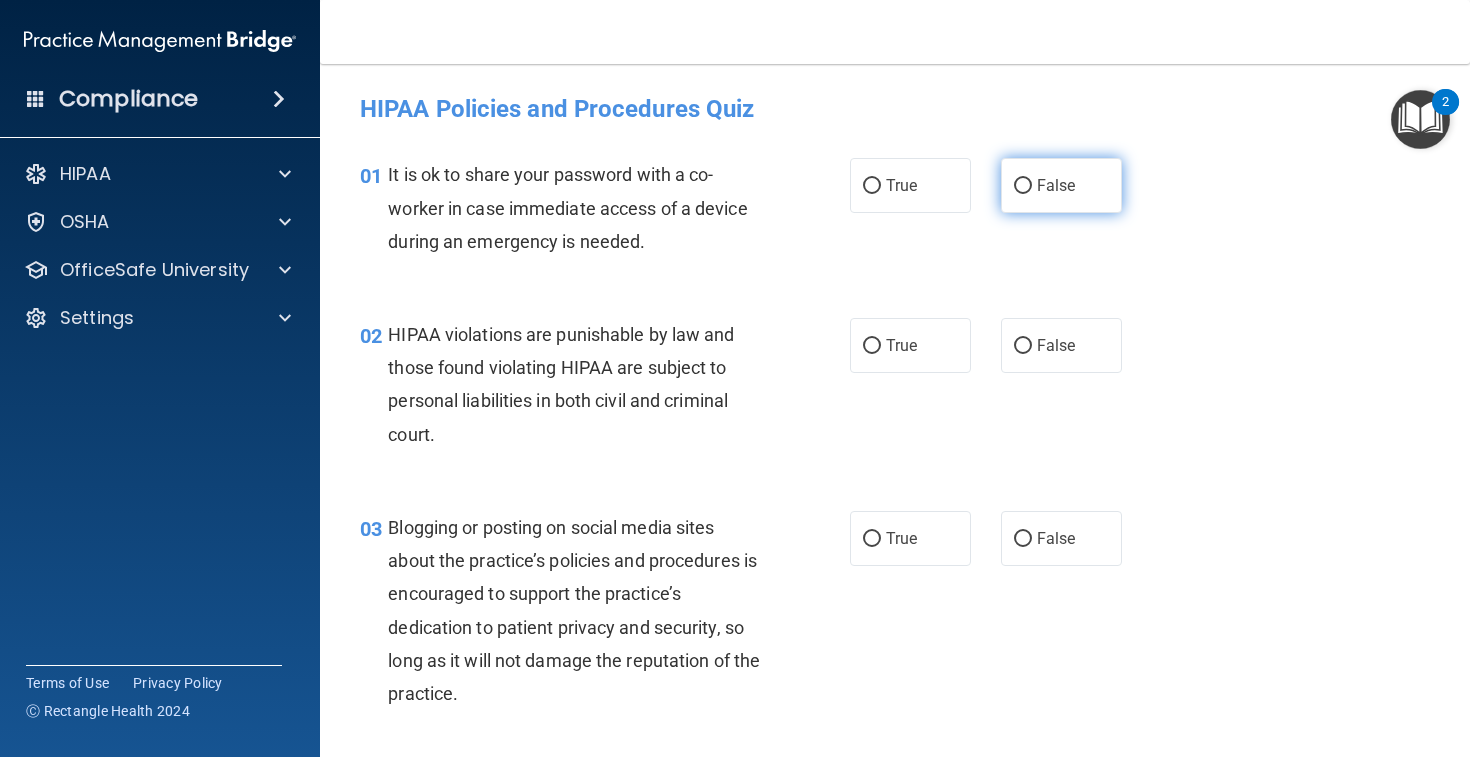 click on "False" at bounding box center [1061, 185] 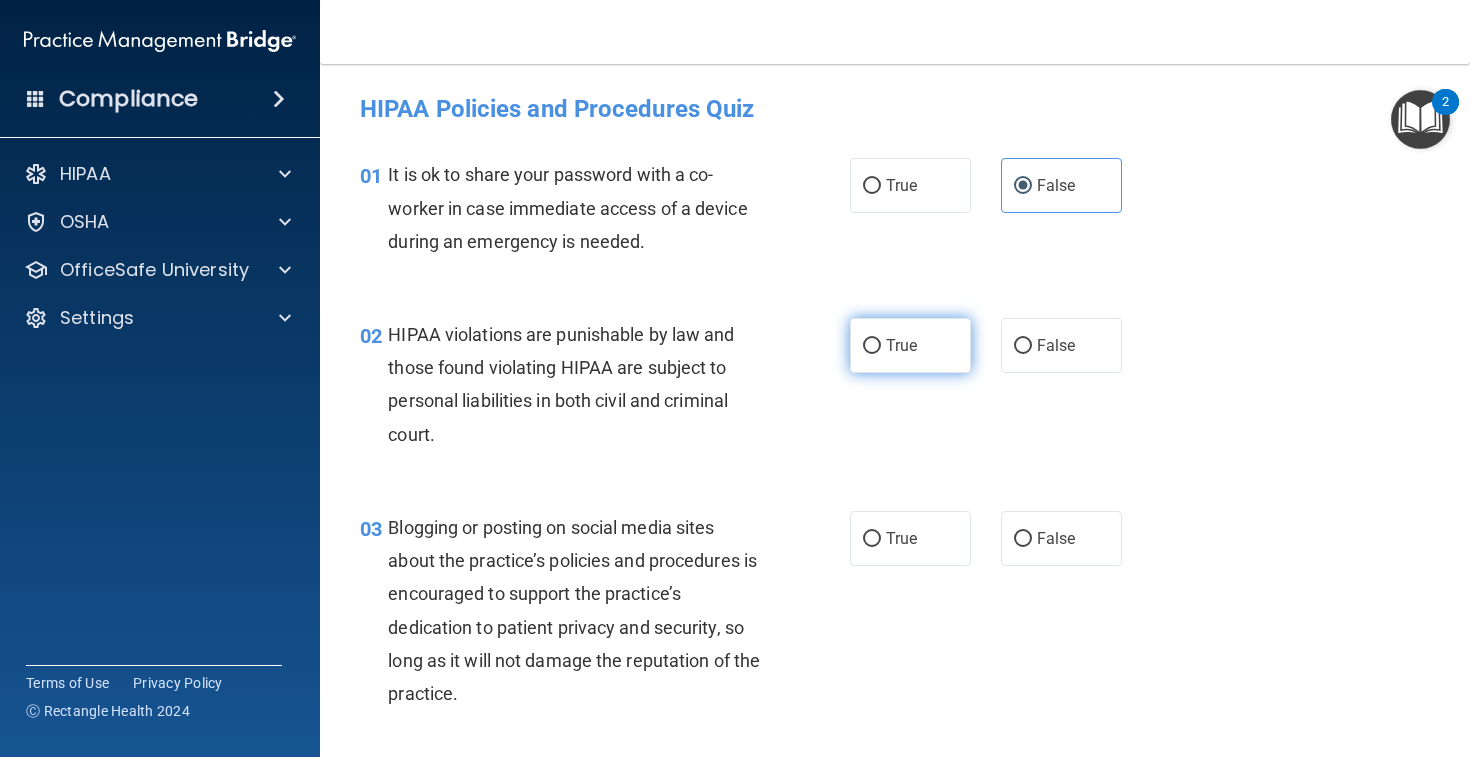 click on "True" at bounding box center (910, 345) 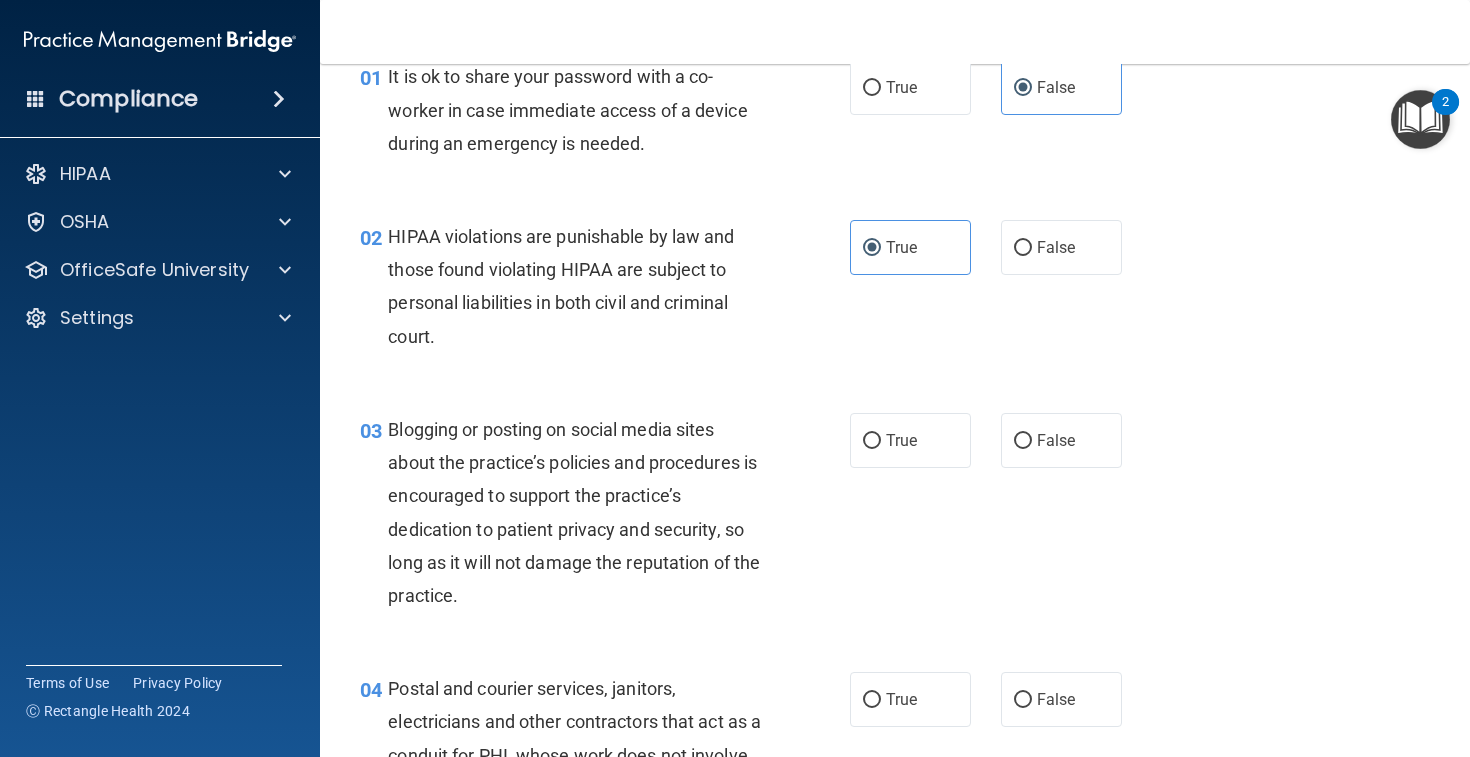 scroll, scrollTop: 134, scrollLeft: 0, axis: vertical 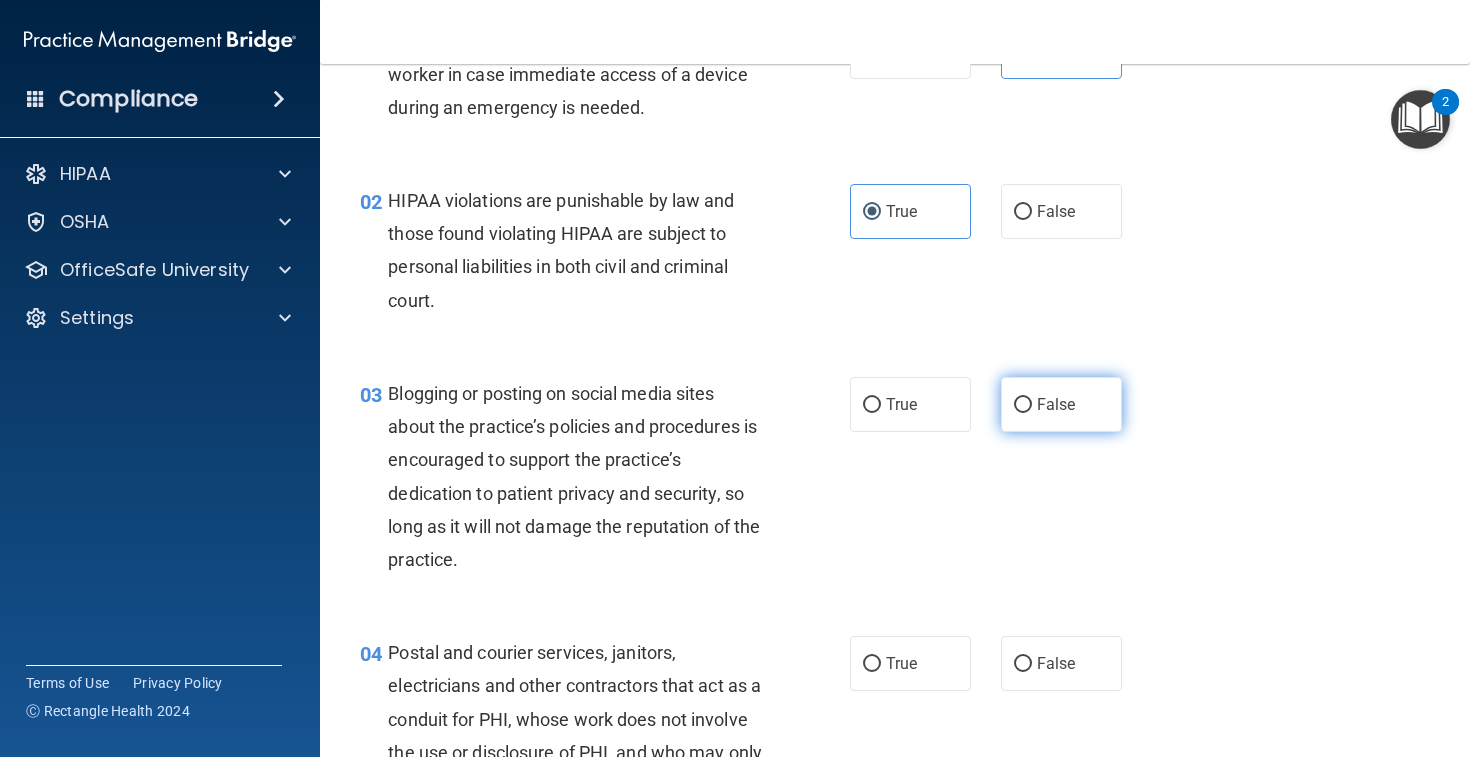 click on "False" at bounding box center [1023, 405] 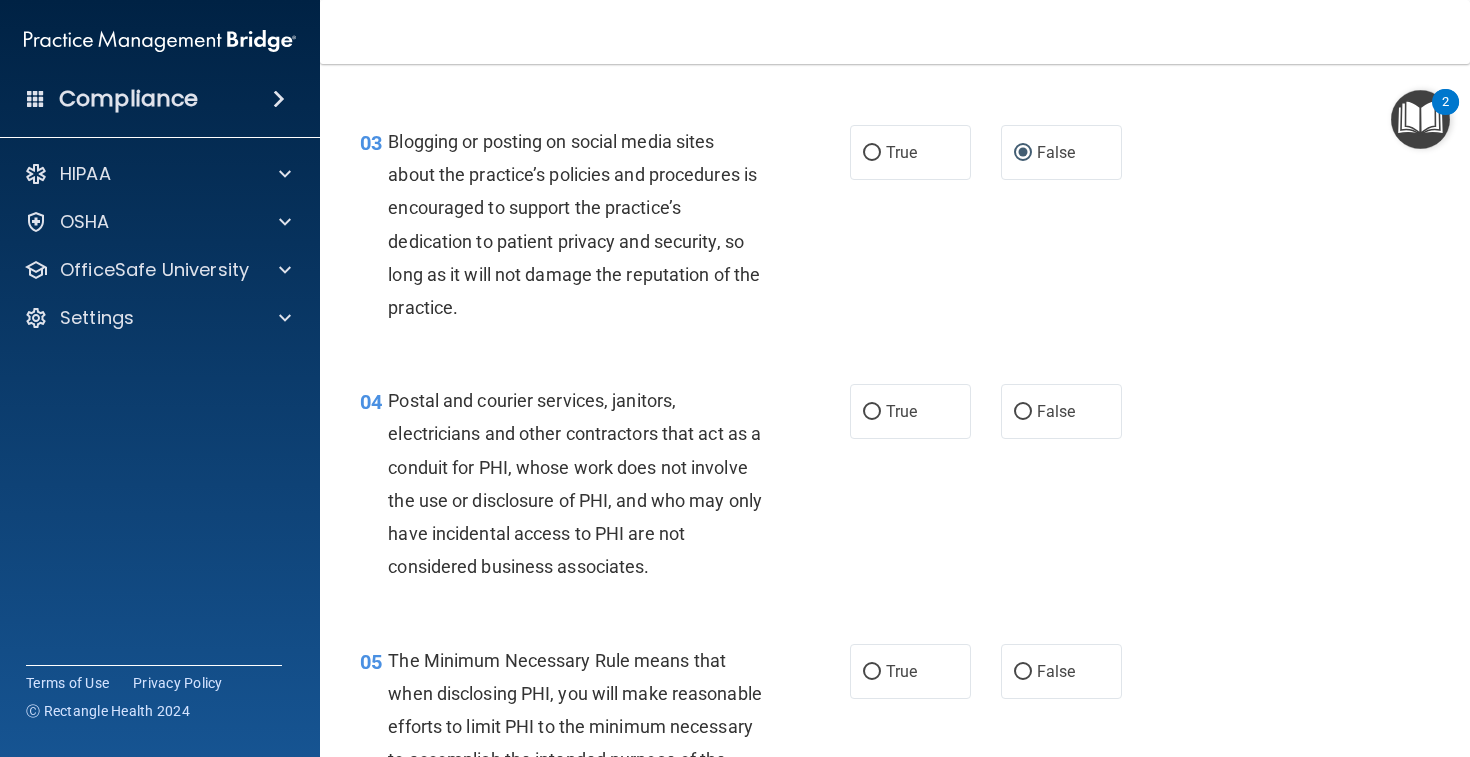 scroll, scrollTop: 396, scrollLeft: 0, axis: vertical 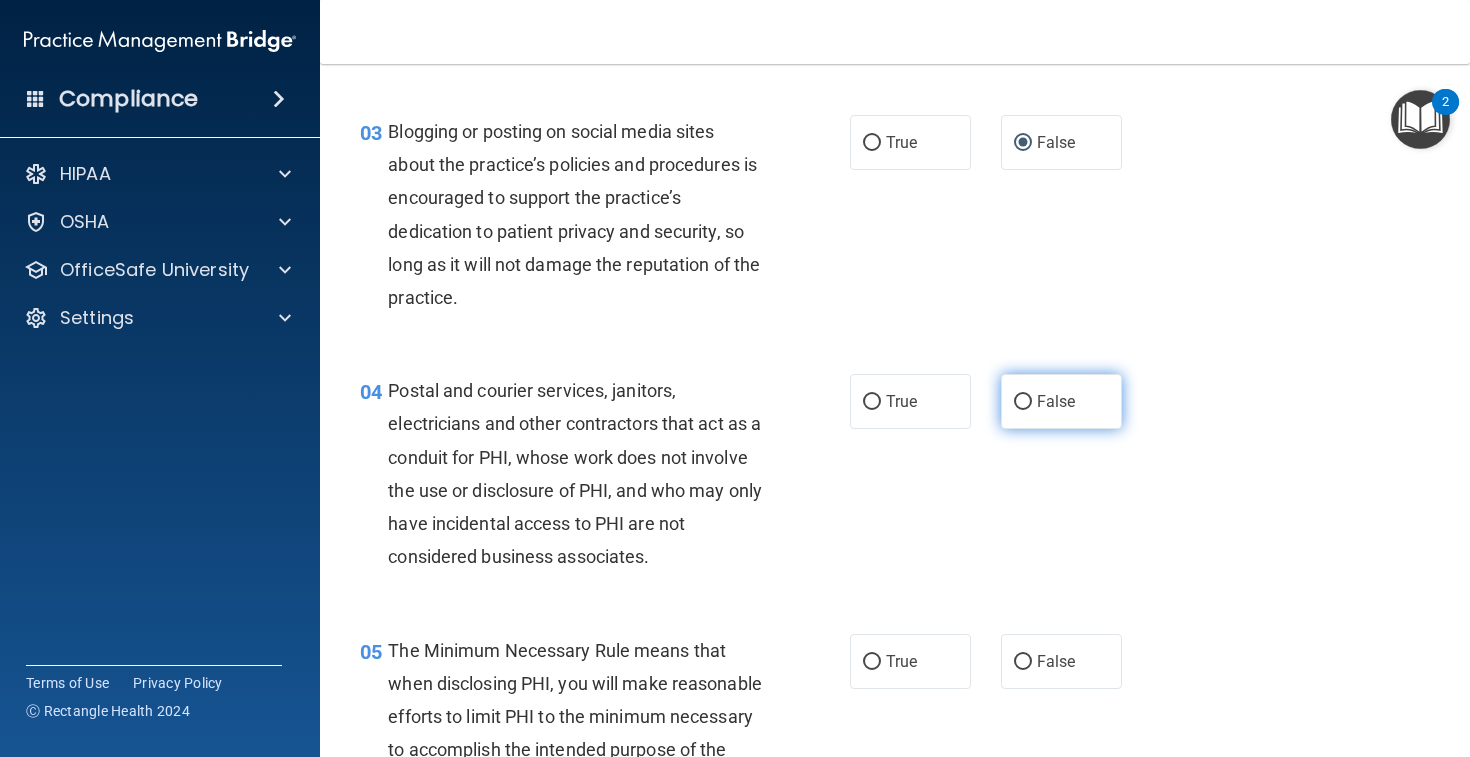 click on "False" at bounding box center [1056, 401] 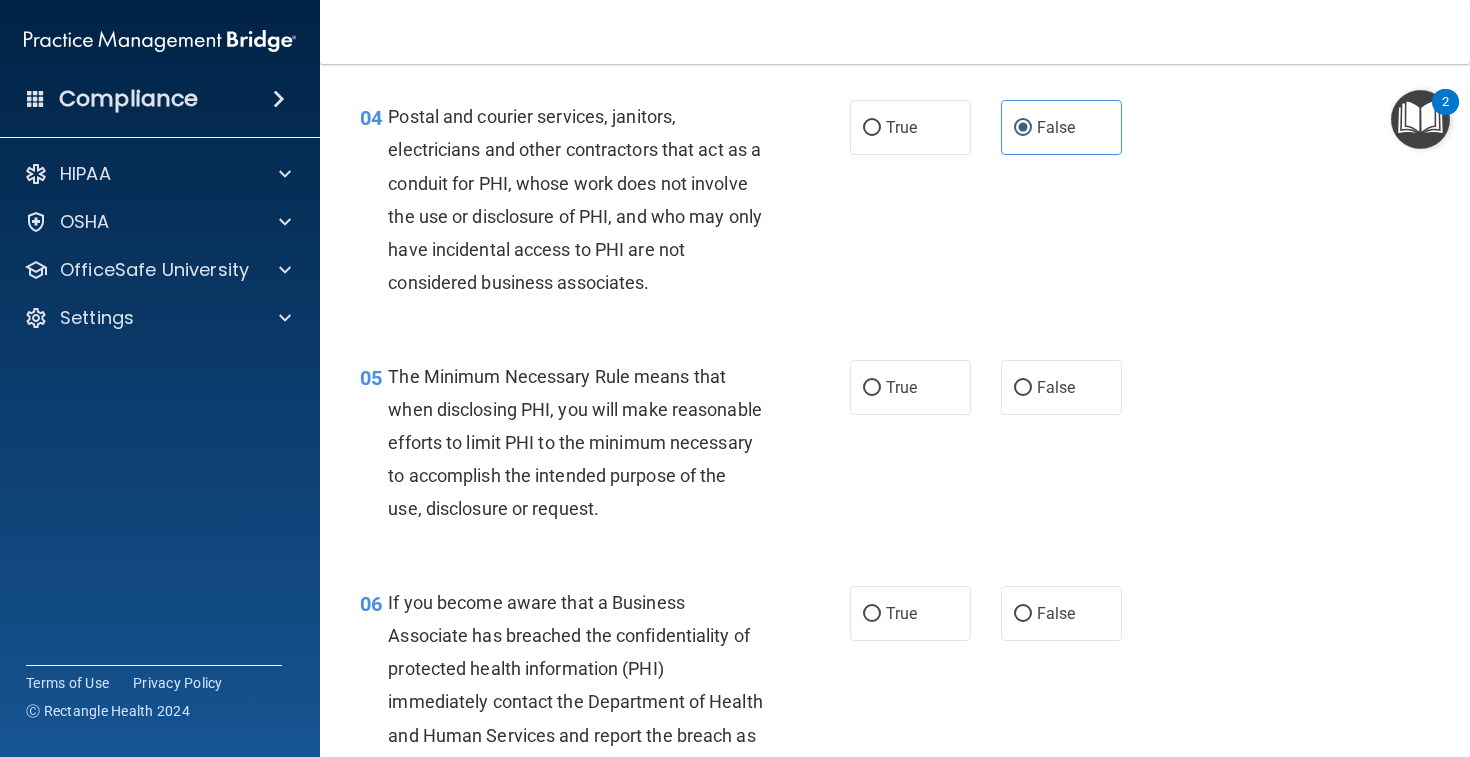 scroll, scrollTop: 621, scrollLeft: 0, axis: vertical 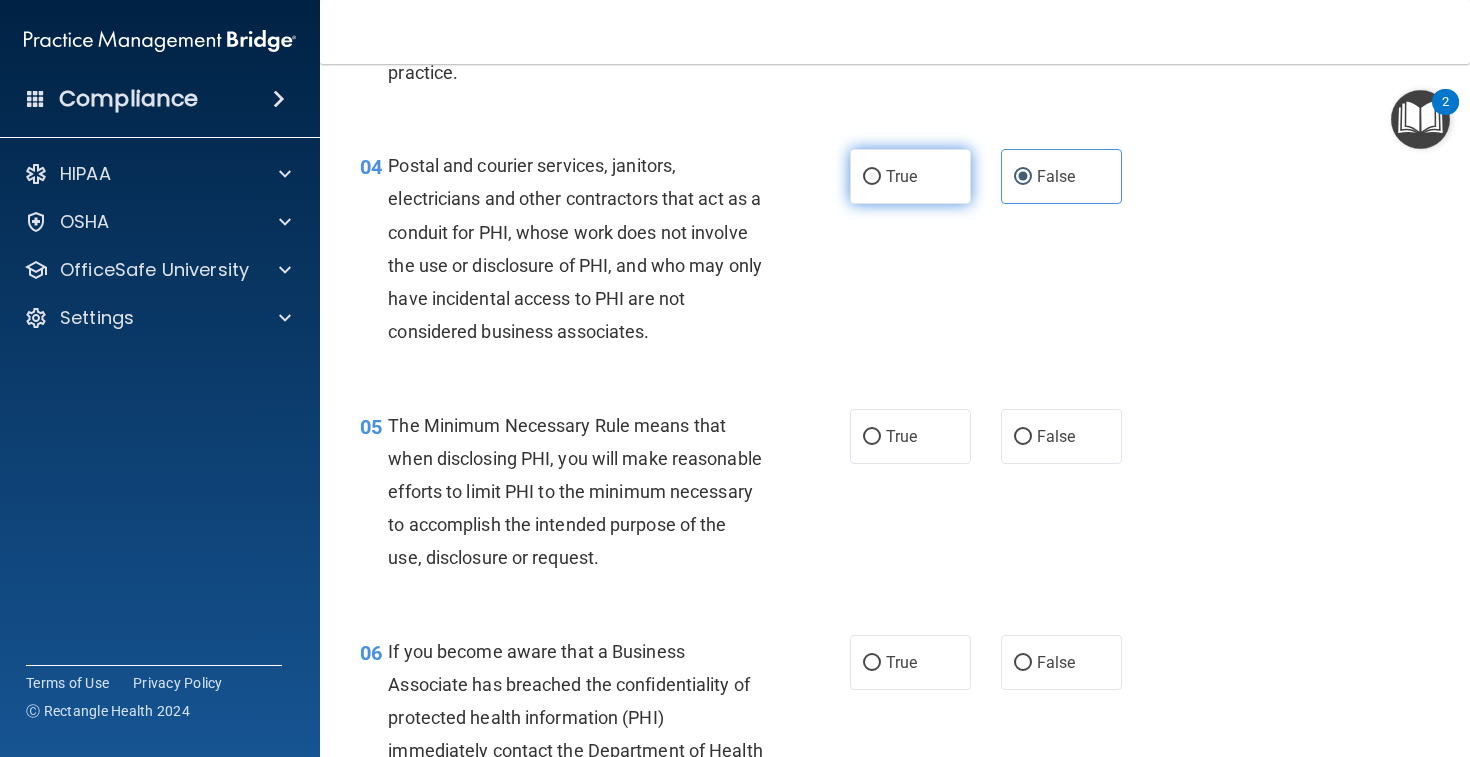click on "True" at bounding box center (910, 176) 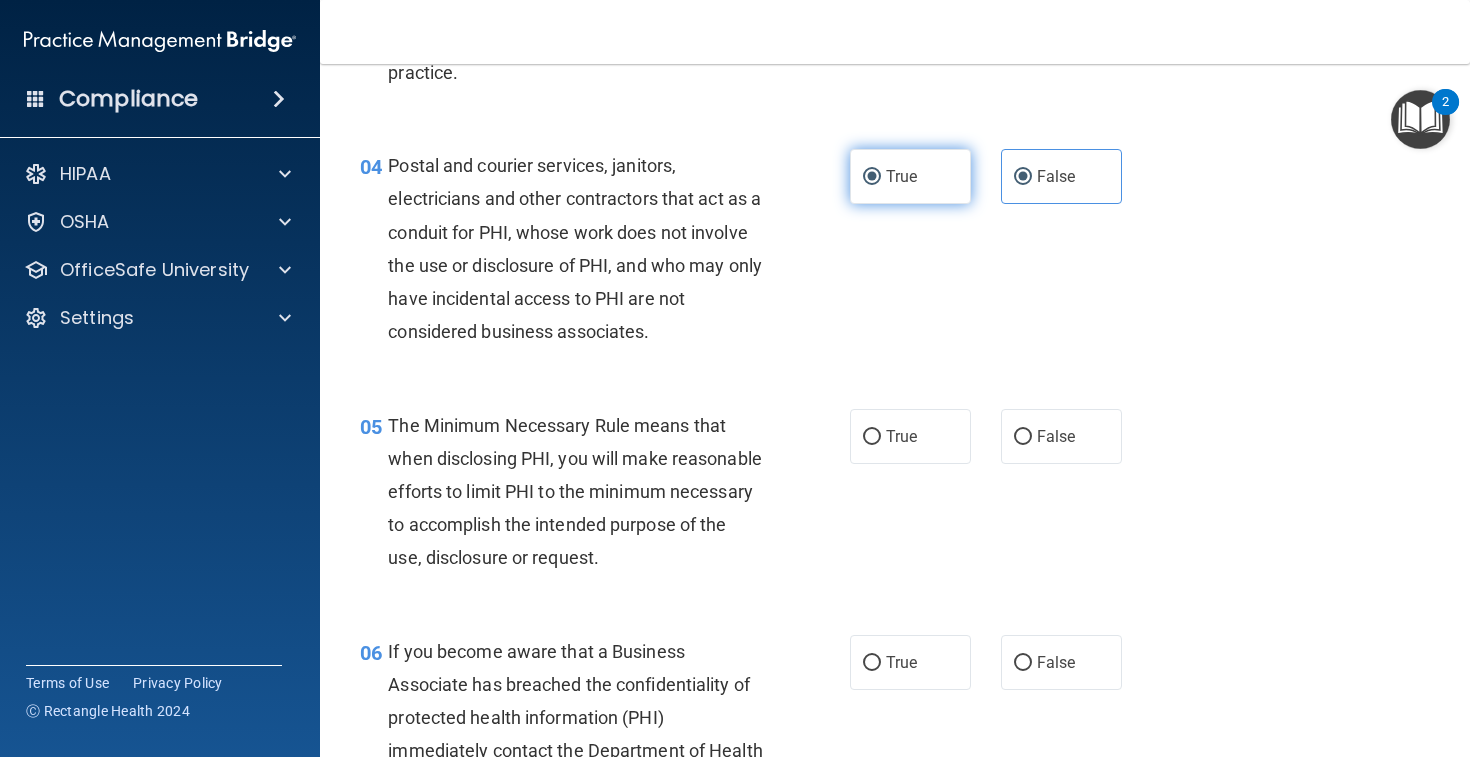radio on "false" 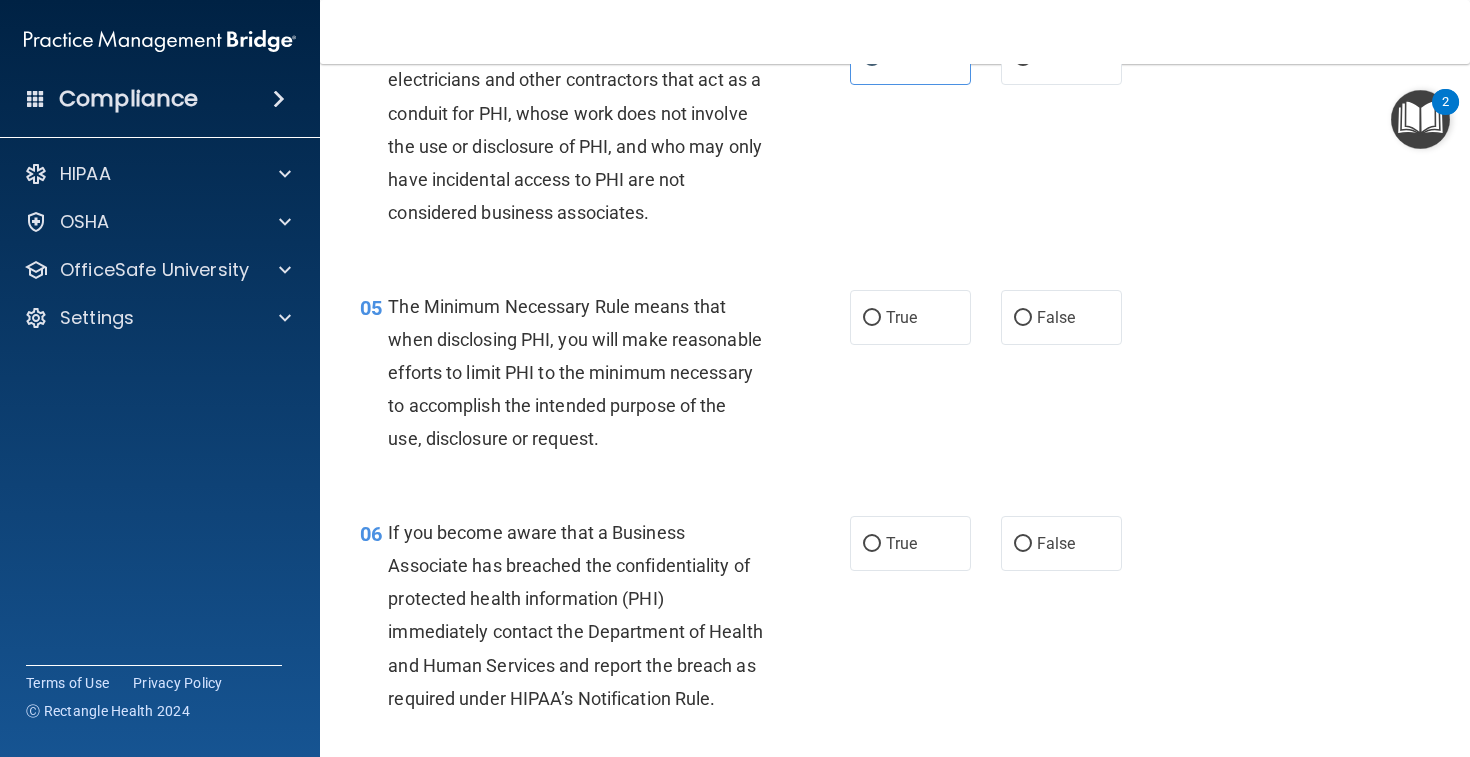 scroll, scrollTop: 840, scrollLeft: 0, axis: vertical 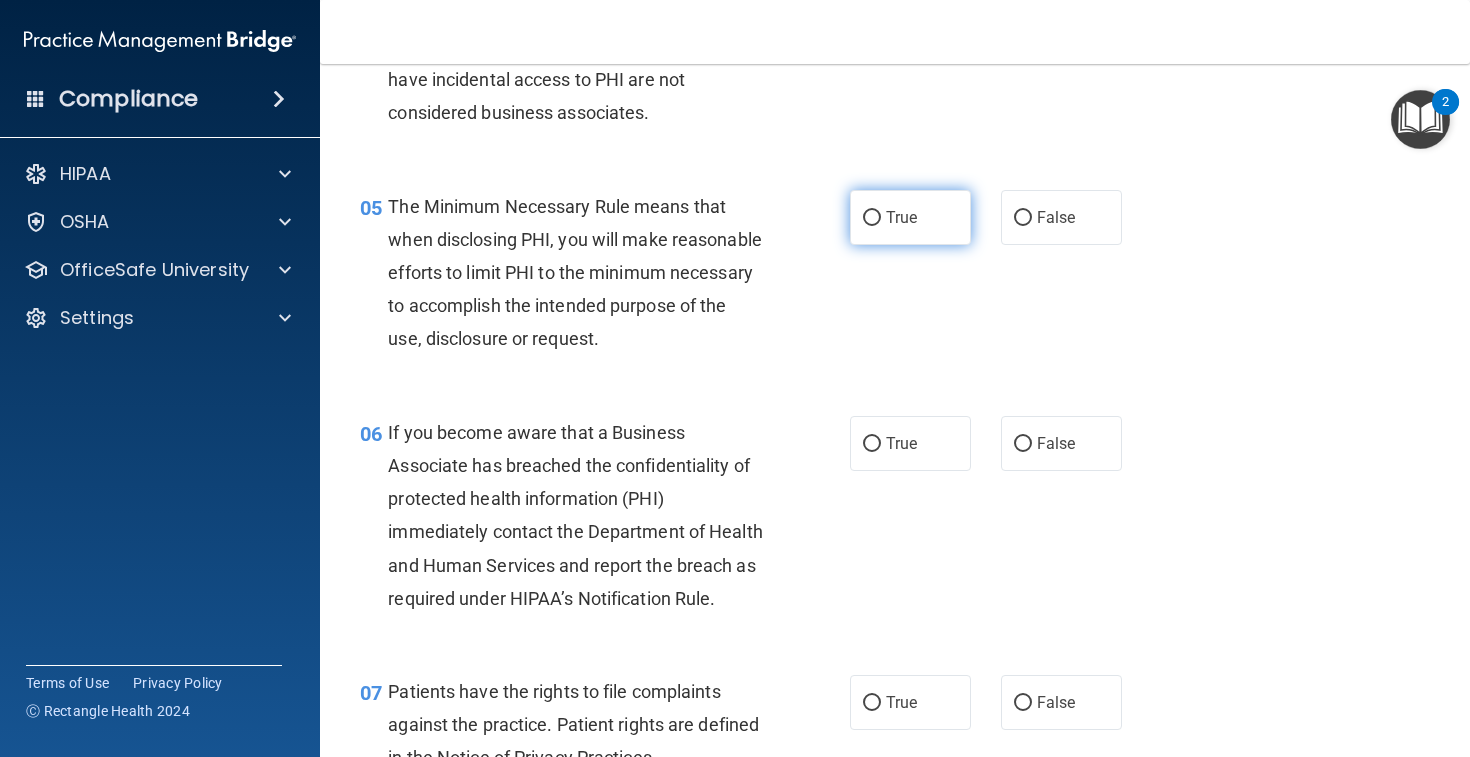 click on "True" at bounding box center (910, 217) 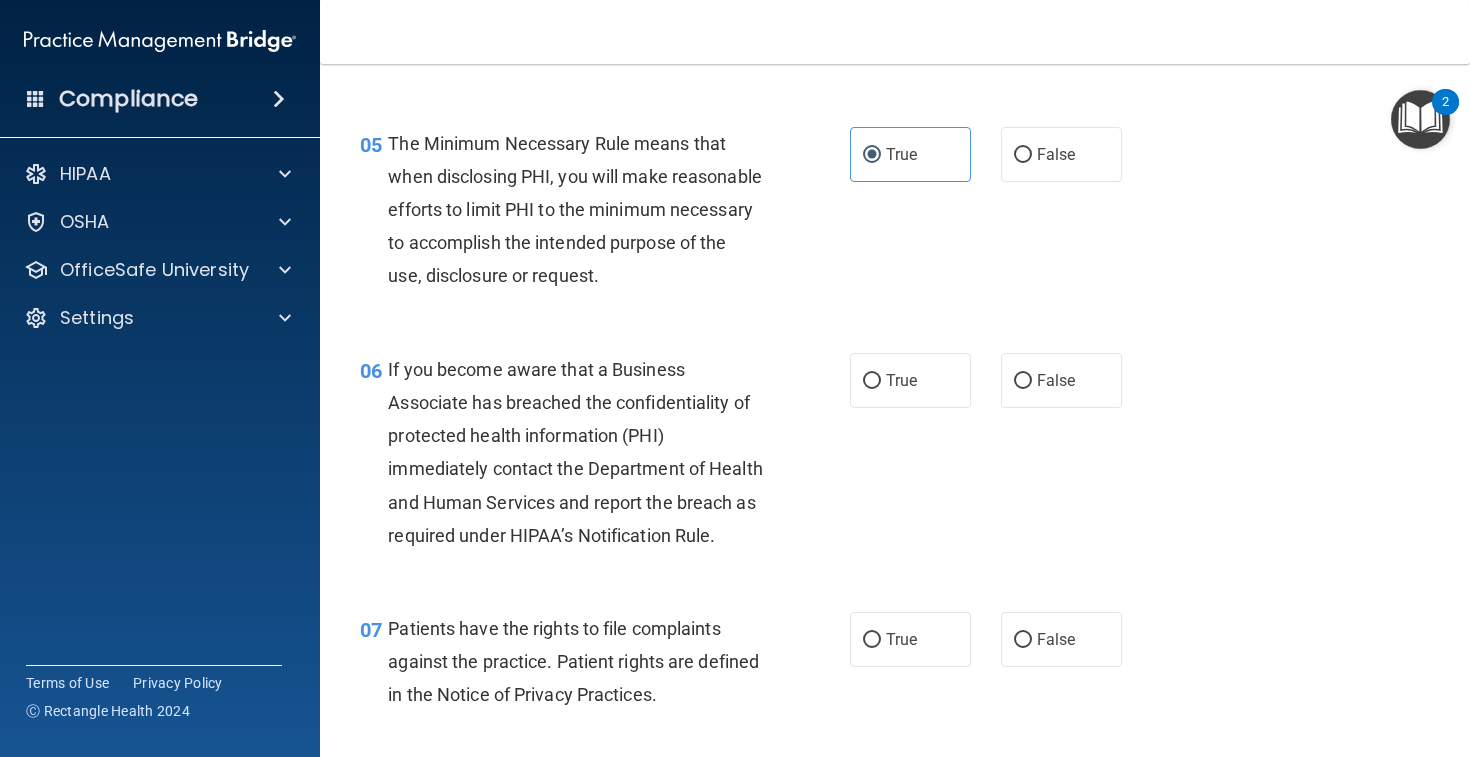 scroll, scrollTop: 910, scrollLeft: 0, axis: vertical 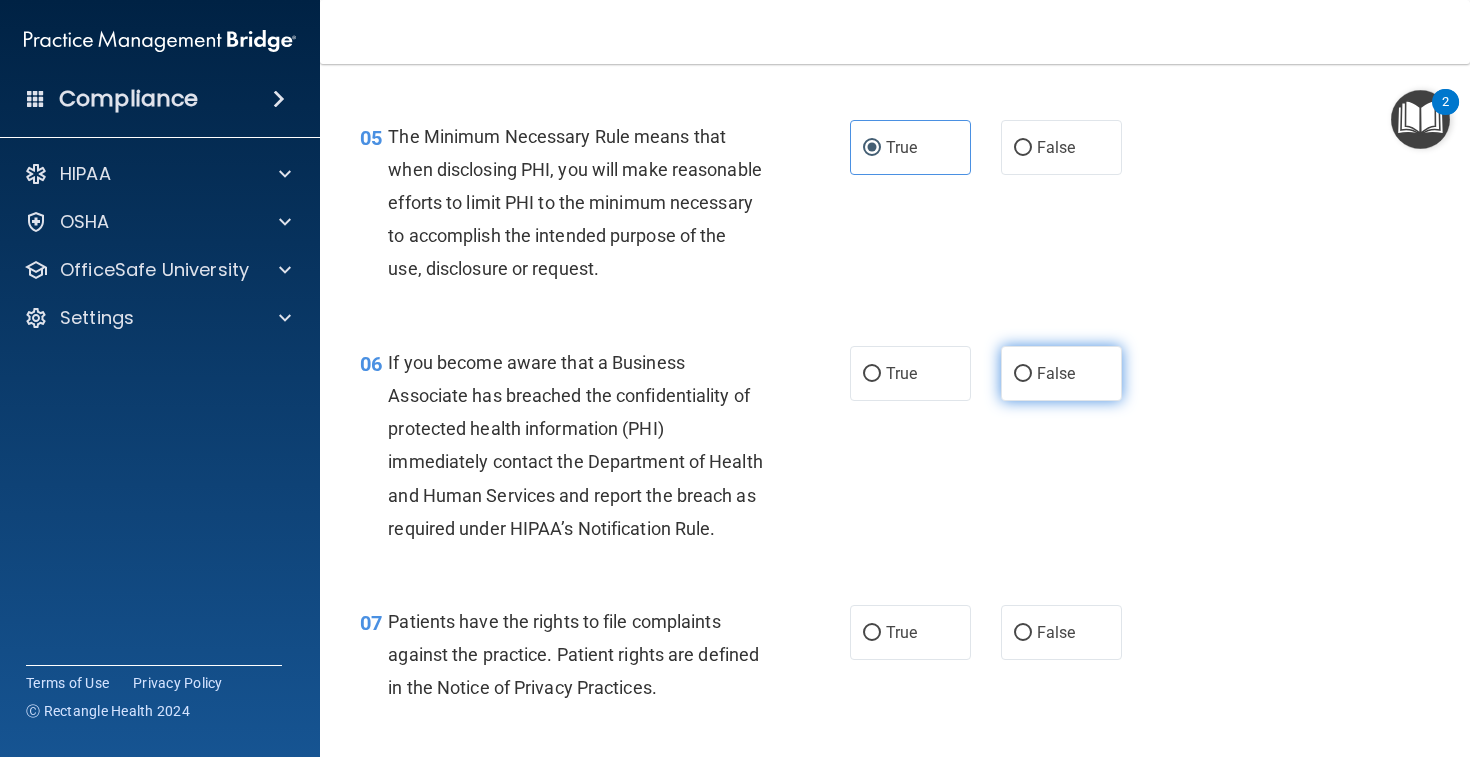 click on "False" at bounding box center [1061, 373] 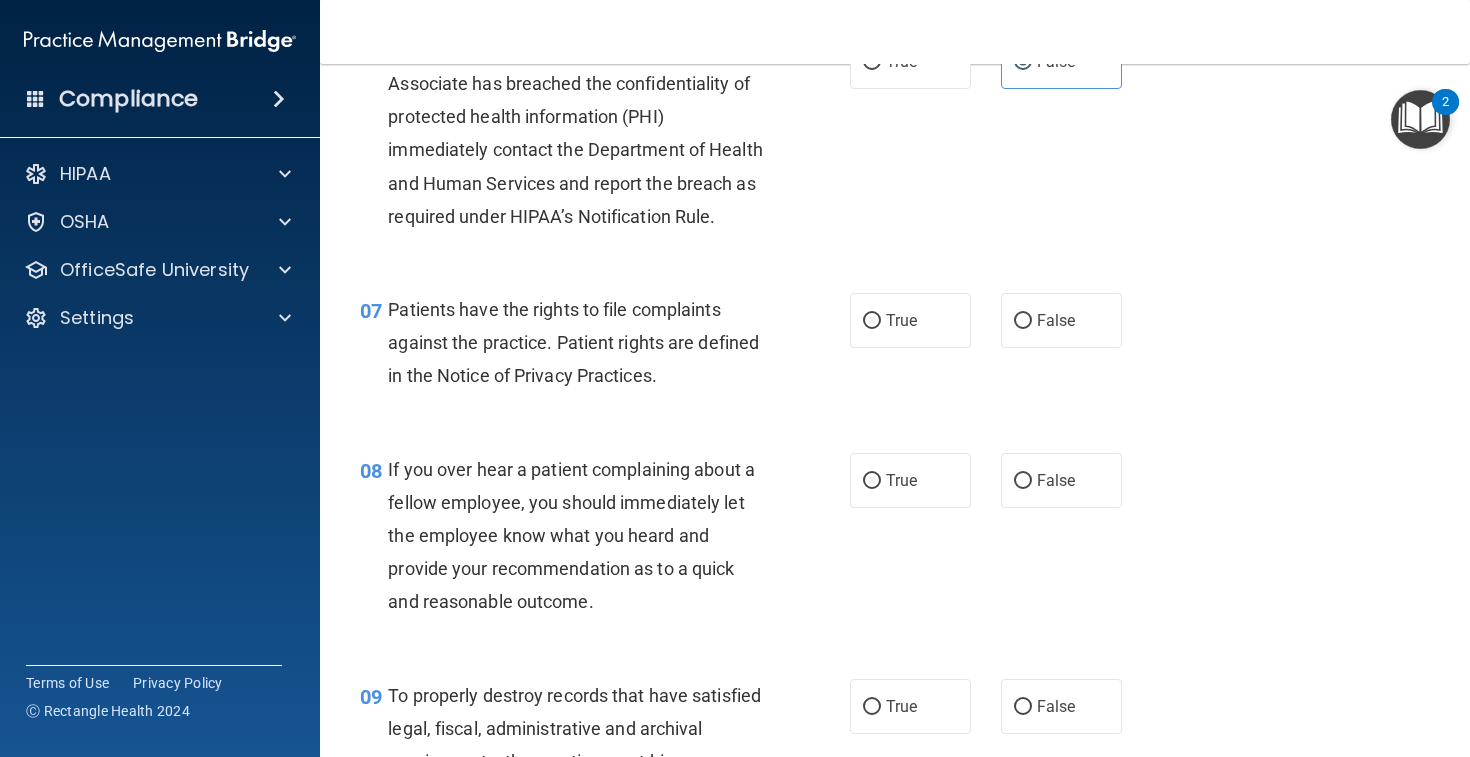 scroll, scrollTop: 1225, scrollLeft: 0, axis: vertical 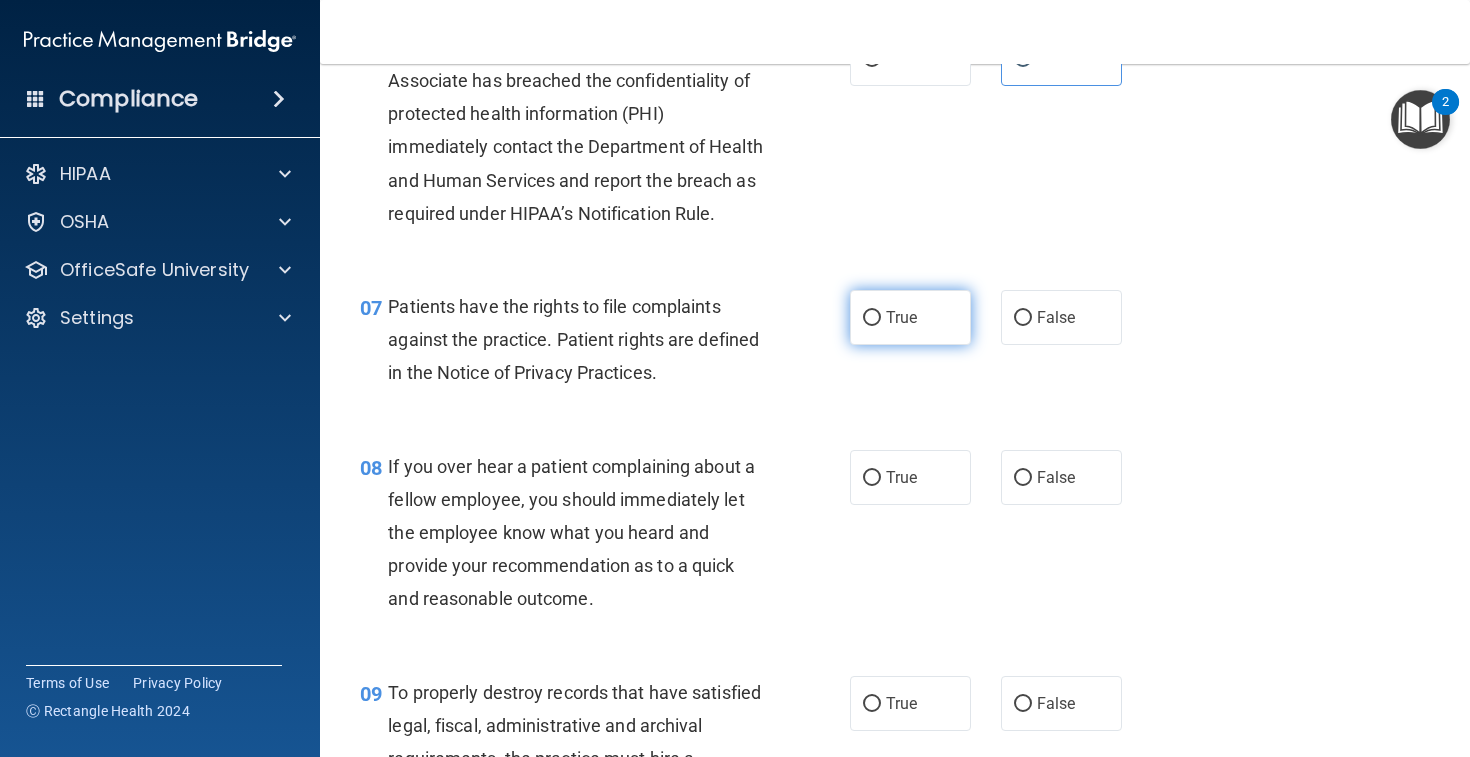 click on "True" at bounding box center [910, 317] 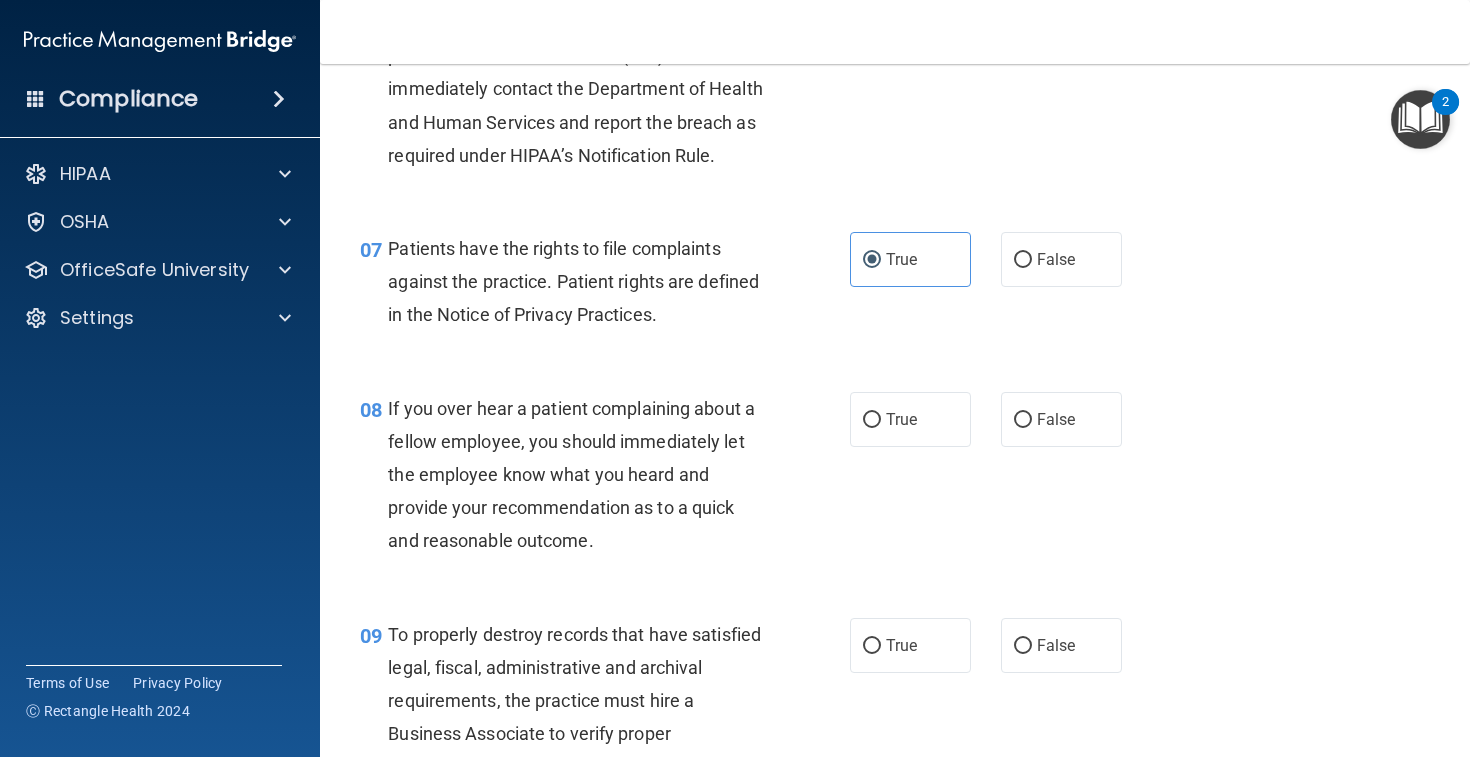scroll, scrollTop: 1296, scrollLeft: 0, axis: vertical 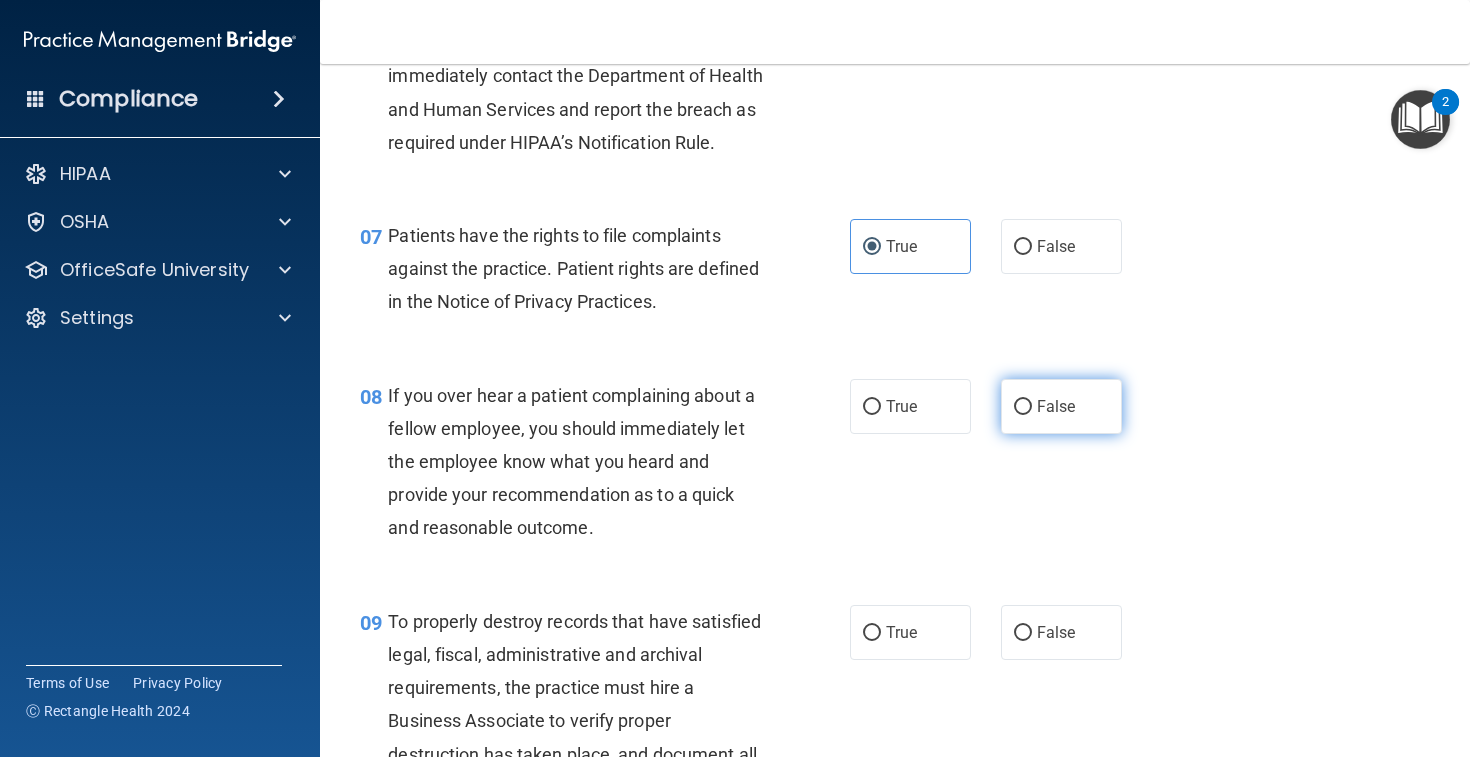 click on "False" at bounding box center (1061, 406) 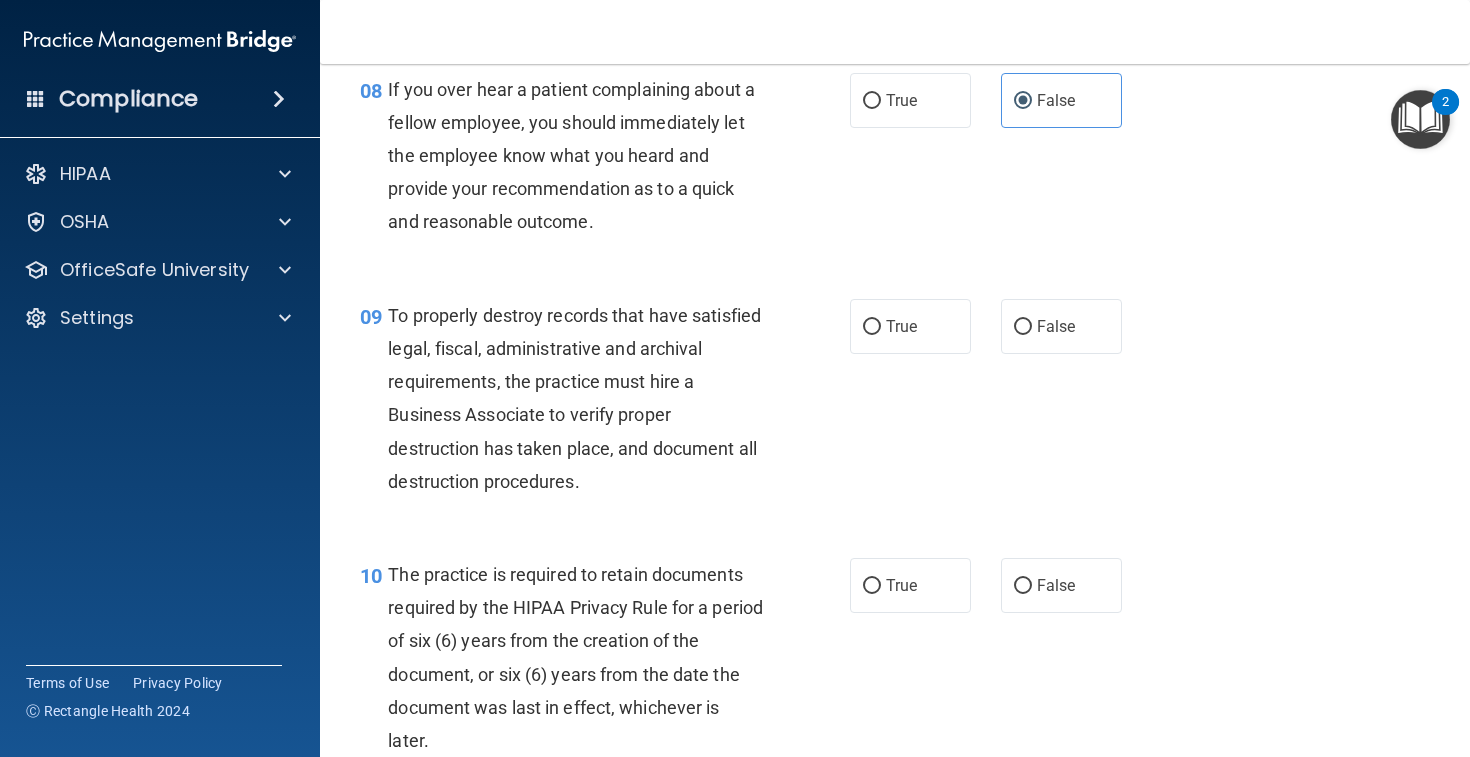 scroll, scrollTop: 1603, scrollLeft: 0, axis: vertical 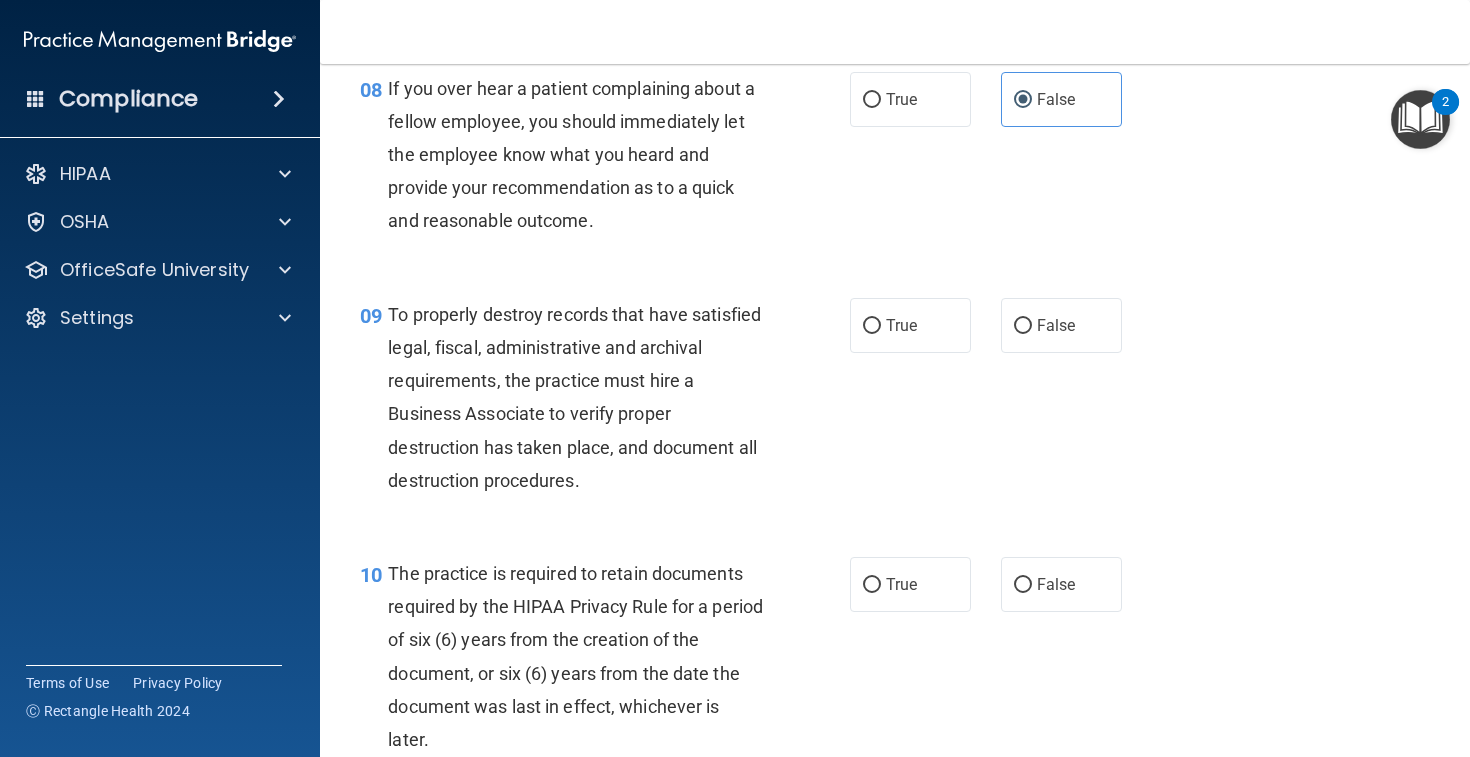 click on "09       To properly destroy records that have satisfied legal, fiscal, administrative and archival requirements, the practice must hire a Business Associate to verify proper destruction has taken place, and document all destruction procedures.                  True           False" at bounding box center (895, 402) 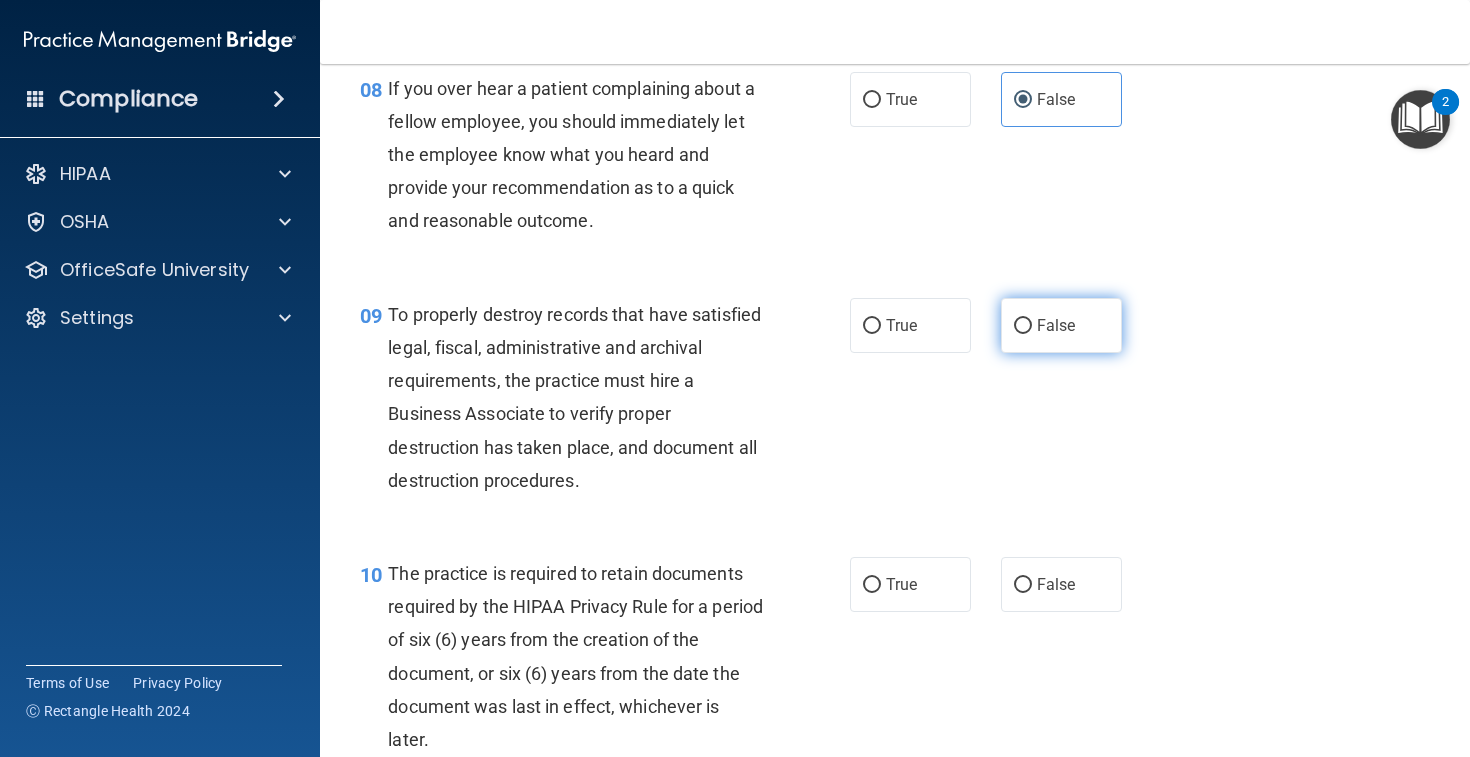click on "False" at bounding box center (1061, 325) 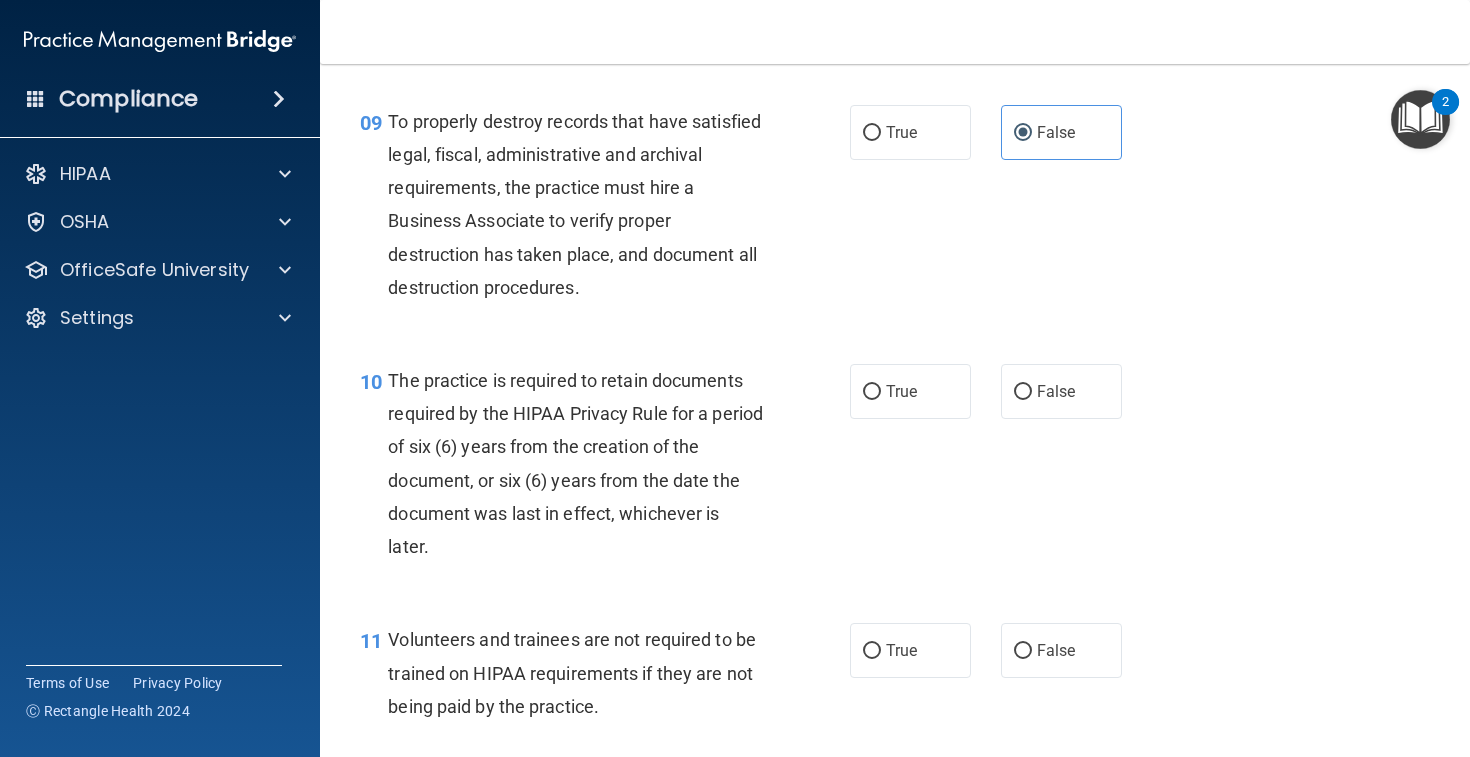 scroll, scrollTop: 1839, scrollLeft: 0, axis: vertical 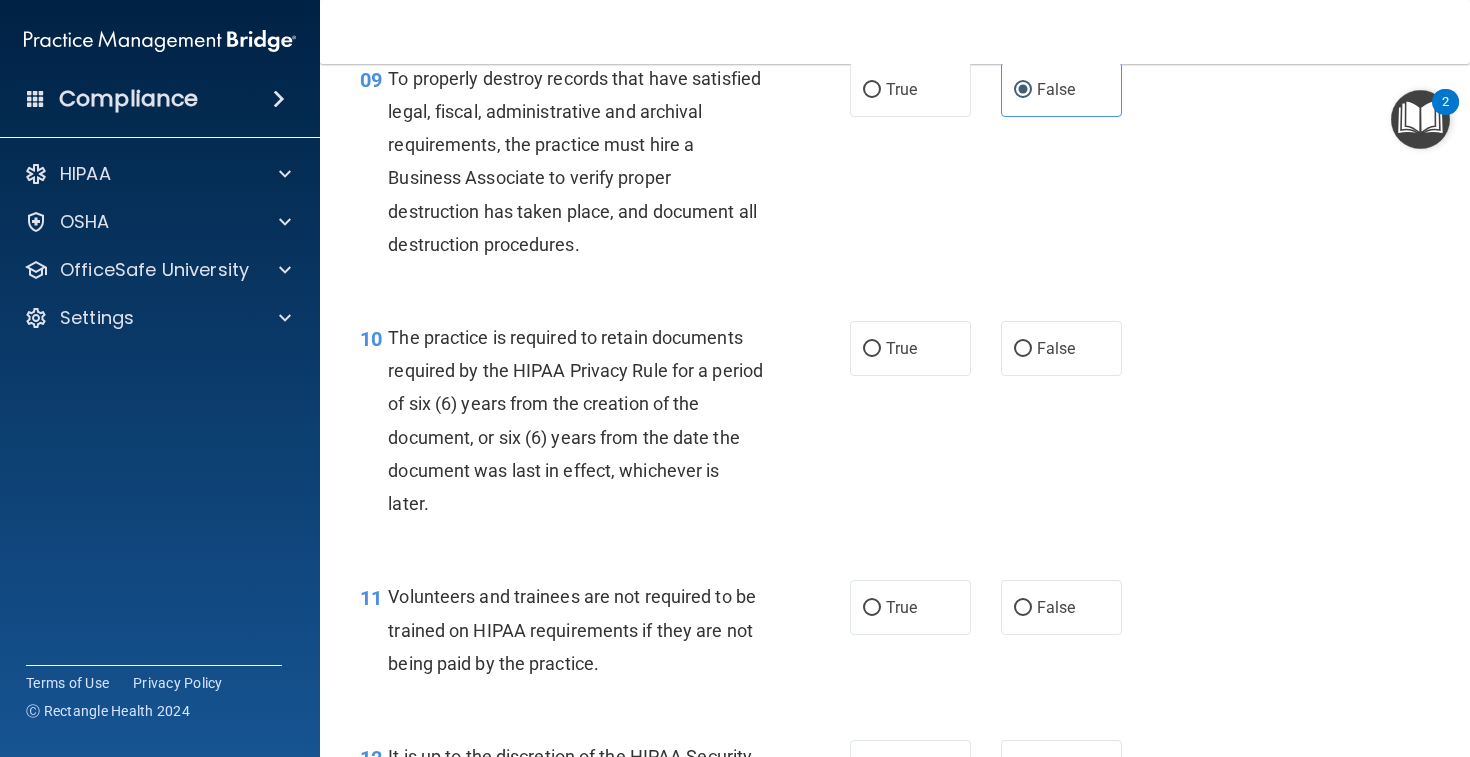 click on "10       The practice is required to retain documents required by the HIPAA Privacy Rule for a period of six (6) years from the creation of the document, or six (6) years from the date the document was last in effect, whichever is later." at bounding box center (605, 425) 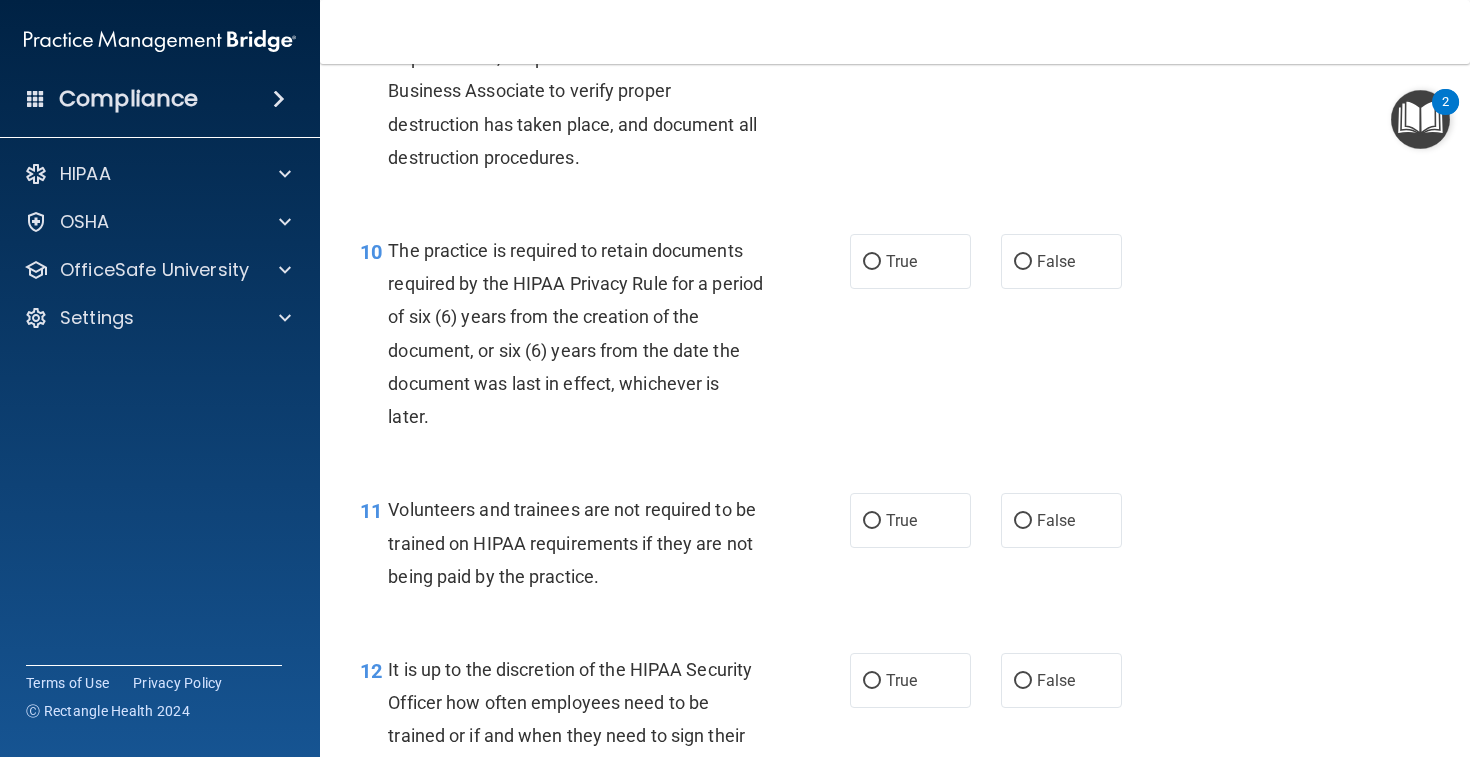 scroll, scrollTop: 1927, scrollLeft: 0, axis: vertical 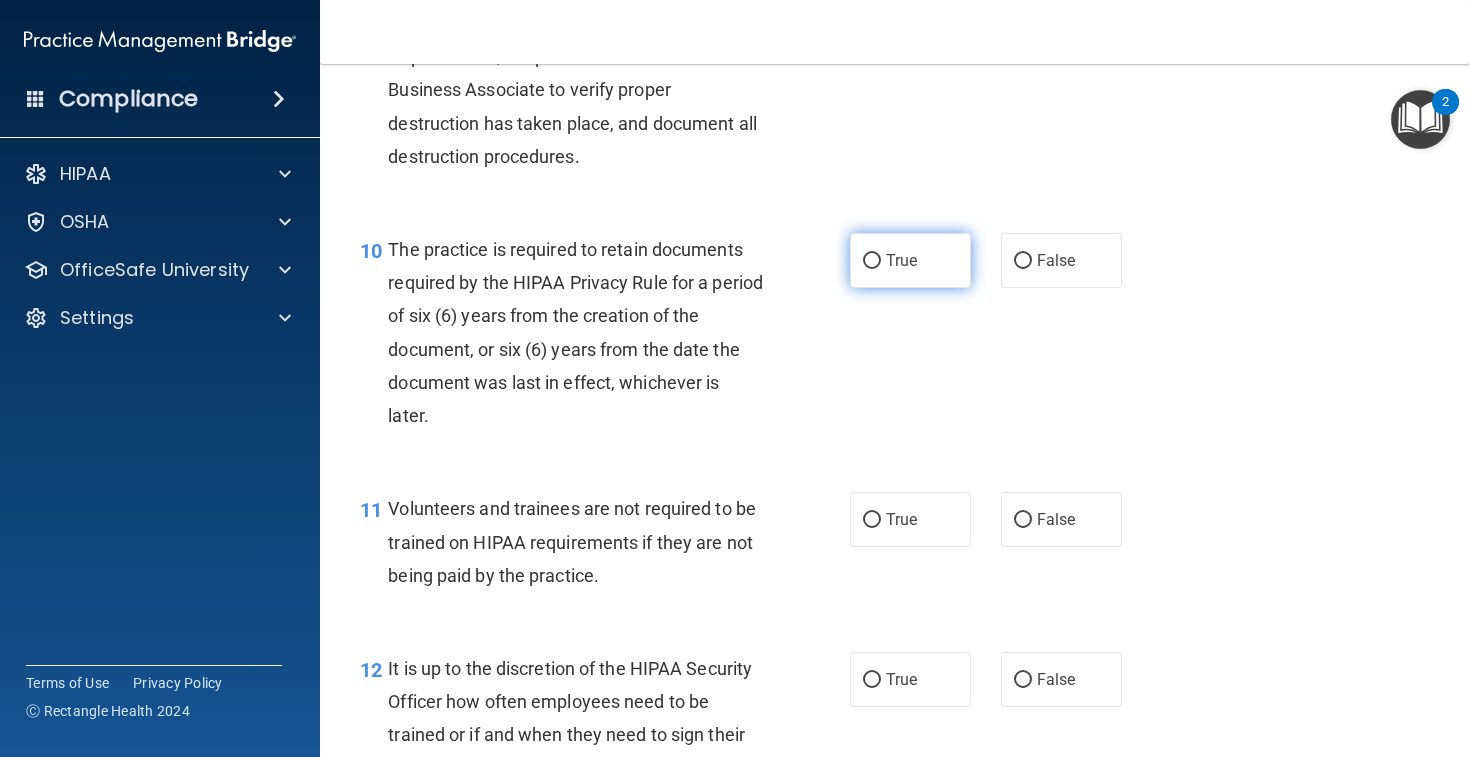 click on "True" at bounding box center (910, 260) 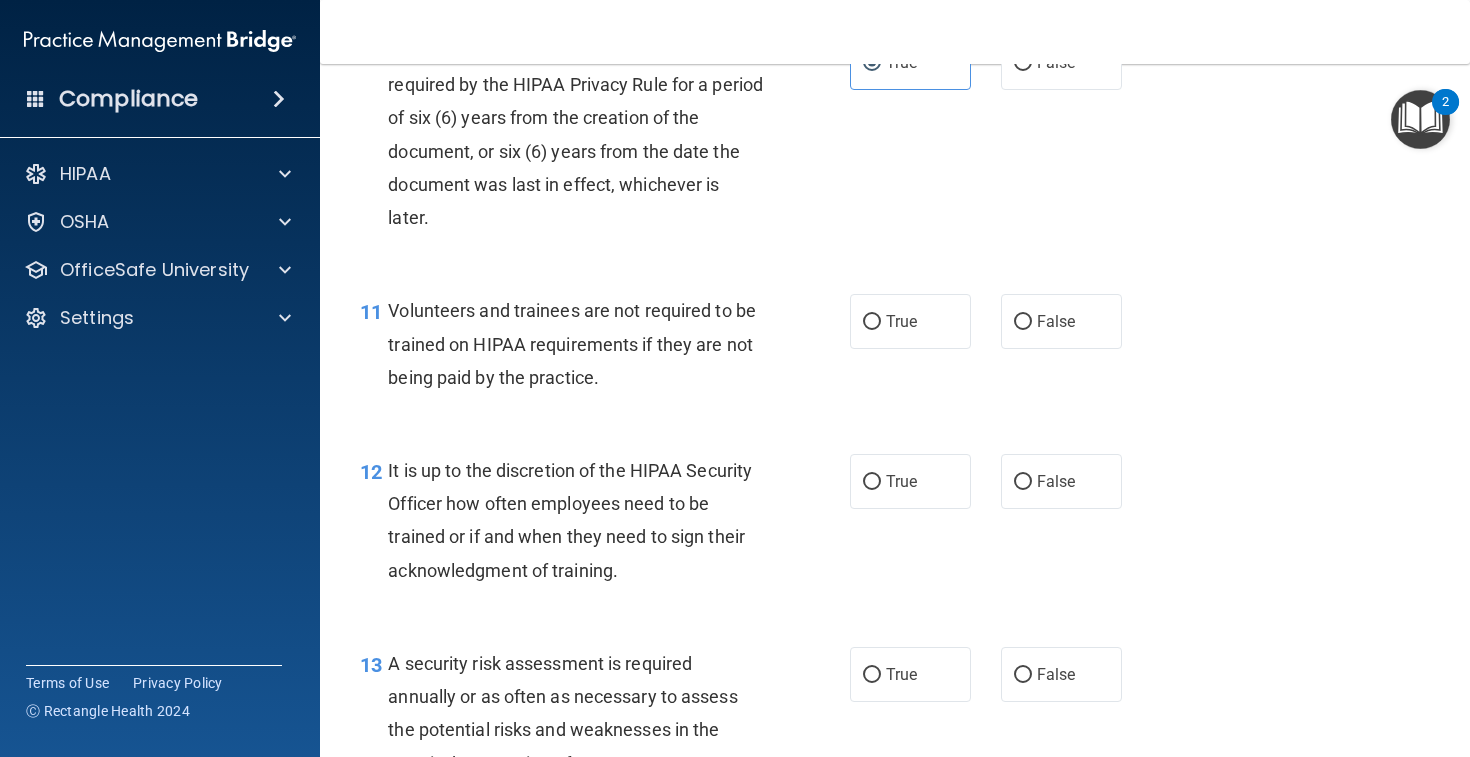 scroll, scrollTop: 2126, scrollLeft: 0, axis: vertical 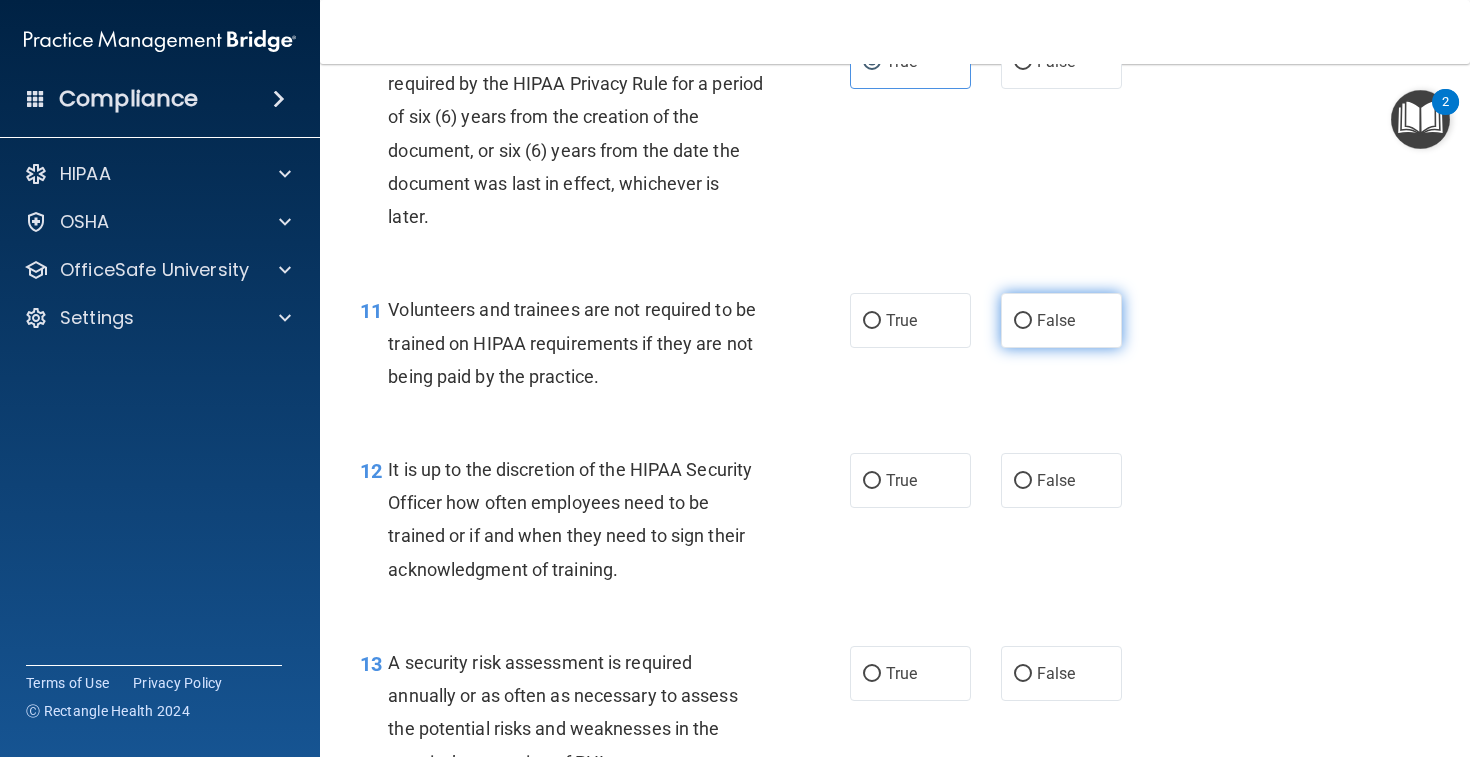 click on "False" at bounding box center (1056, 320) 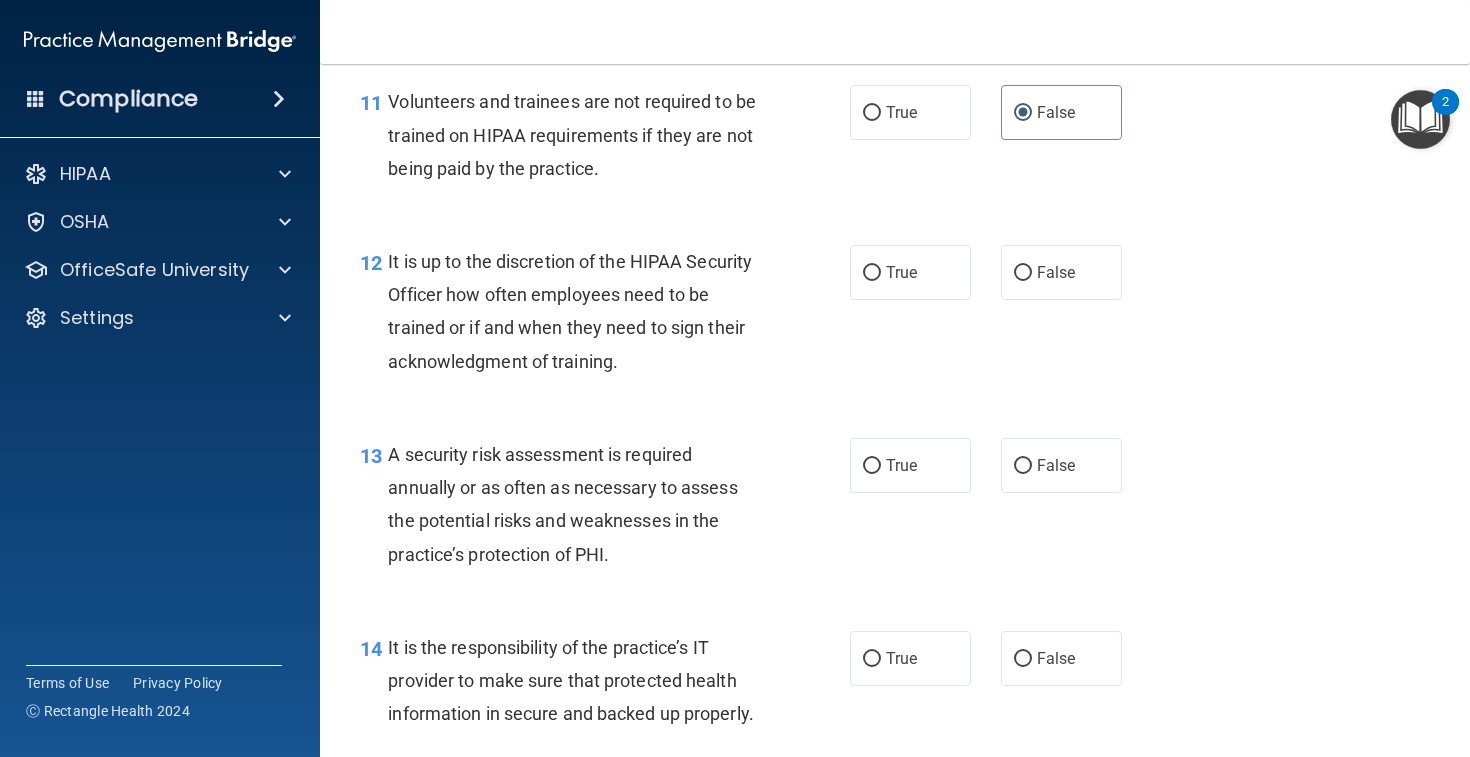 scroll, scrollTop: 2336, scrollLeft: 0, axis: vertical 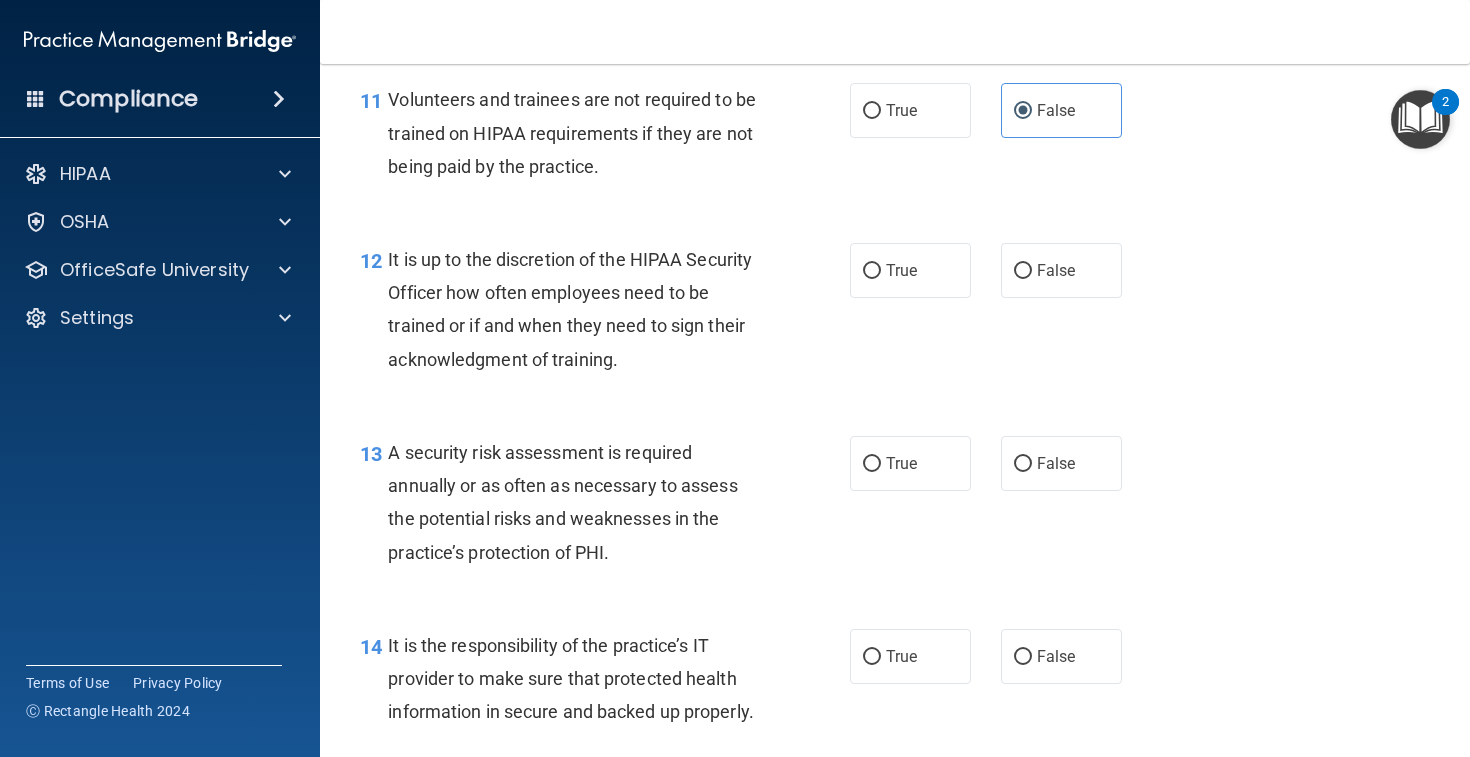 click on "12       It is up to the discretion of the HIPAA Security Officer how often employees need to be trained or if and when they need to sign their acknowledgment of training." at bounding box center [605, 314] 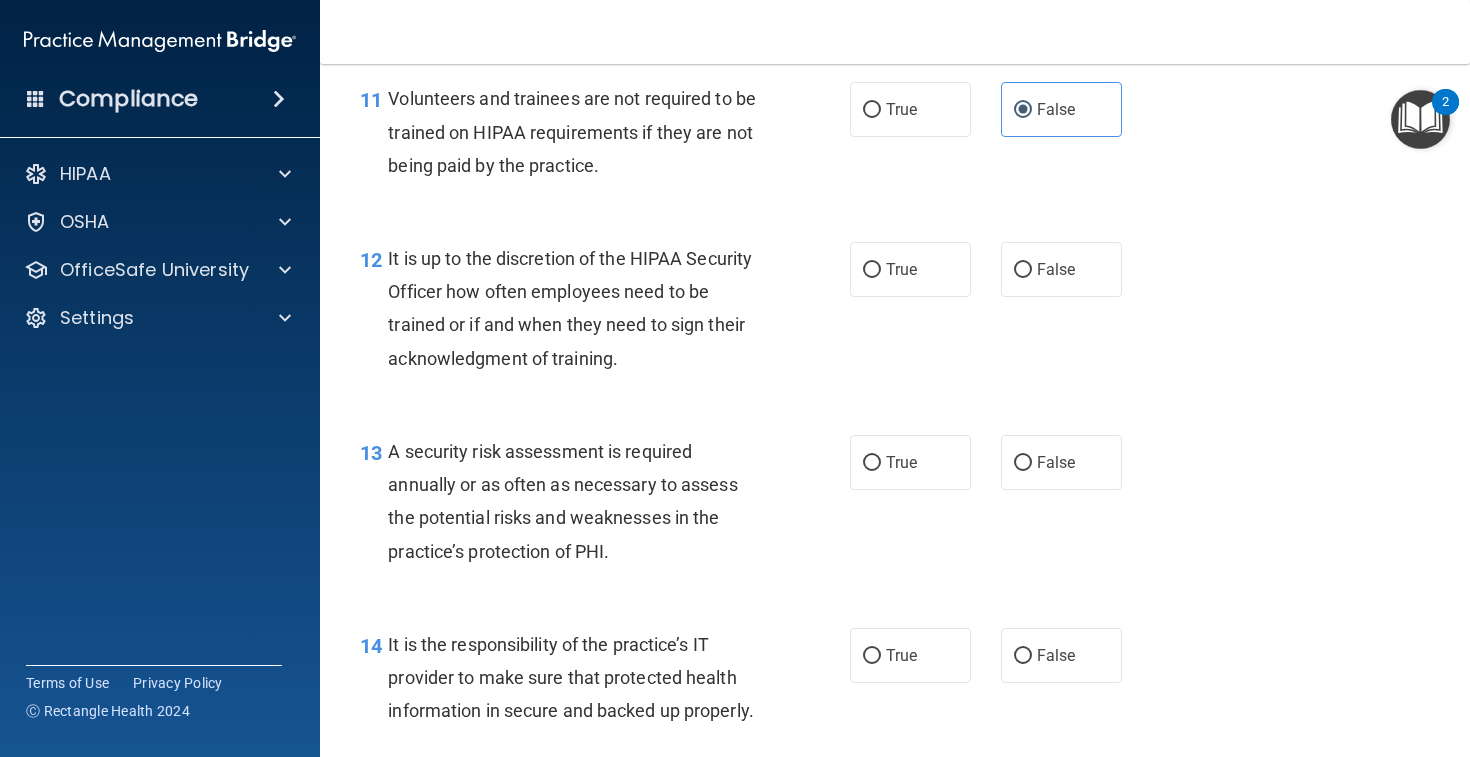 scroll, scrollTop: 2332, scrollLeft: 0, axis: vertical 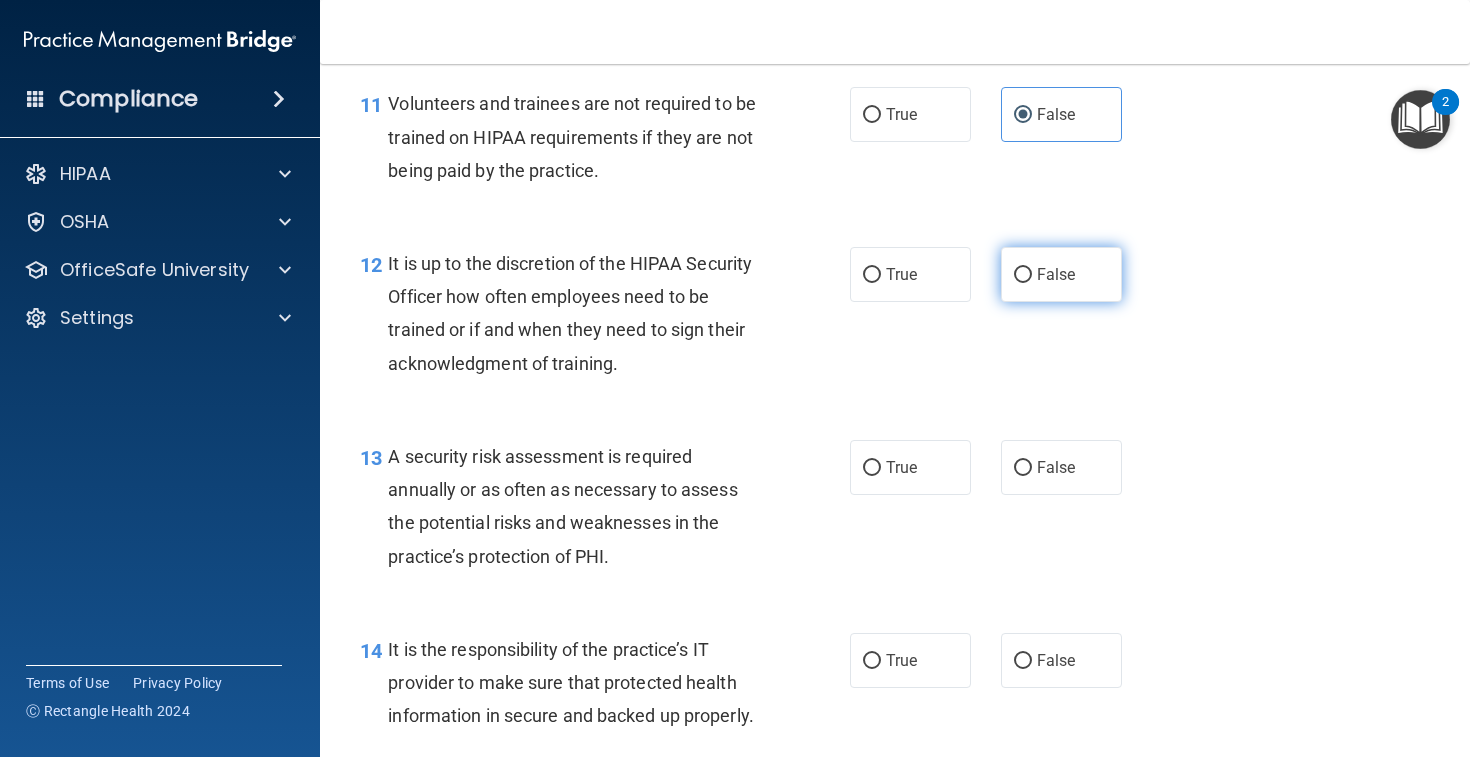 click on "False" at bounding box center (1061, 274) 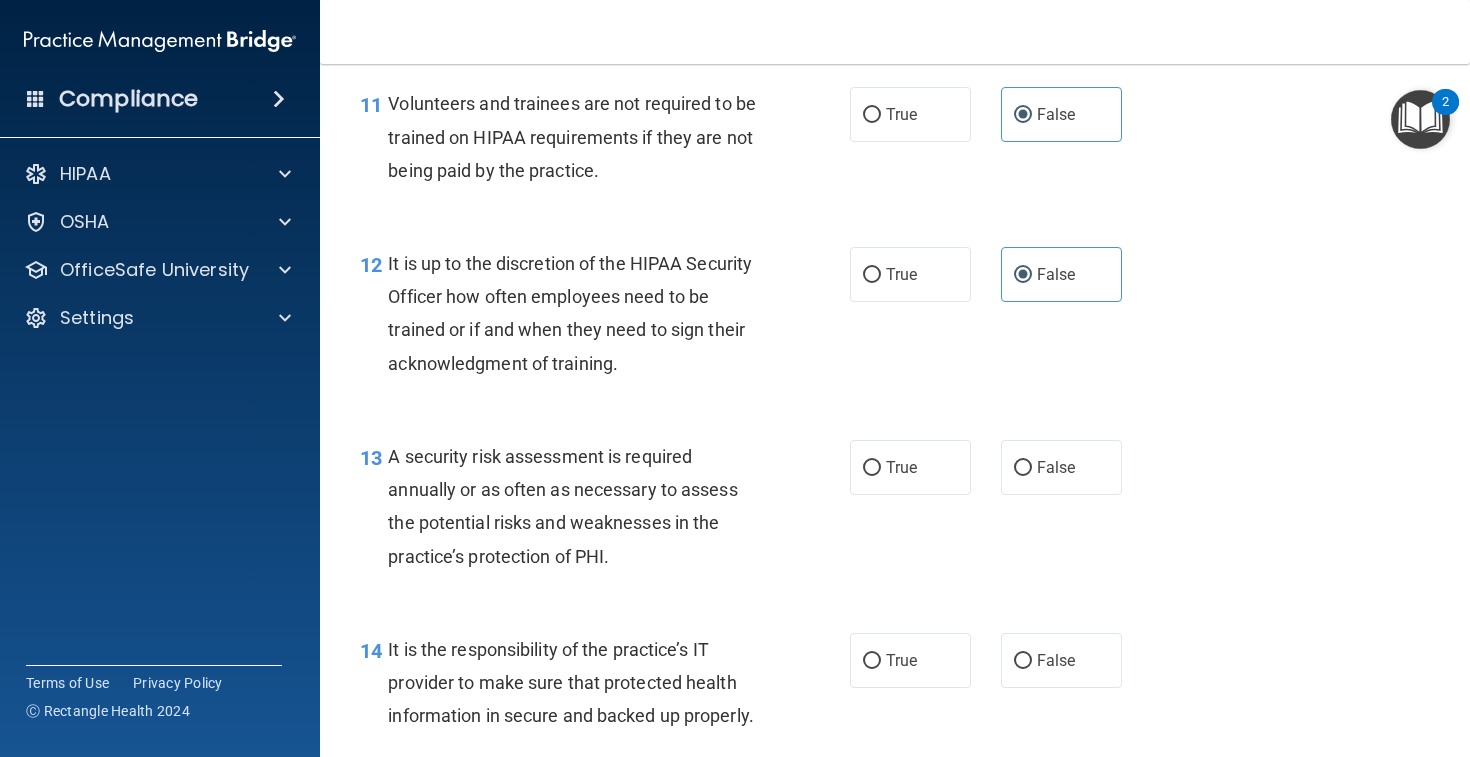 scroll, scrollTop: 2532, scrollLeft: 0, axis: vertical 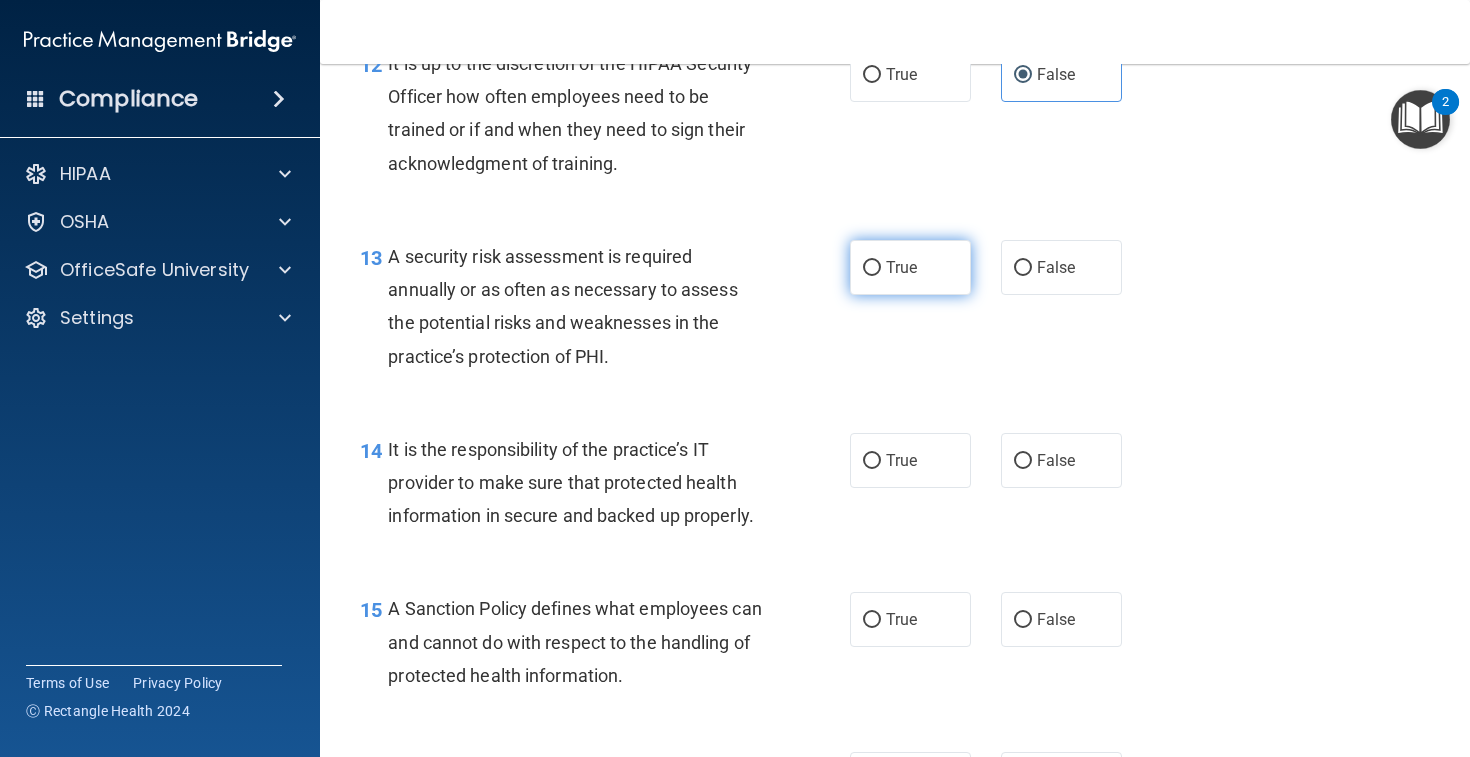 click on "True" at bounding box center (910, 267) 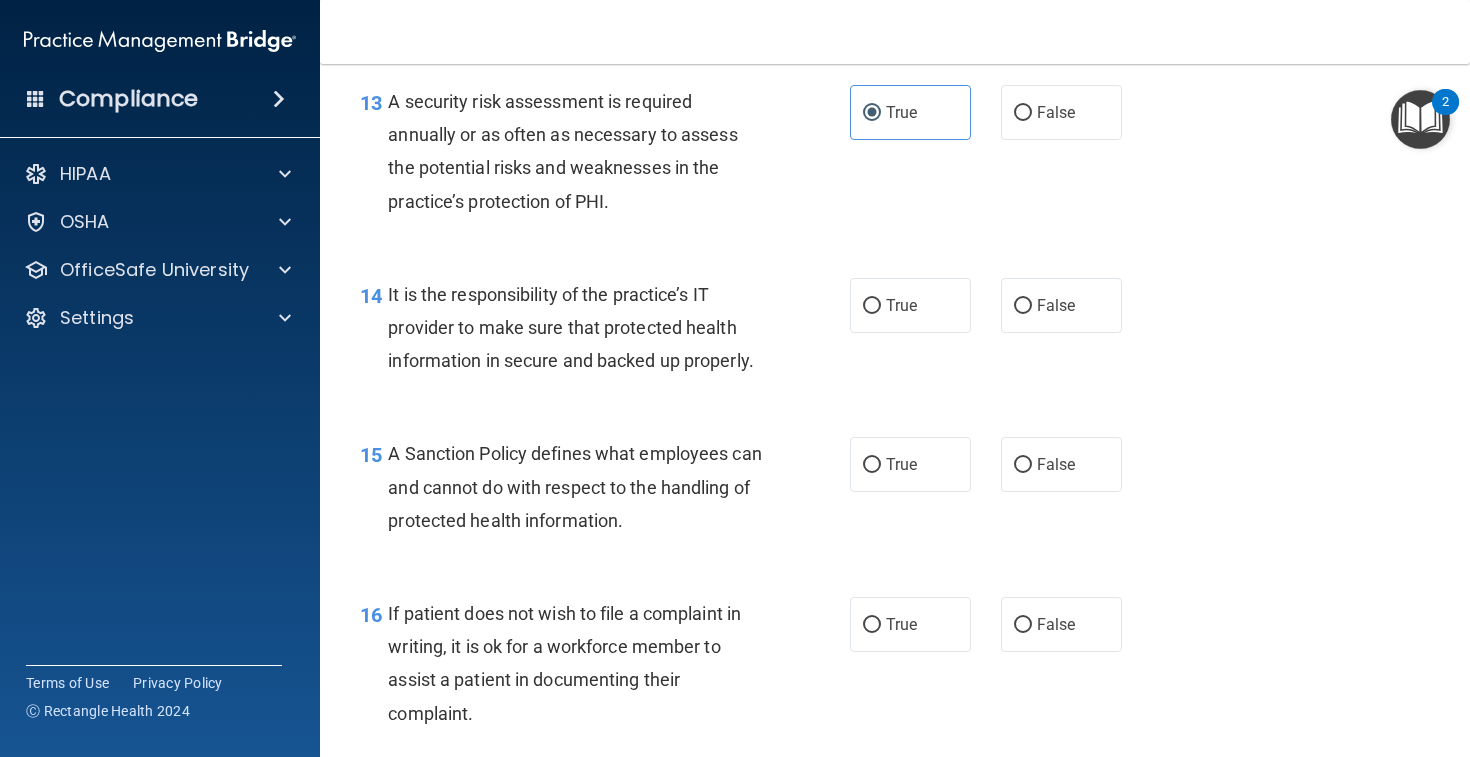 scroll, scrollTop: 2693, scrollLeft: 0, axis: vertical 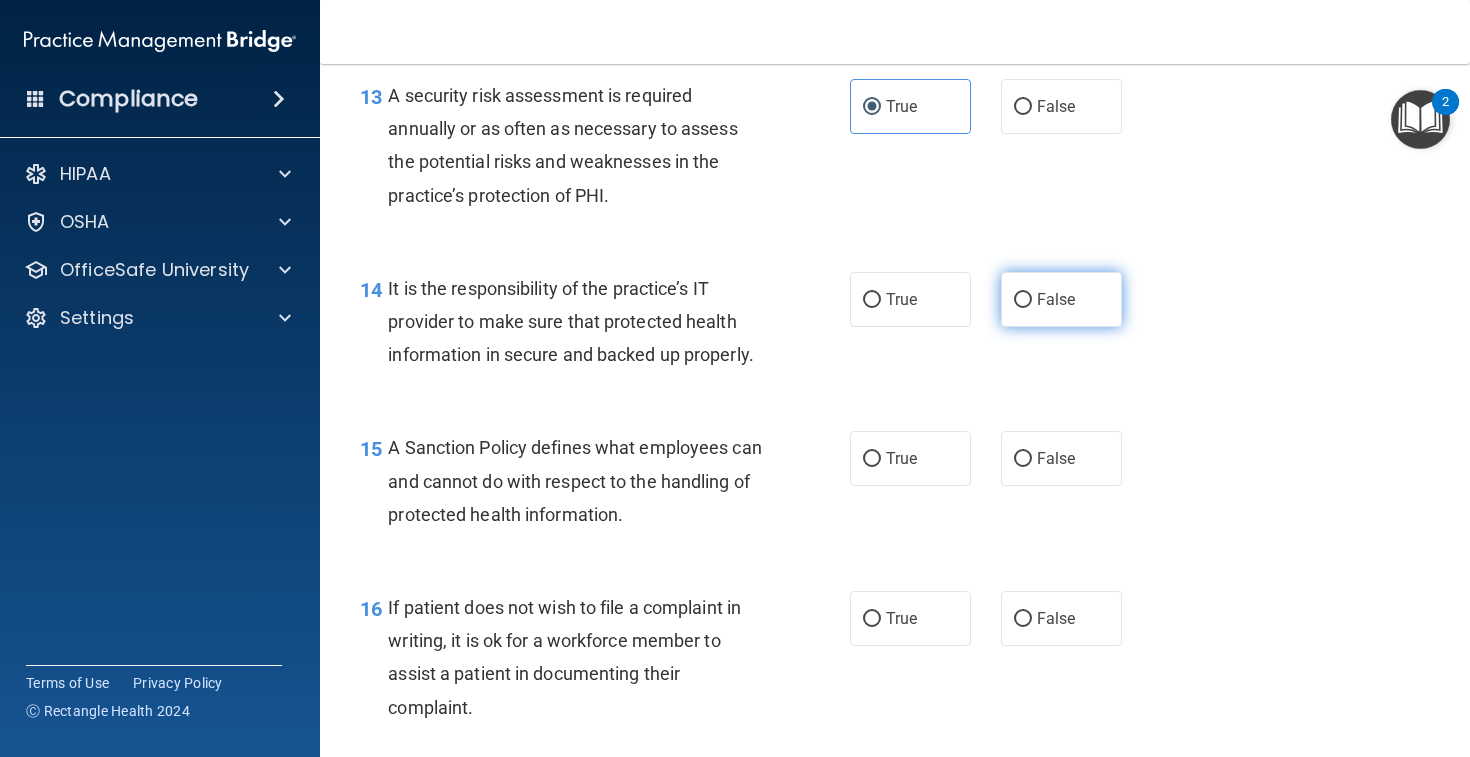 click on "False" at bounding box center [1023, 300] 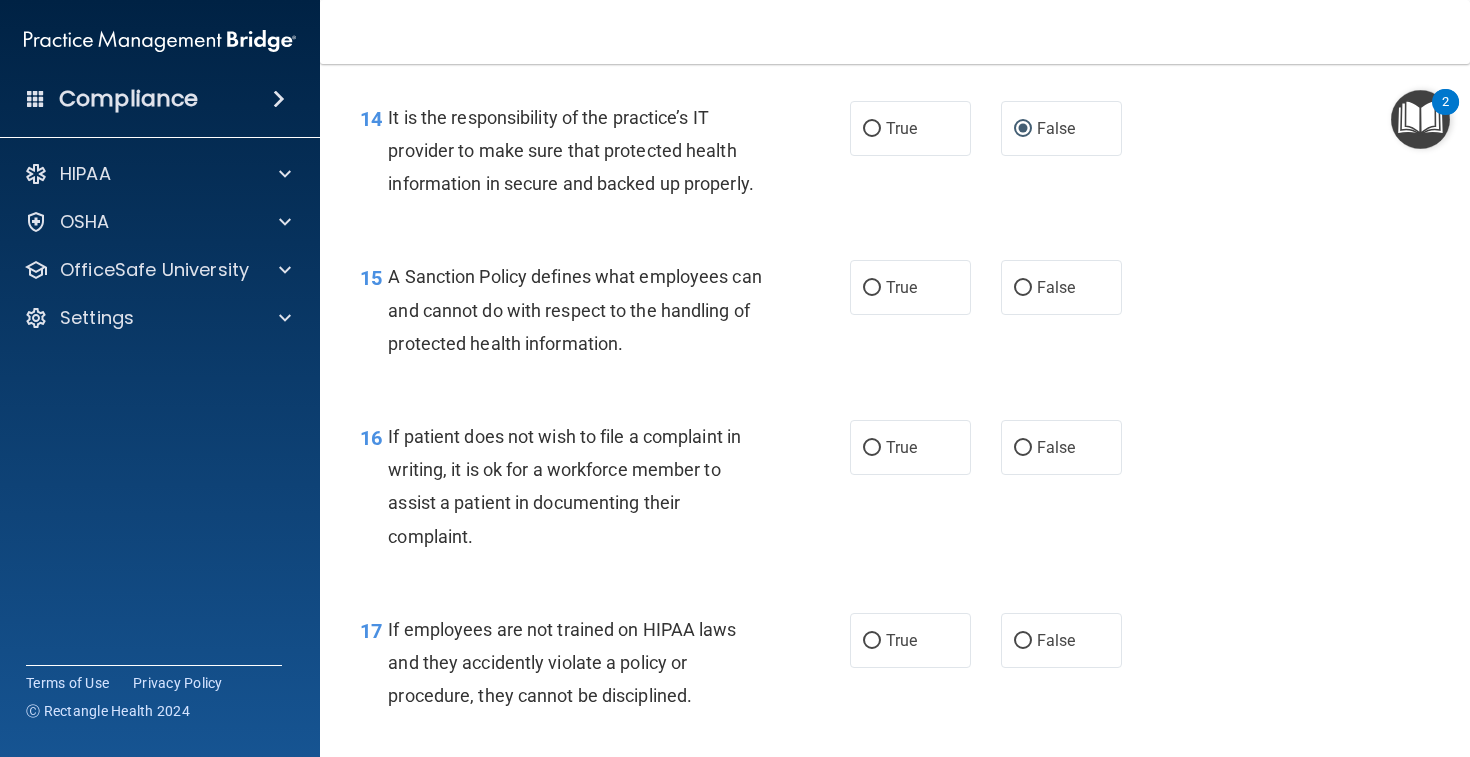 scroll, scrollTop: 2867, scrollLeft: 0, axis: vertical 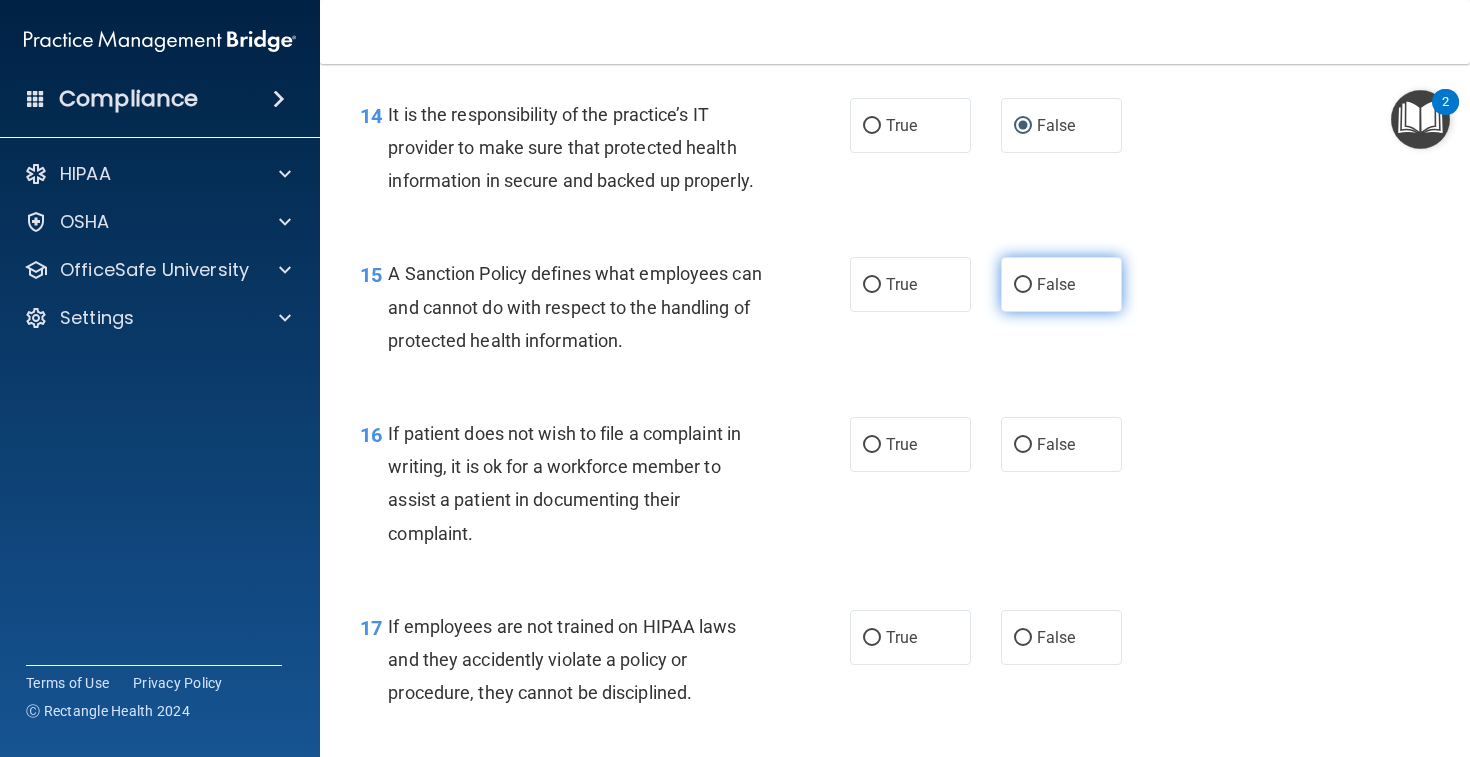 click on "False" at bounding box center (1061, 284) 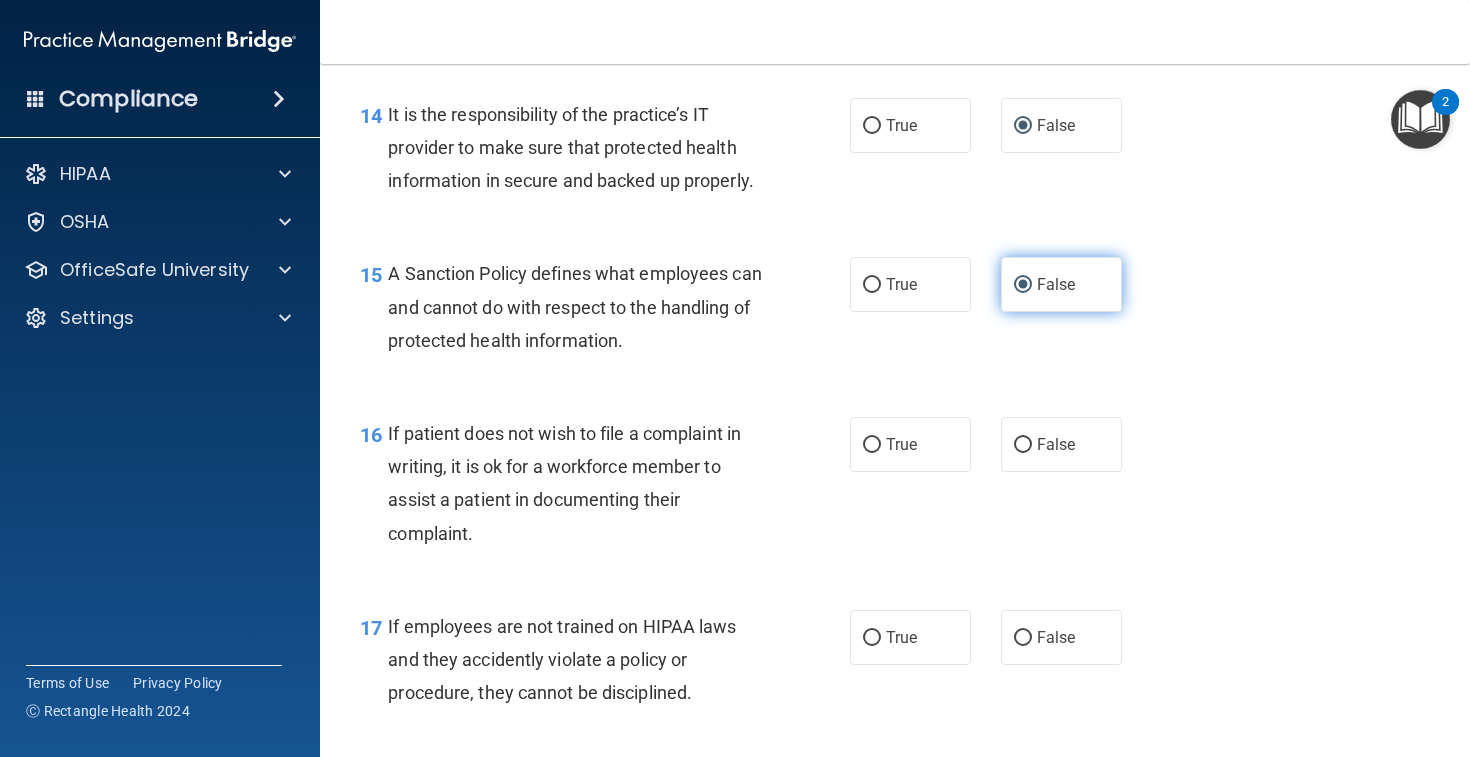 click on "False" at bounding box center (1061, 284) 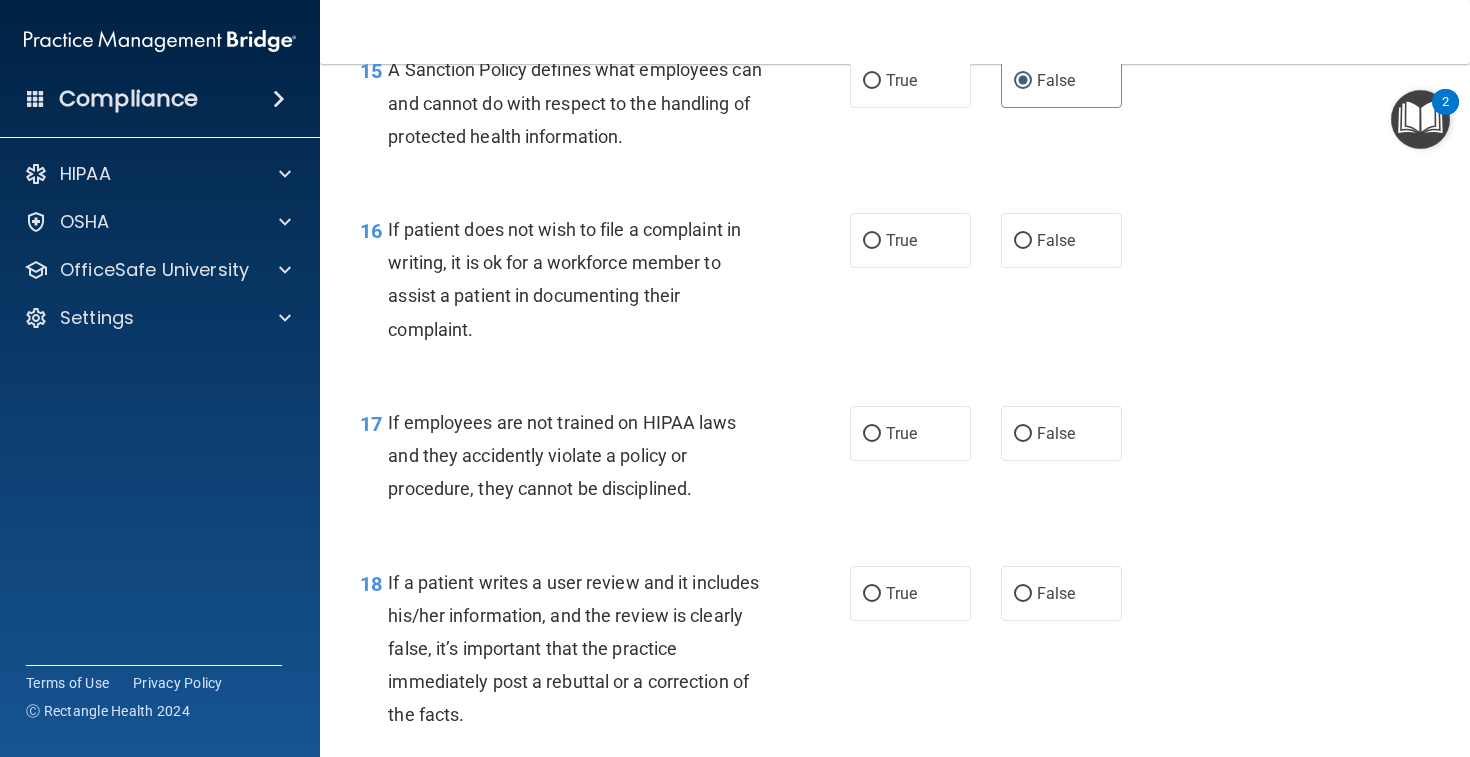 scroll, scrollTop: 3074, scrollLeft: 0, axis: vertical 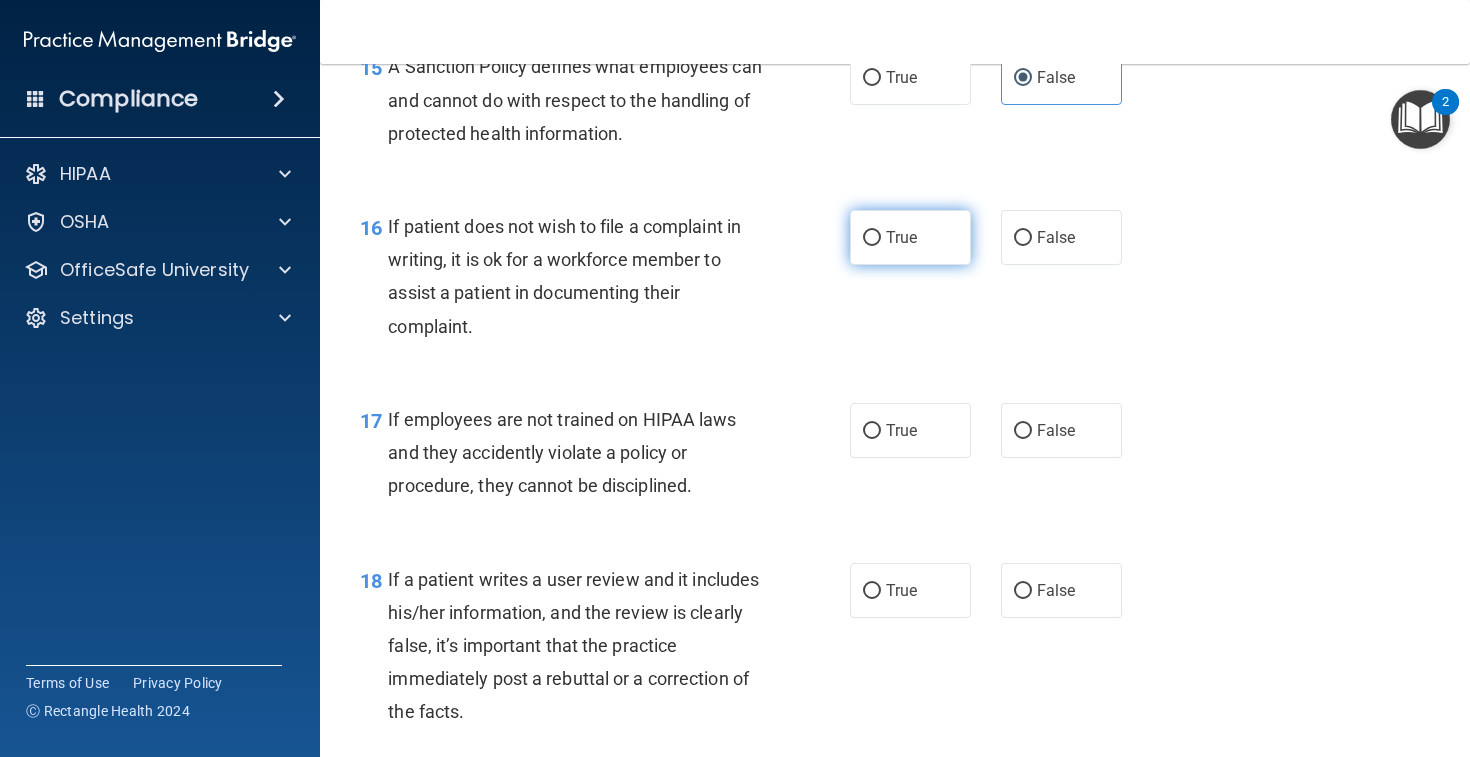 click on "True" at bounding box center [910, 237] 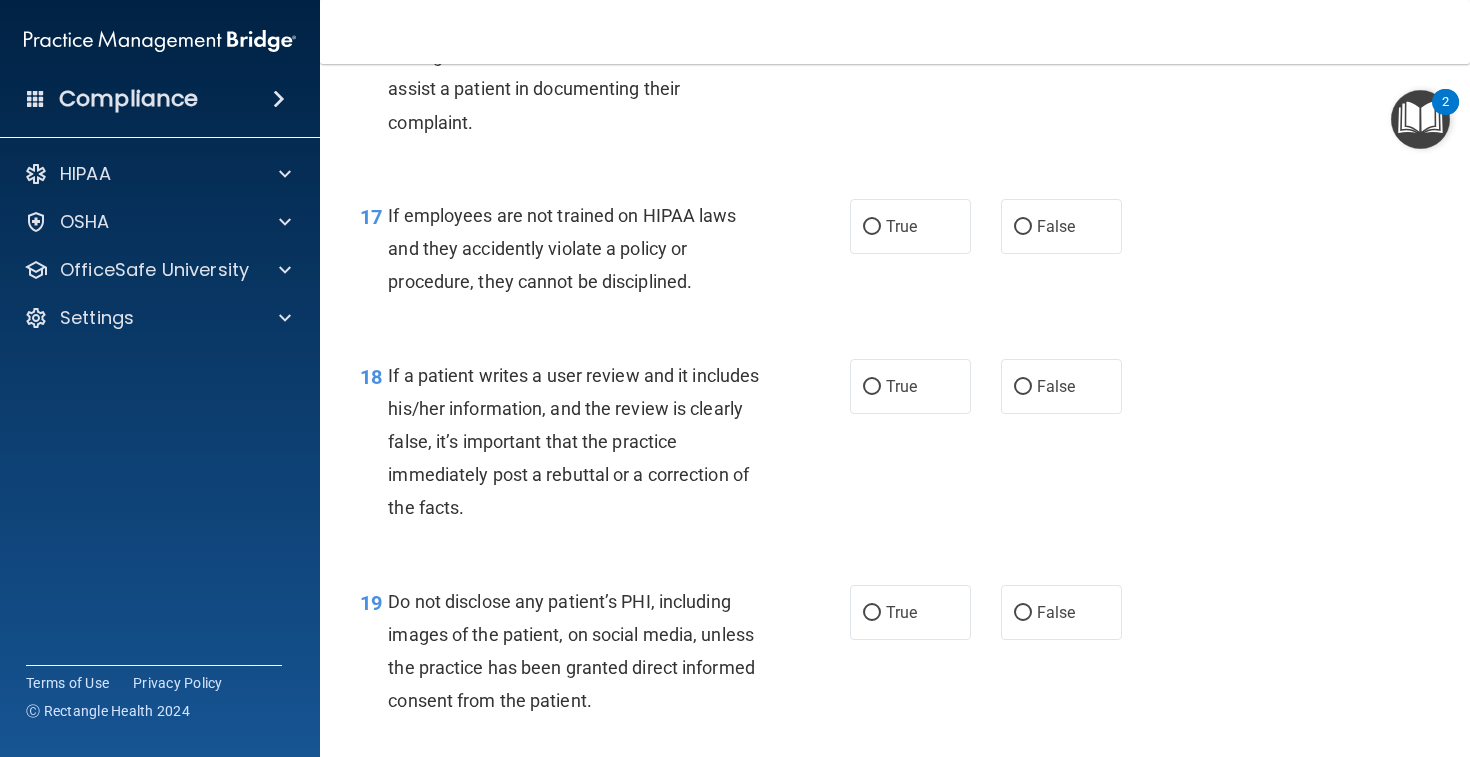 scroll, scrollTop: 3286, scrollLeft: 0, axis: vertical 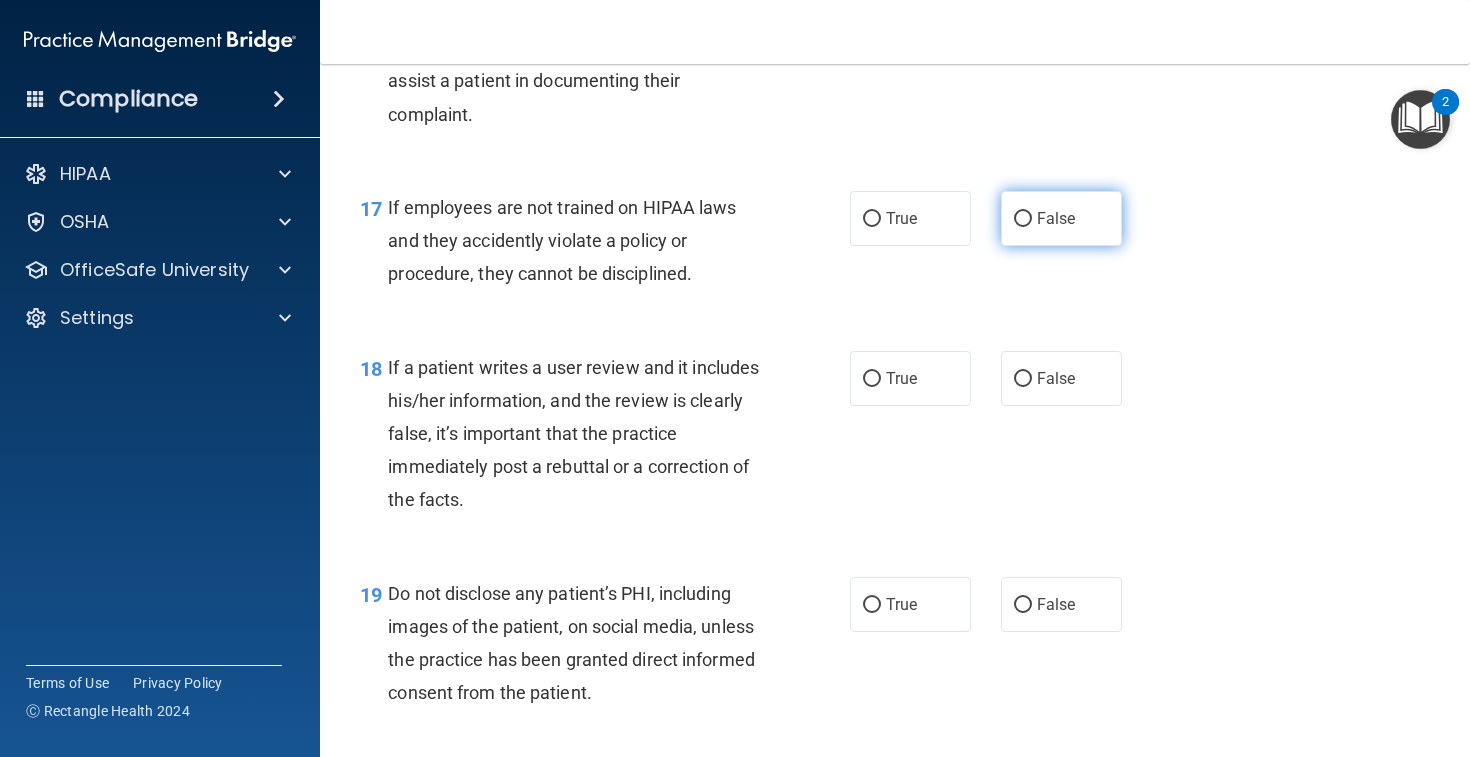 click on "False" at bounding box center [1061, 218] 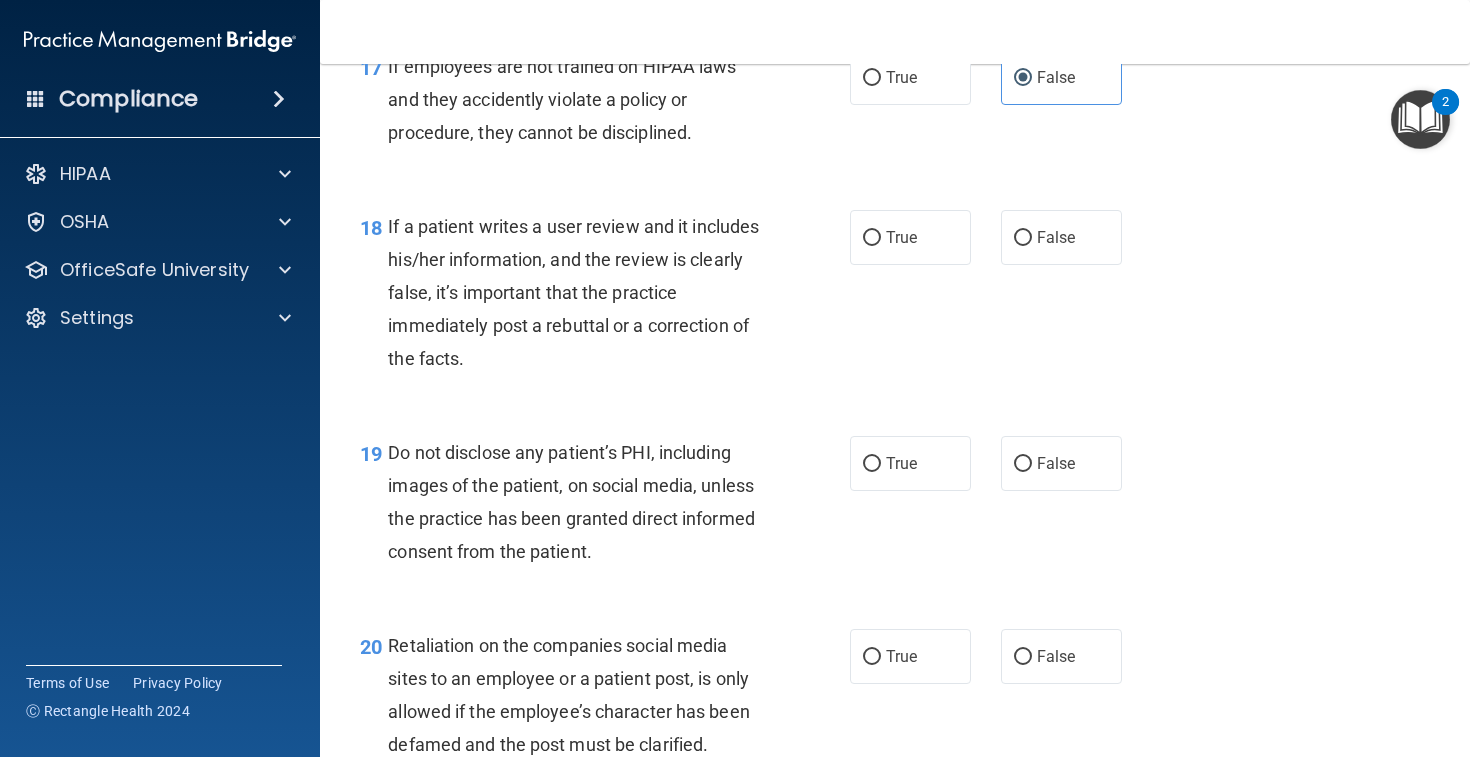 scroll, scrollTop: 3428, scrollLeft: 0, axis: vertical 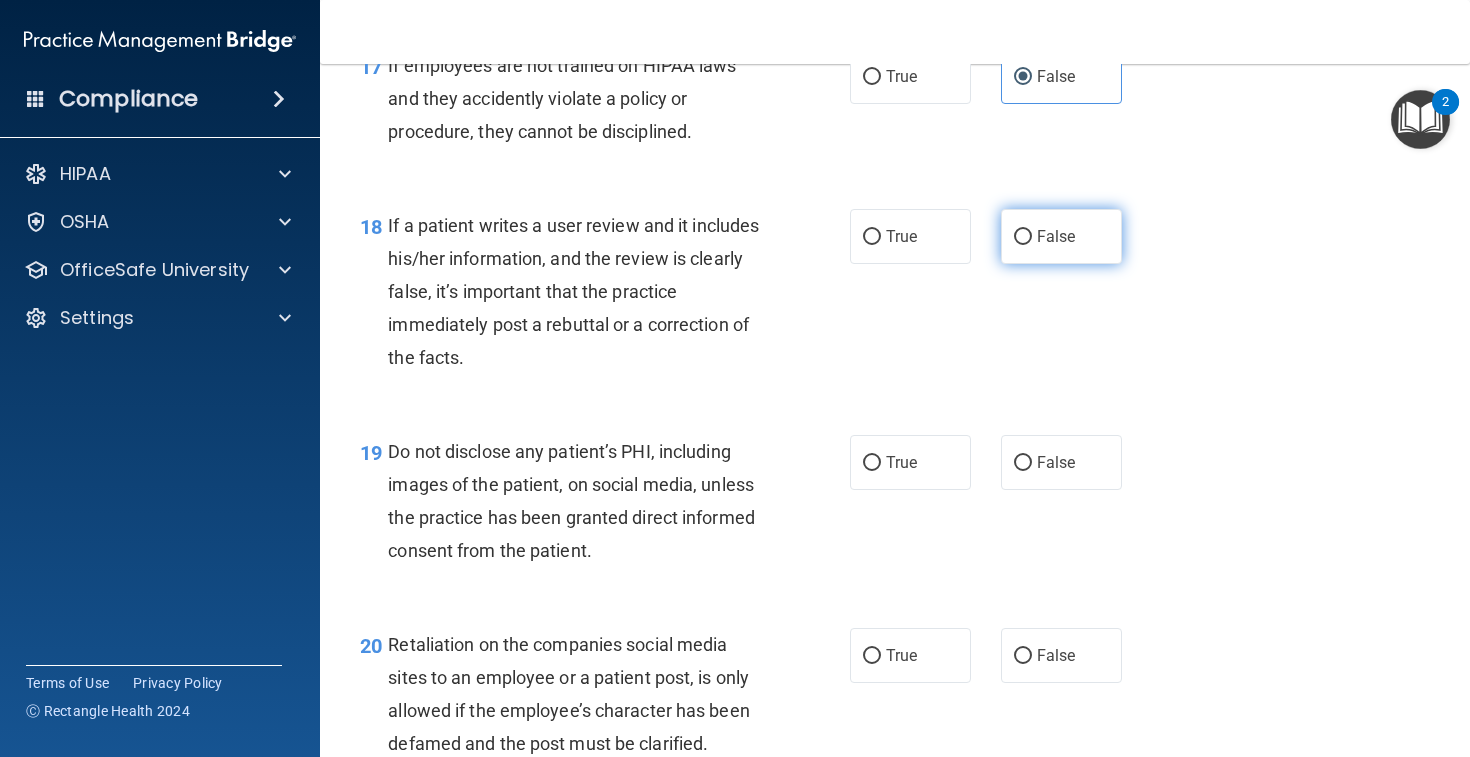 click on "False" at bounding box center [1061, 236] 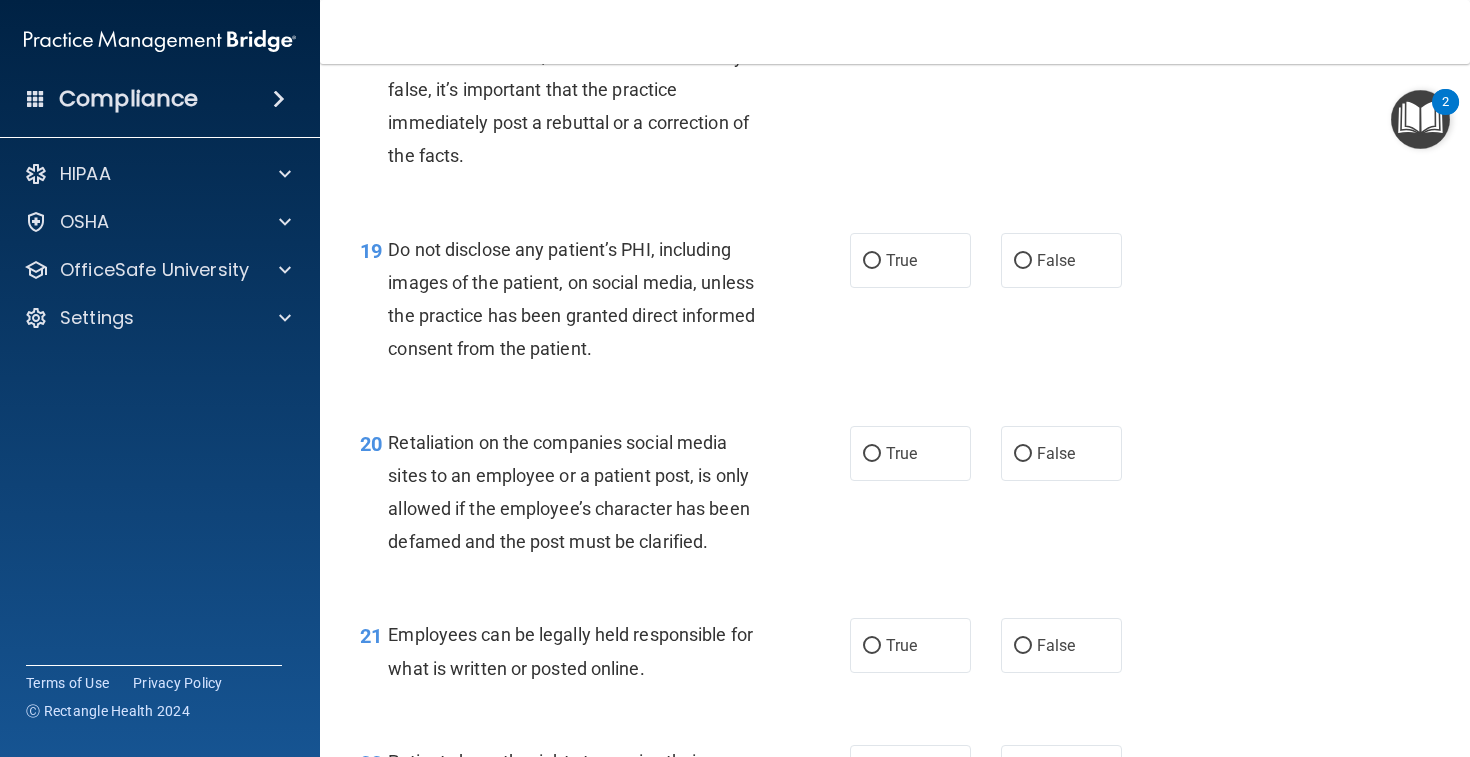 scroll, scrollTop: 3632, scrollLeft: 0, axis: vertical 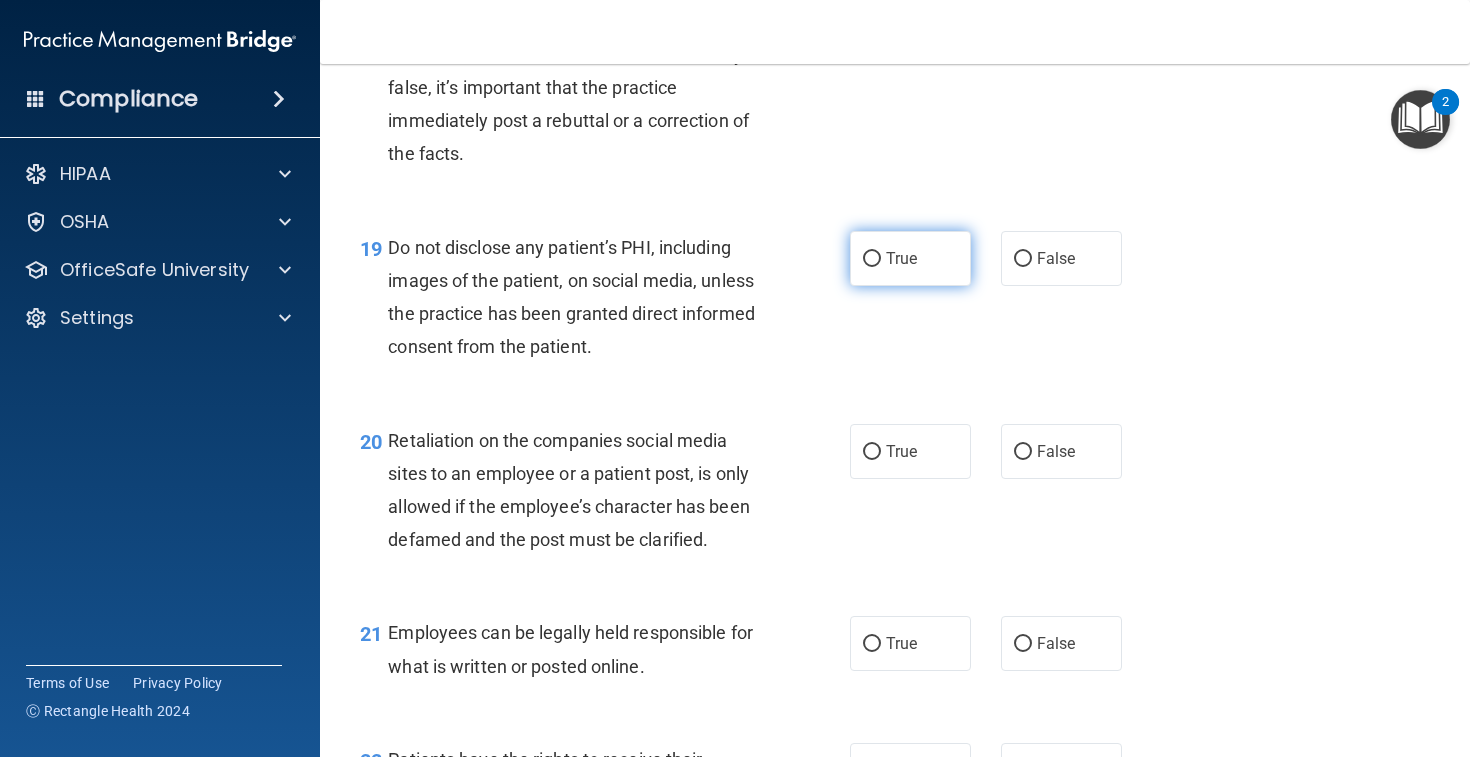click on "True" at bounding box center [910, 258] 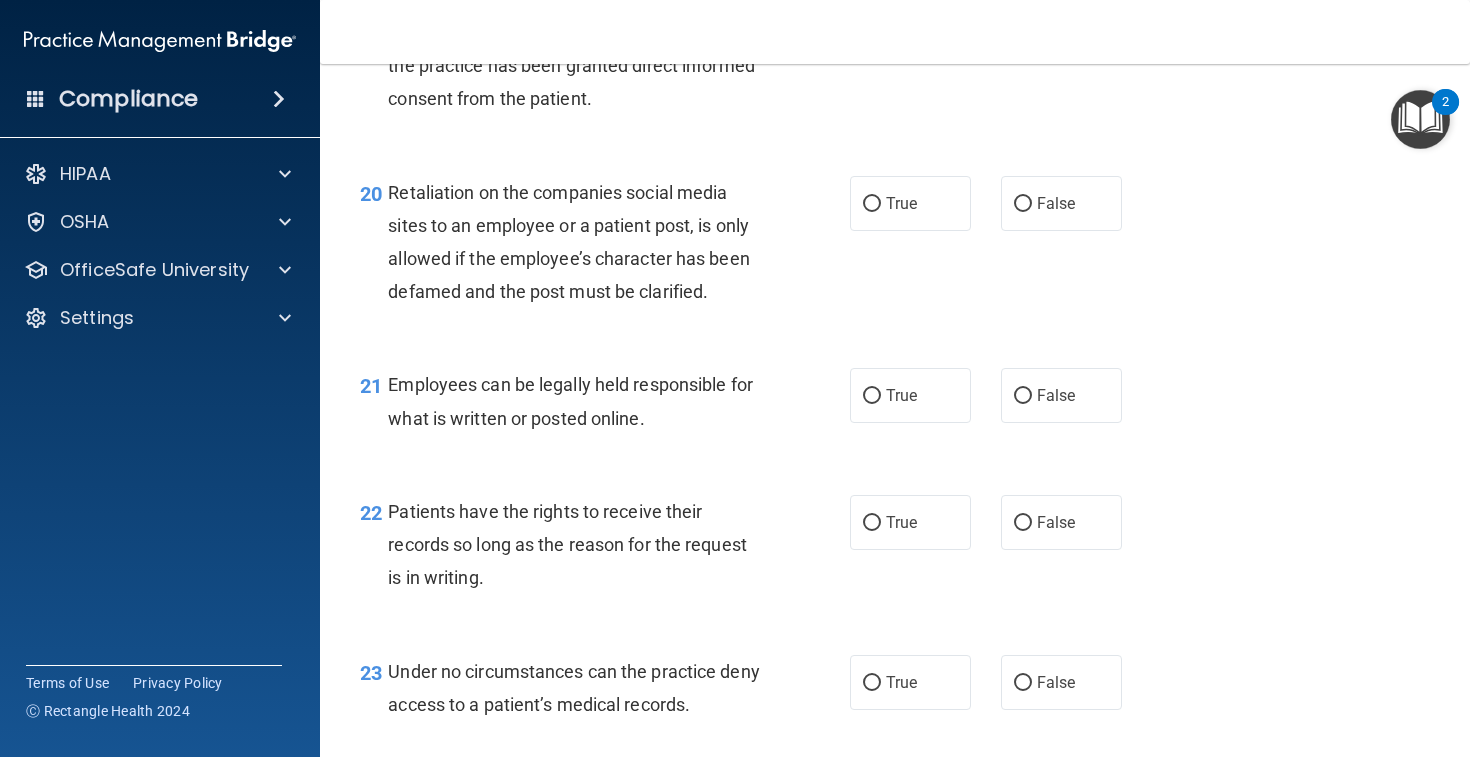 scroll, scrollTop: 3882, scrollLeft: 0, axis: vertical 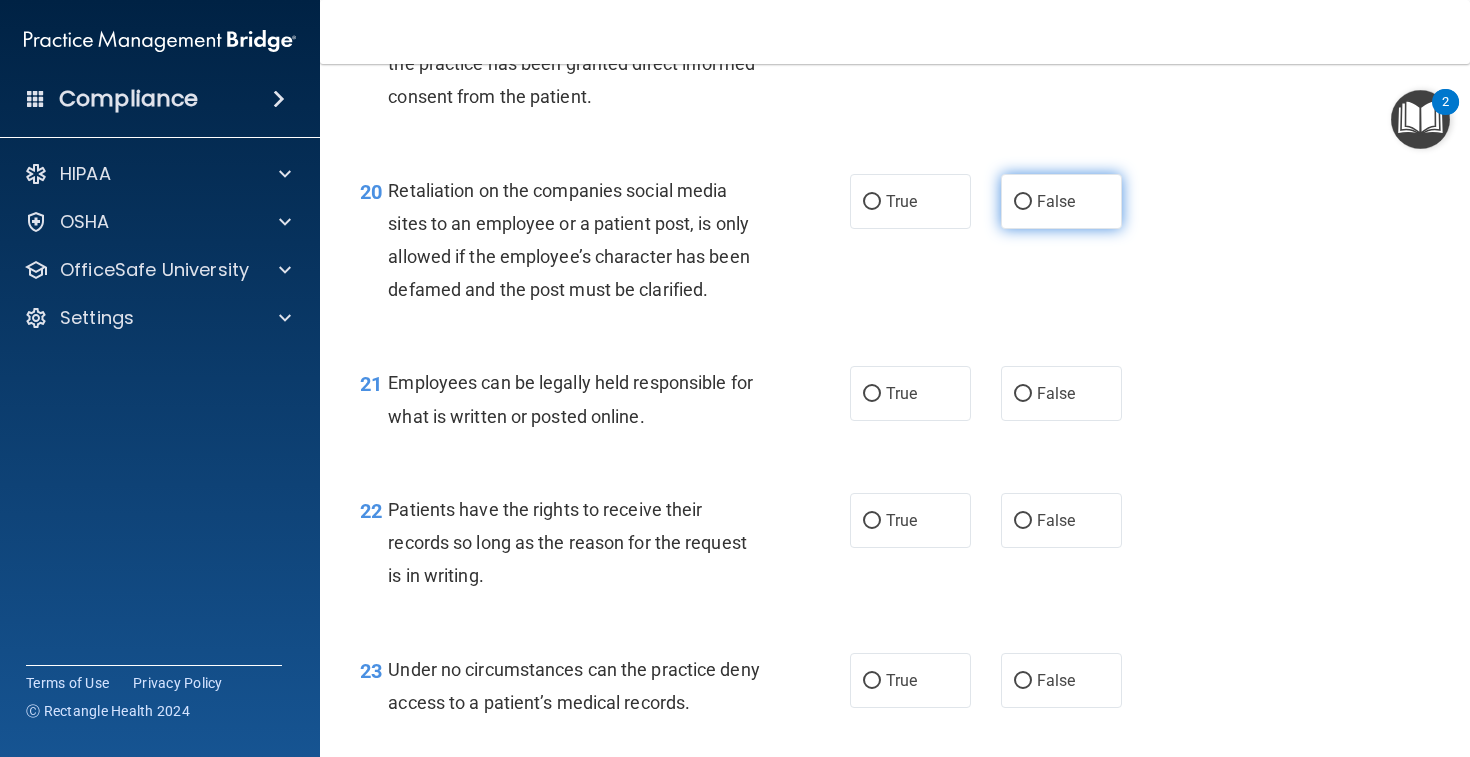 click on "False" at bounding box center [1061, 201] 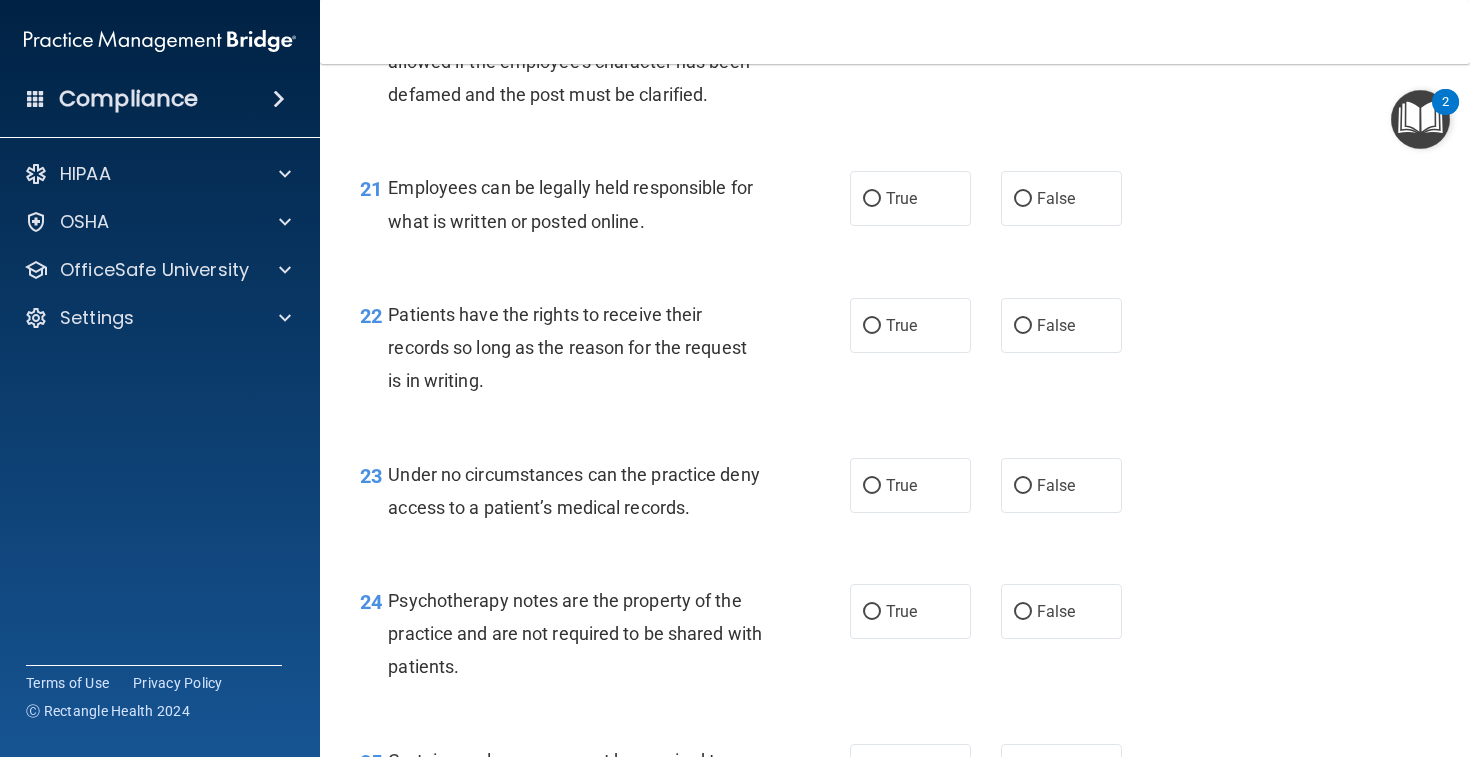 scroll, scrollTop: 4078, scrollLeft: 0, axis: vertical 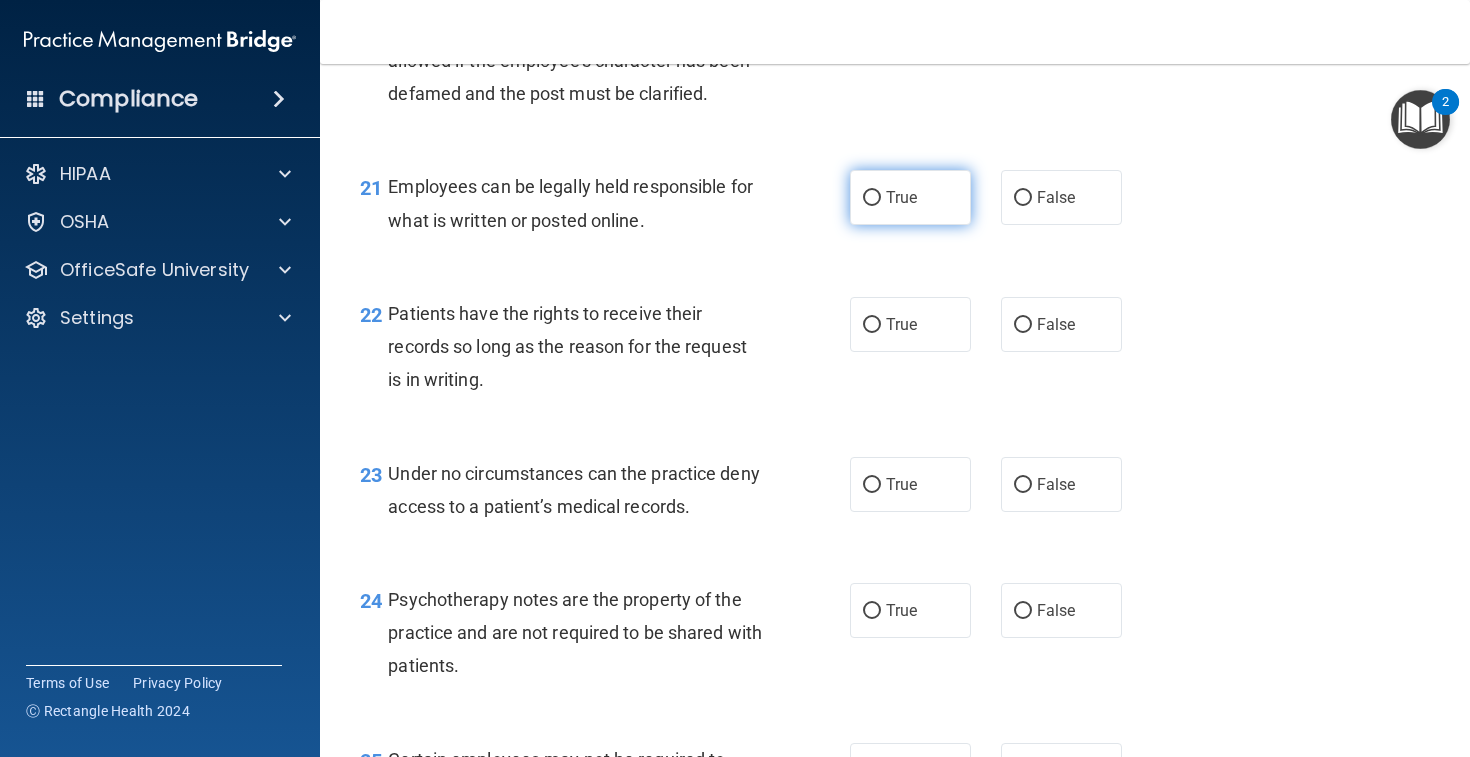click on "True" at bounding box center (910, 197) 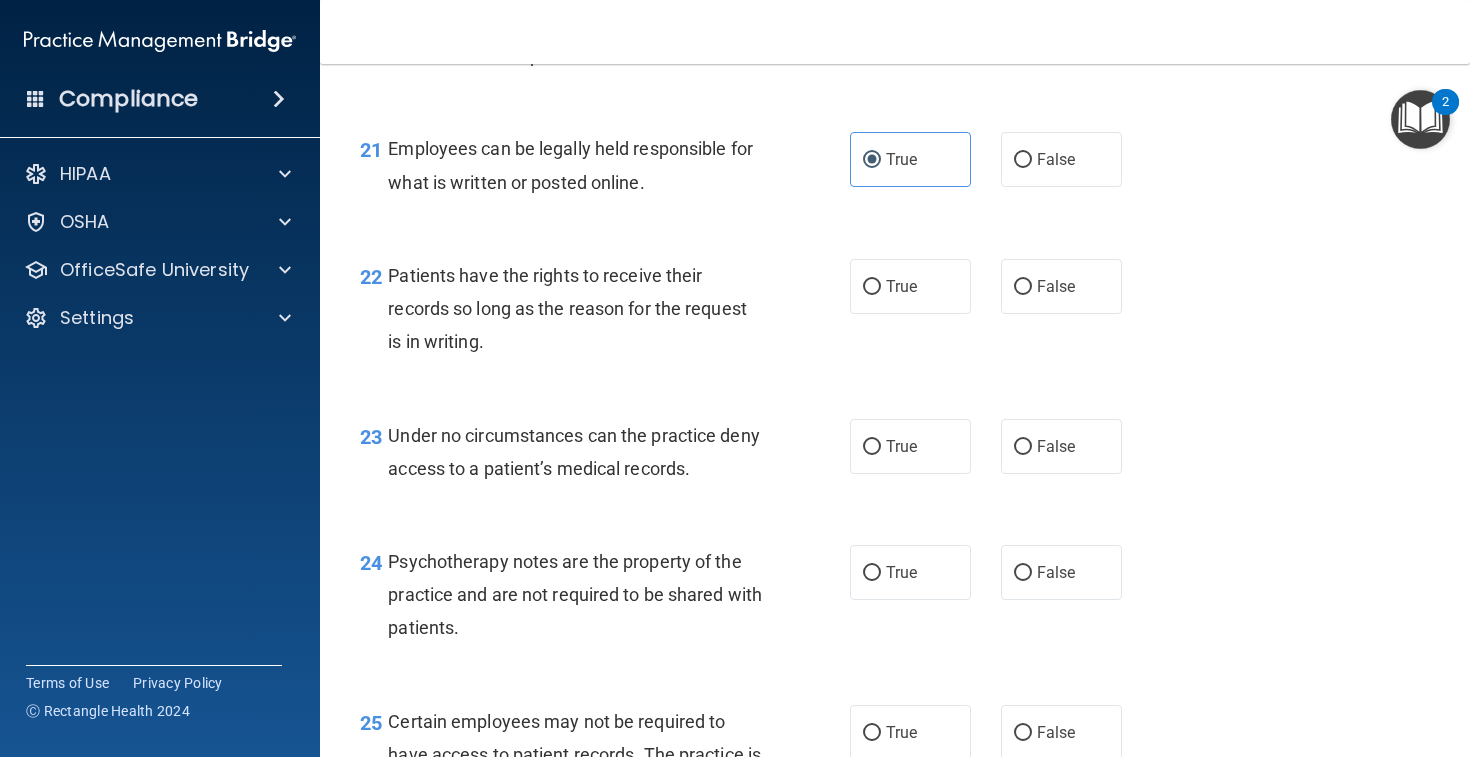 scroll, scrollTop: 4141, scrollLeft: 0, axis: vertical 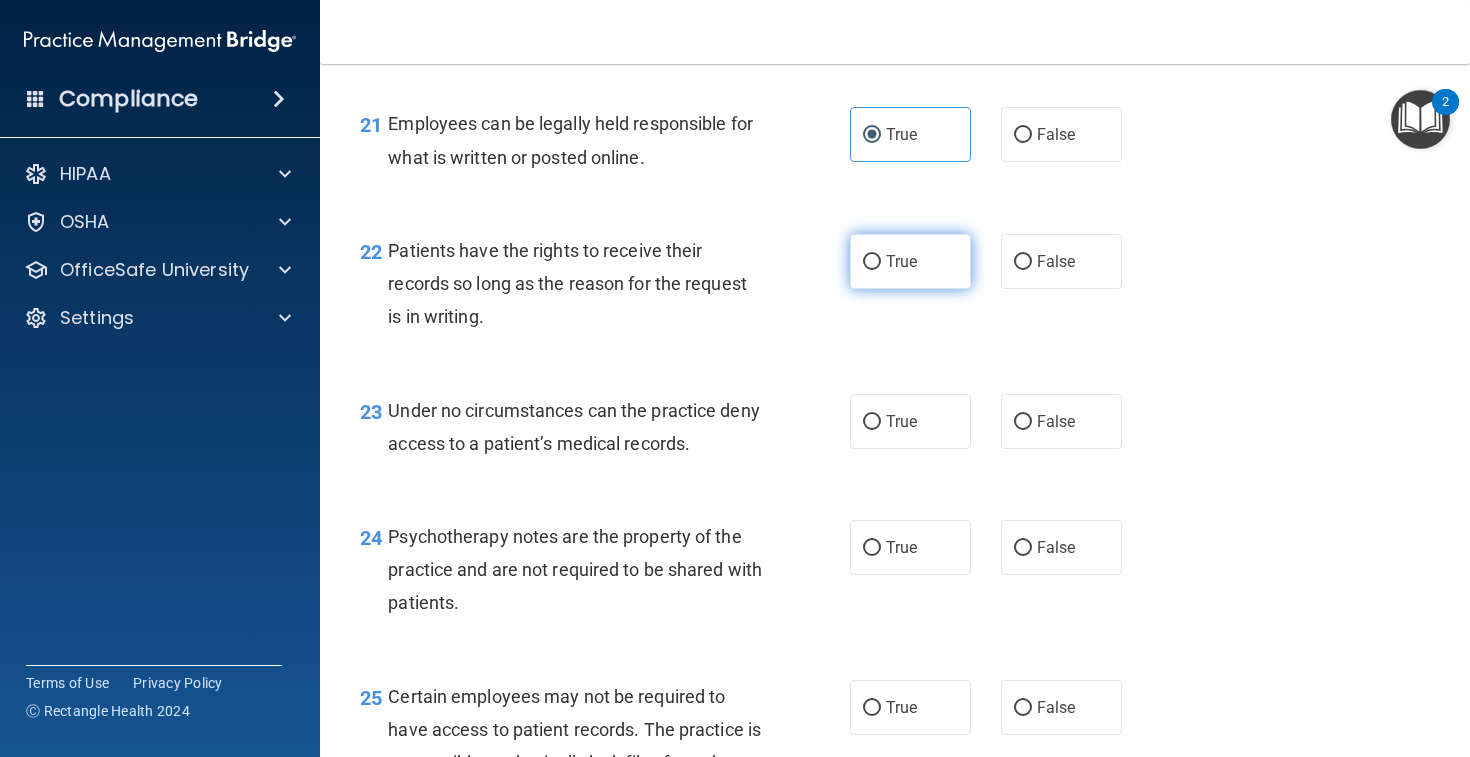 click on "True" at bounding box center [872, 262] 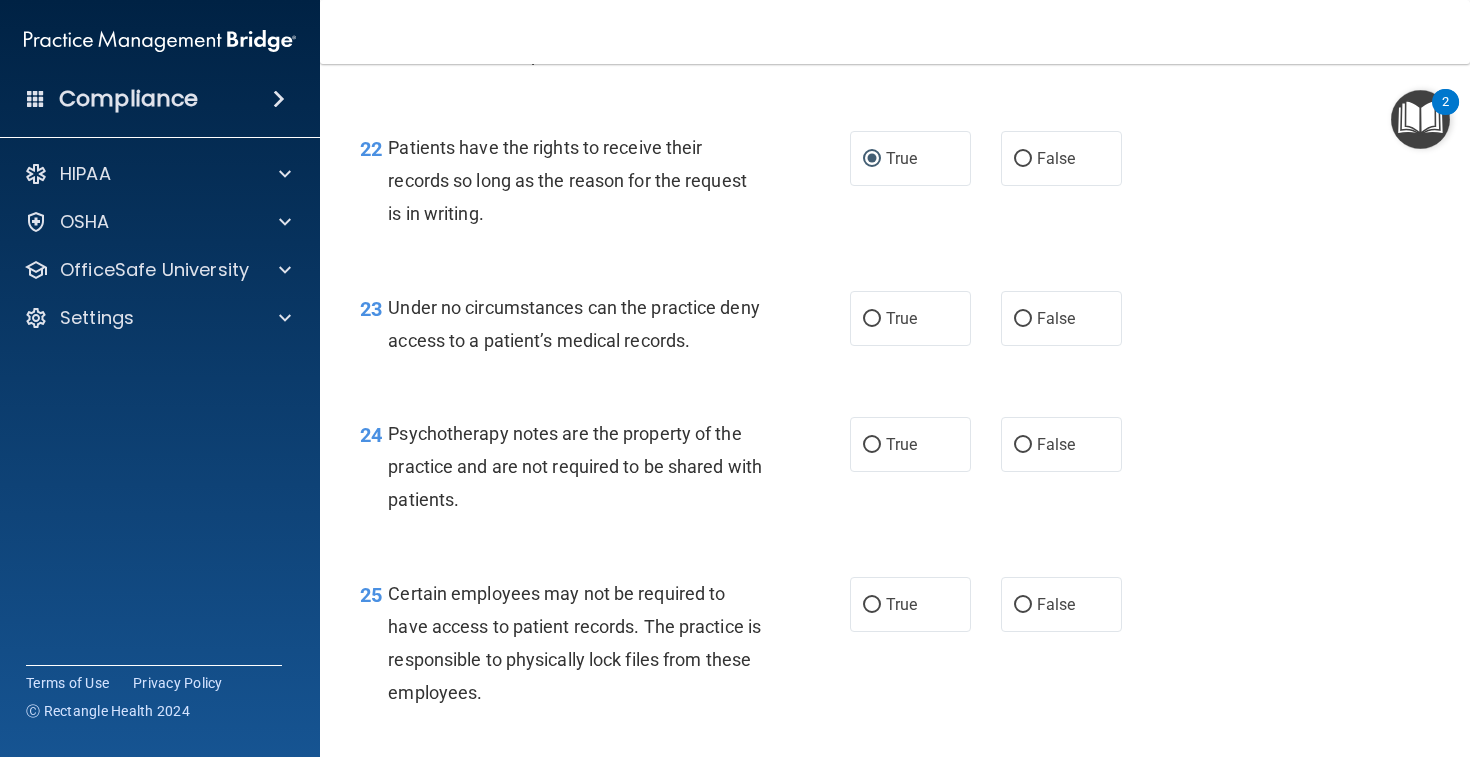 scroll, scrollTop: 4247, scrollLeft: 0, axis: vertical 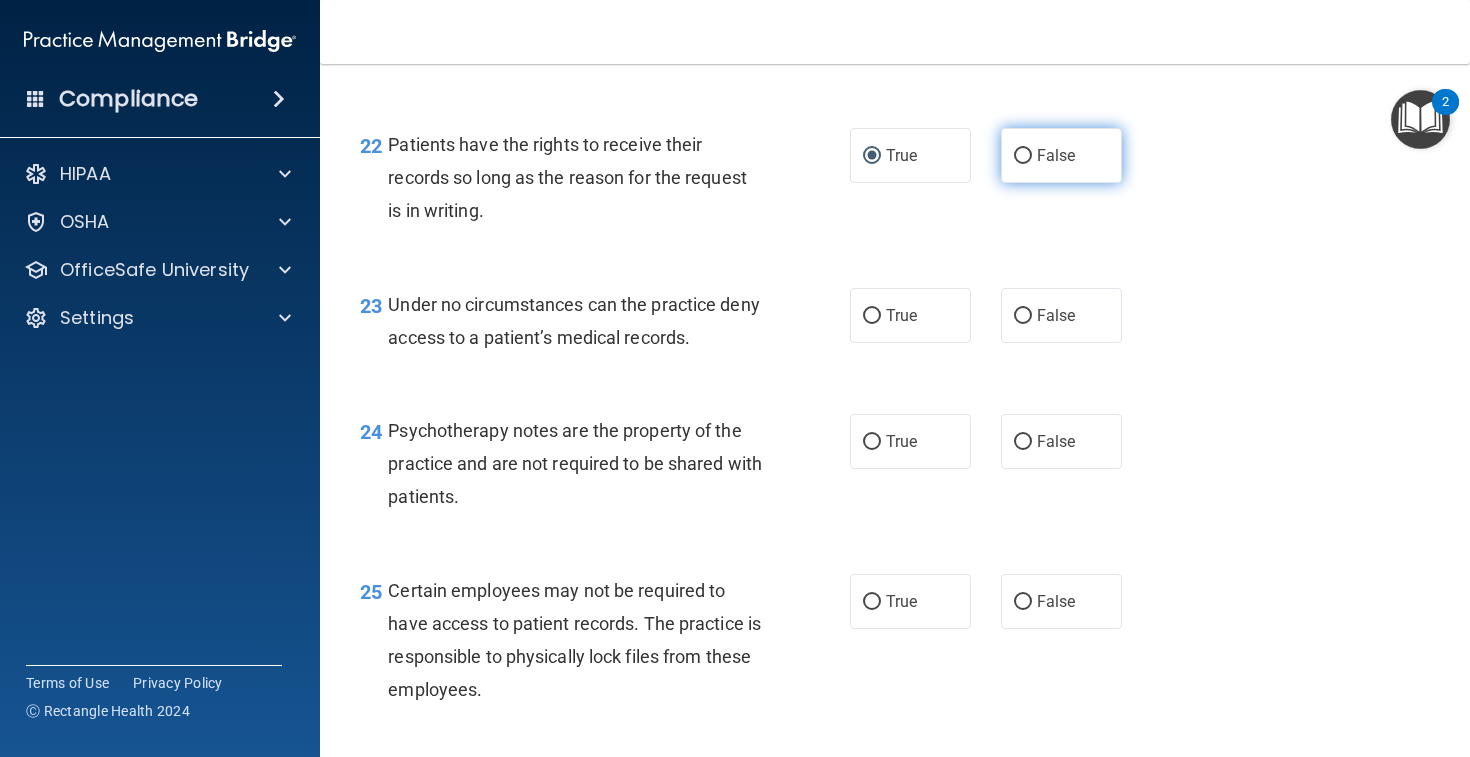 click on "False" at bounding box center (1056, 155) 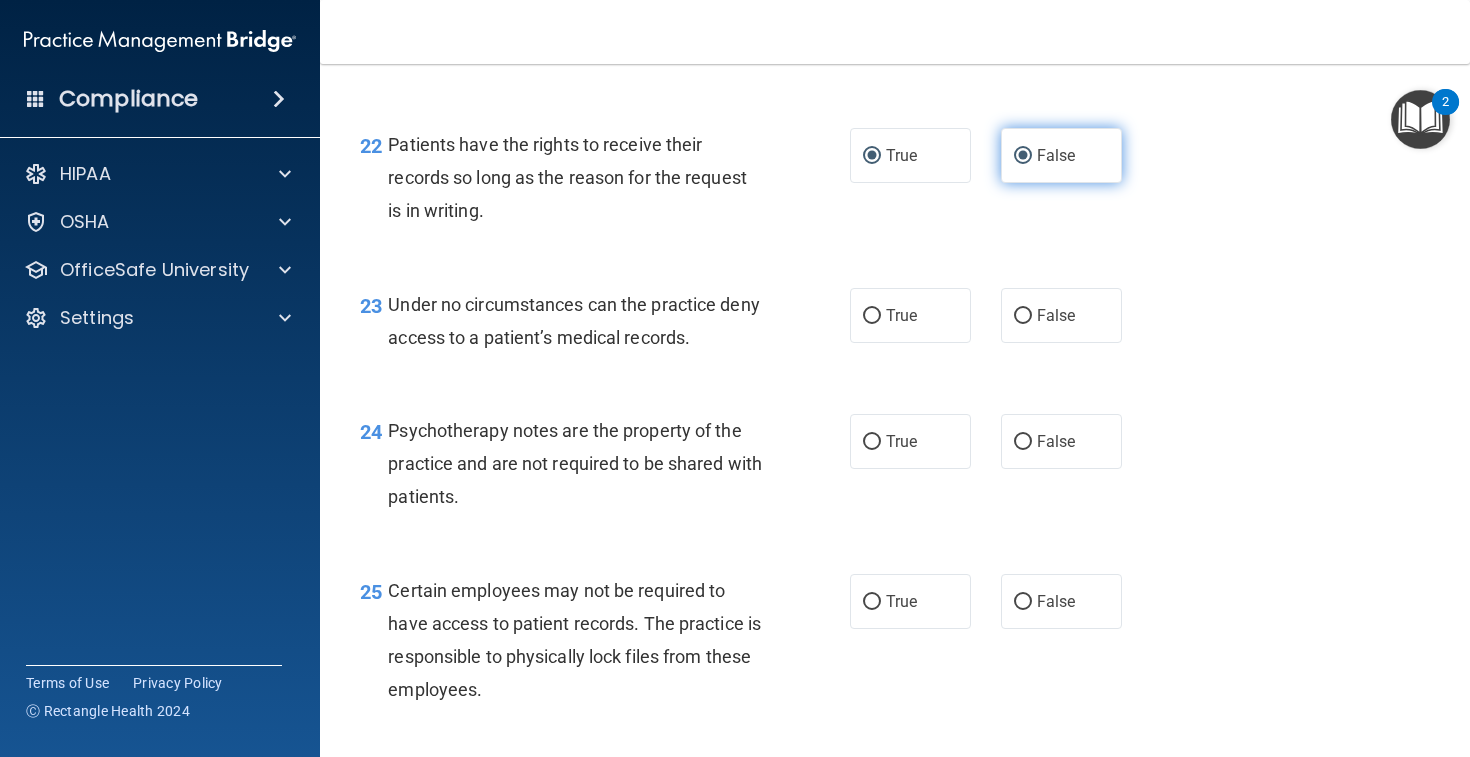 radio on "false" 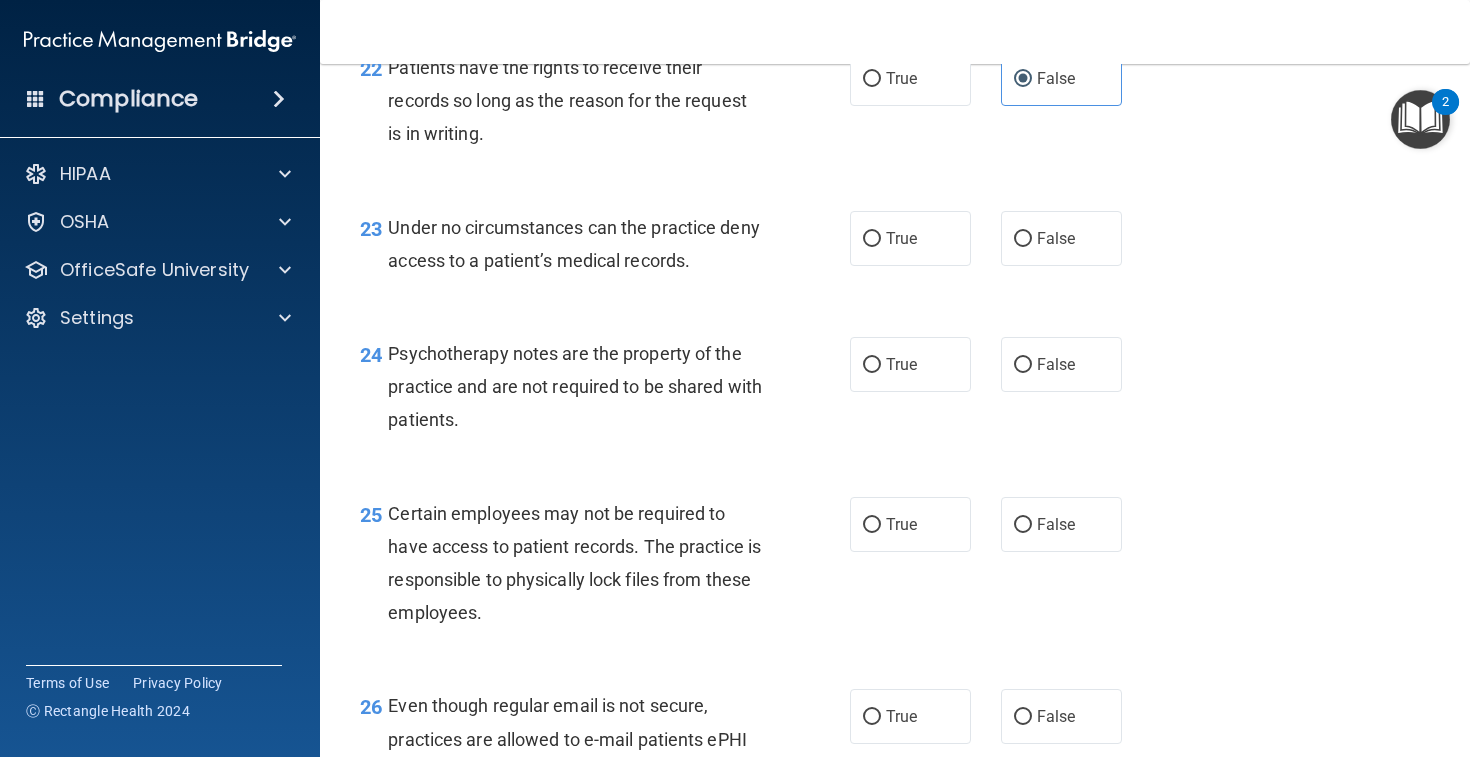 scroll, scrollTop: 4327, scrollLeft: 0, axis: vertical 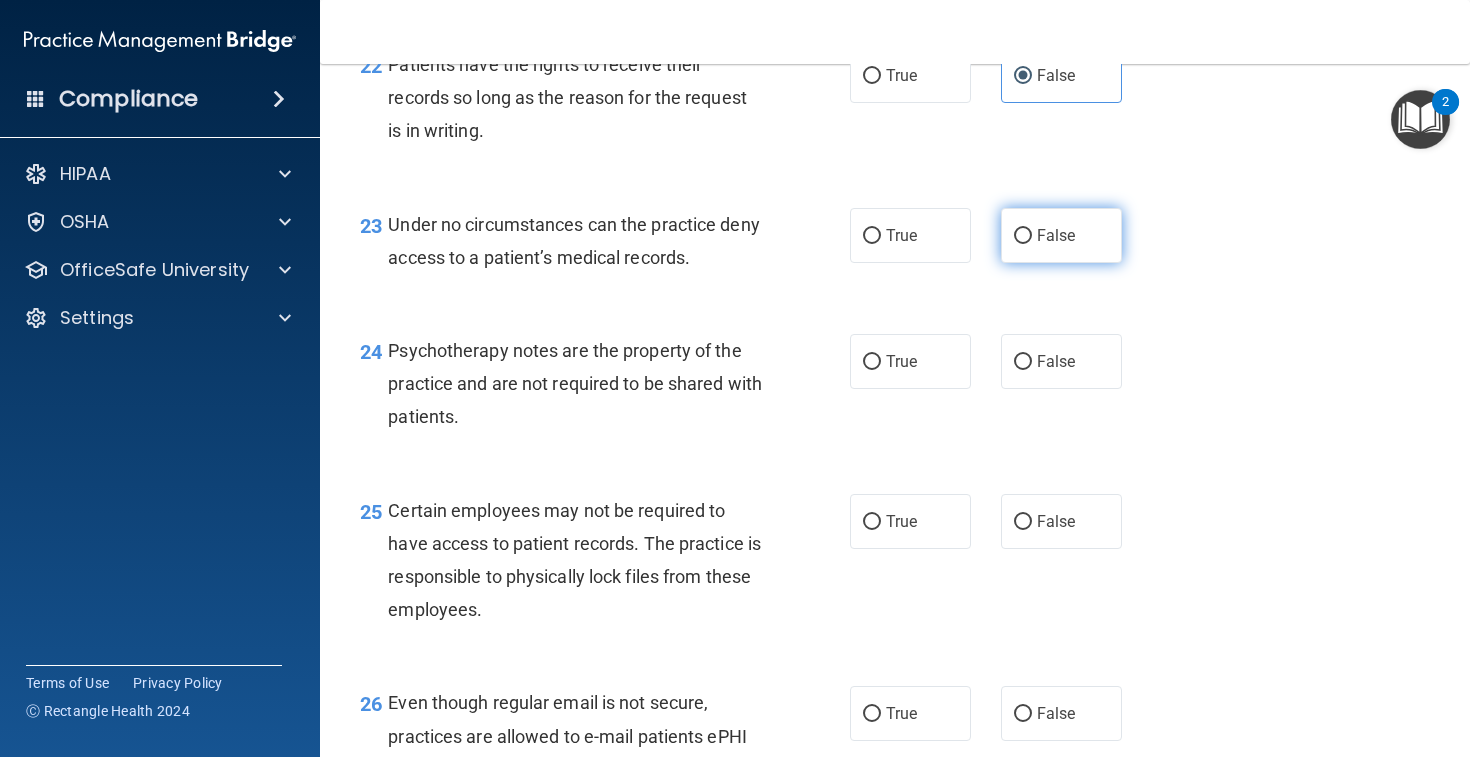 click on "False" at bounding box center (1061, 235) 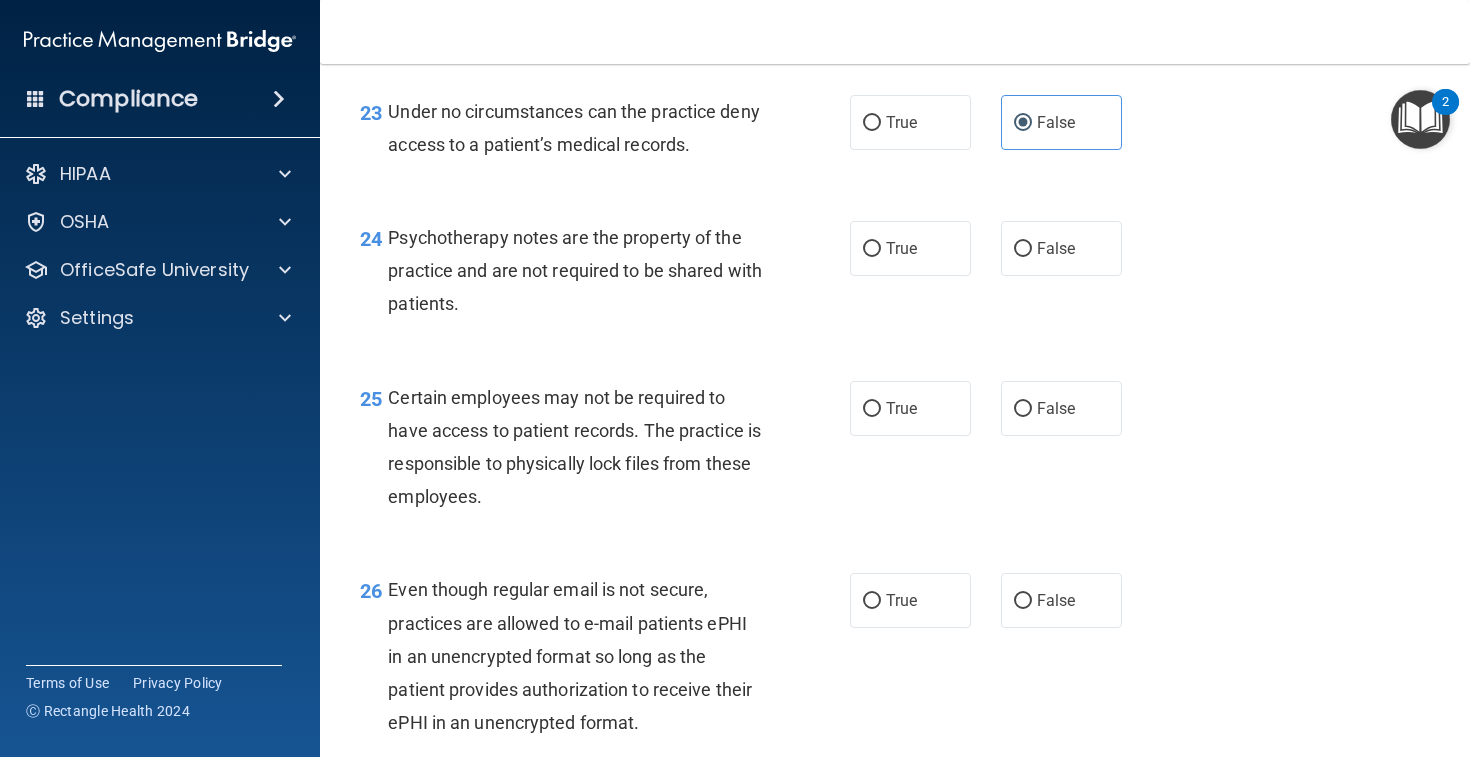 scroll, scrollTop: 4442, scrollLeft: 0, axis: vertical 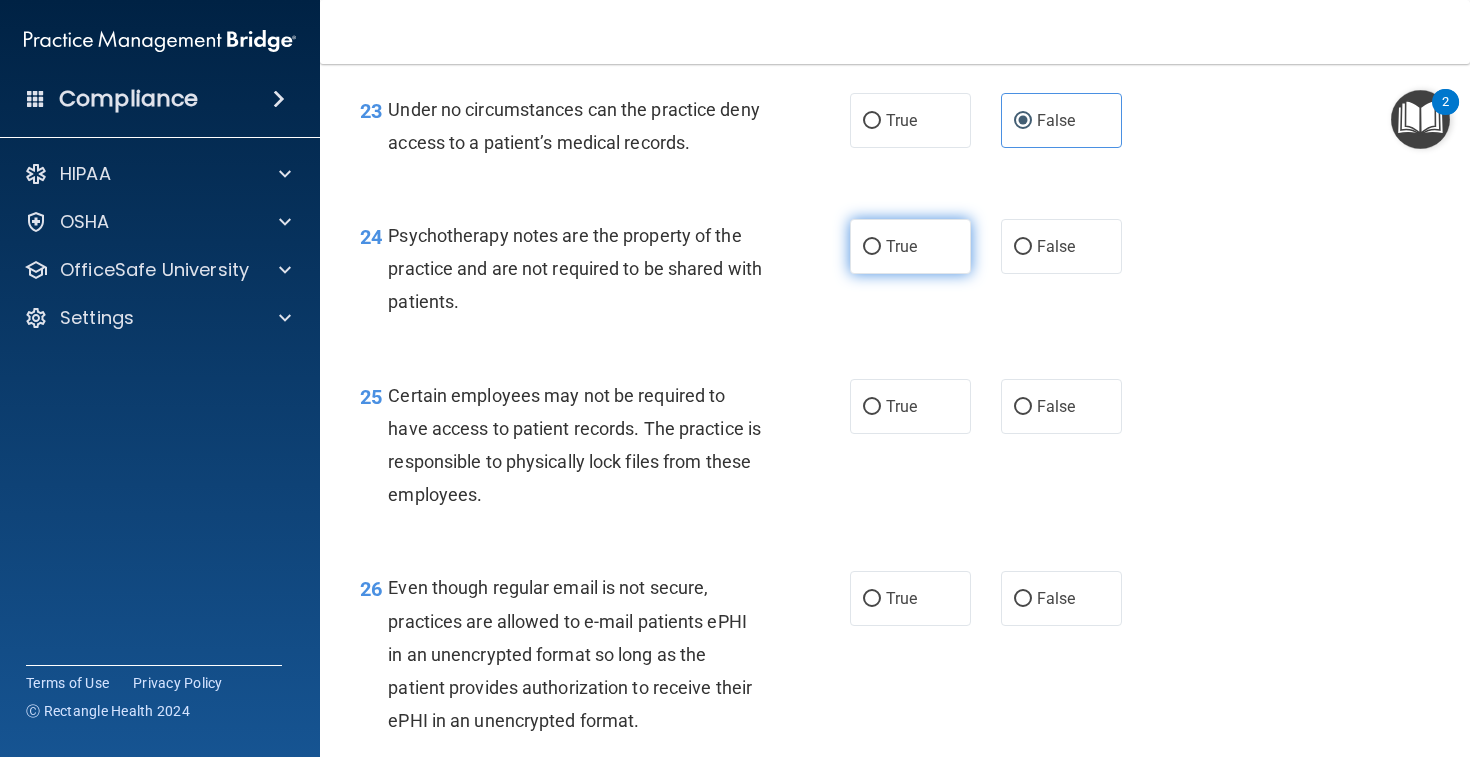 click on "True" at bounding box center [910, 246] 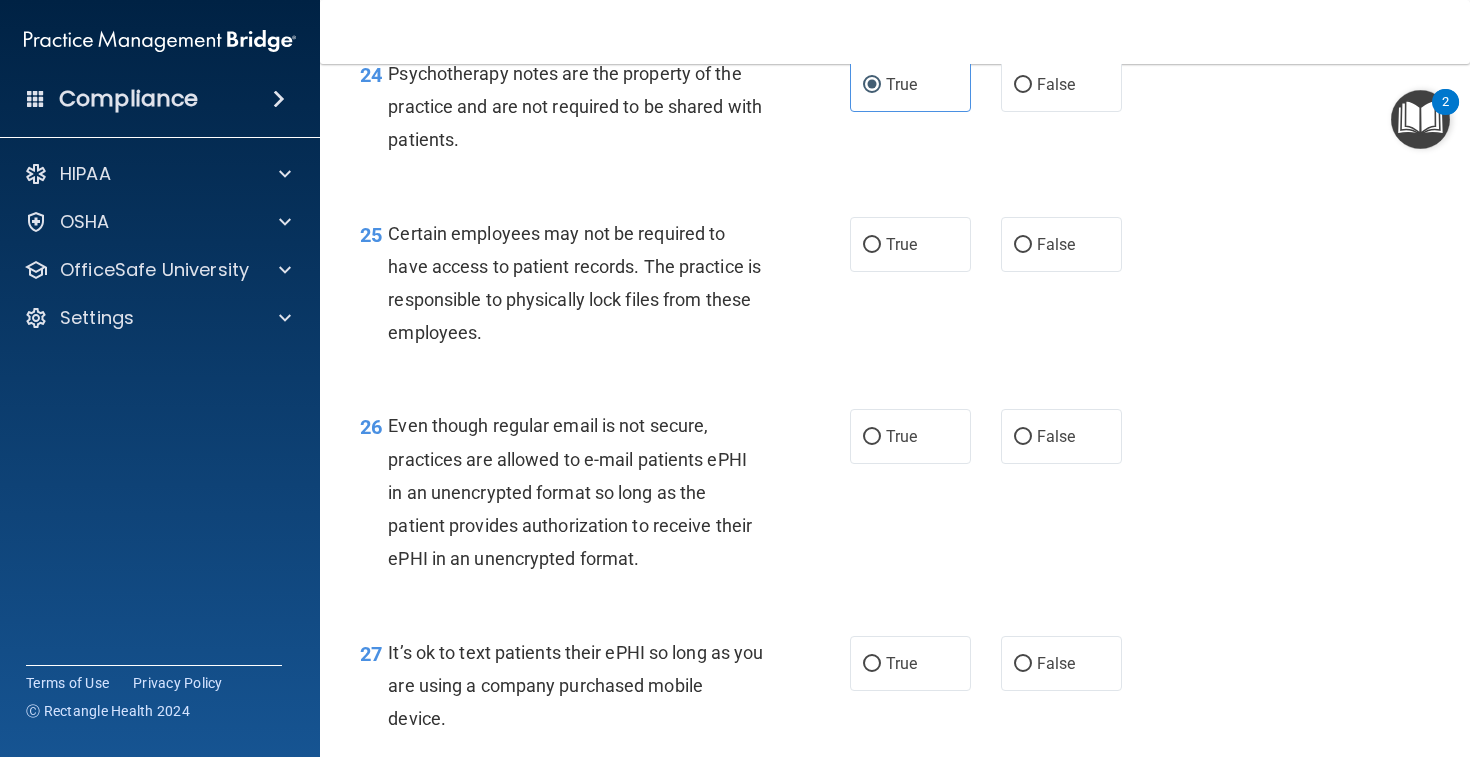 scroll, scrollTop: 4622, scrollLeft: 0, axis: vertical 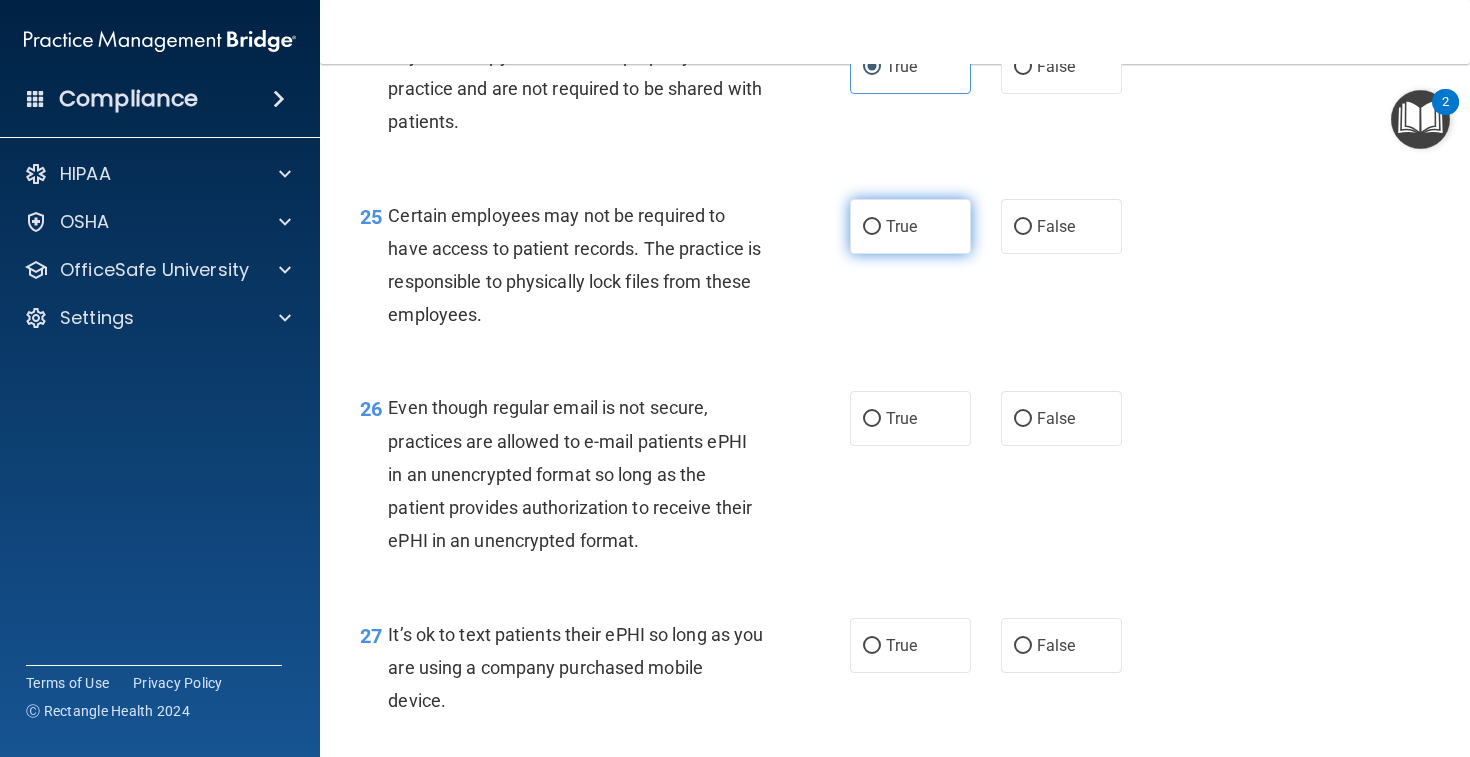 click on "True" at bounding box center (910, 226) 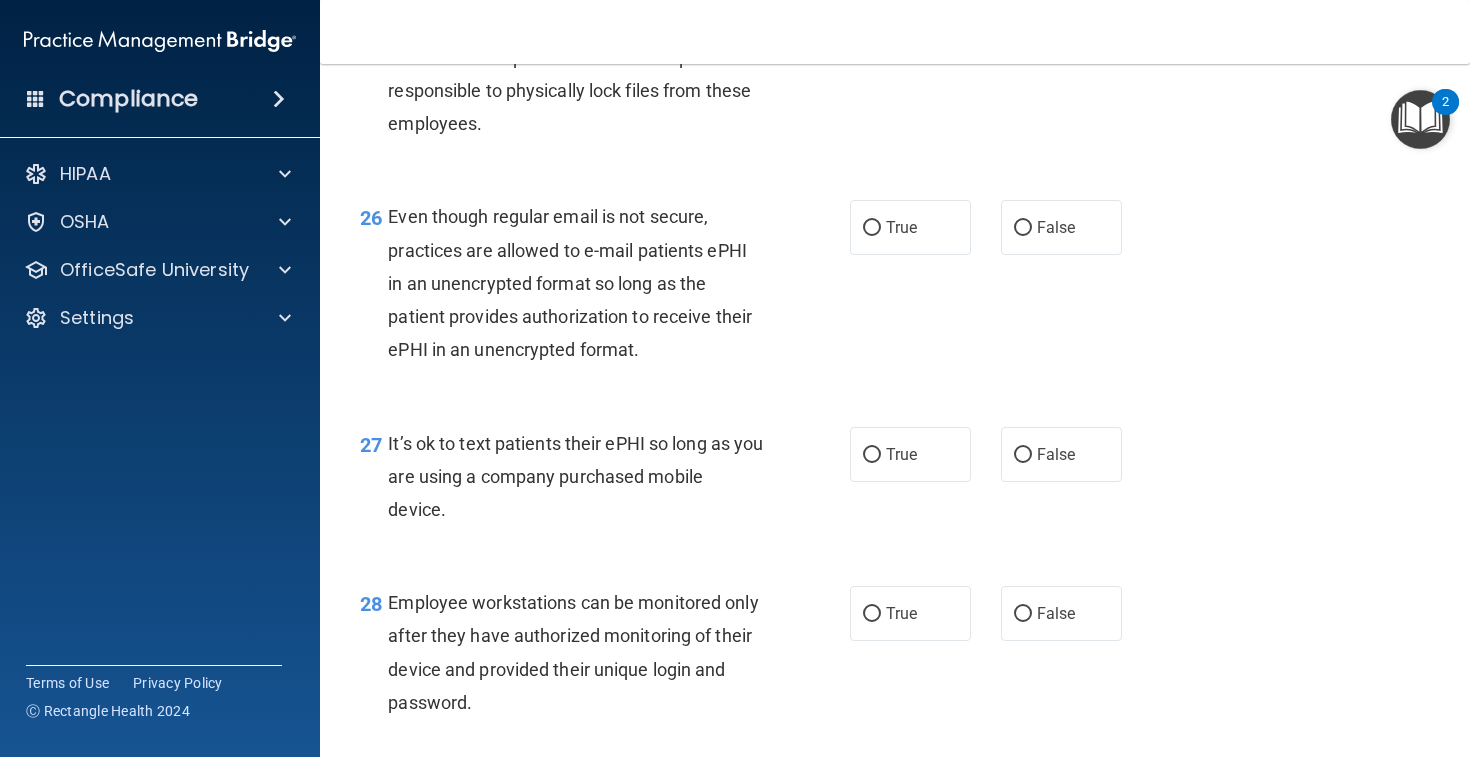 scroll, scrollTop: 4814, scrollLeft: 0, axis: vertical 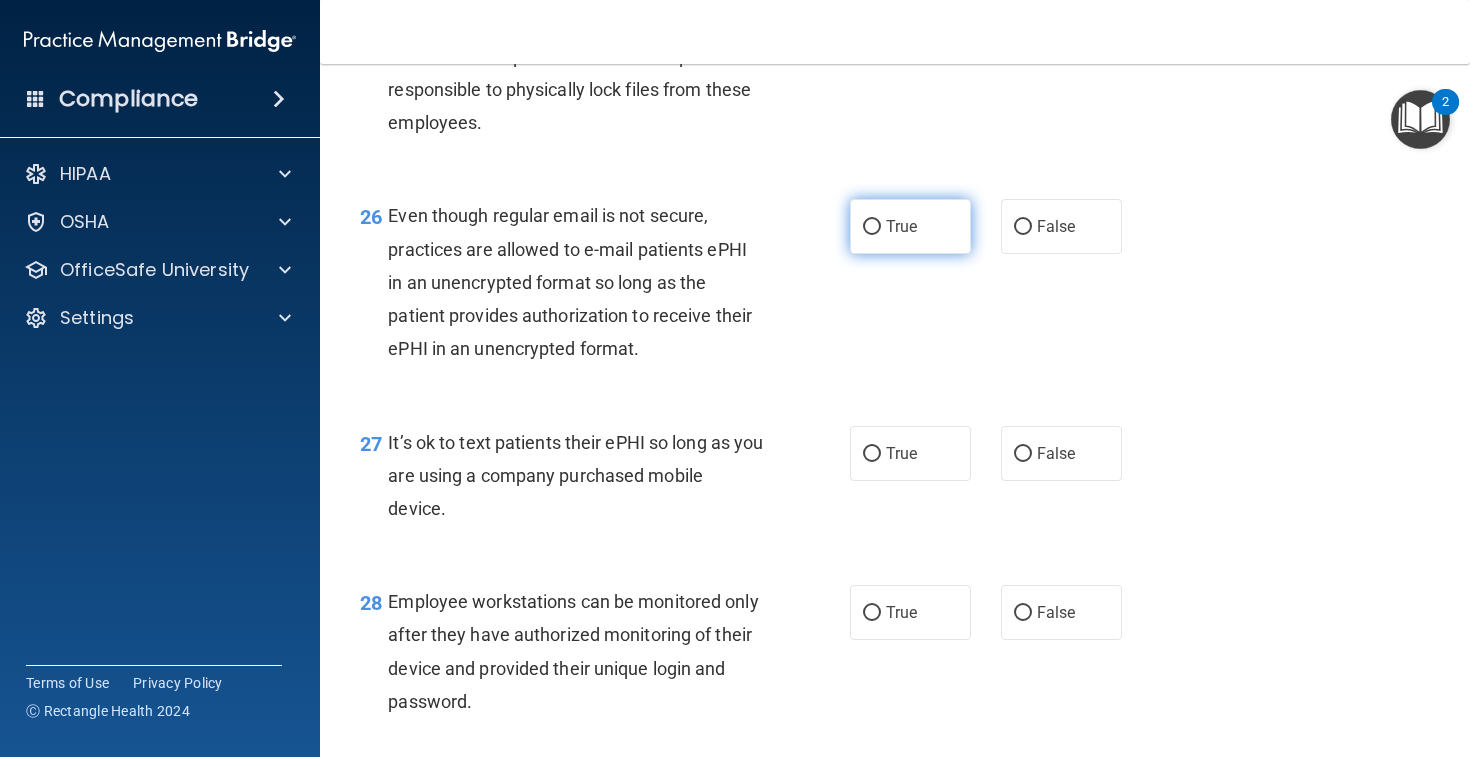 click on "True" at bounding box center (901, 226) 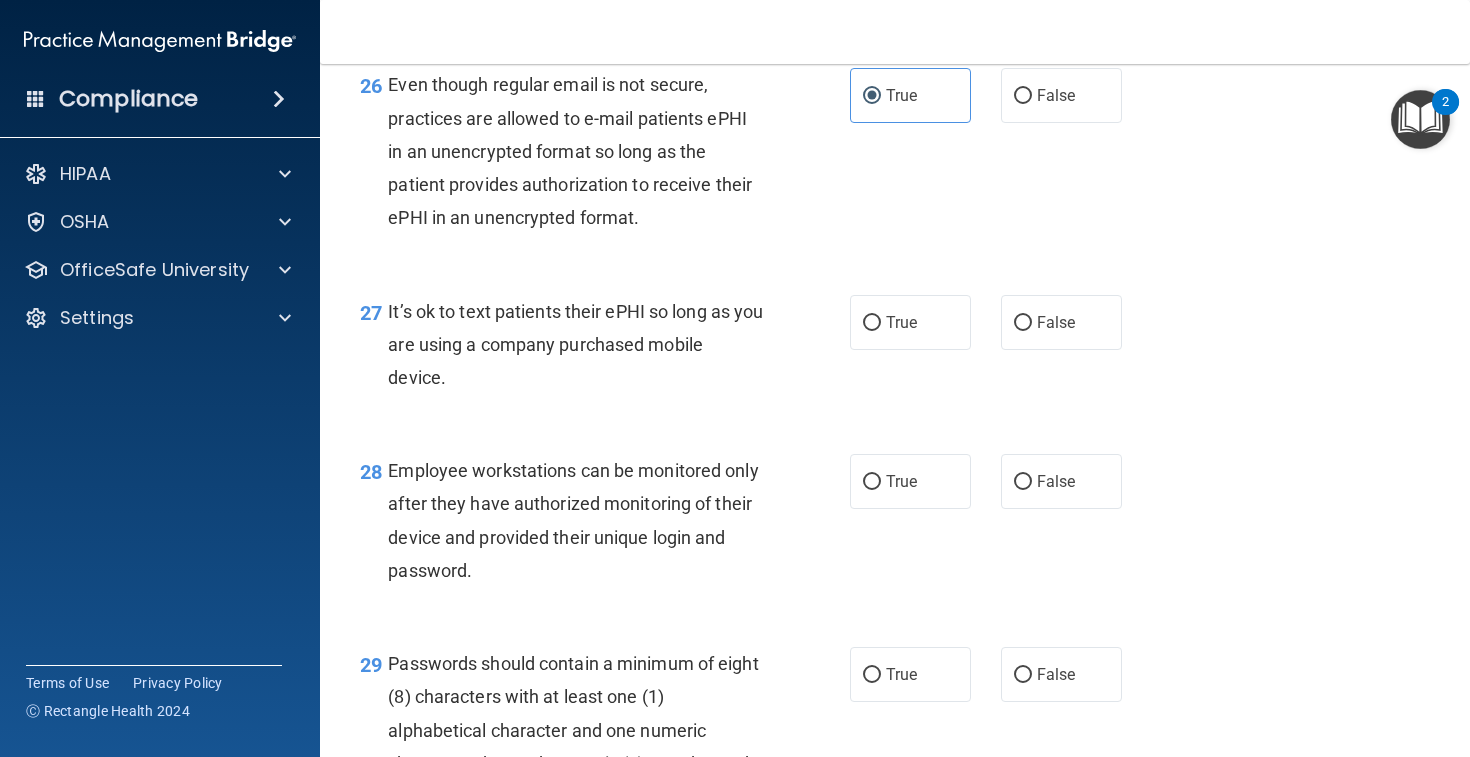 scroll, scrollTop: 4965, scrollLeft: 0, axis: vertical 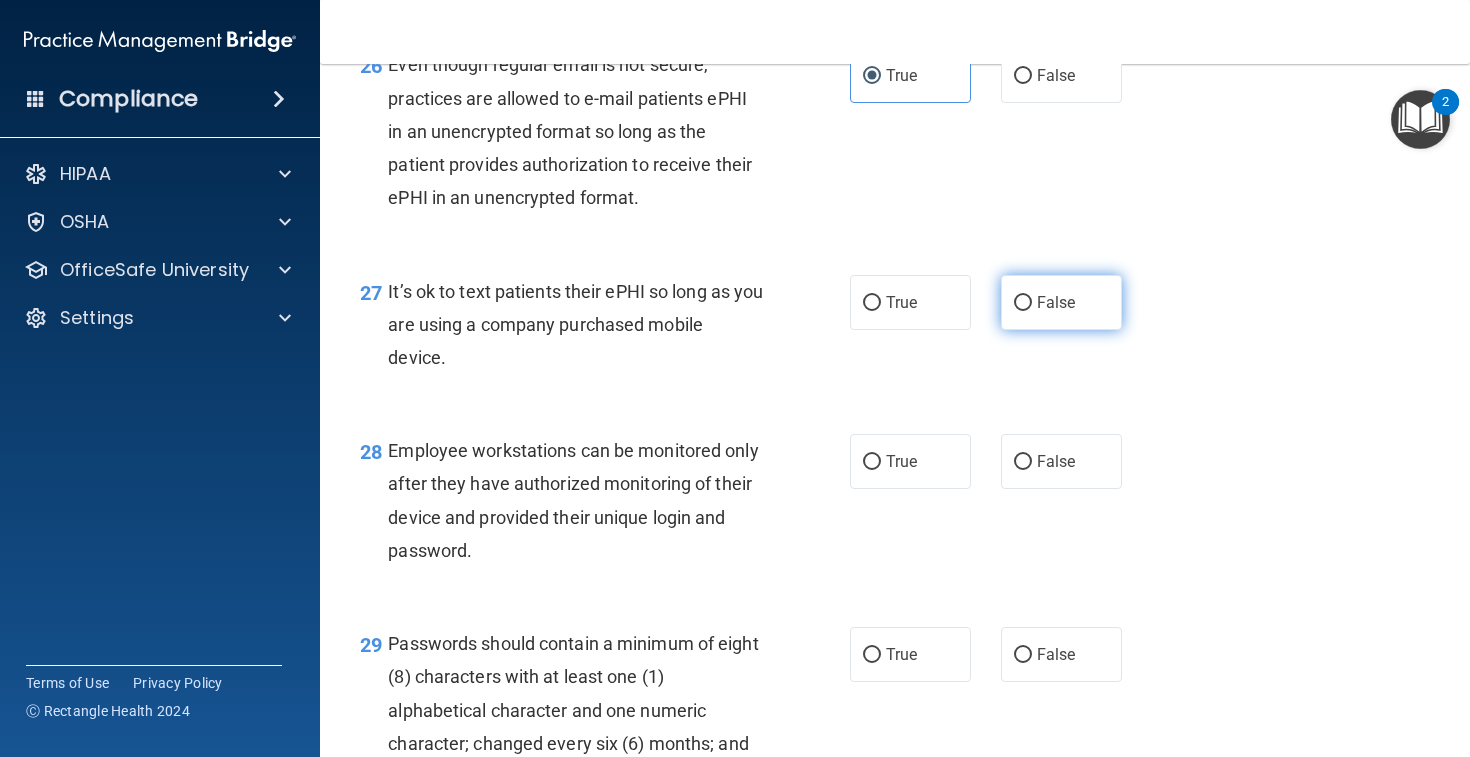 click on "False" at bounding box center [1056, 302] 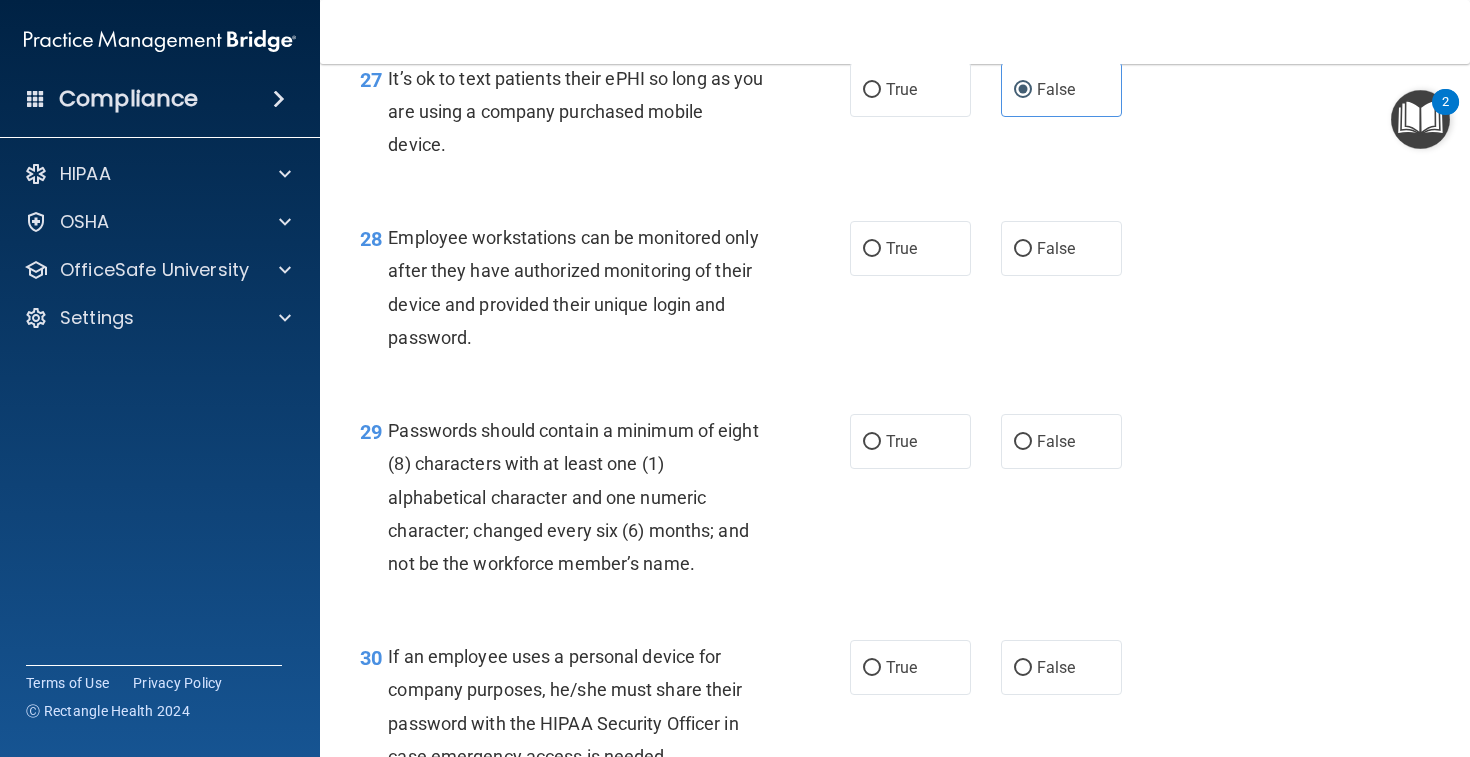 scroll, scrollTop: 5183, scrollLeft: 0, axis: vertical 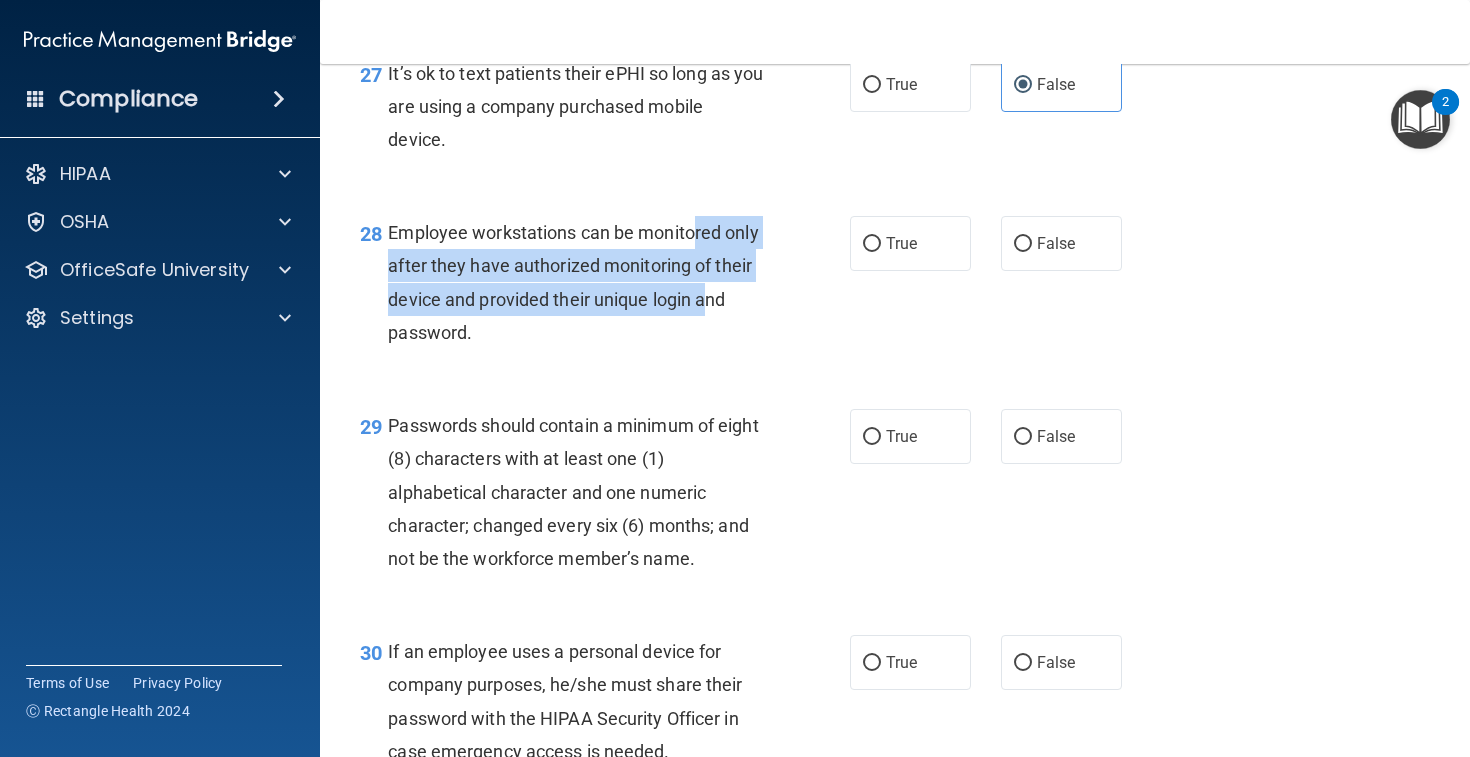 drag, startPoint x: 693, startPoint y: 245, endPoint x: 704, endPoint y: 294, distance: 50.219517 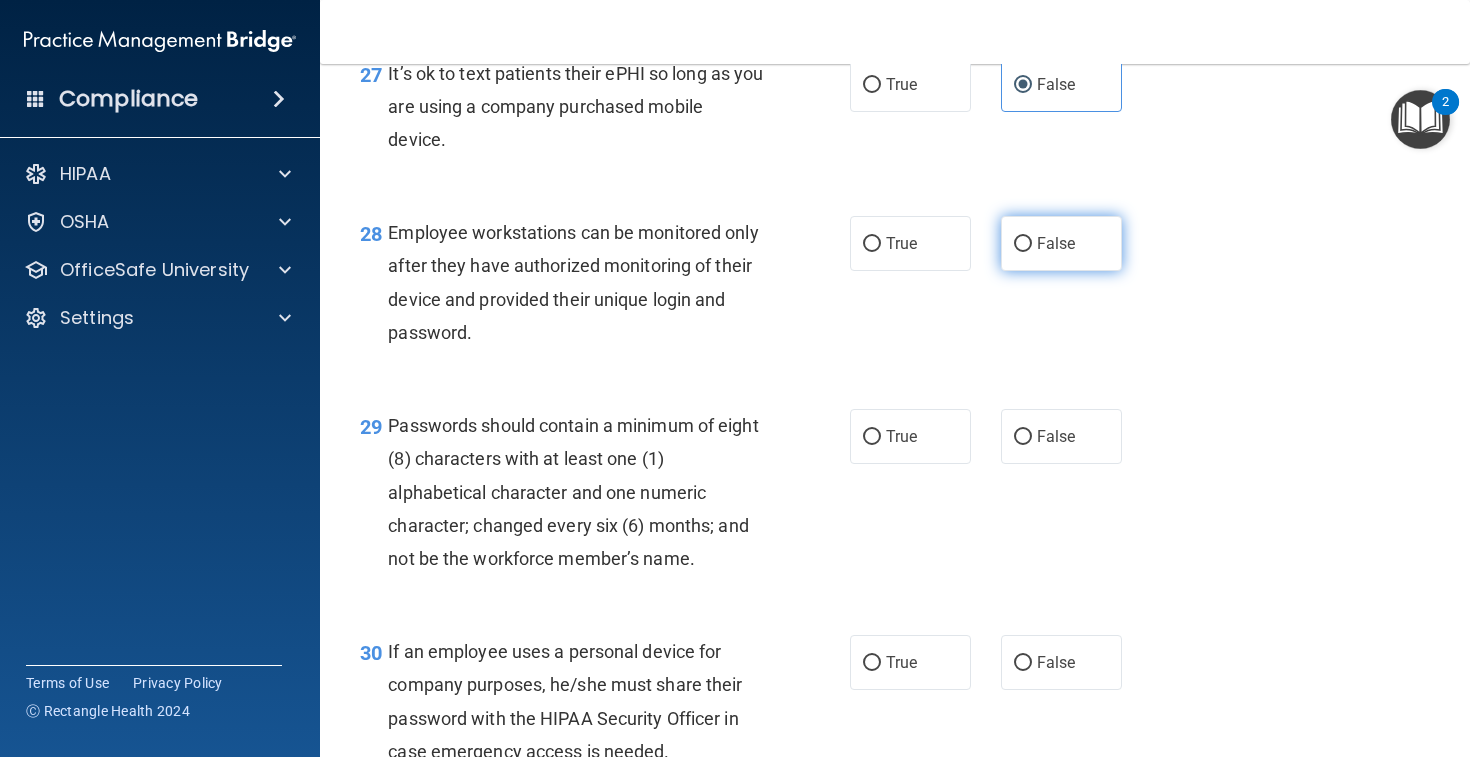 click on "False" at bounding box center [1061, 243] 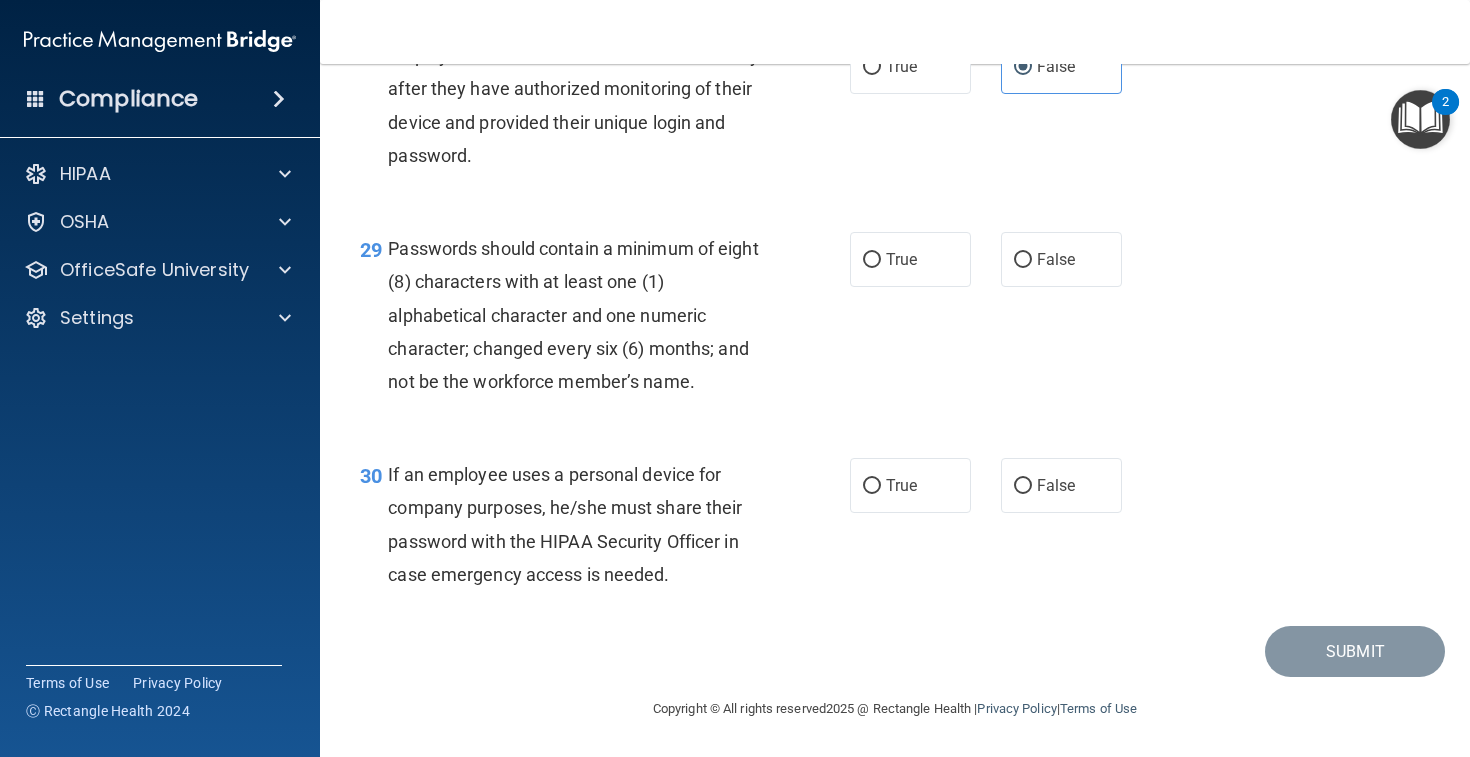 scroll, scrollTop: 5365, scrollLeft: 0, axis: vertical 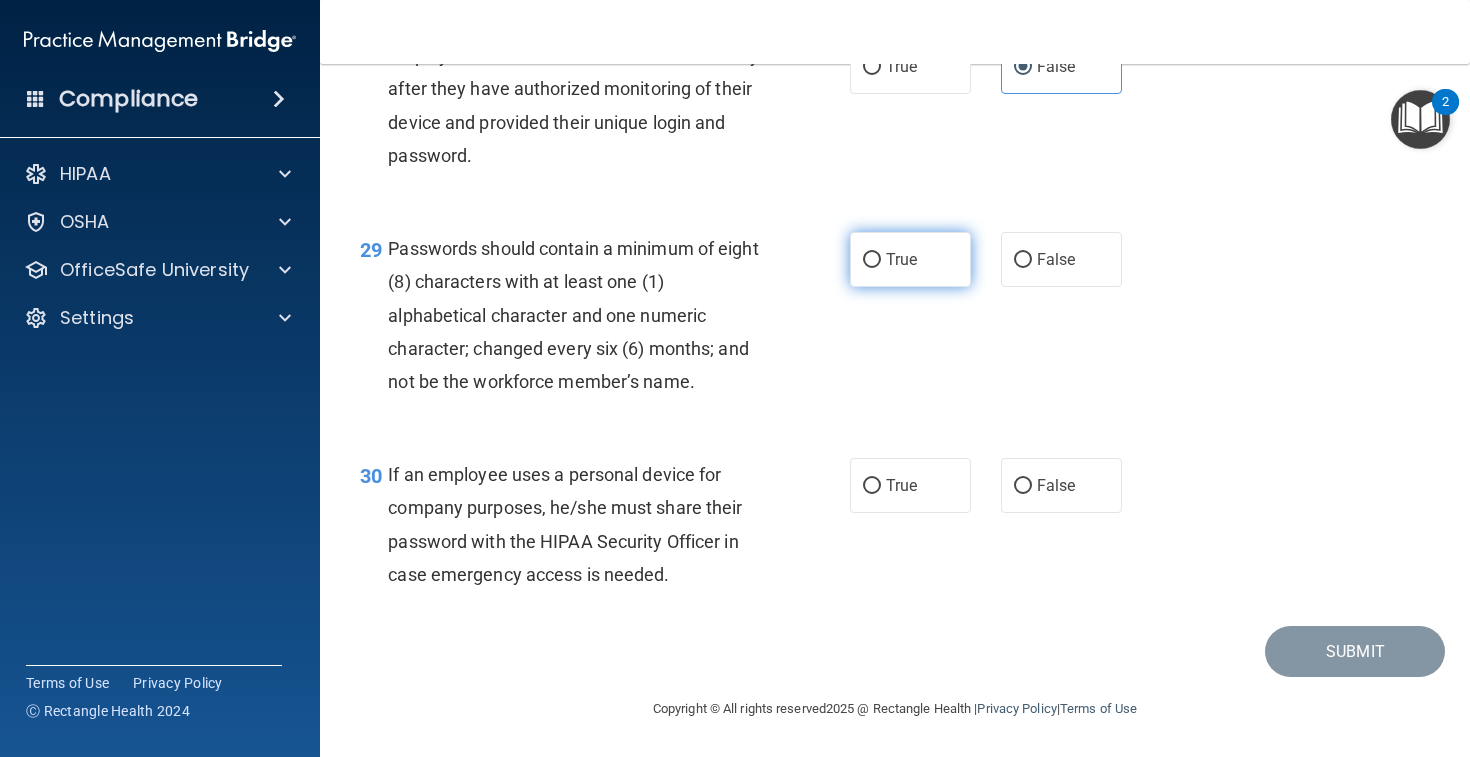click on "True" at bounding box center (910, 259) 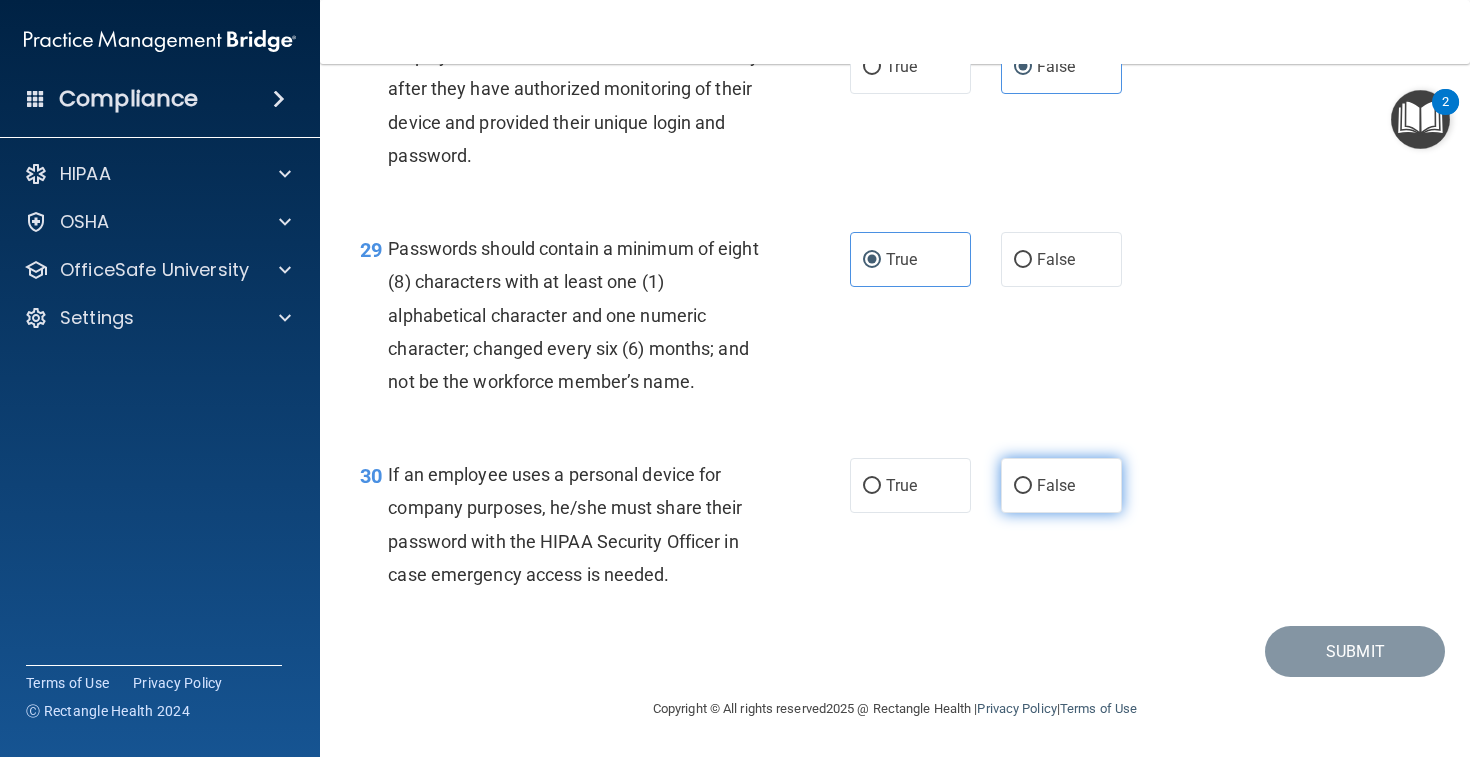 click on "False" at bounding box center [1061, 485] 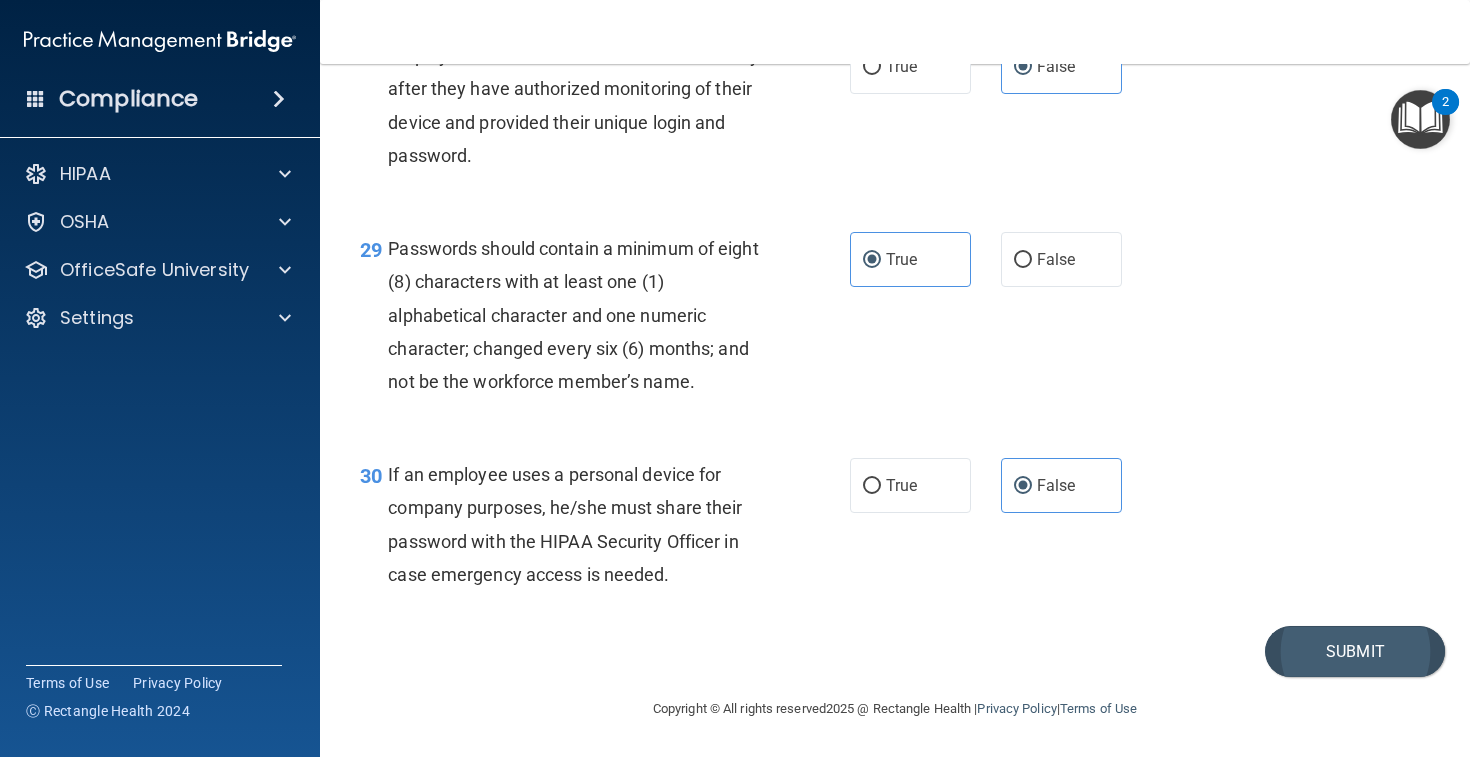 click on "Submit" at bounding box center (1355, 651) 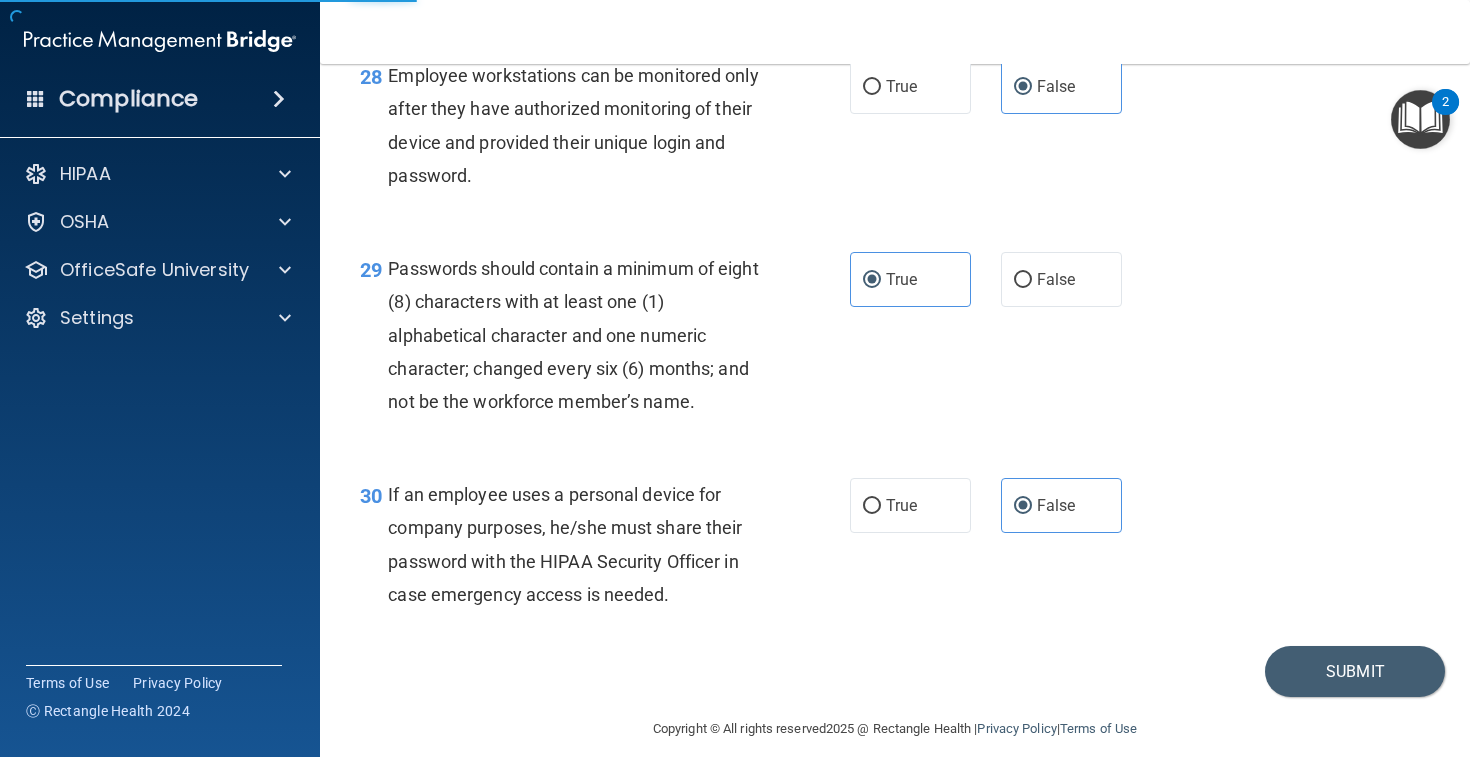 scroll, scrollTop: 5345, scrollLeft: 0, axis: vertical 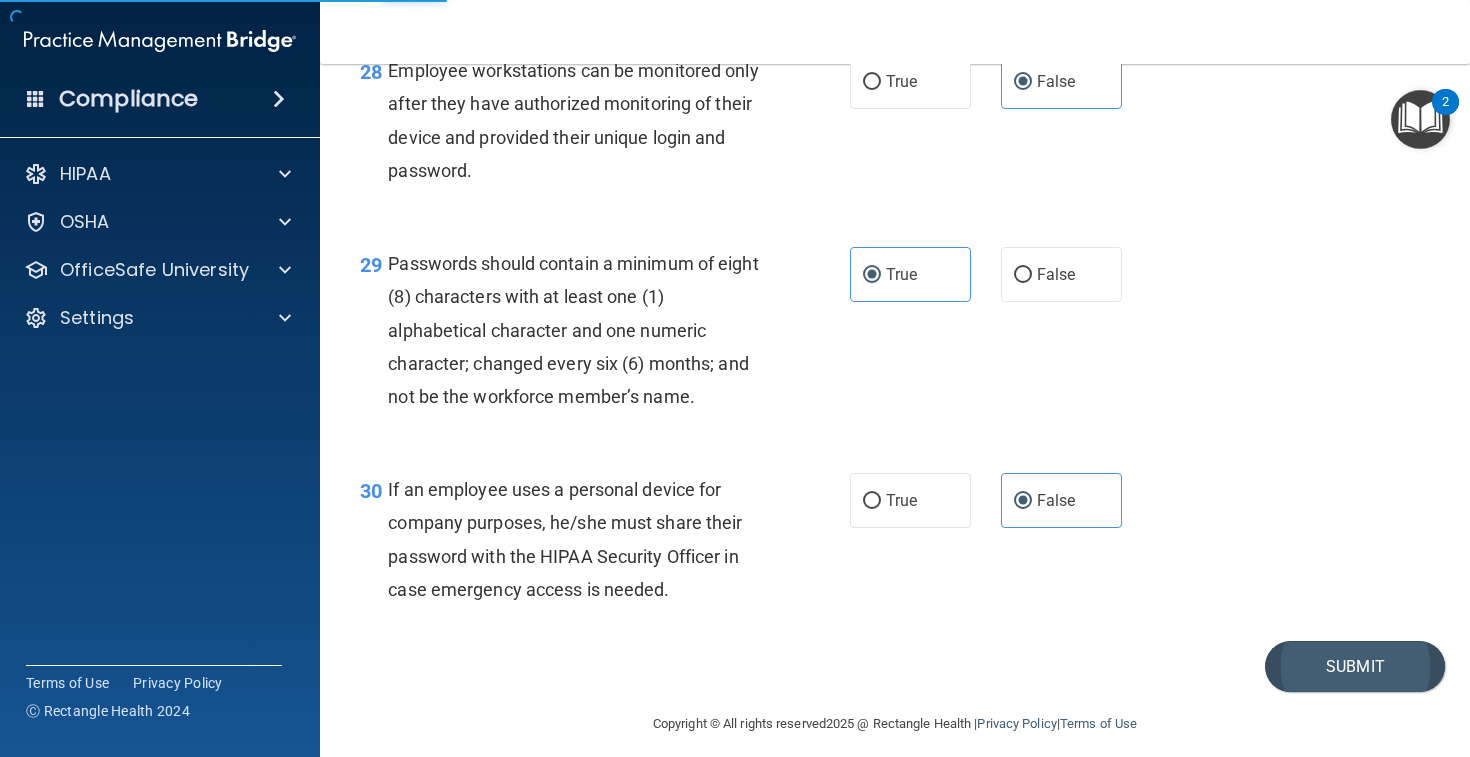 click on "Submit" at bounding box center [1355, 666] 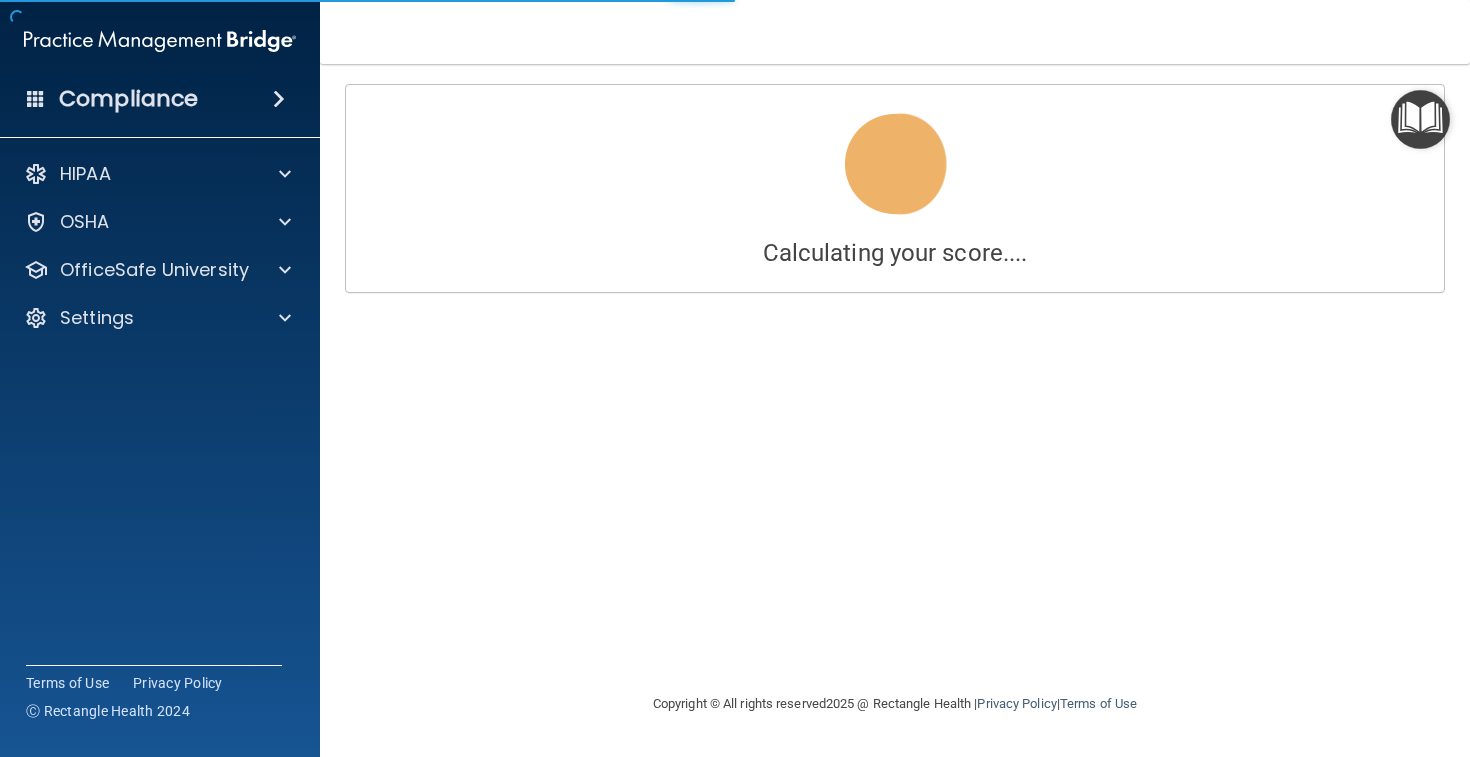 scroll, scrollTop: 0, scrollLeft: 0, axis: both 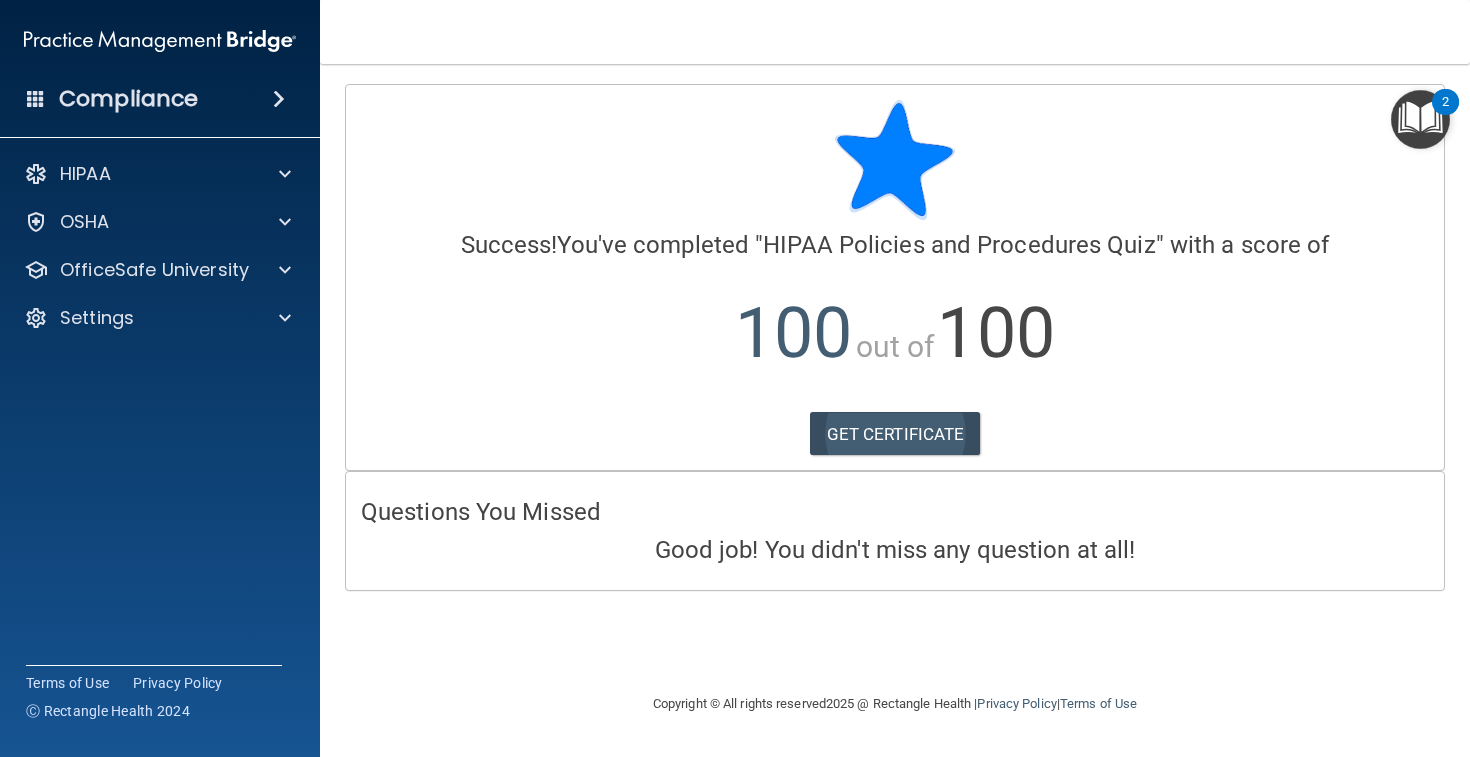 click on "GET CERTIFICATE" at bounding box center [895, 434] 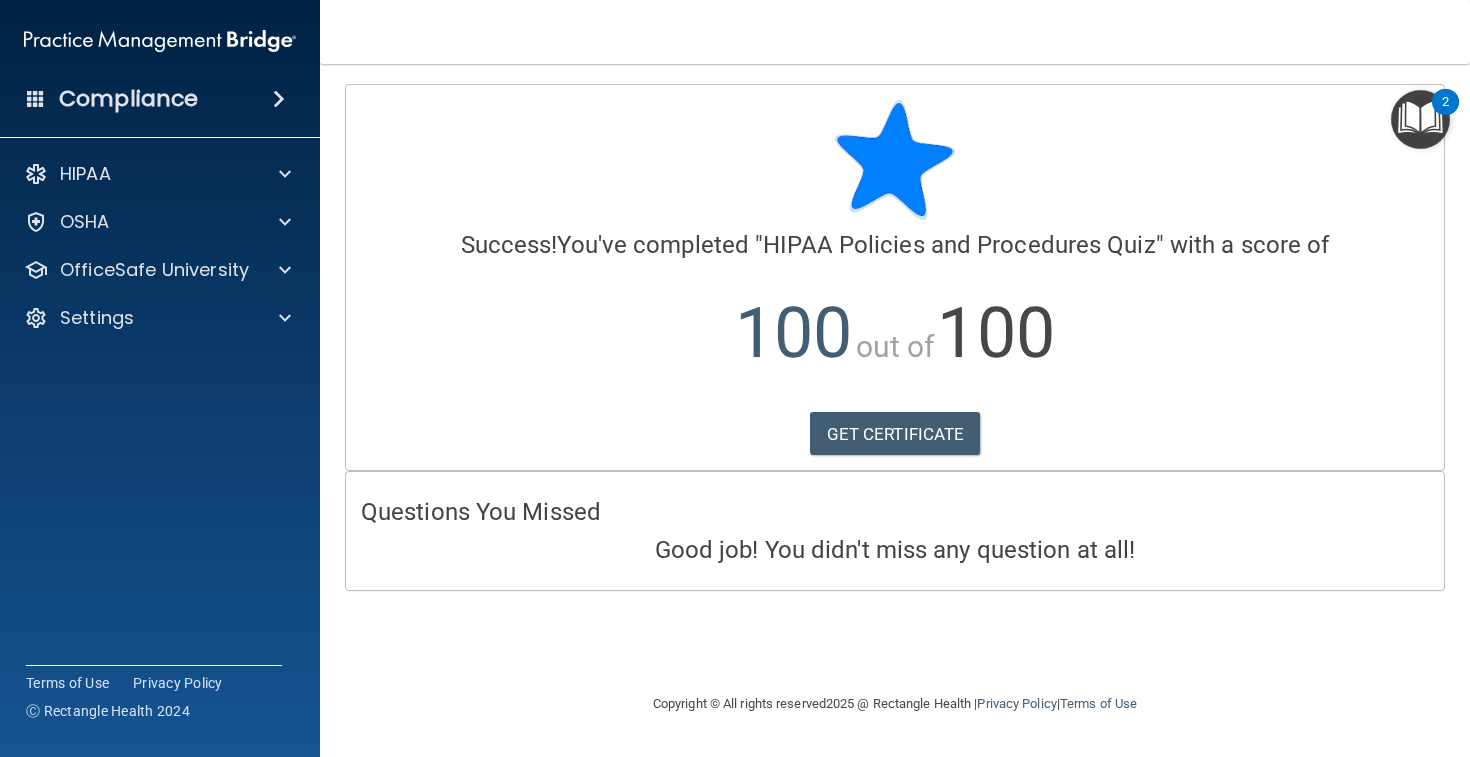 click at bounding box center [1420, 119] 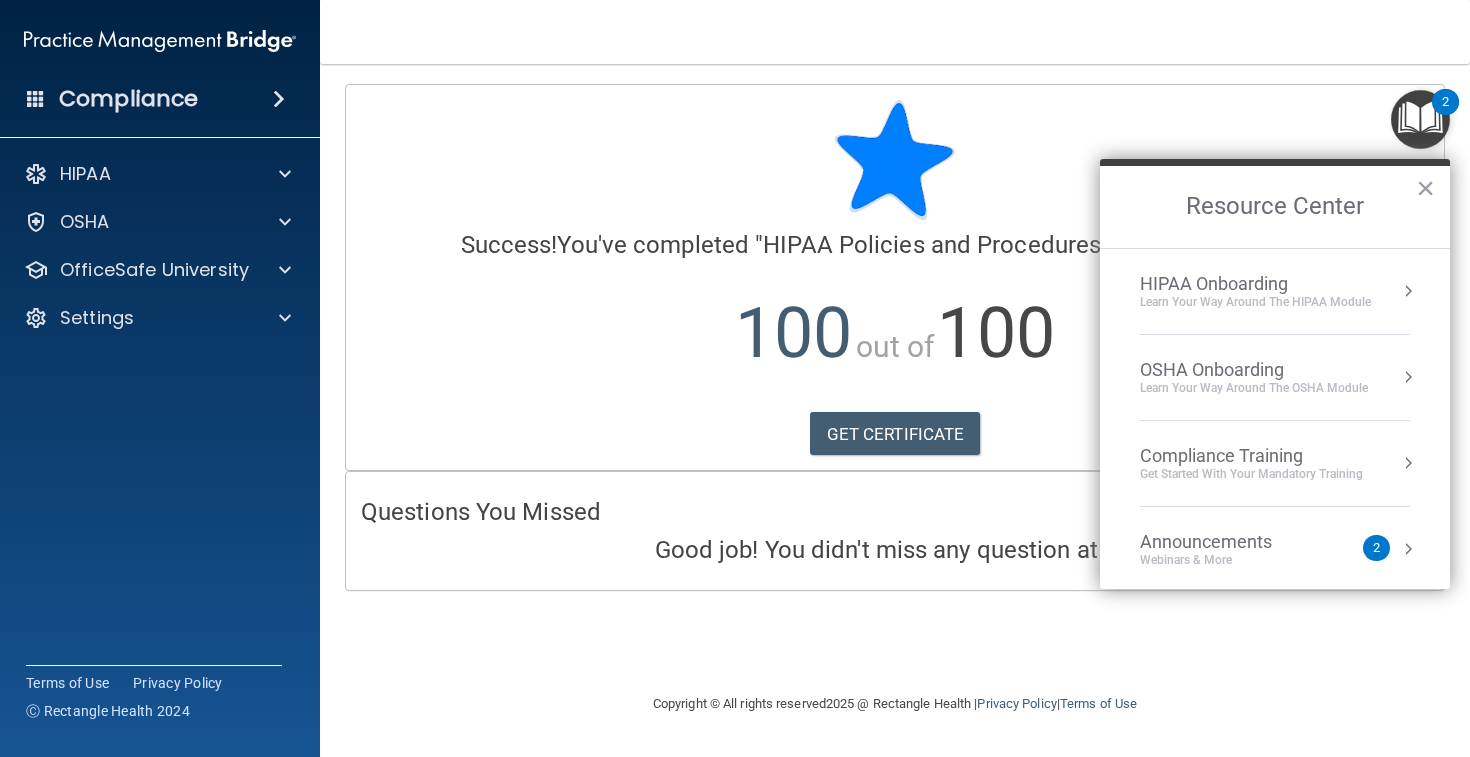 click on "HIPAA Onboarding Learn Your Way around the HIPAA module" at bounding box center [1275, 292] 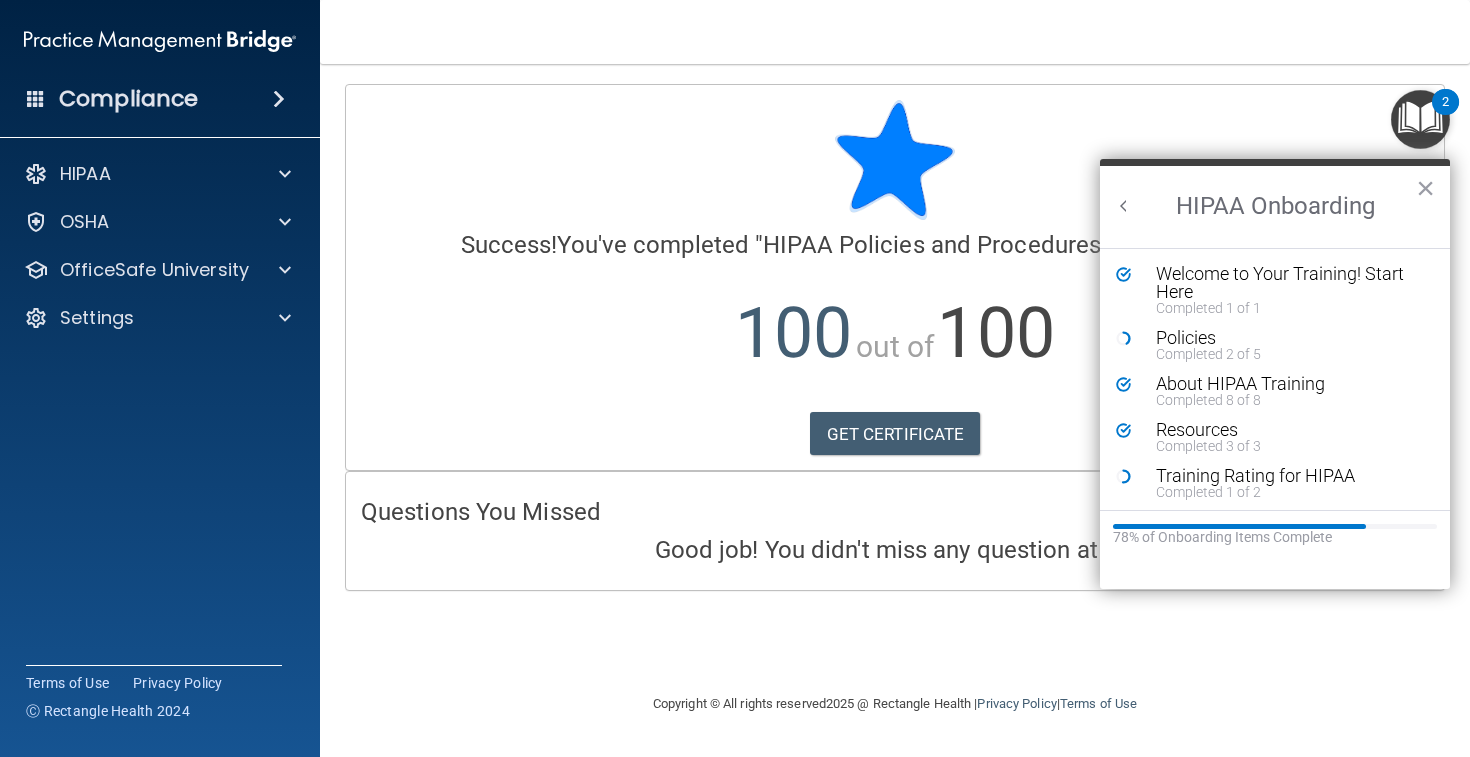 scroll, scrollTop: 0, scrollLeft: 0, axis: both 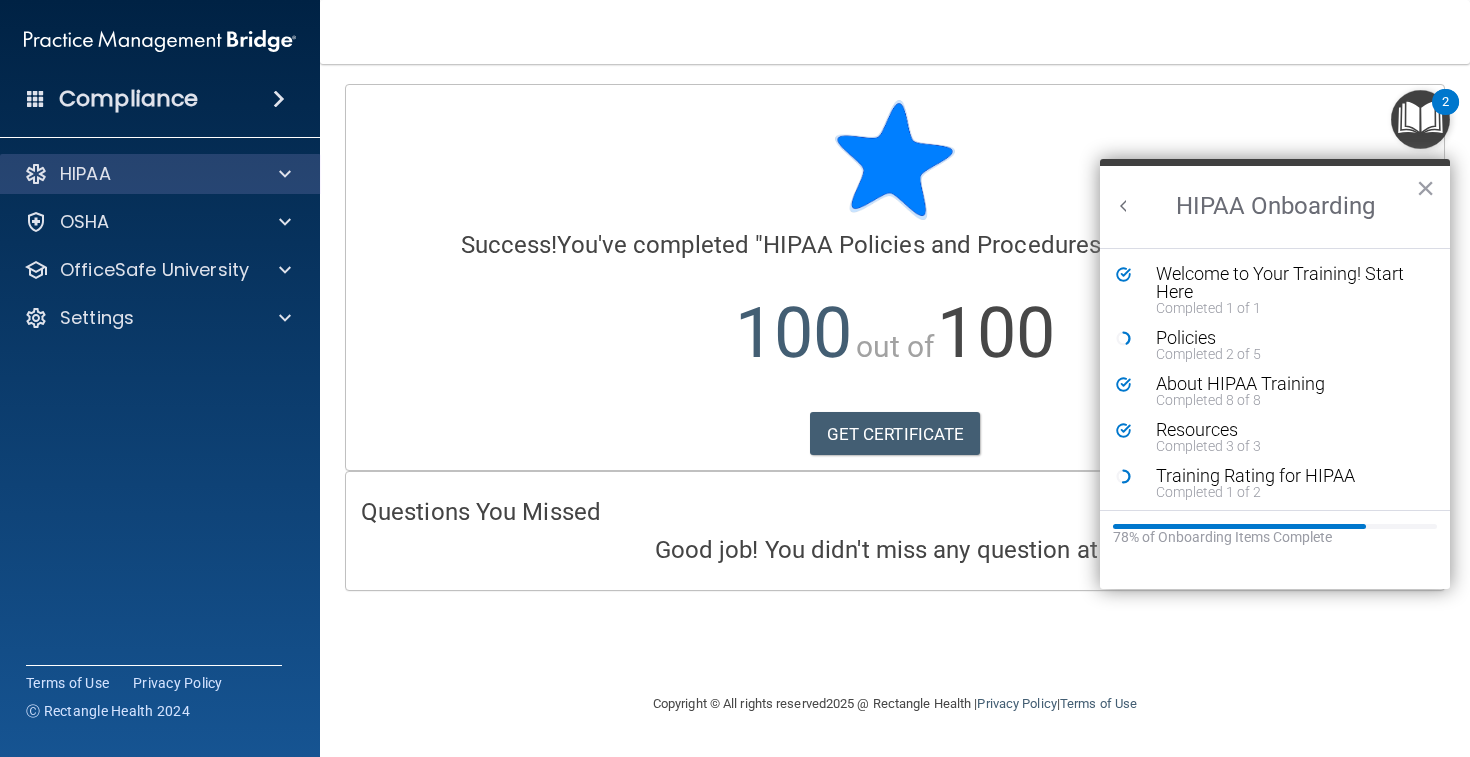 click on "HIPAA" at bounding box center (160, 174) 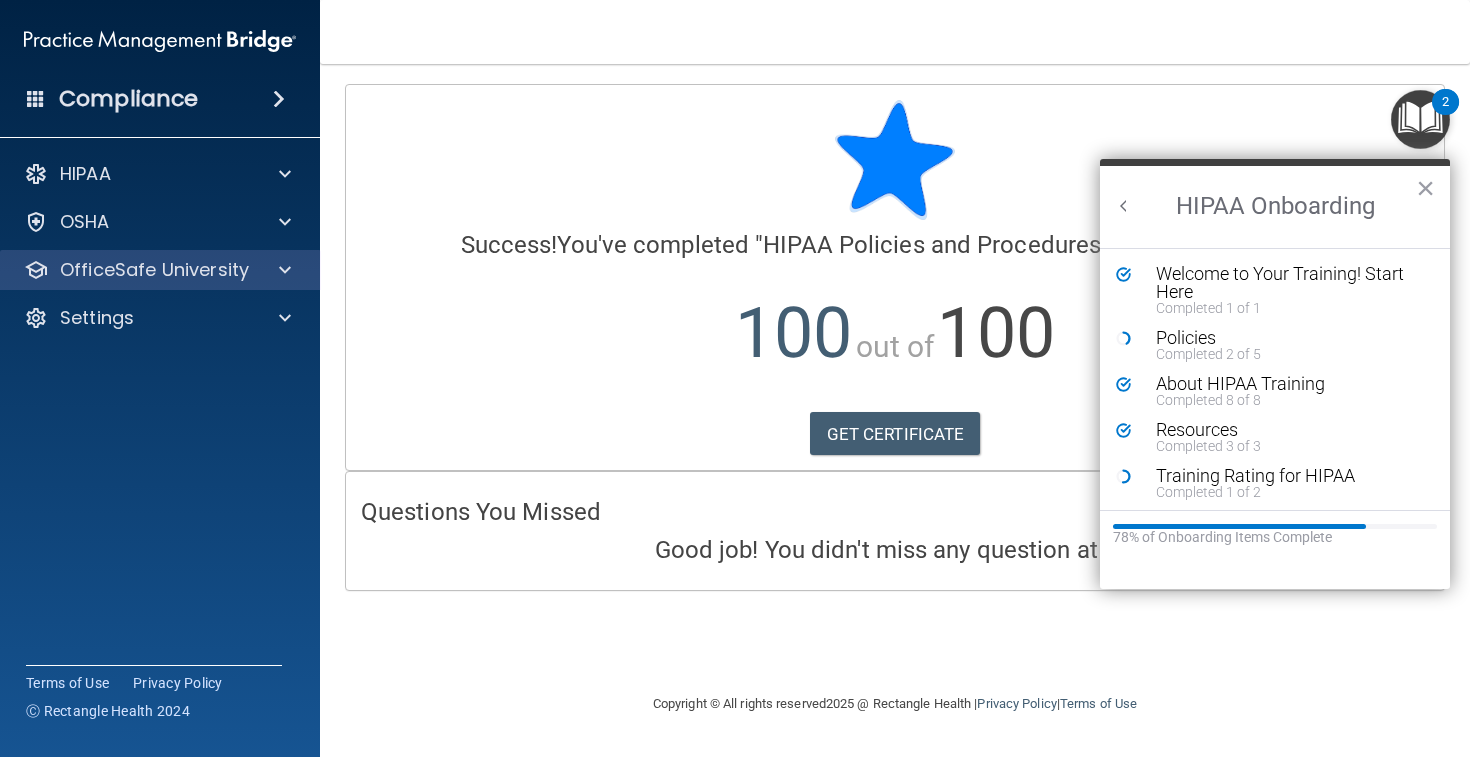 click at bounding box center (282, 270) 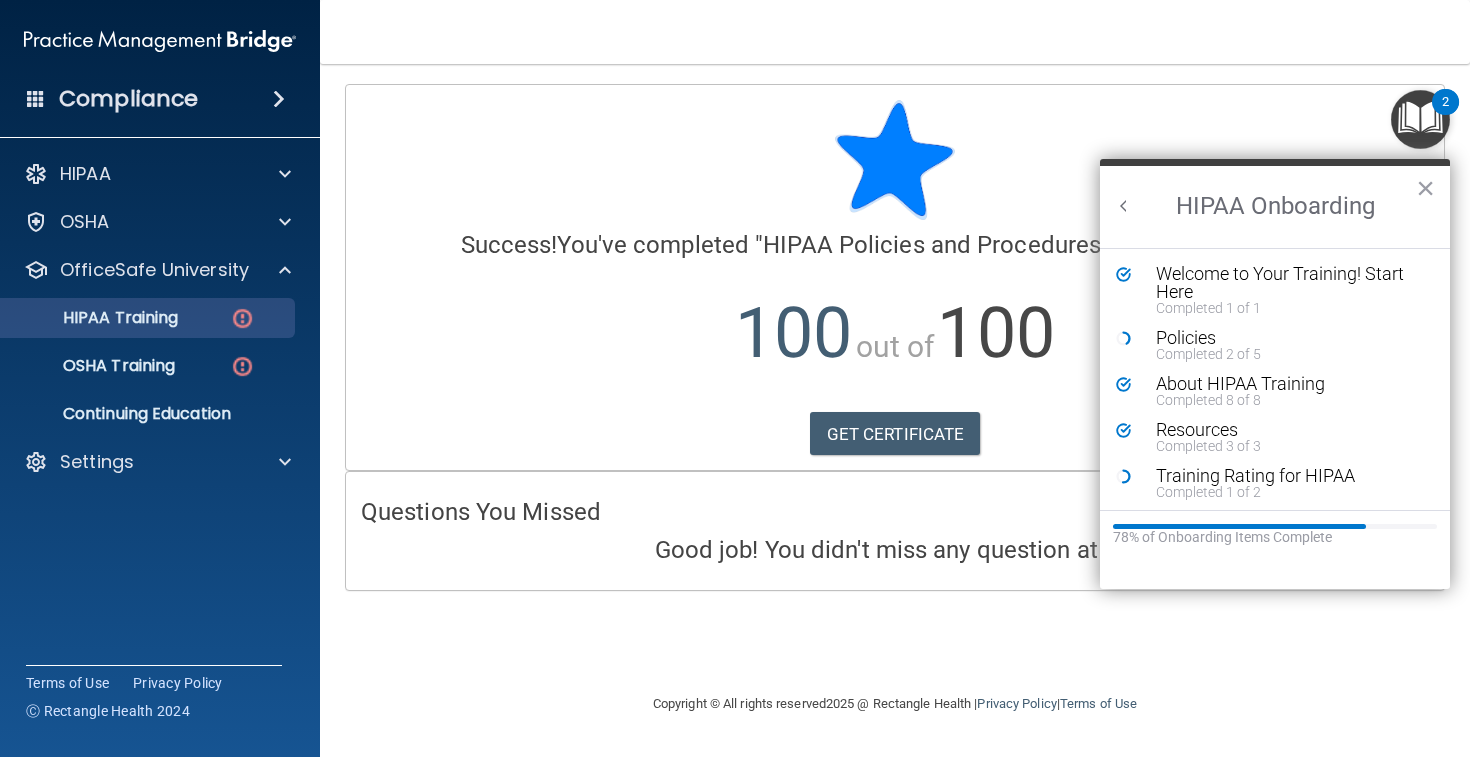 click on "HIPAA Training" at bounding box center (137, 318) 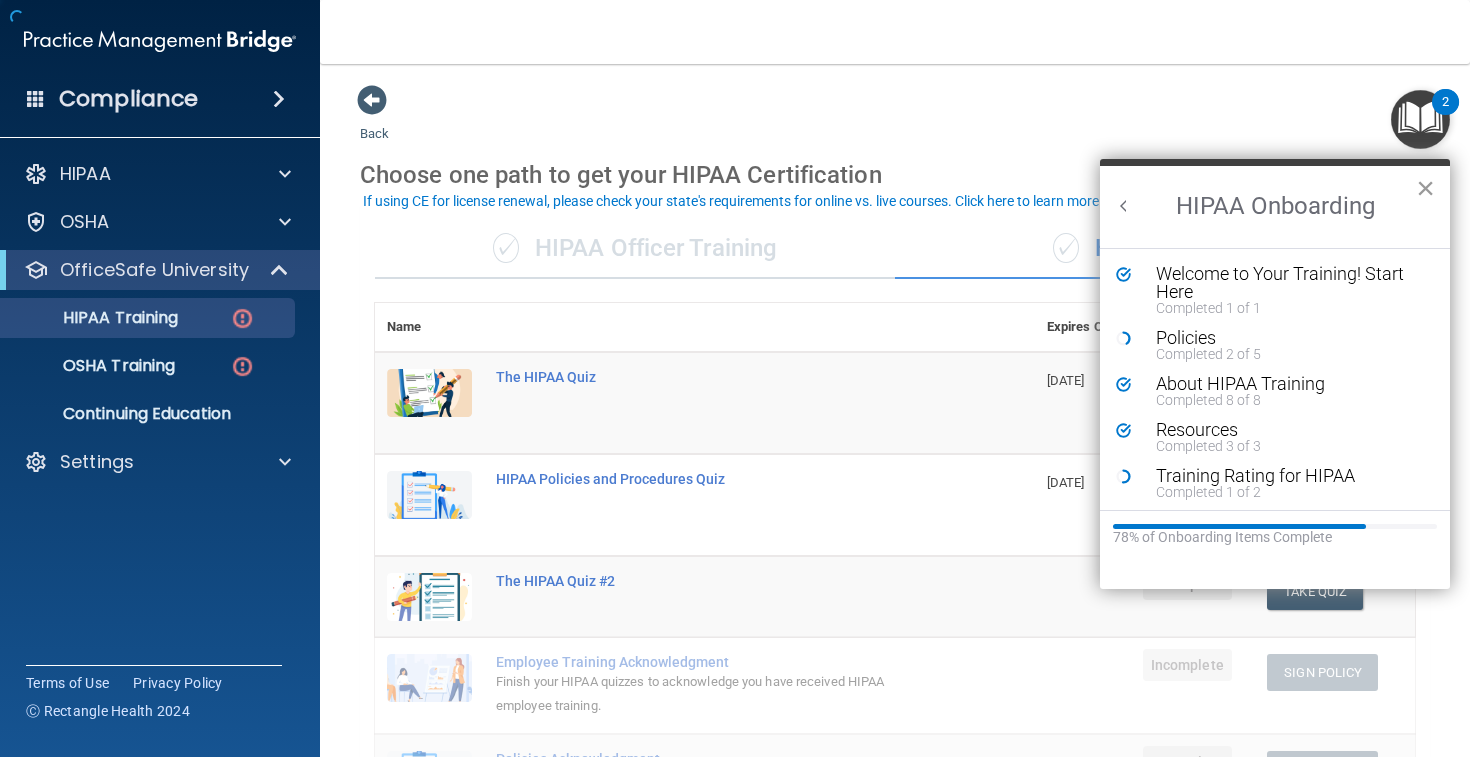 click on "×" at bounding box center [1425, 188] 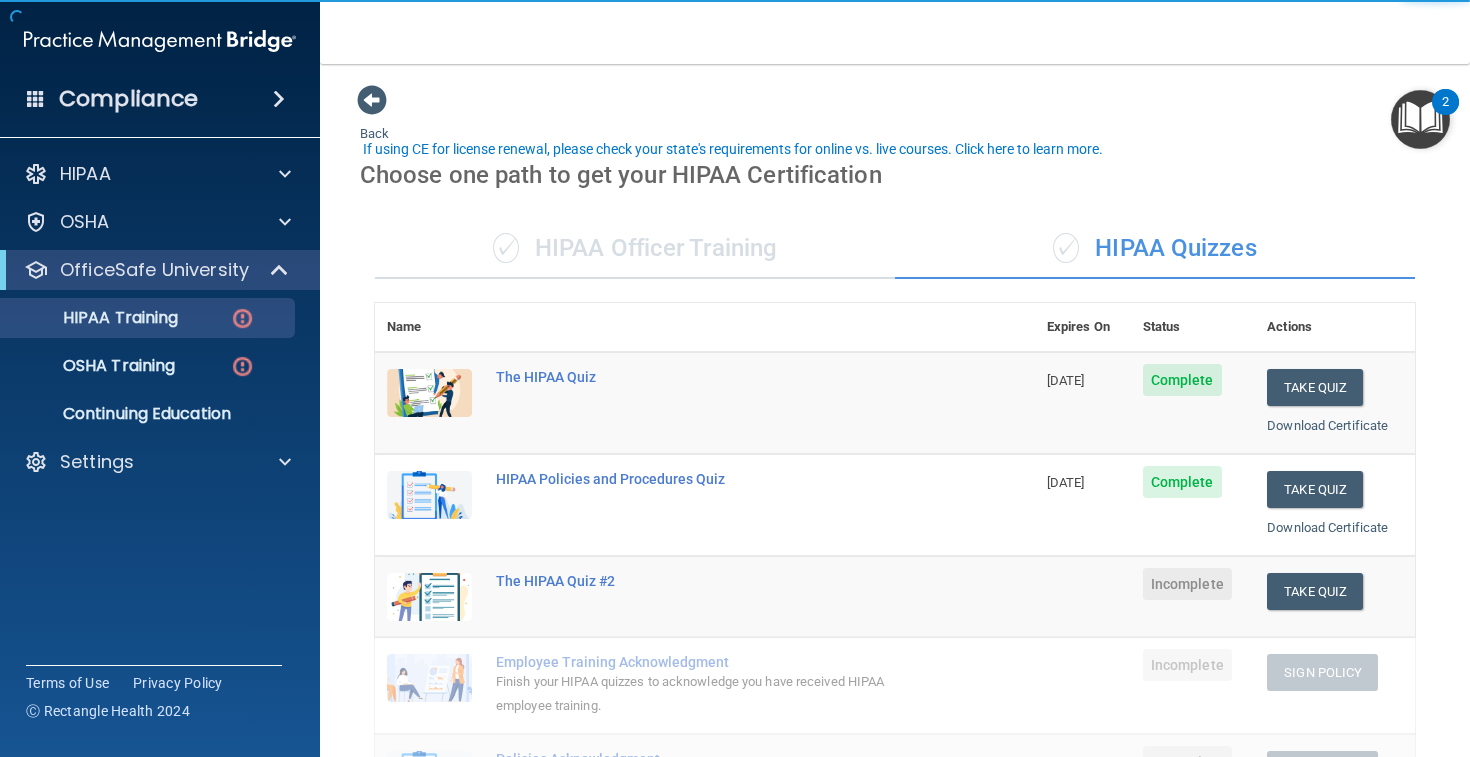 scroll, scrollTop: 108, scrollLeft: 0, axis: vertical 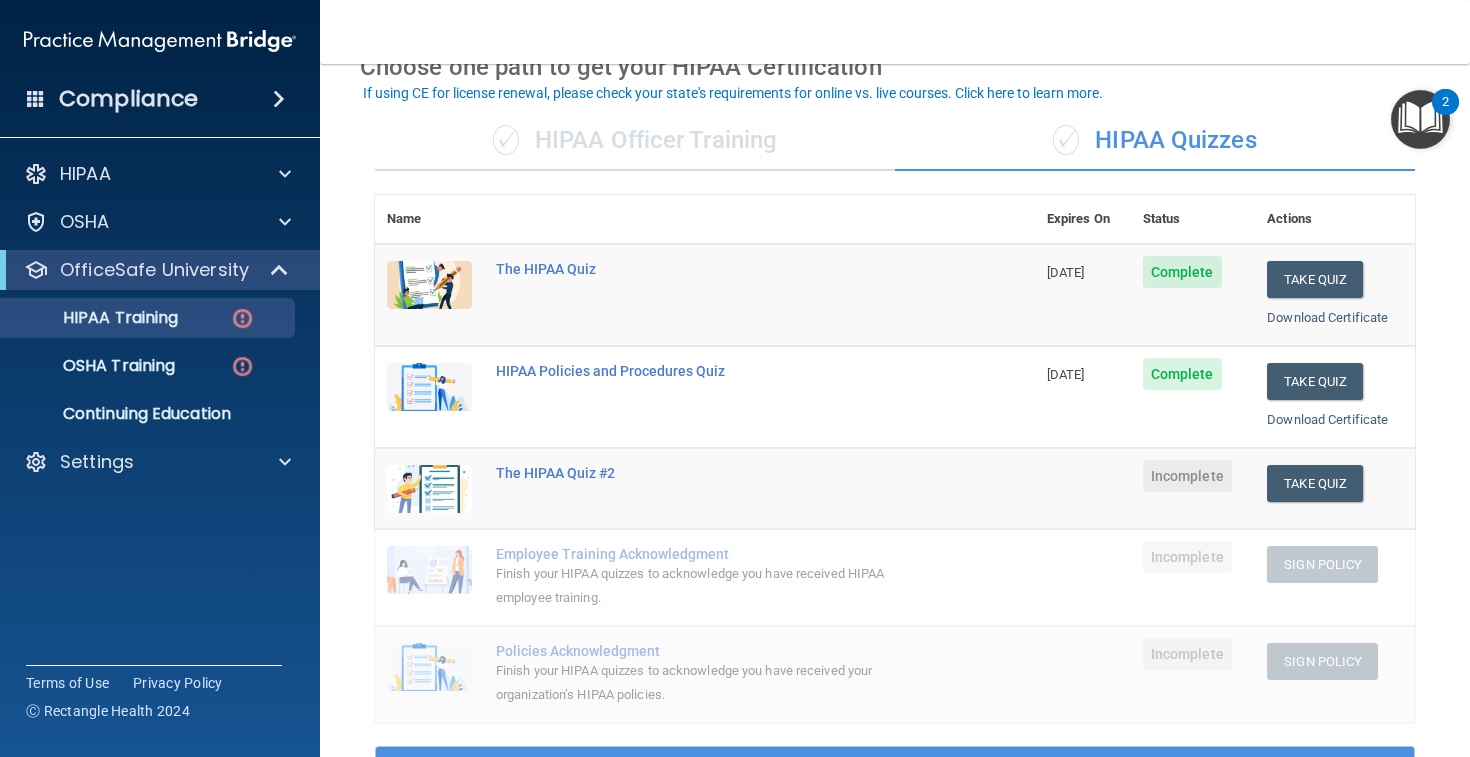 click on "✓   HIPAA Officer Training" at bounding box center (635, 141) 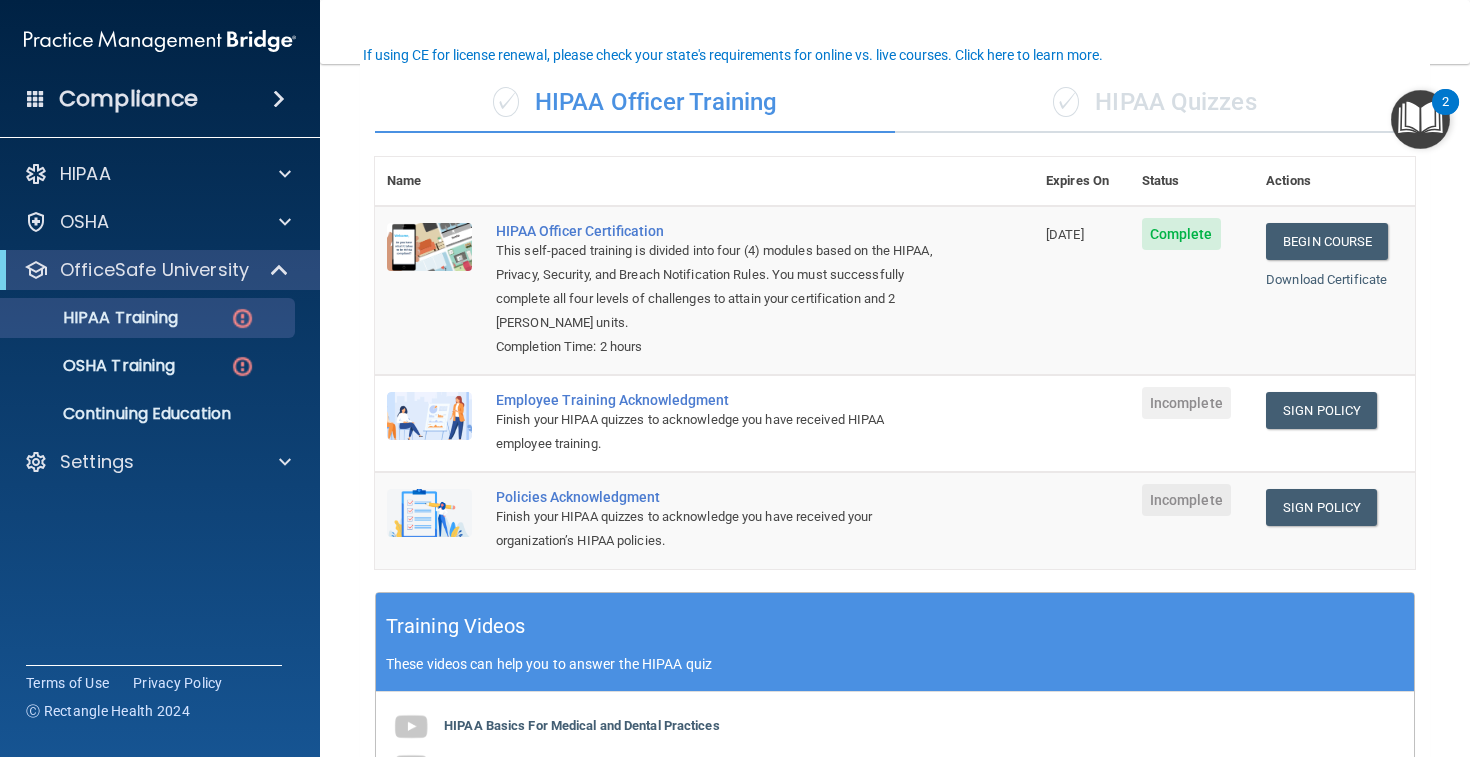scroll, scrollTop: 147, scrollLeft: 0, axis: vertical 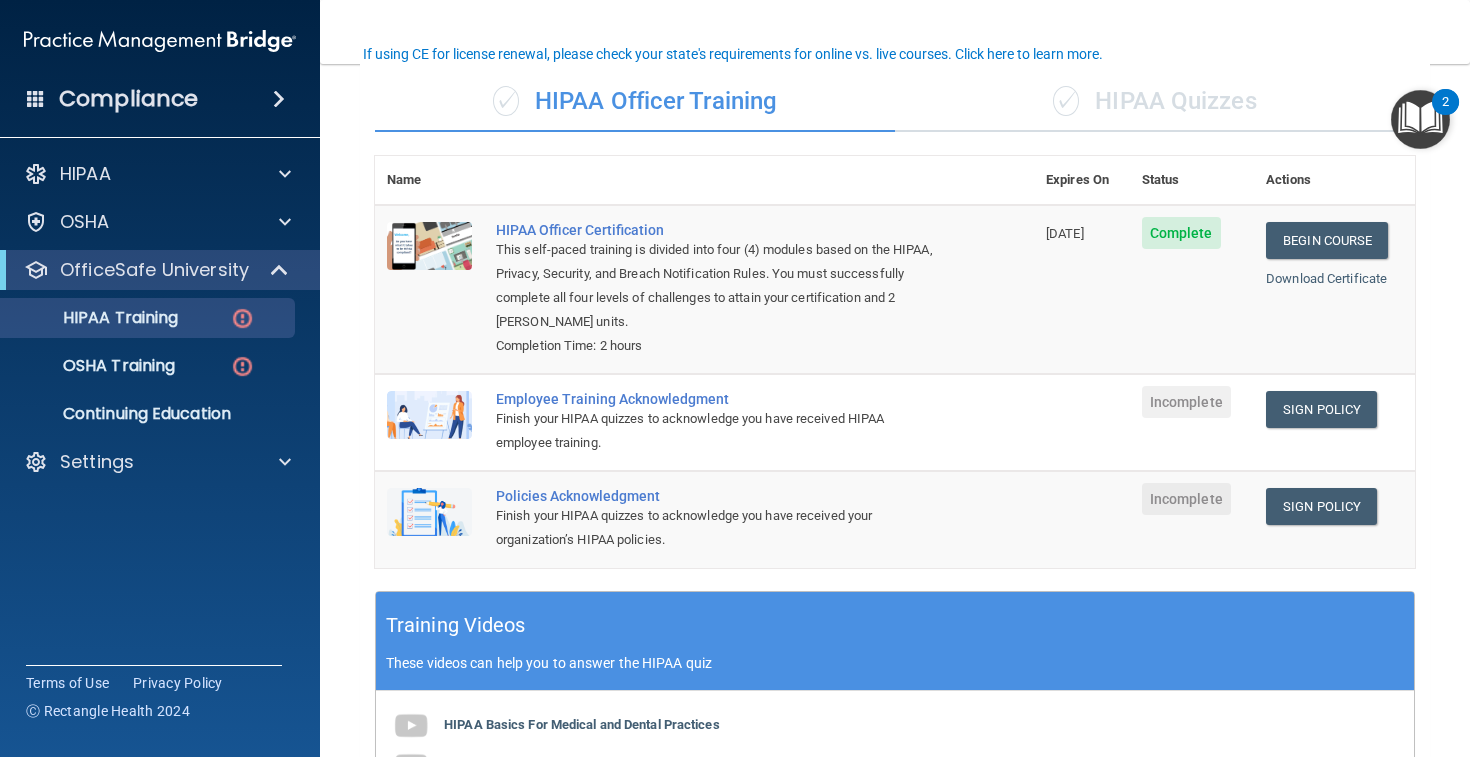click on "✓   HIPAA Quizzes" at bounding box center [1155, 102] 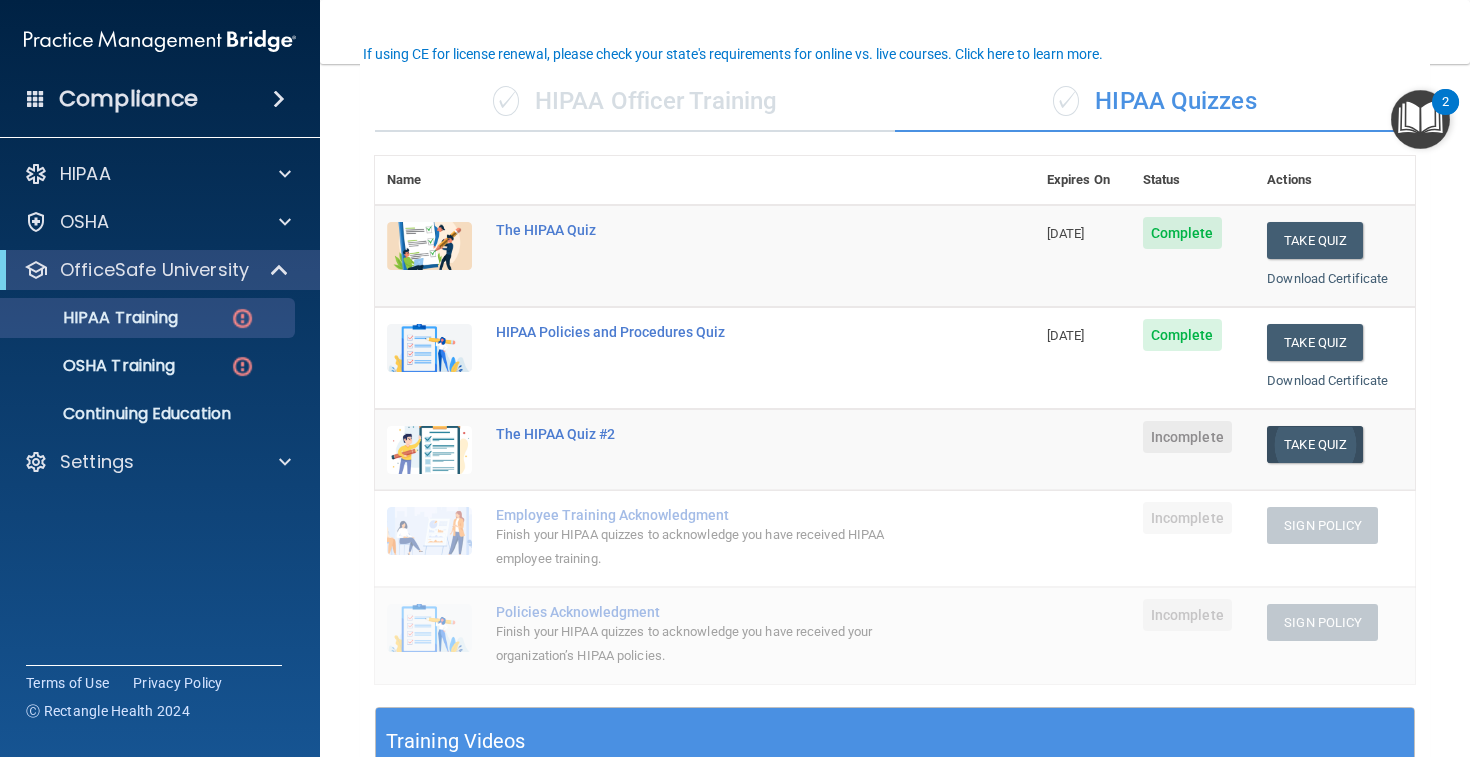 click on "Take Quiz" at bounding box center (1315, 444) 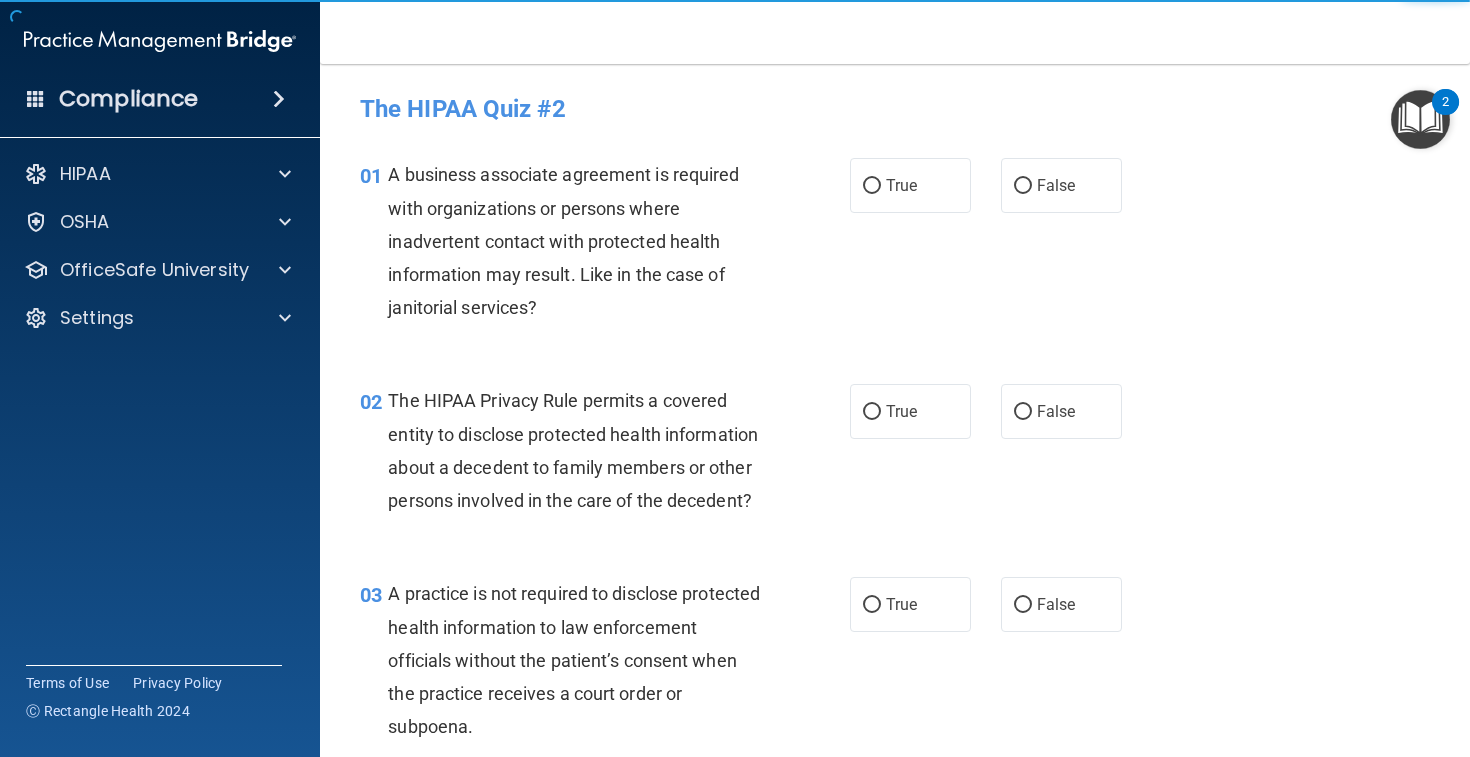 scroll, scrollTop: 0, scrollLeft: 0, axis: both 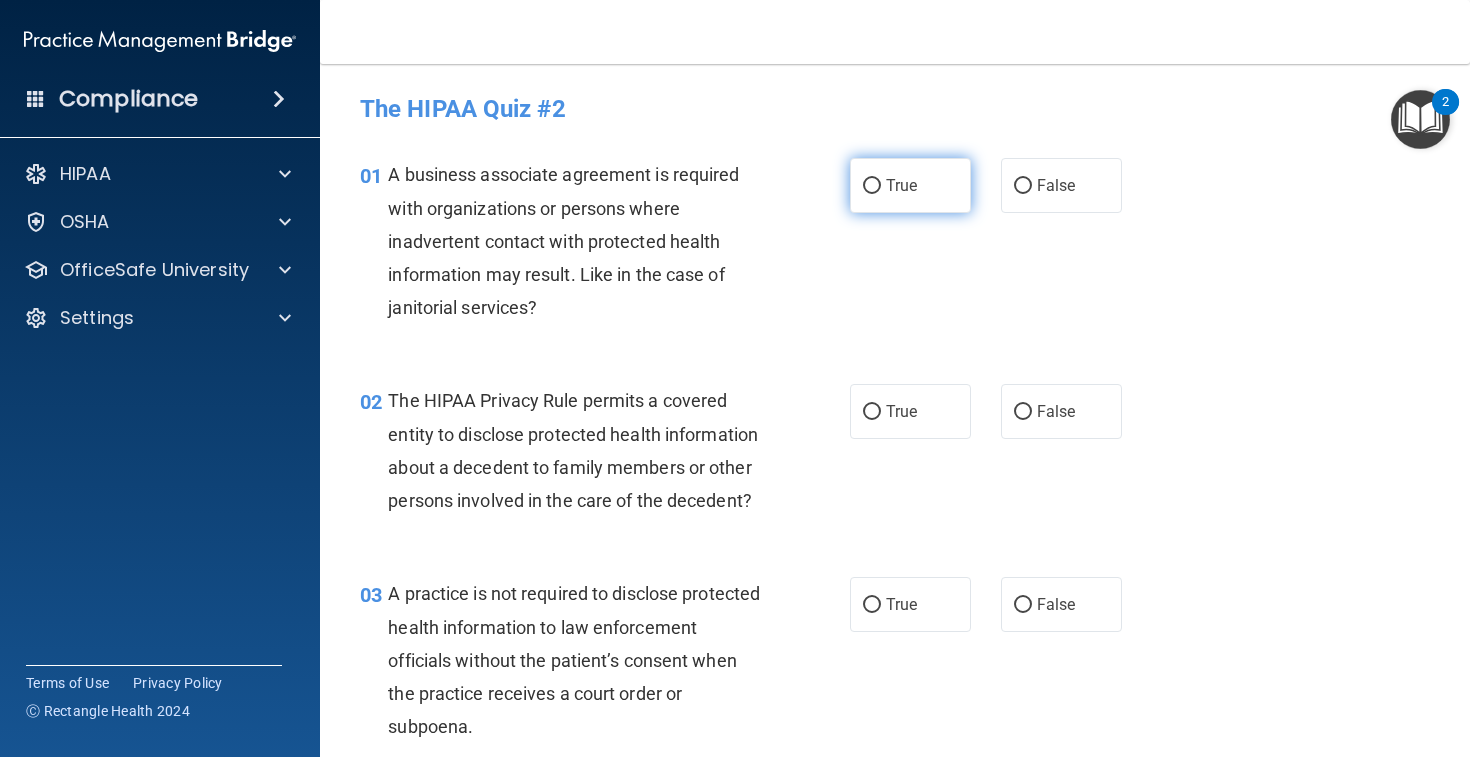 click on "True" at bounding box center [910, 185] 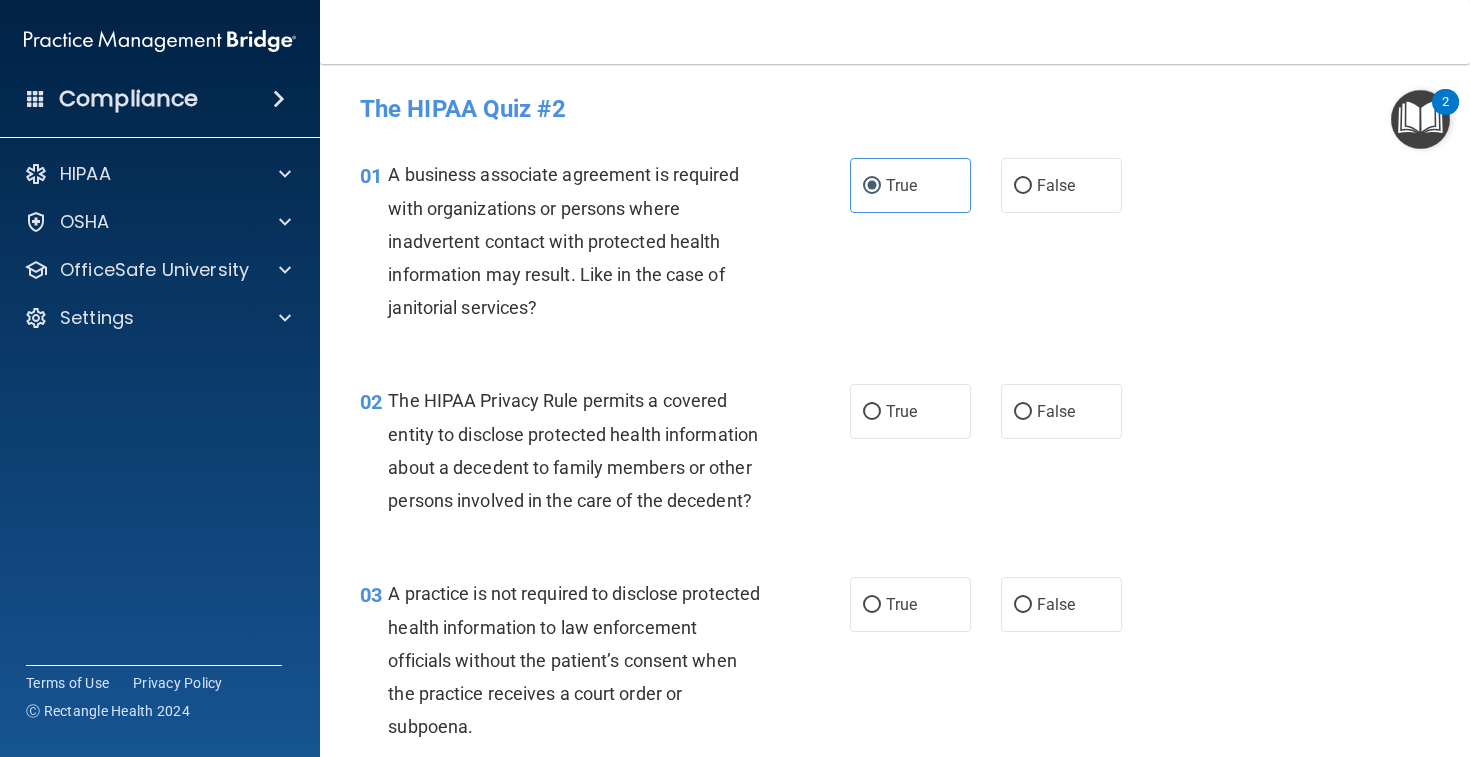 click on "01       A business associate agreement is required with organizations or persons where inadvertent contact with protected health information may result.  Like in the case of janitorial services?" at bounding box center (605, 246) 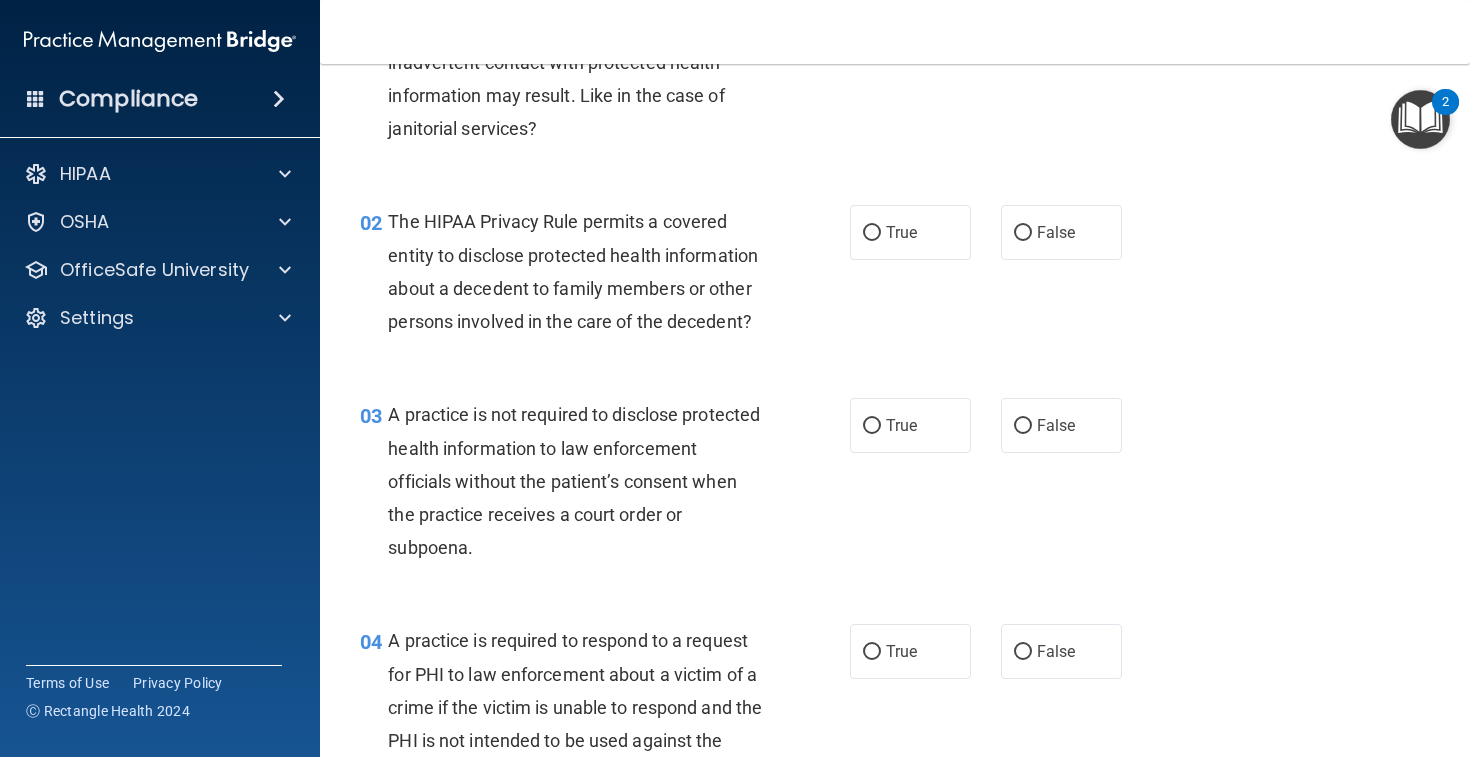 scroll, scrollTop: 182, scrollLeft: 0, axis: vertical 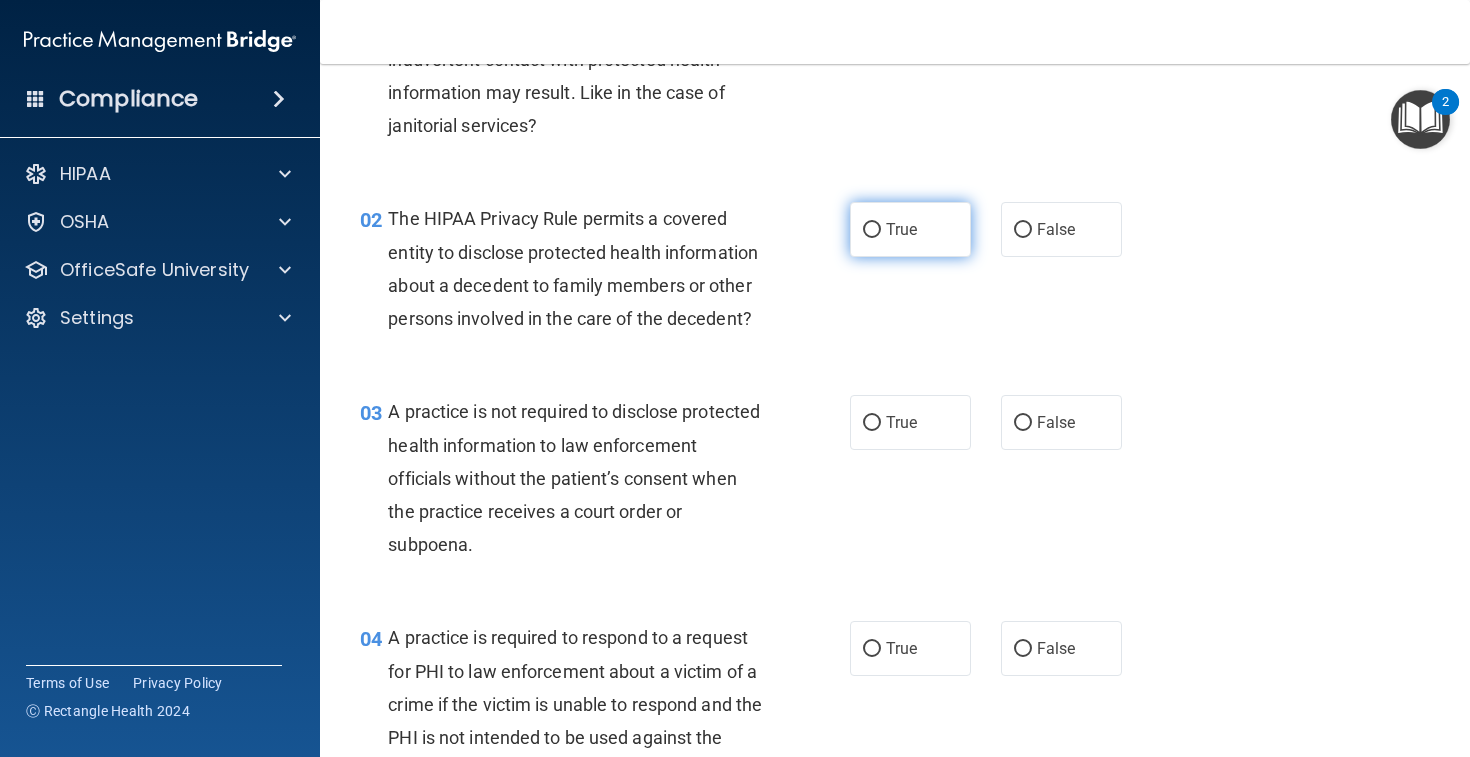 click on "True" at bounding box center (910, 229) 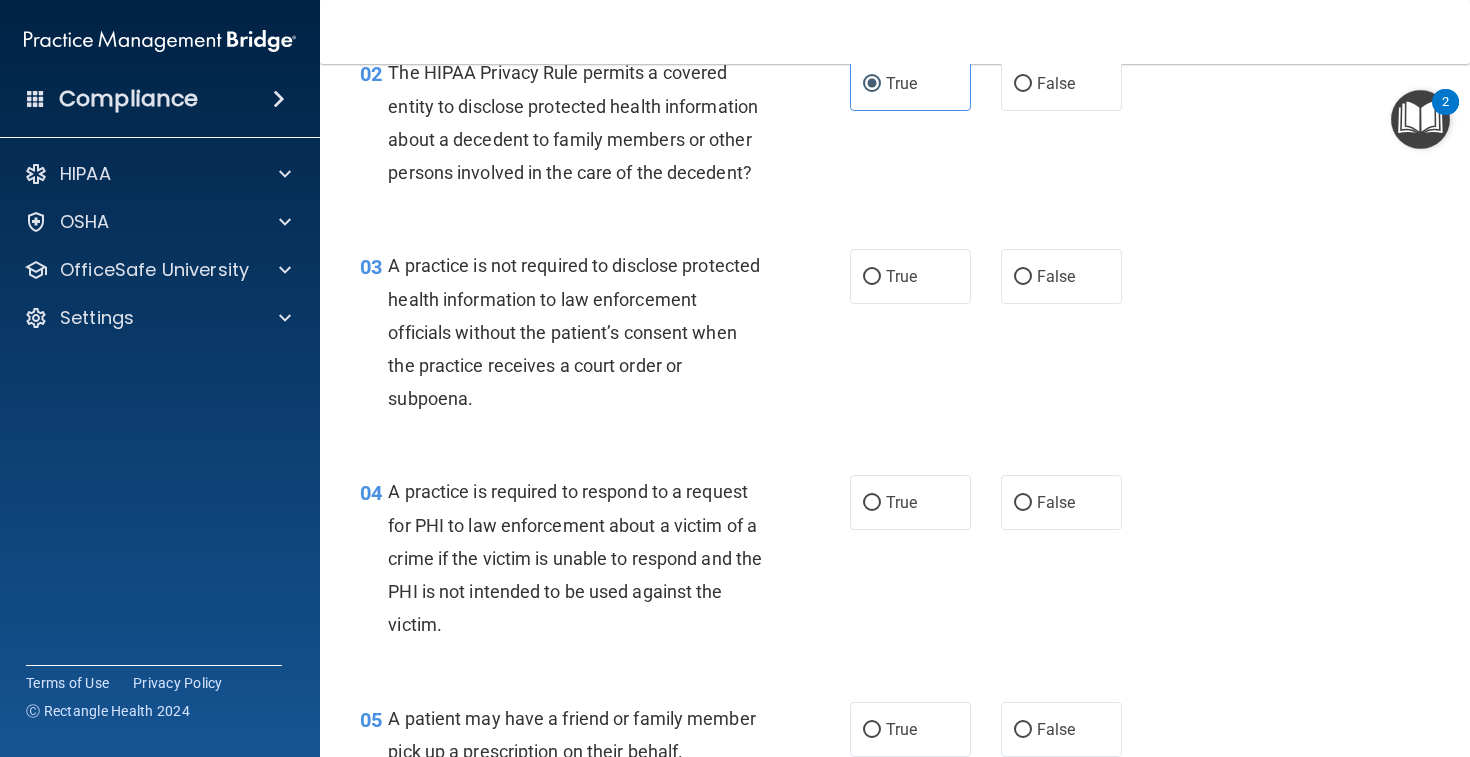 scroll, scrollTop: 342, scrollLeft: 0, axis: vertical 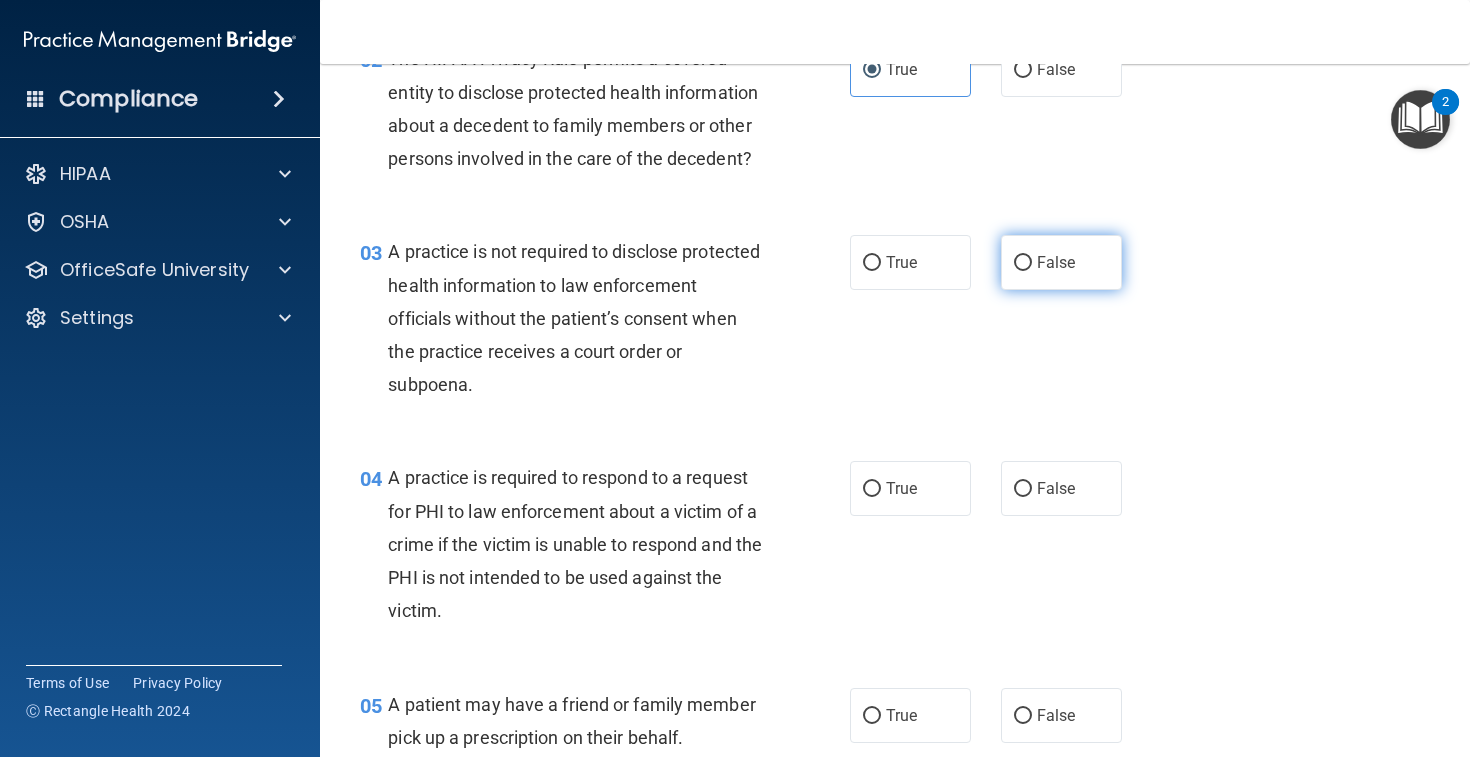 click on "False" at bounding box center (1061, 262) 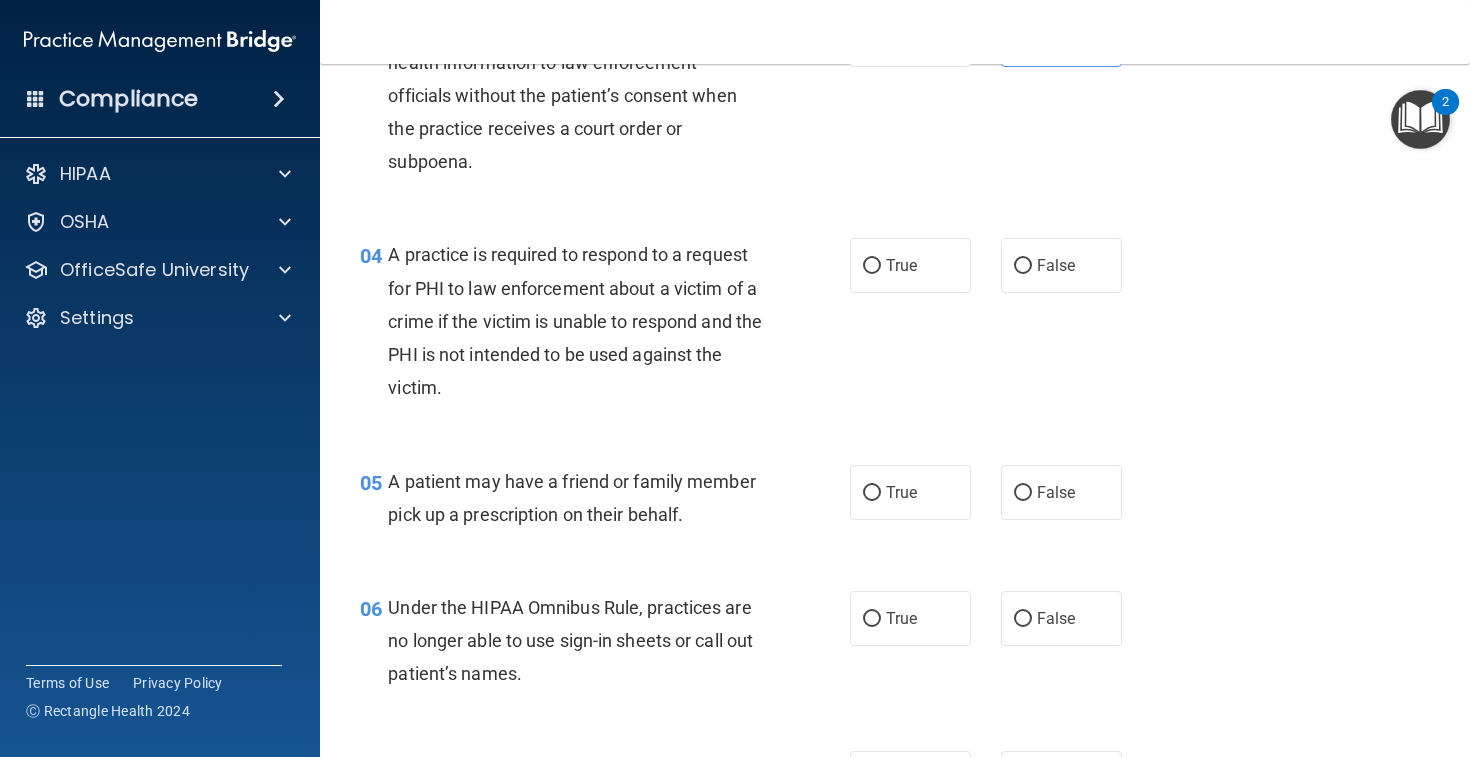 scroll, scrollTop: 569, scrollLeft: 0, axis: vertical 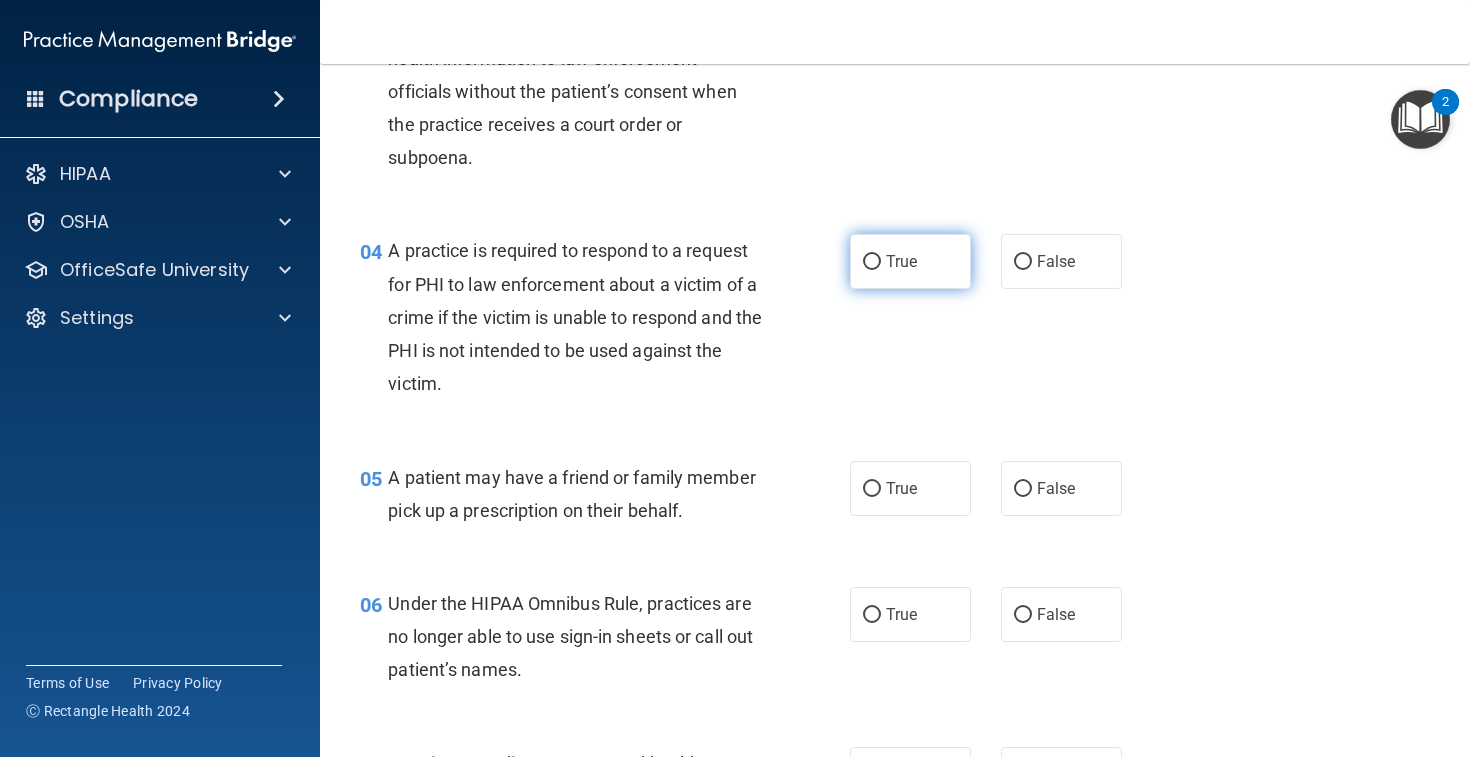 click on "True" at bounding box center [910, 261] 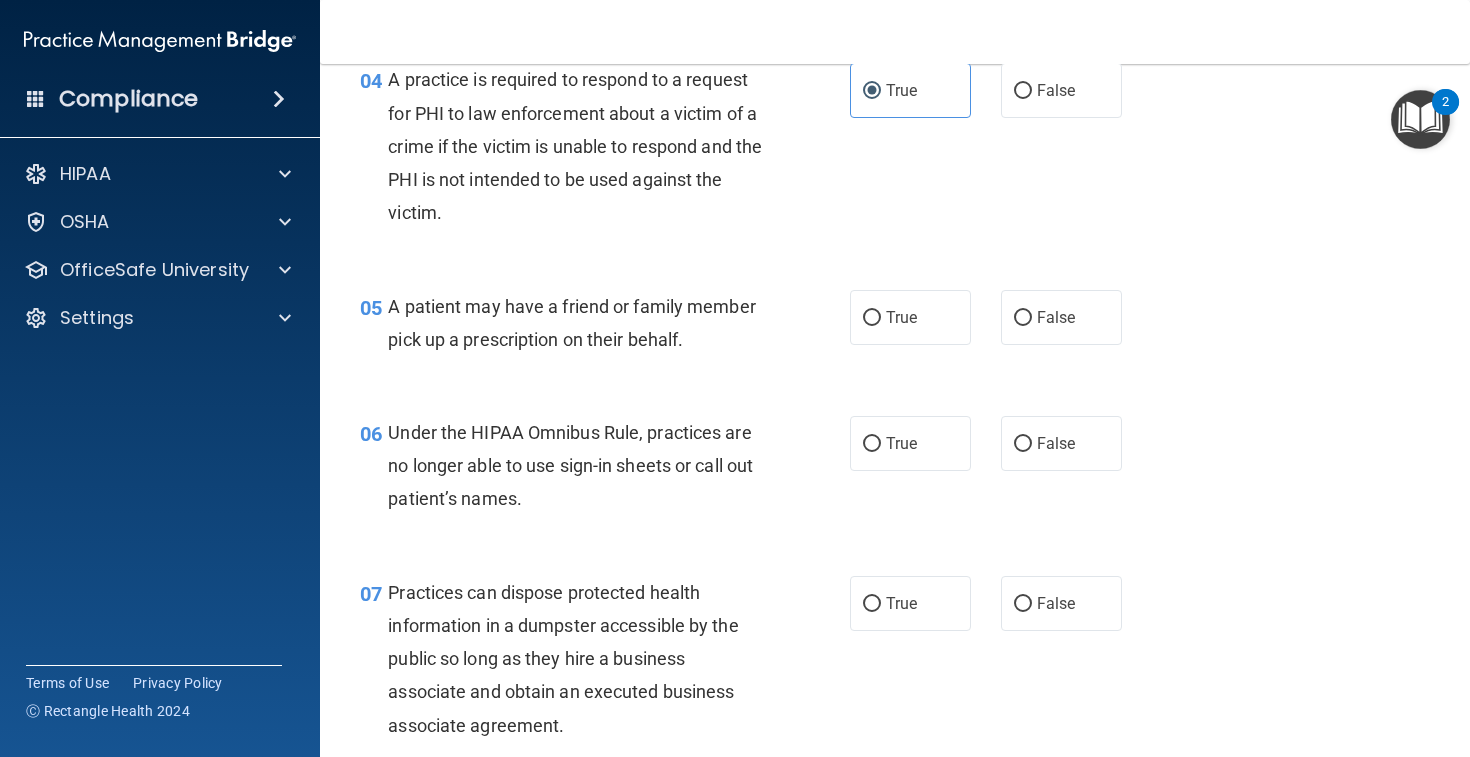 scroll, scrollTop: 764, scrollLeft: 0, axis: vertical 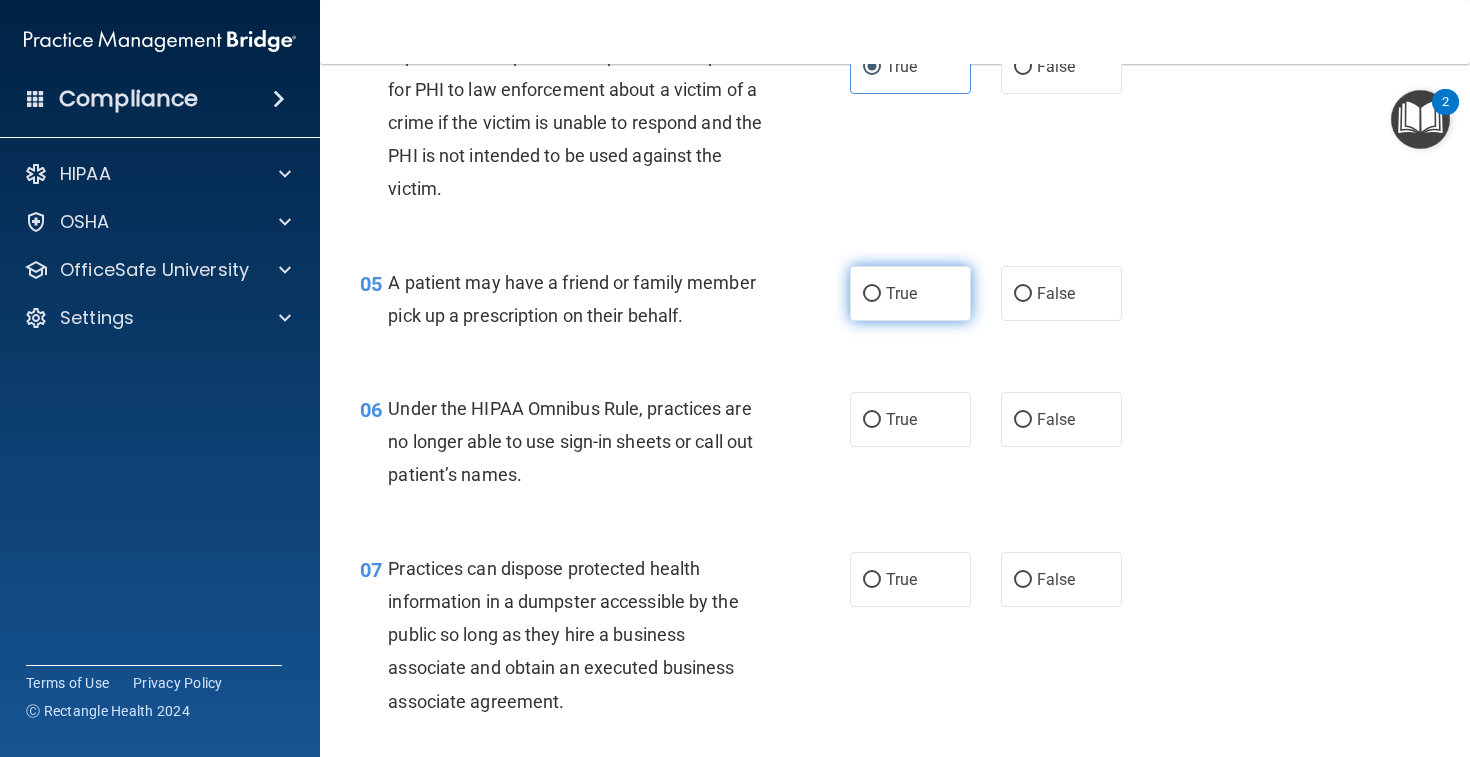click on "True" at bounding box center [910, 293] 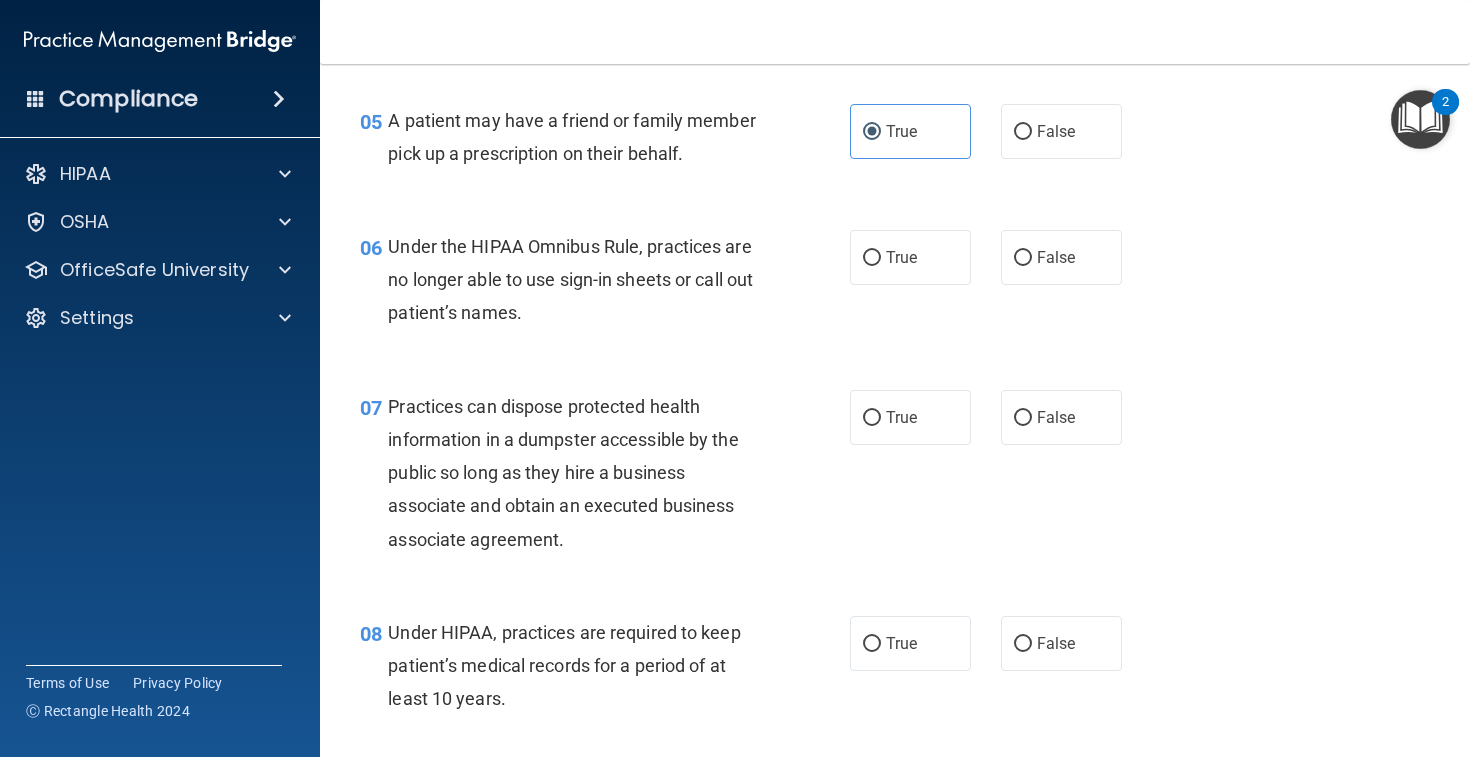 scroll, scrollTop: 928, scrollLeft: 0, axis: vertical 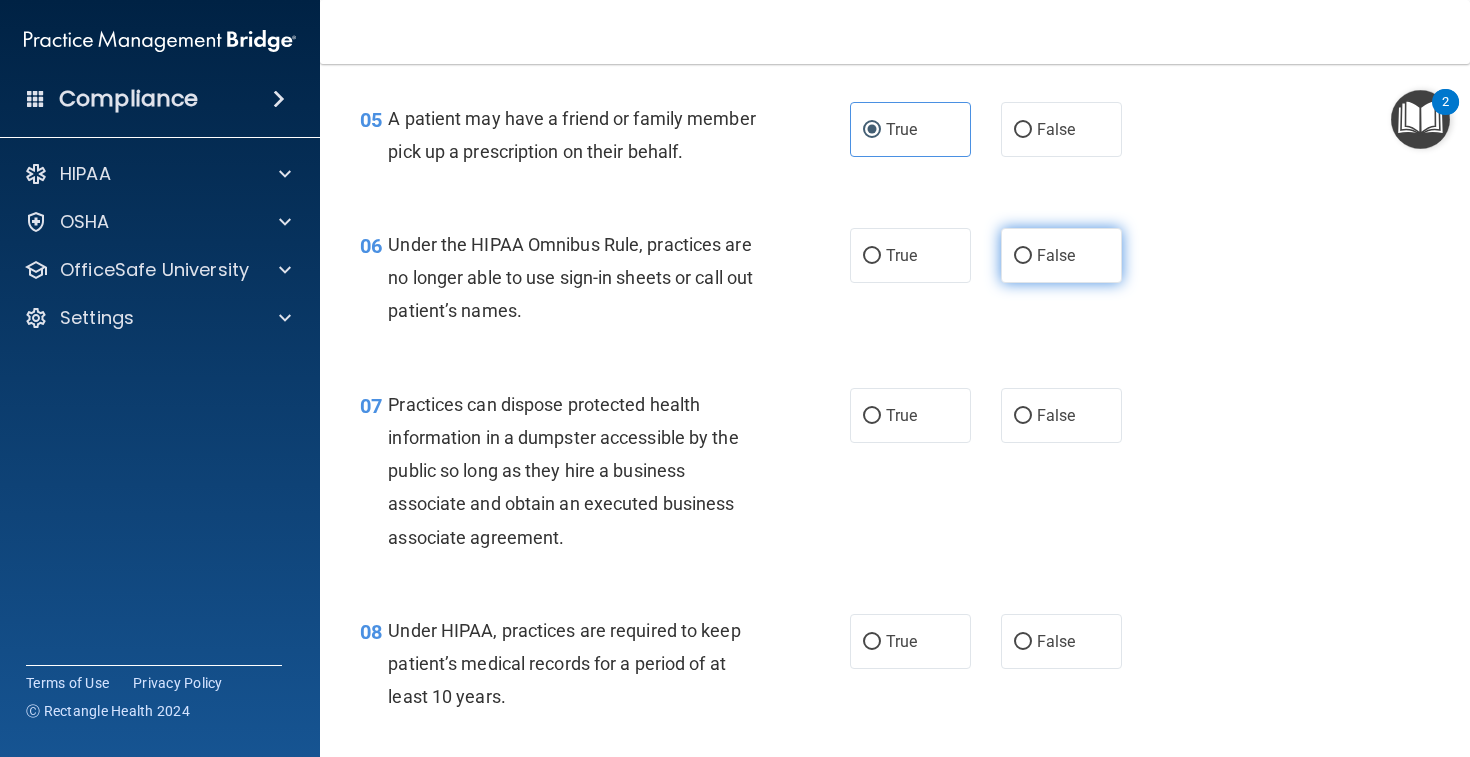 click on "False" at bounding box center (1061, 255) 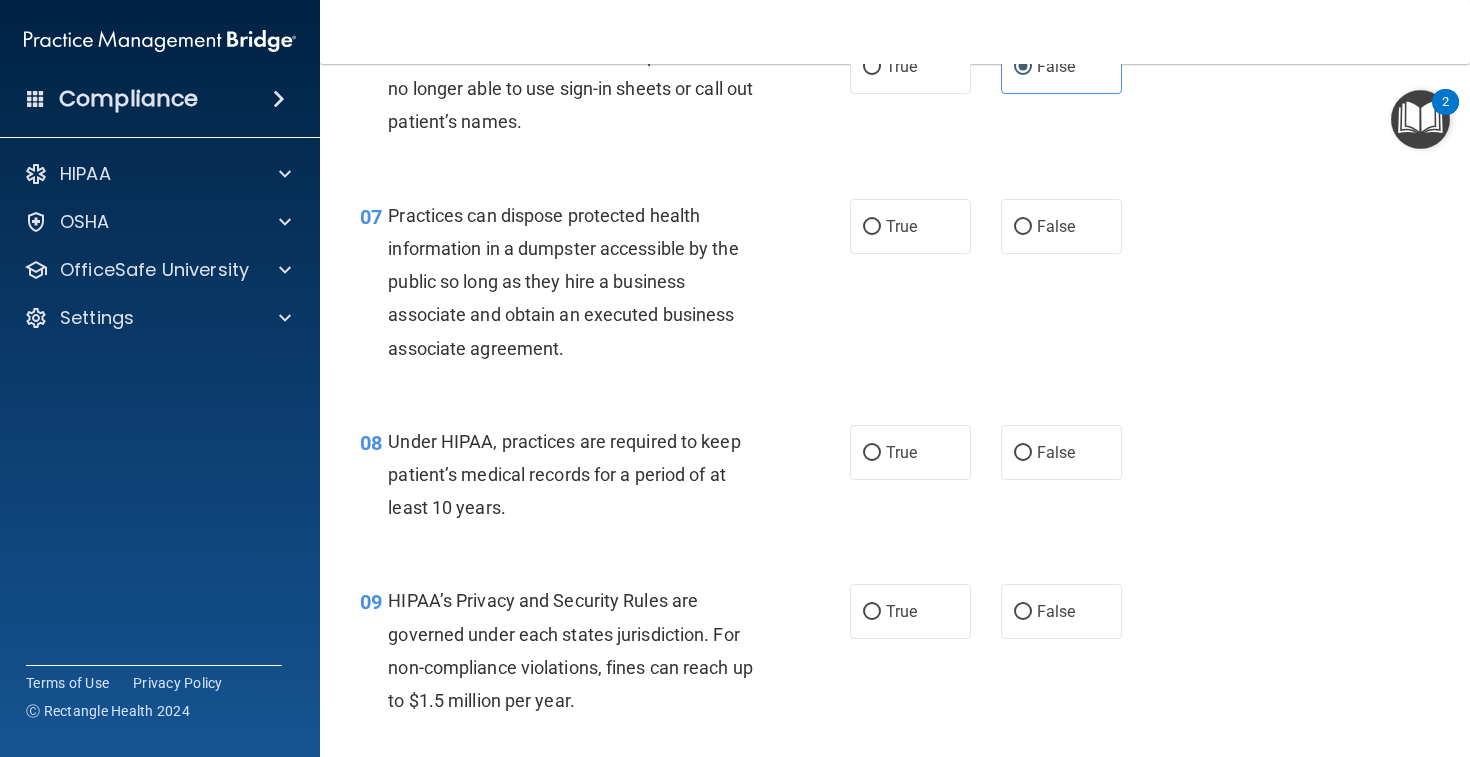 scroll, scrollTop: 1118, scrollLeft: 0, axis: vertical 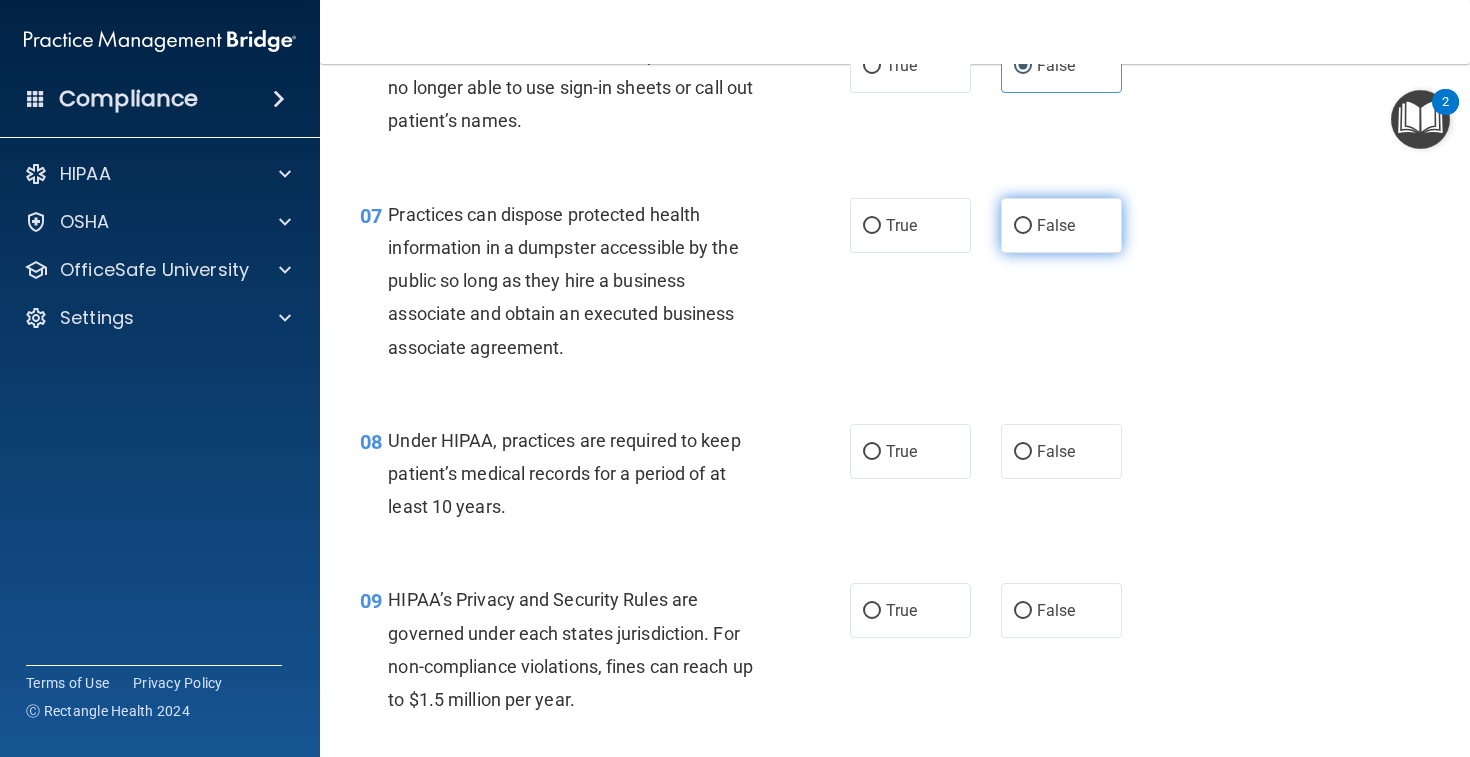 click on "False" at bounding box center (1061, 225) 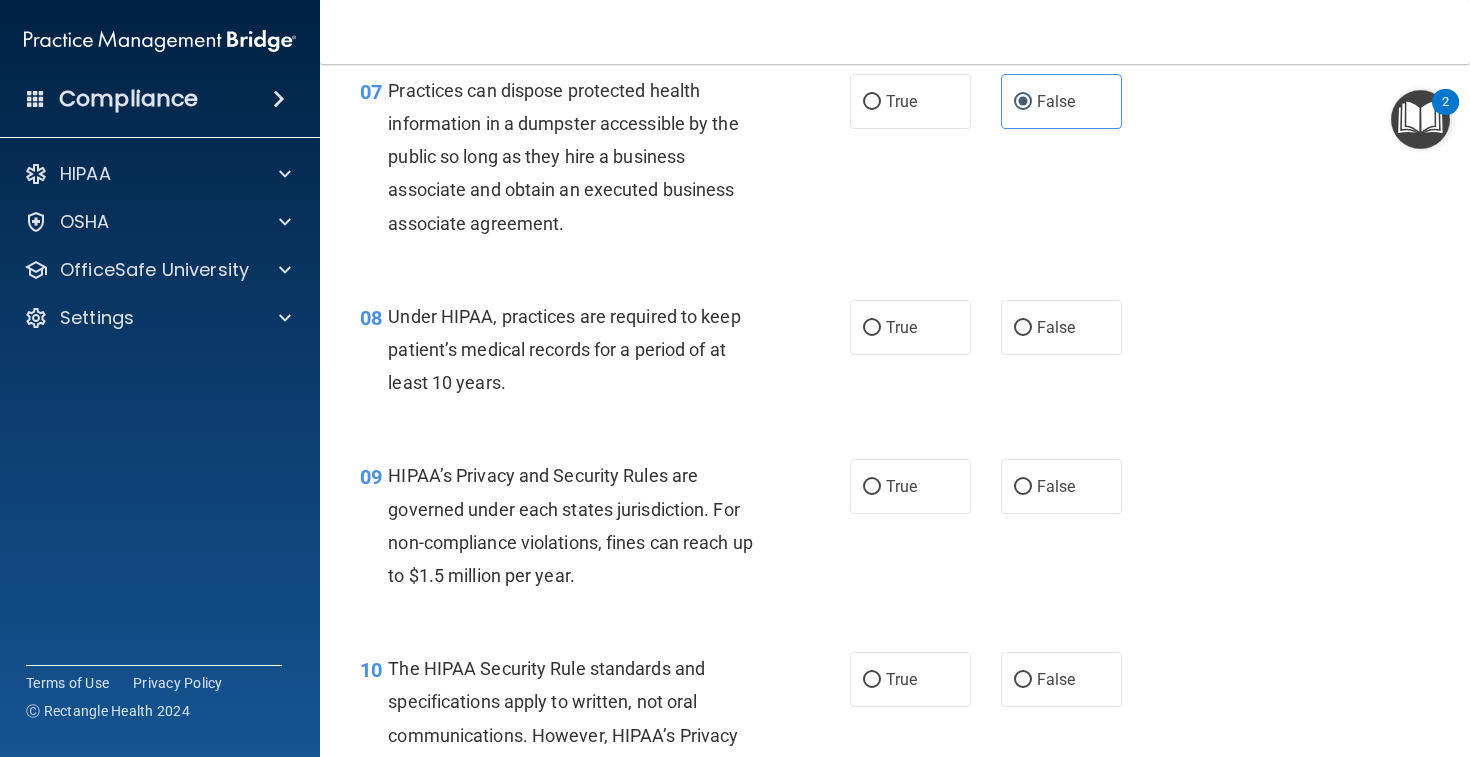 scroll, scrollTop: 1307, scrollLeft: 0, axis: vertical 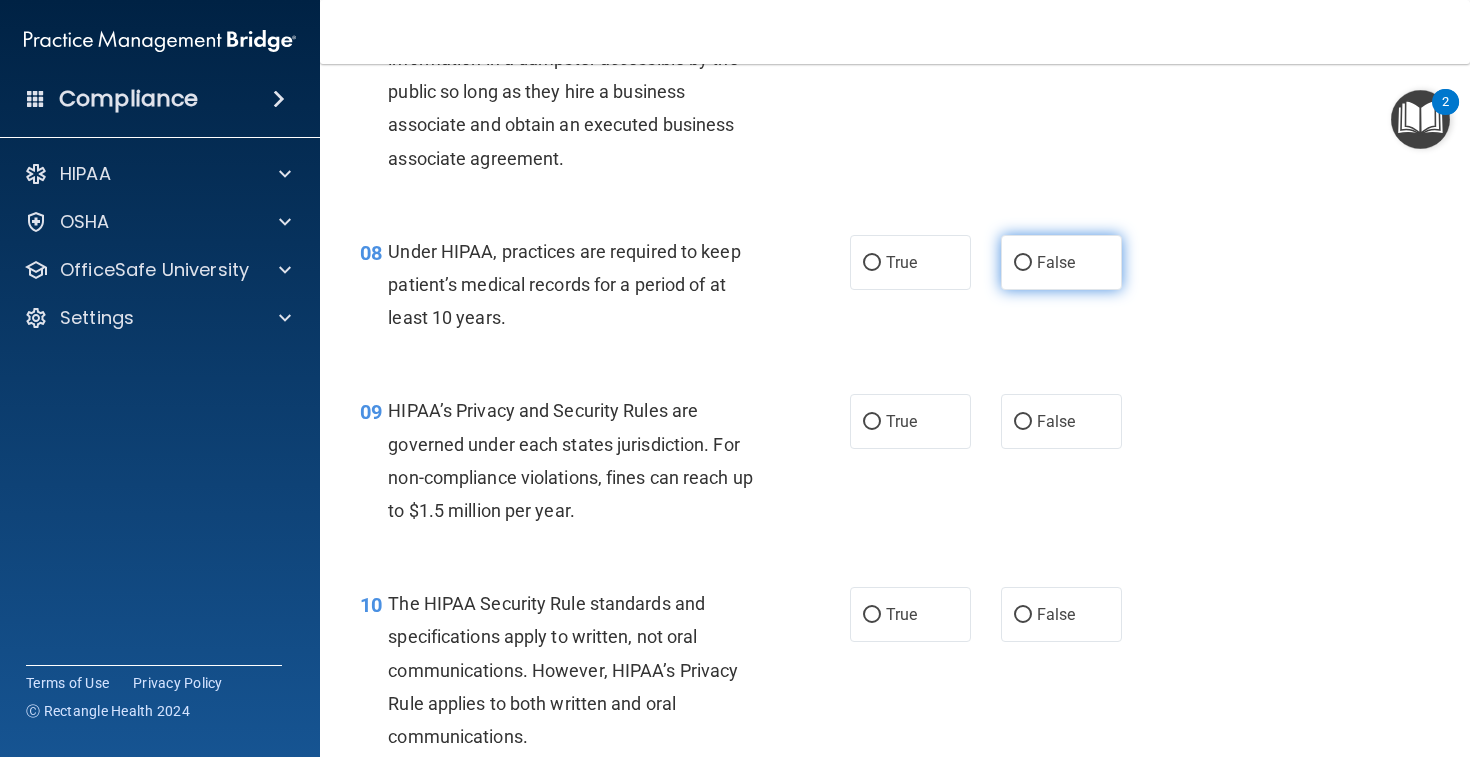 click on "False" at bounding box center (1061, 262) 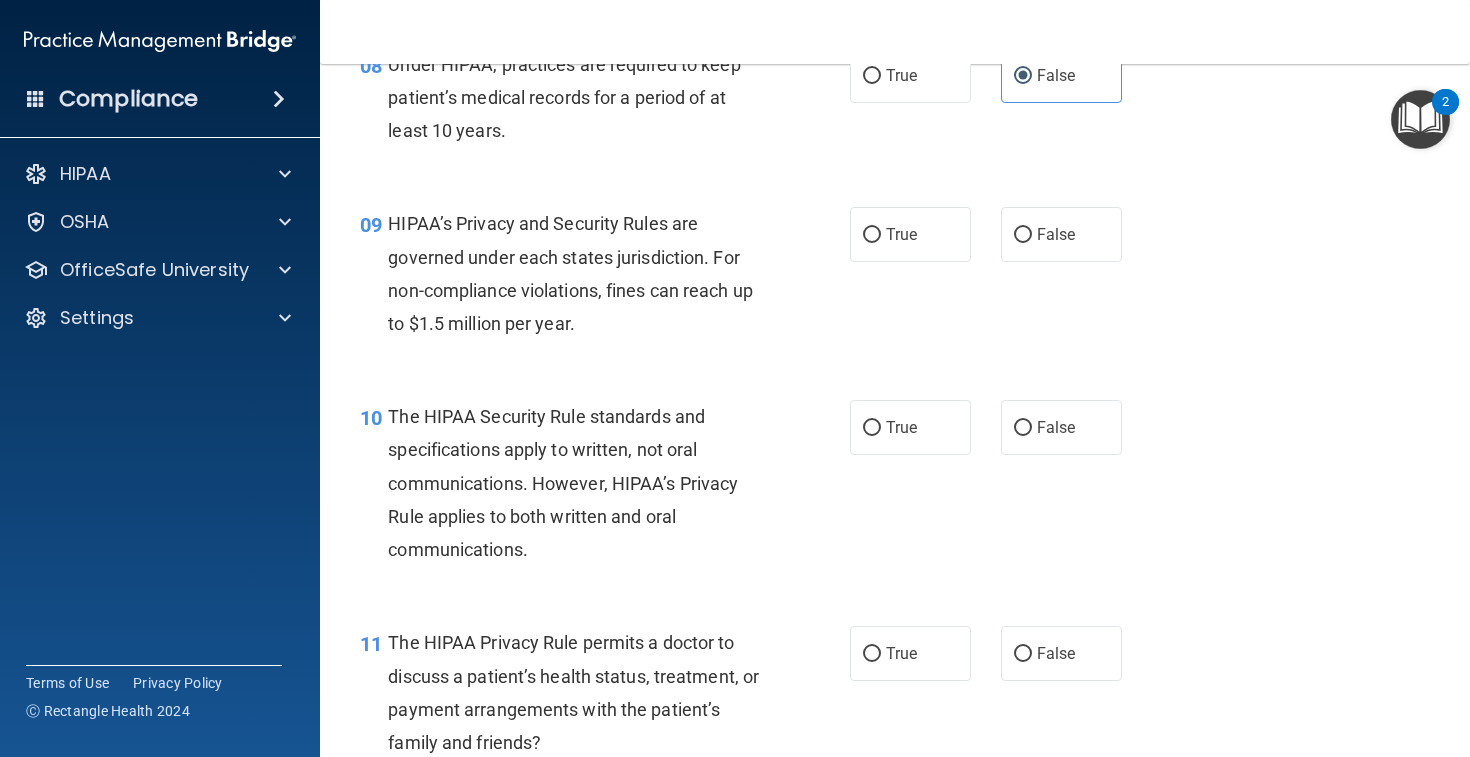 scroll, scrollTop: 1502, scrollLeft: 0, axis: vertical 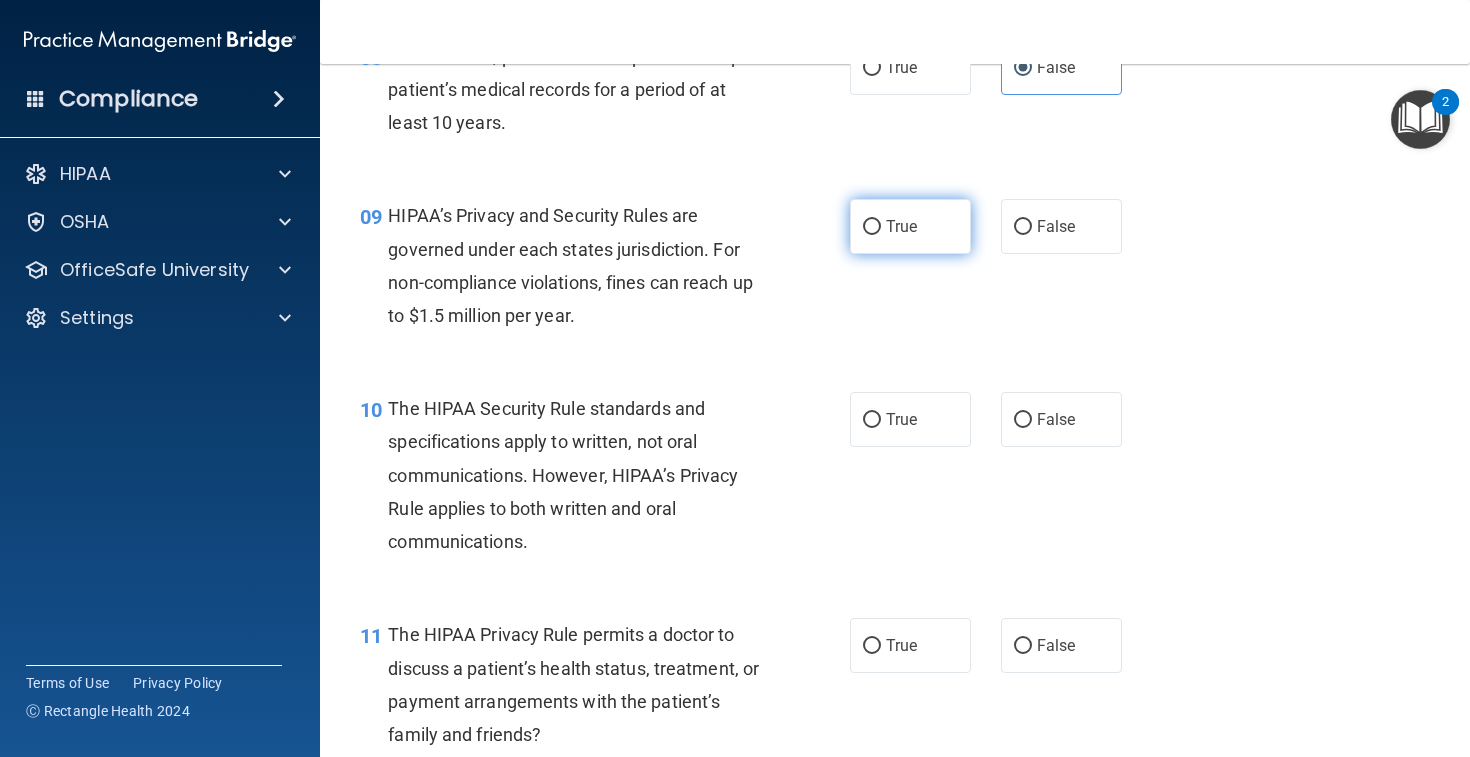 click on "True" at bounding box center (910, 226) 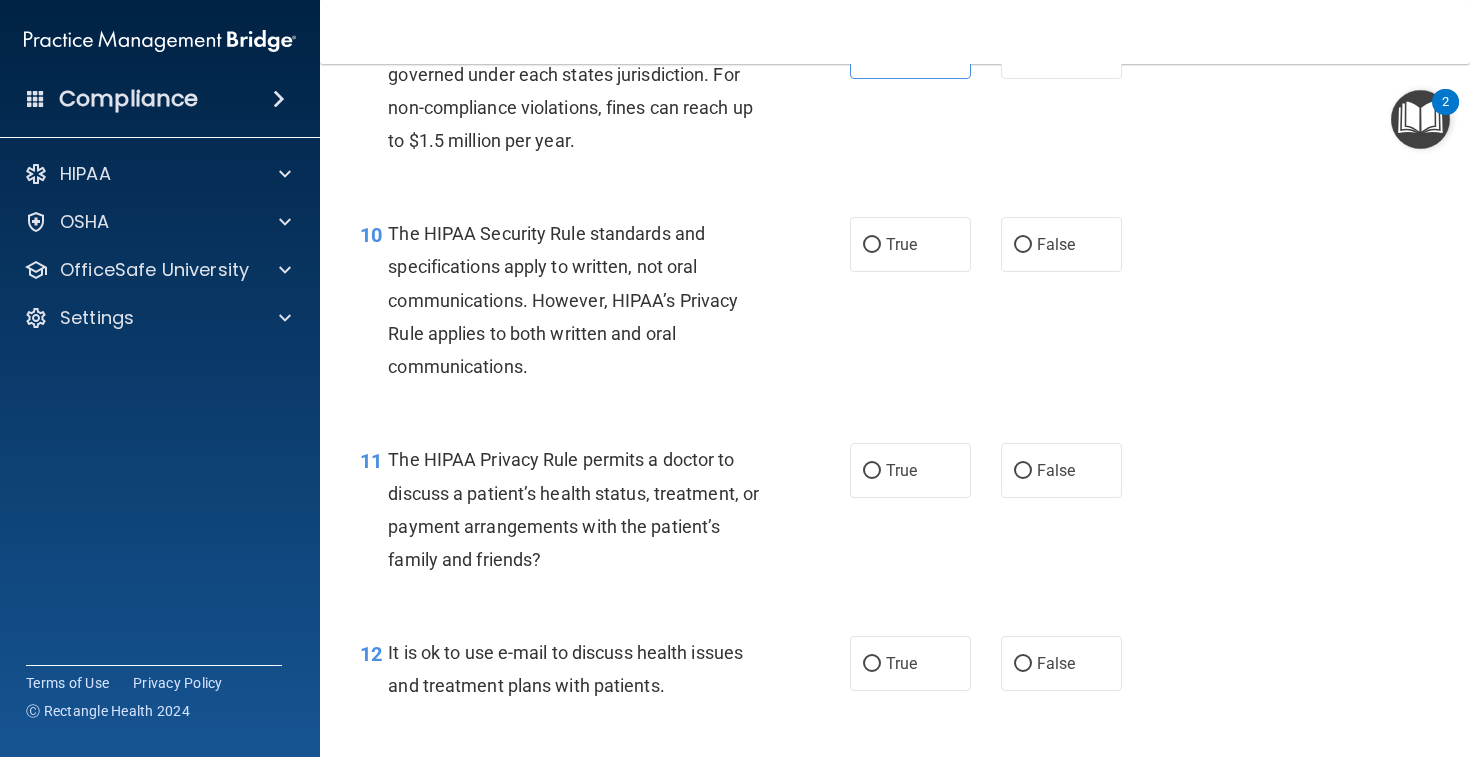 scroll, scrollTop: 1686, scrollLeft: 0, axis: vertical 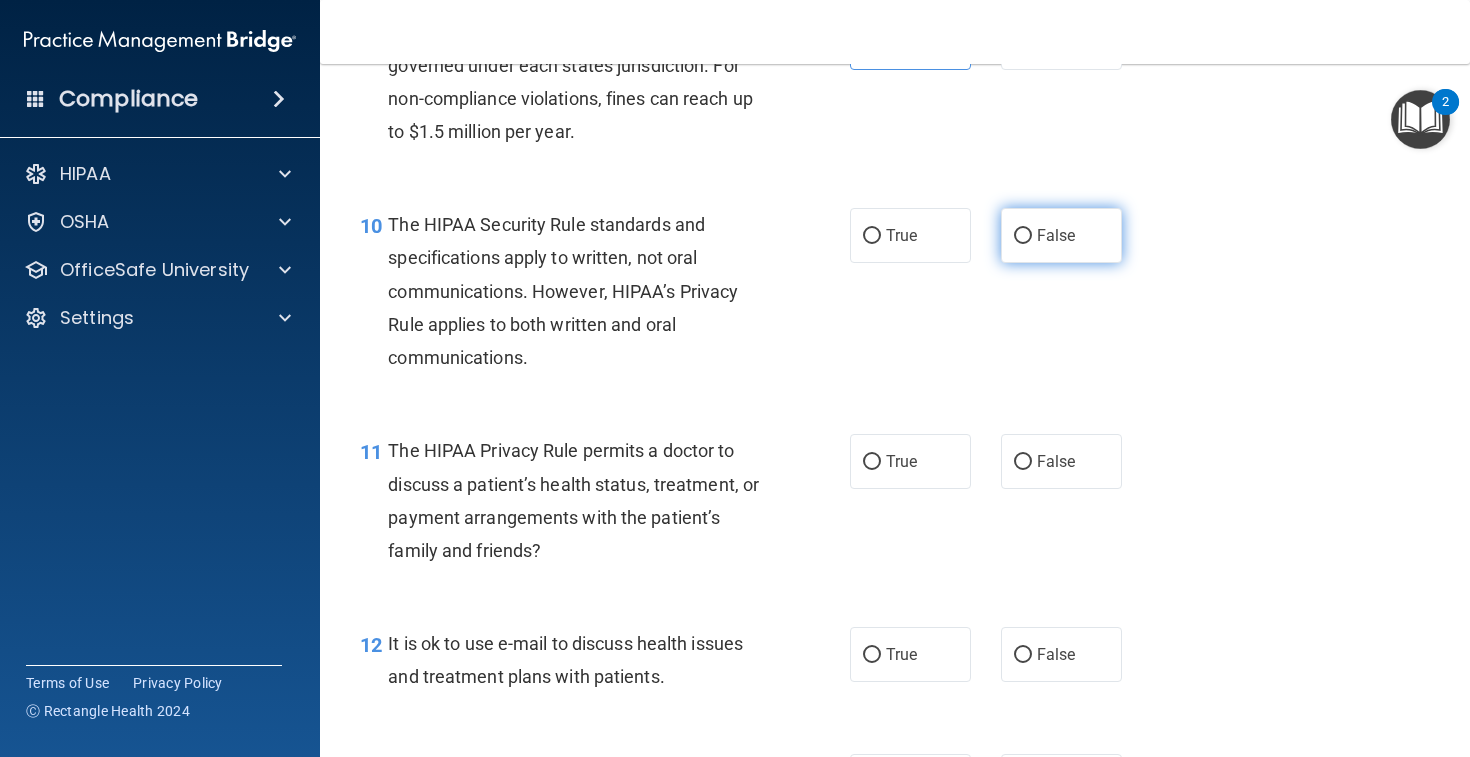 click on "False" at bounding box center [1061, 235] 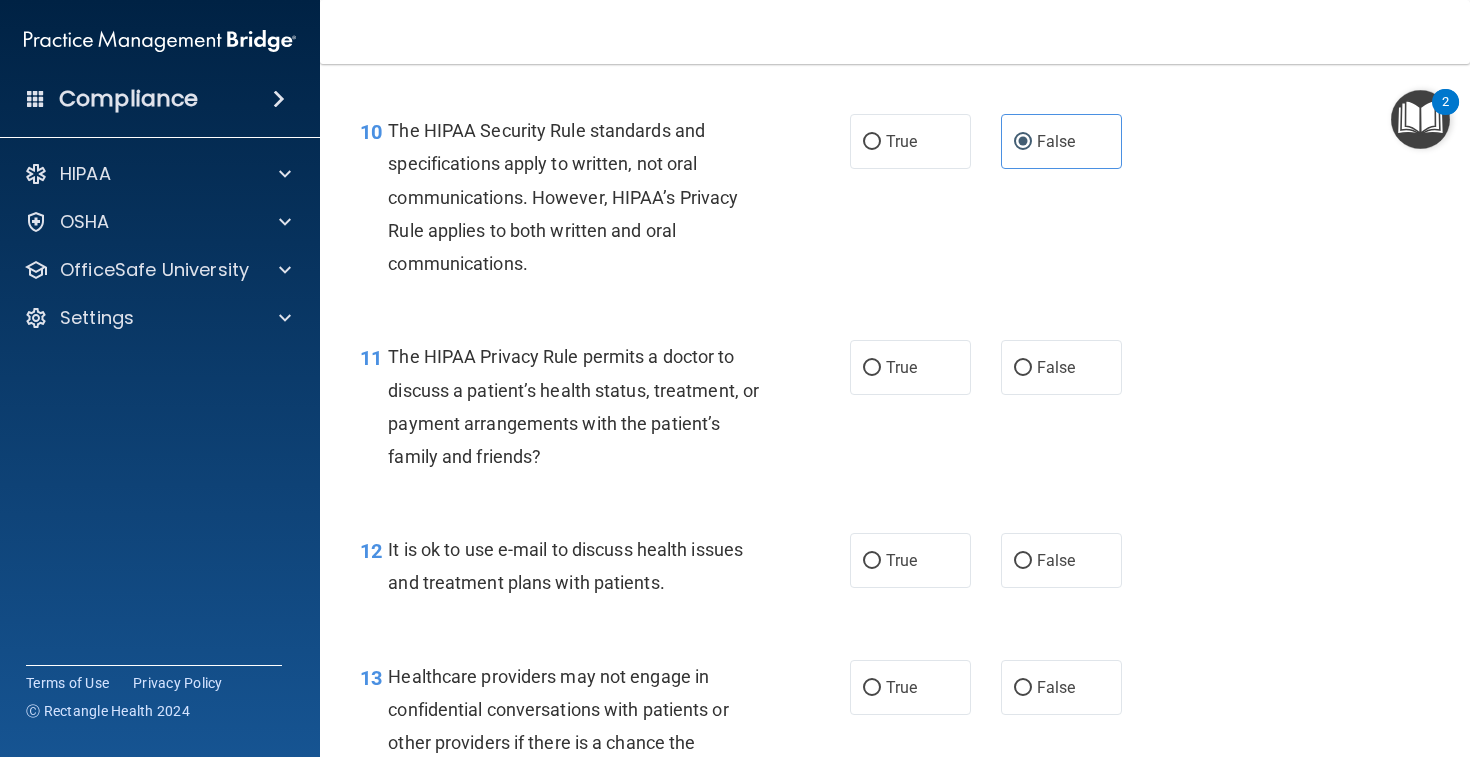 scroll, scrollTop: 1796, scrollLeft: 0, axis: vertical 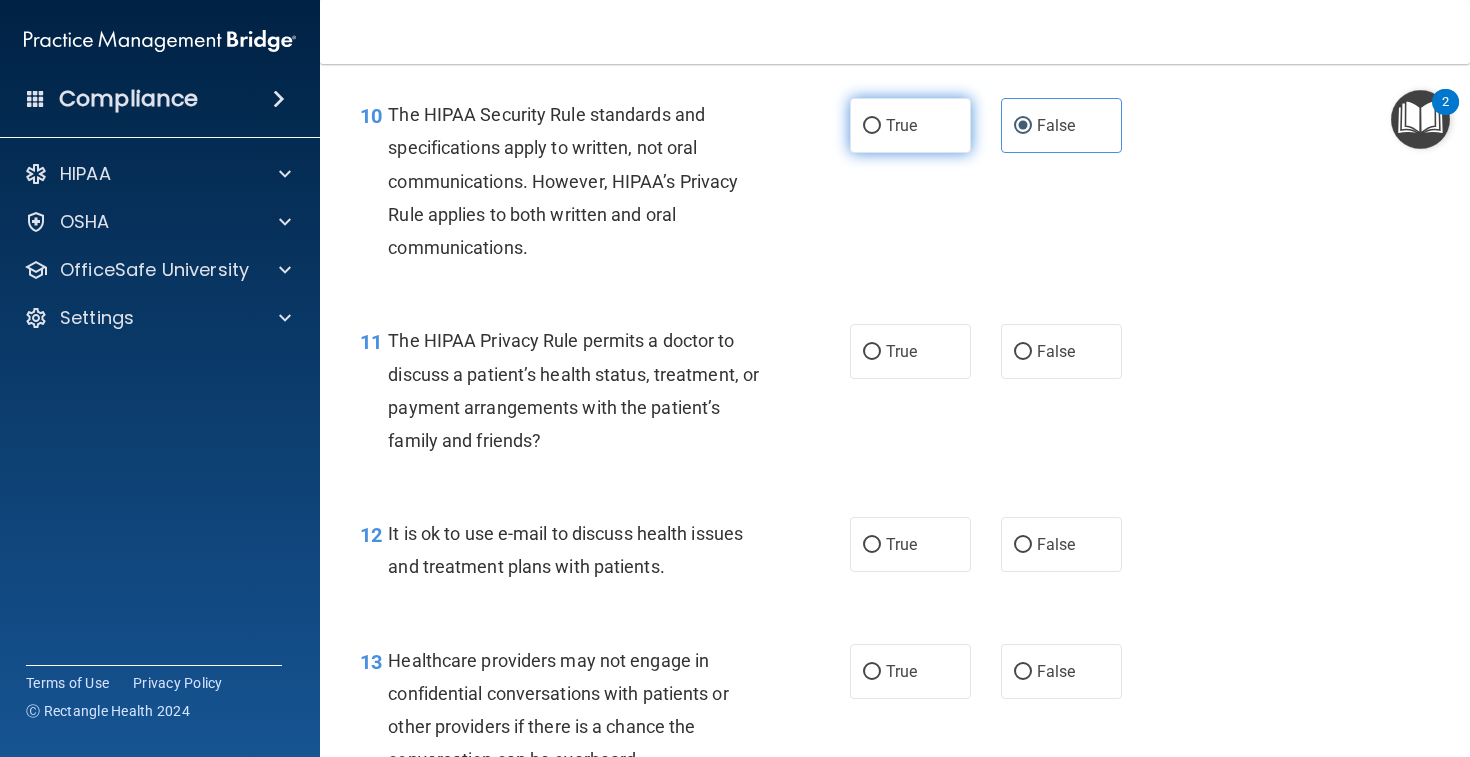 click on "True" at bounding box center (910, 125) 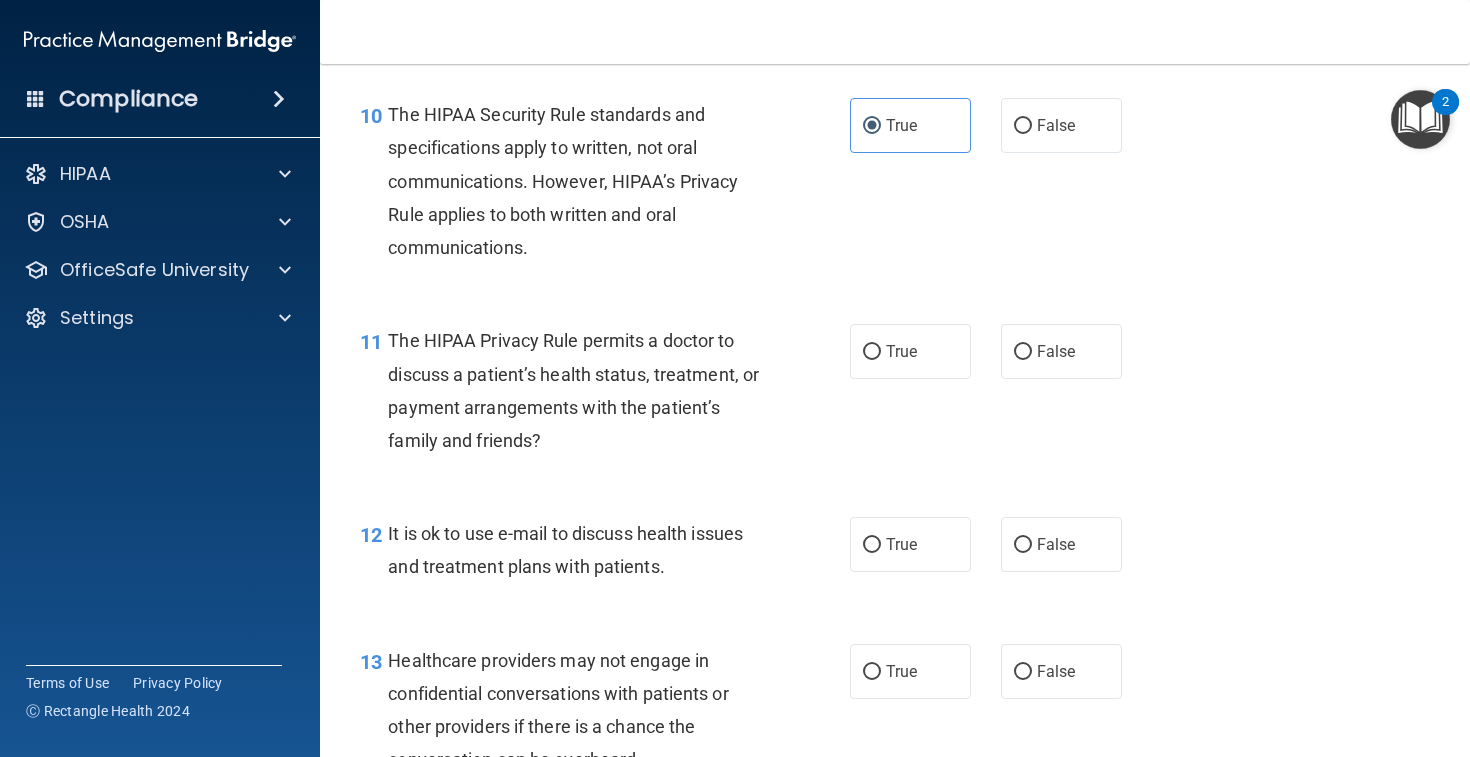 click on "11       The HIPAA Privacy Rule permits a doctor to discuss a patient’s health status, treatment, or payment arrangements with the patient’s family and friends?                 True           False" at bounding box center [895, 395] 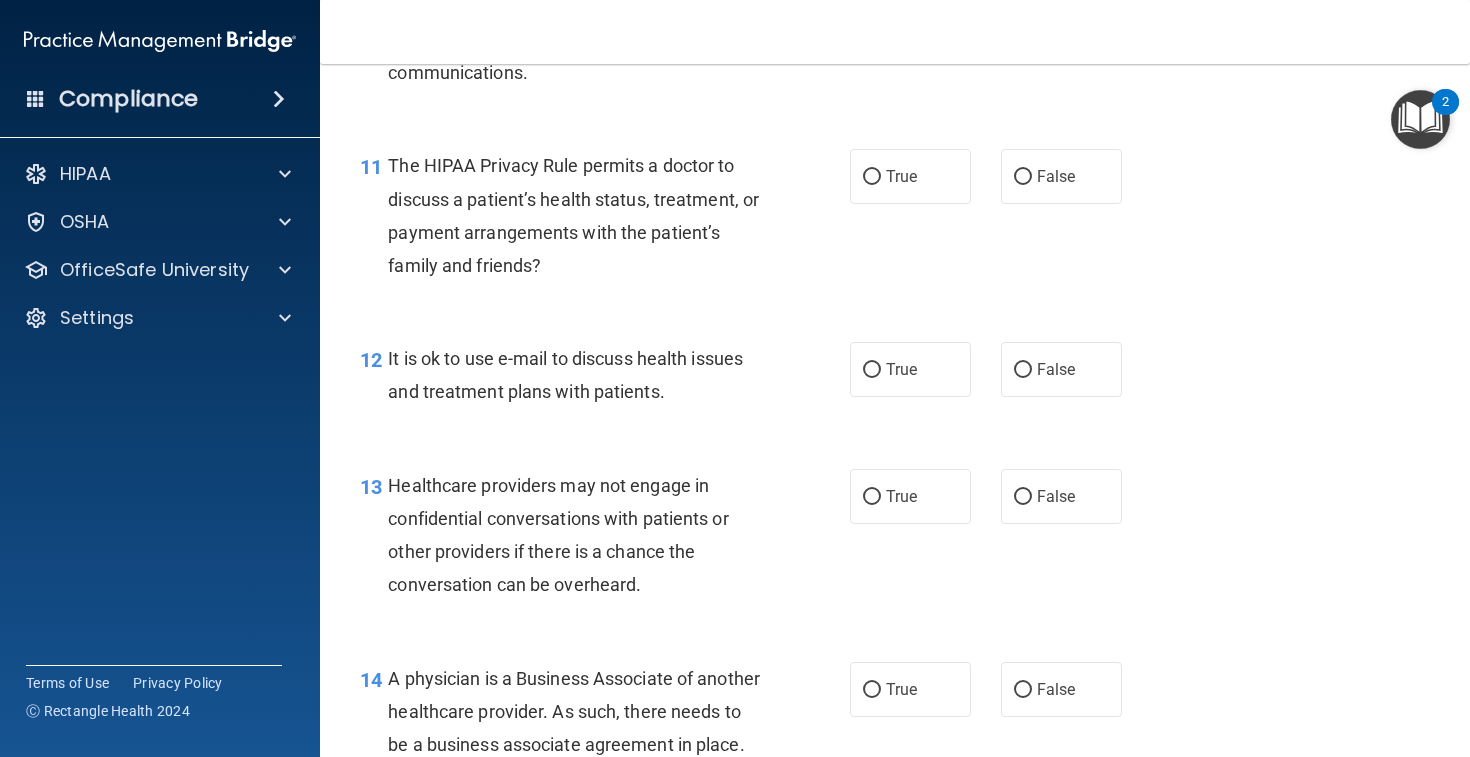 scroll, scrollTop: 1973, scrollLeft: 0, axis: vertical 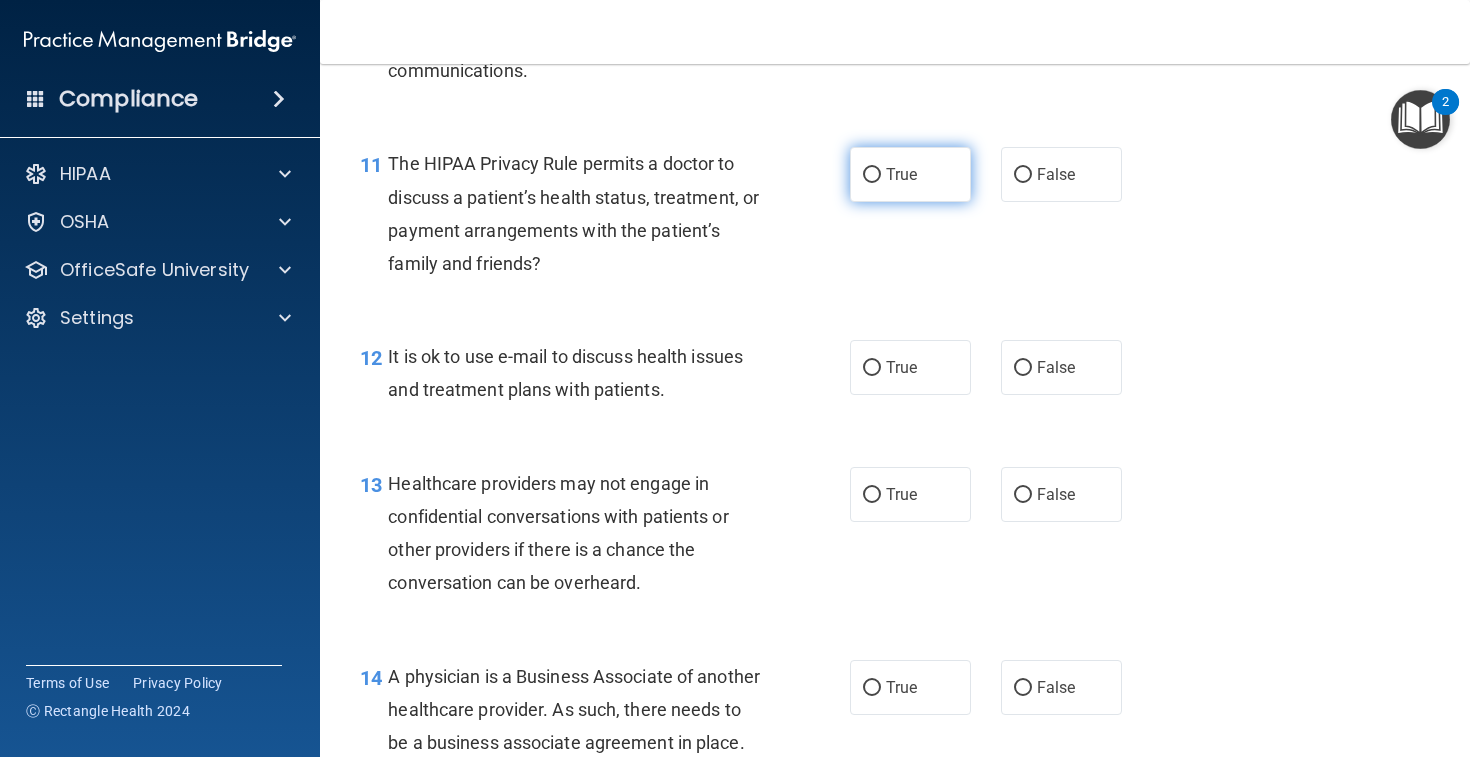 click on "True" at bounding box center [901, 174] 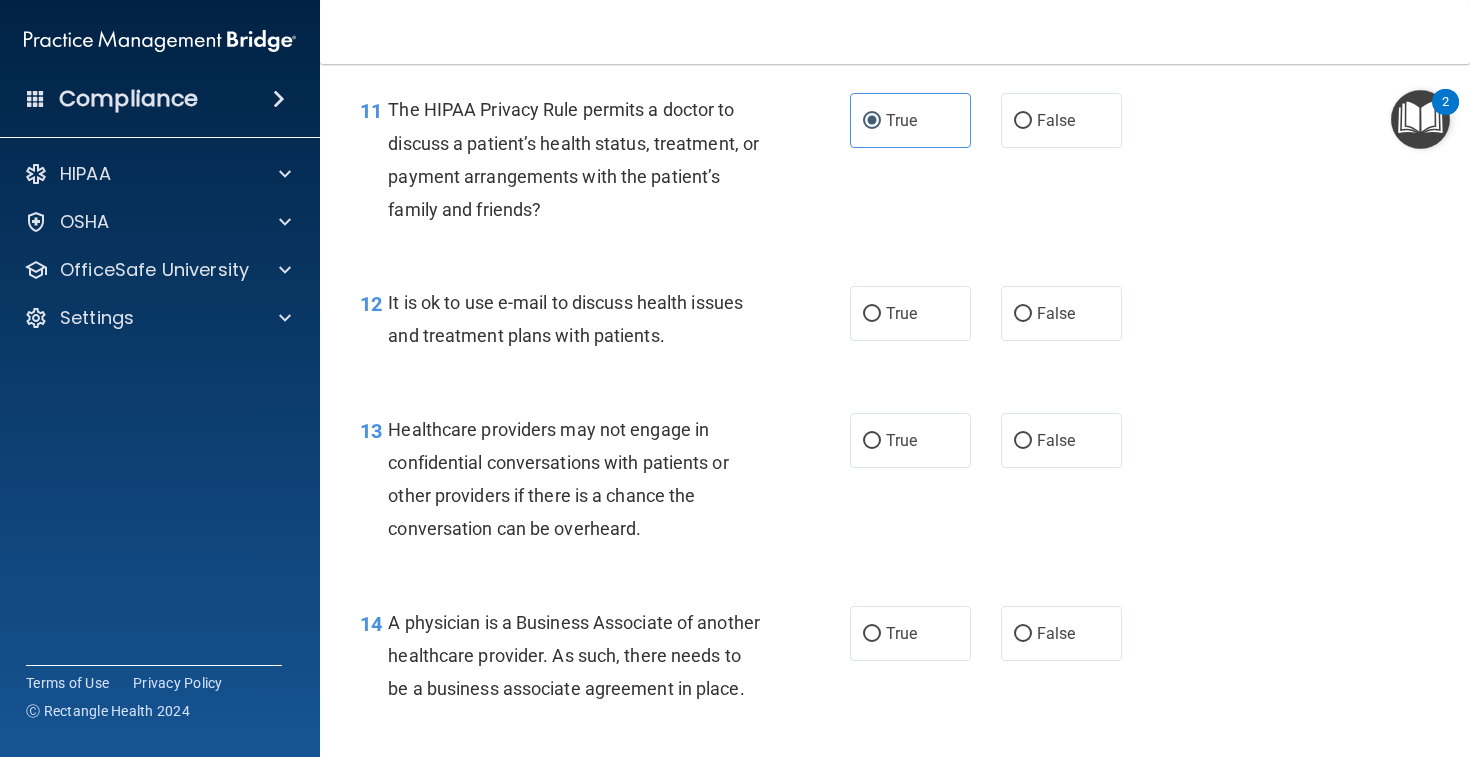 scroll, scrollTop: 2023, scrollLeft: 0, axis: vertical 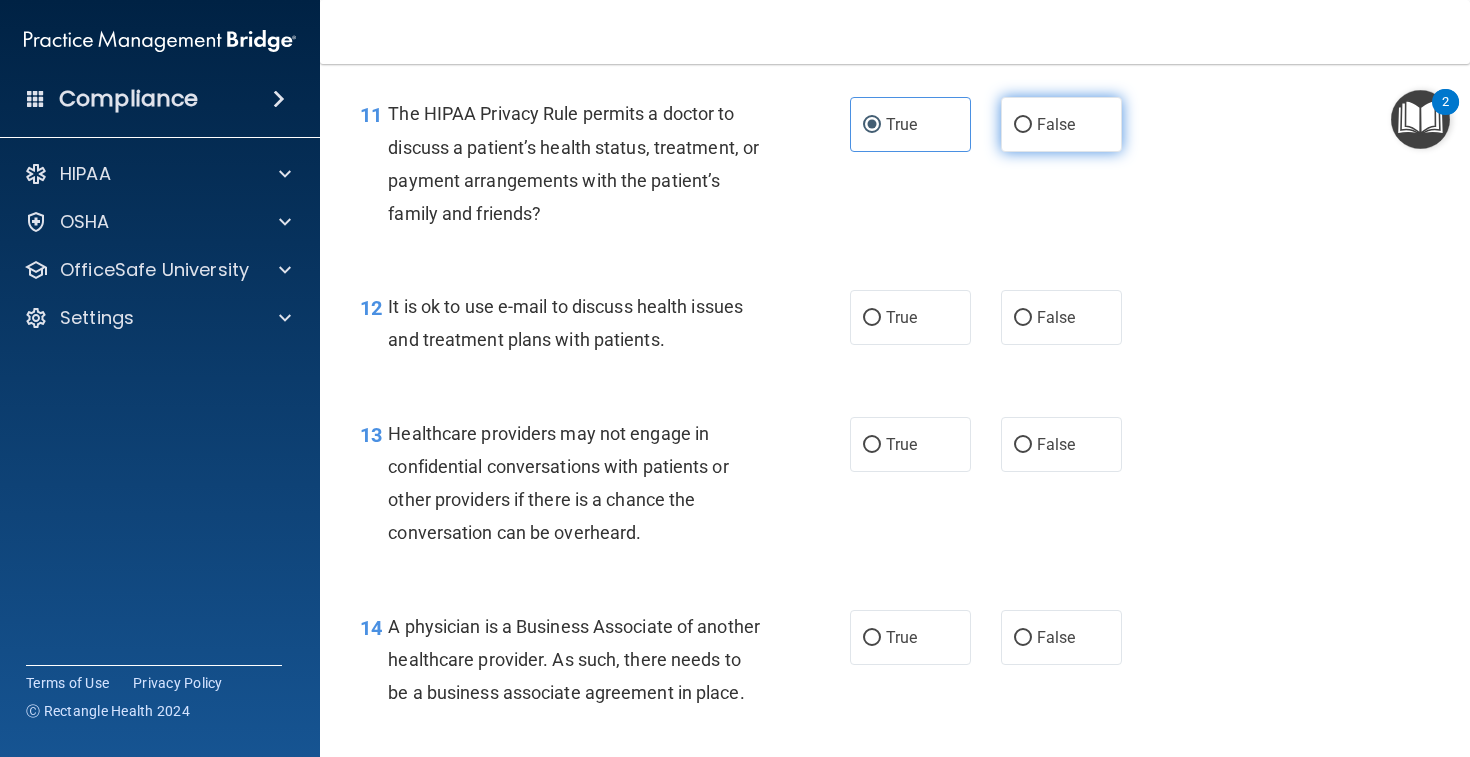 click on "False" at bounding box center [1061, 124] 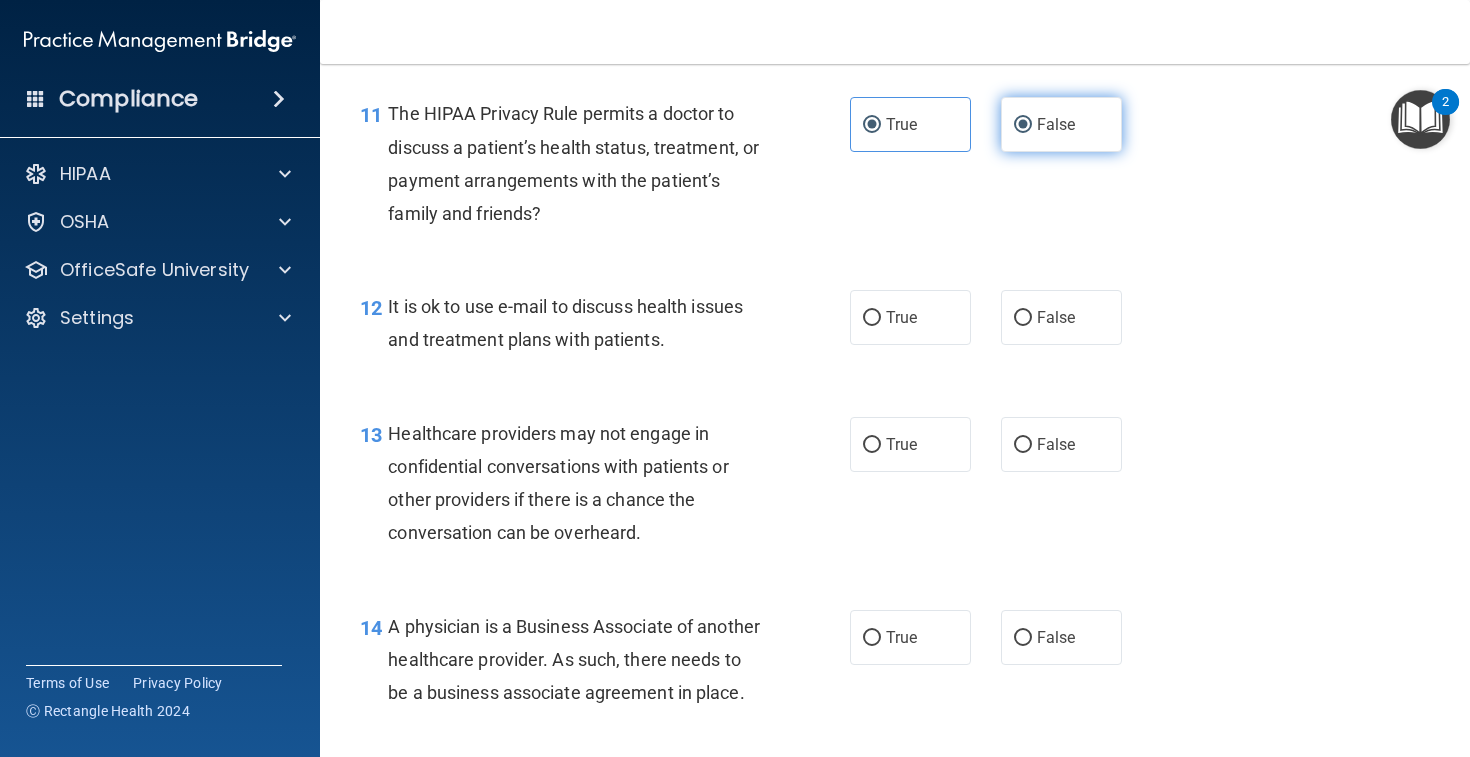 radio on "false" 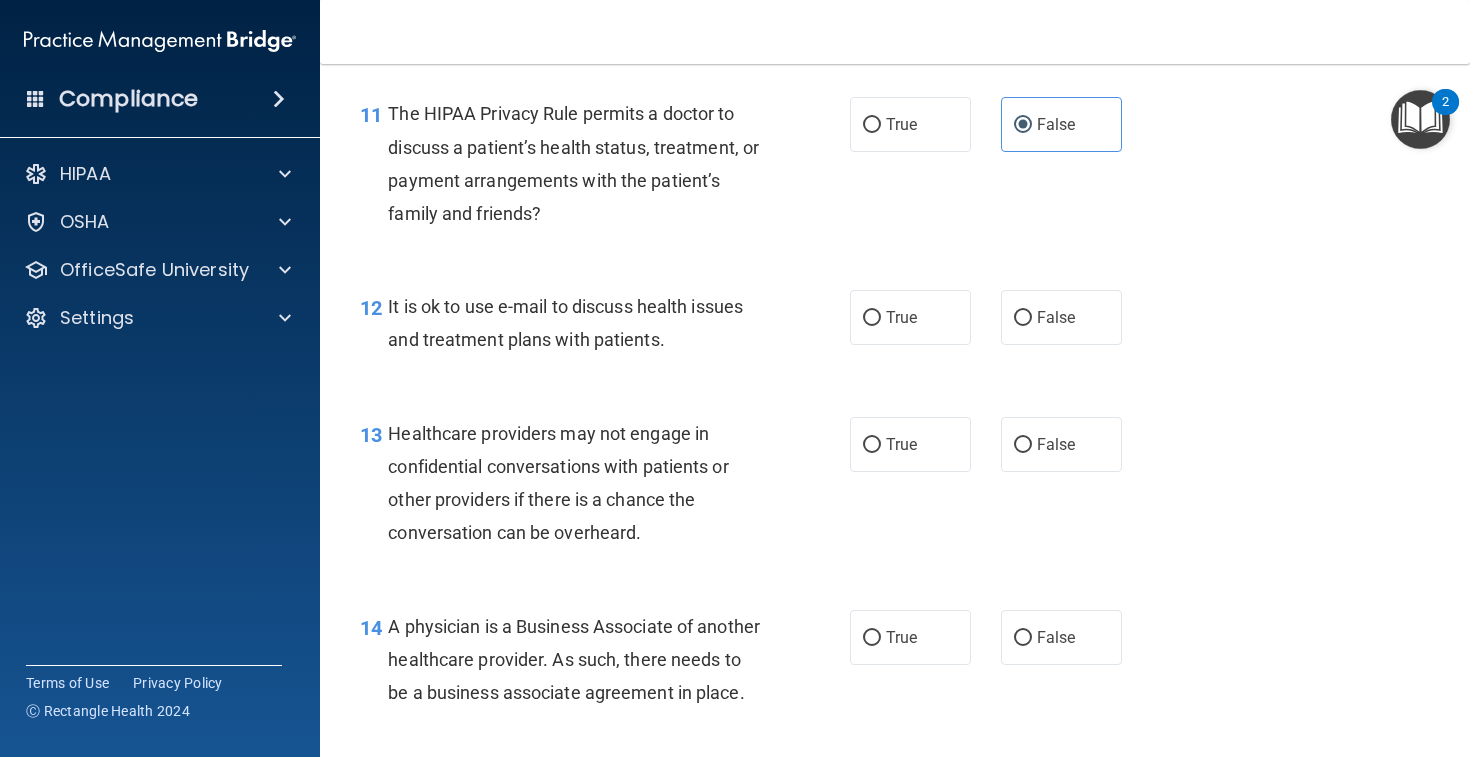 click on "11       The HIPAA Privacy Rule permits a doctor to discuss a patient’s health status, treatment, or payment arrangements with the patient’s family and friends?" at bounding box center [605, 168] 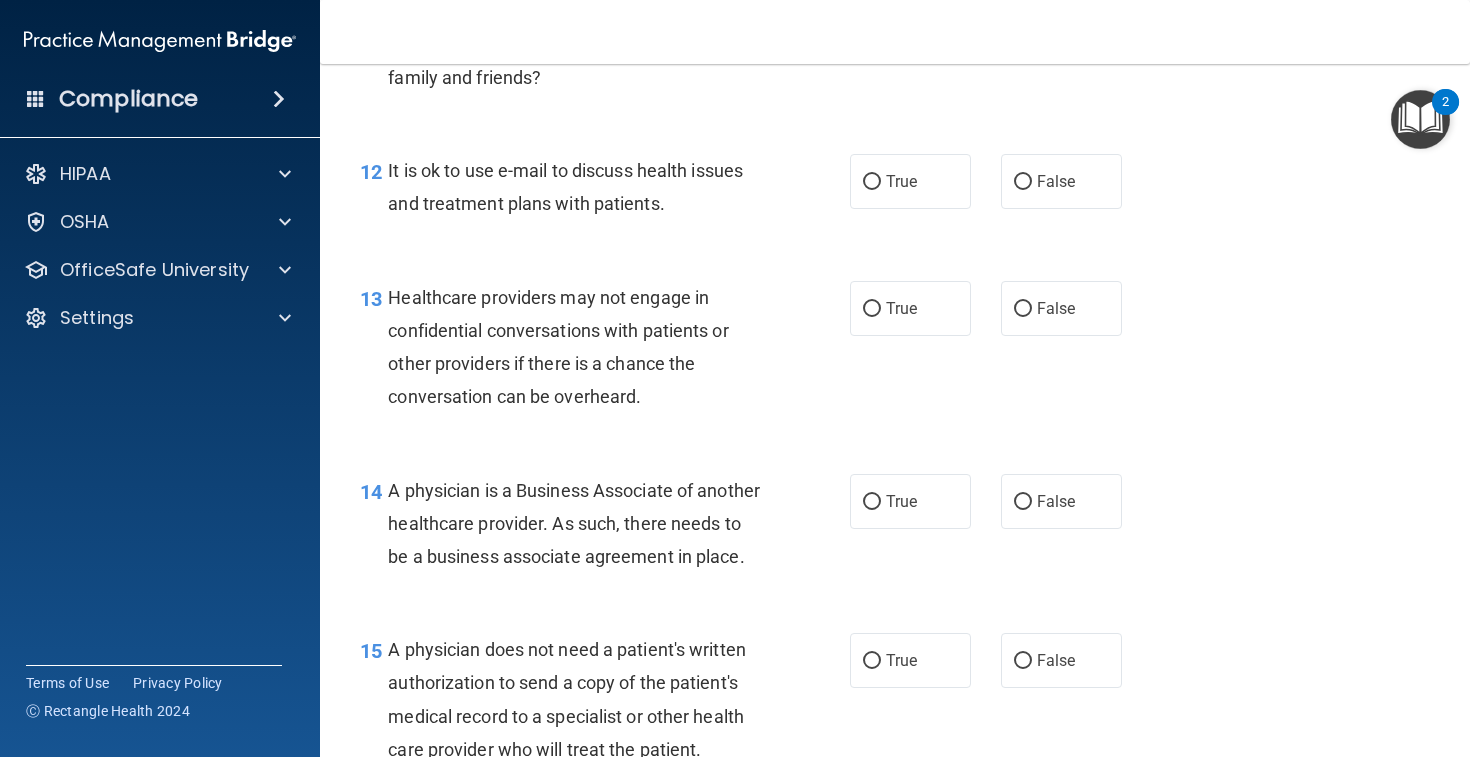 scroll, scrollTop: 2164, scrollLeft: 0, axis: vertical 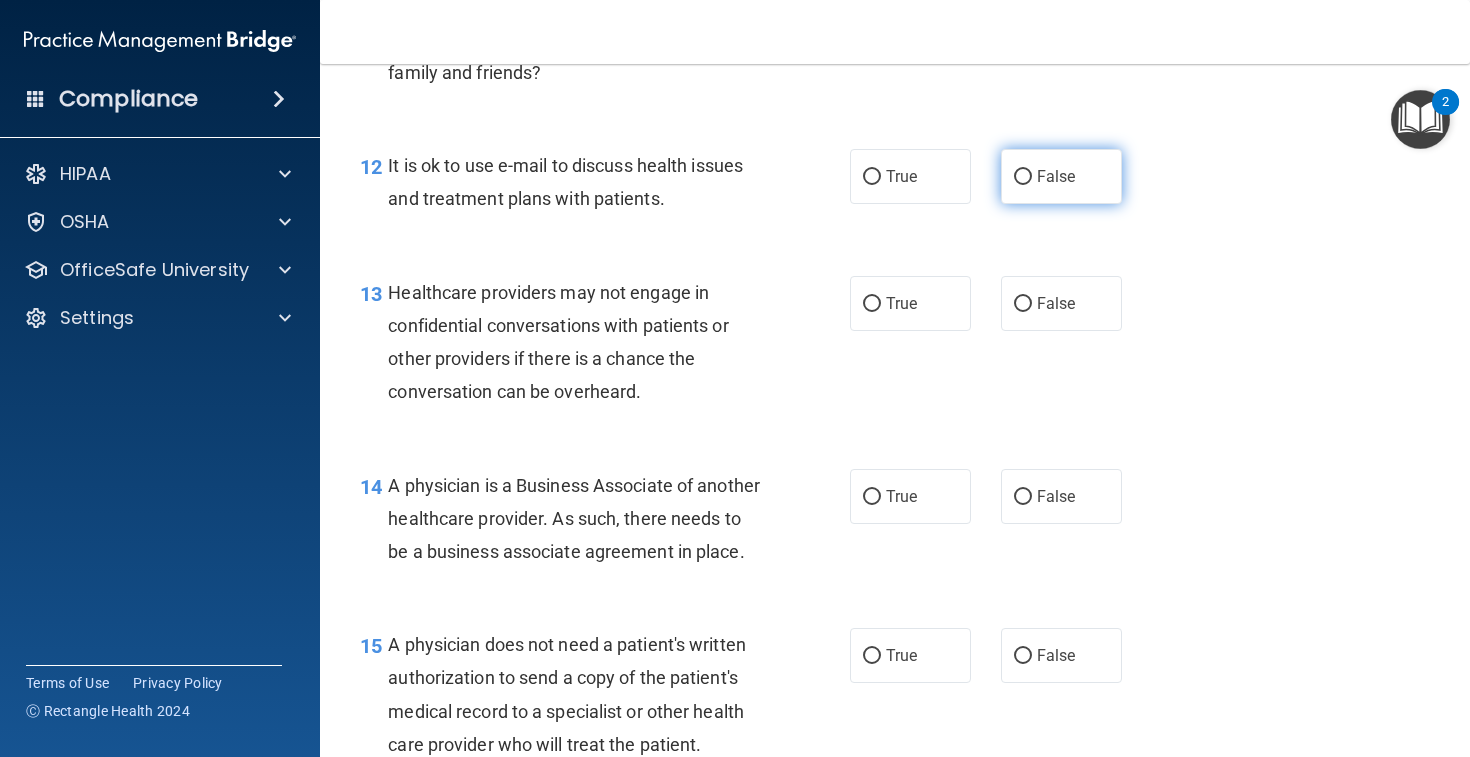 click on "False" at bounding box center [1056, 176] 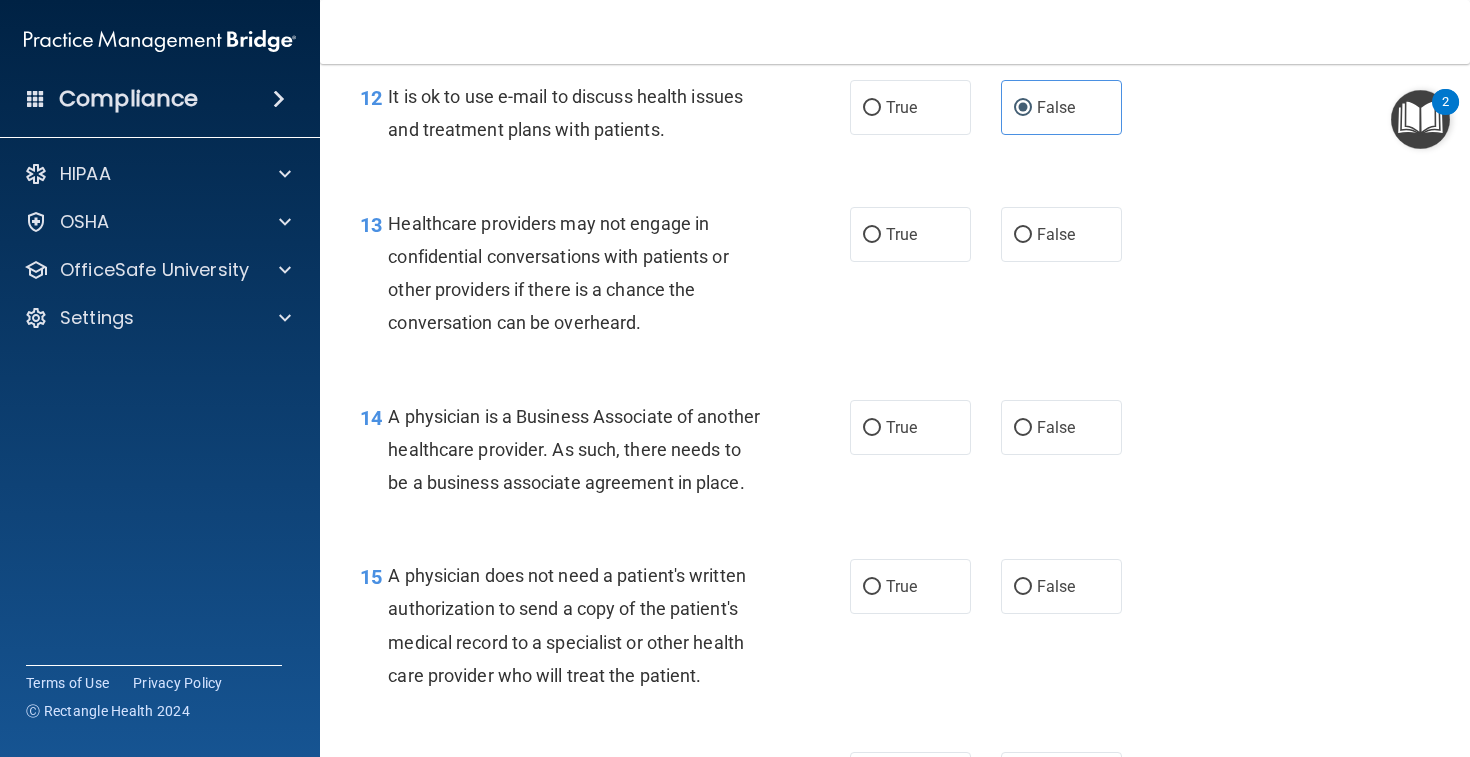 scroll, scrollTop: 2250, scrollLeft: 0, axis: vertical 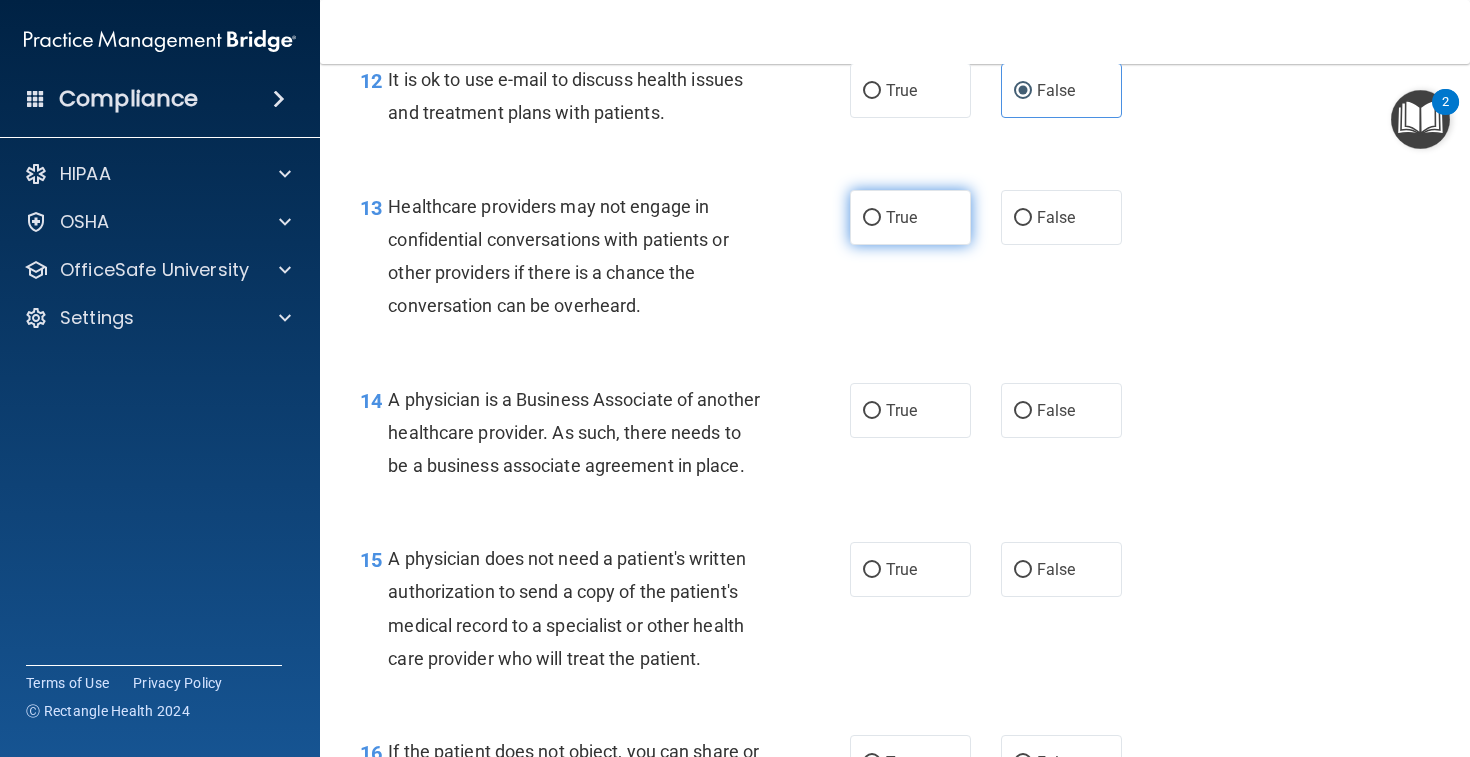click on "True" at bounding box center [910, 217] 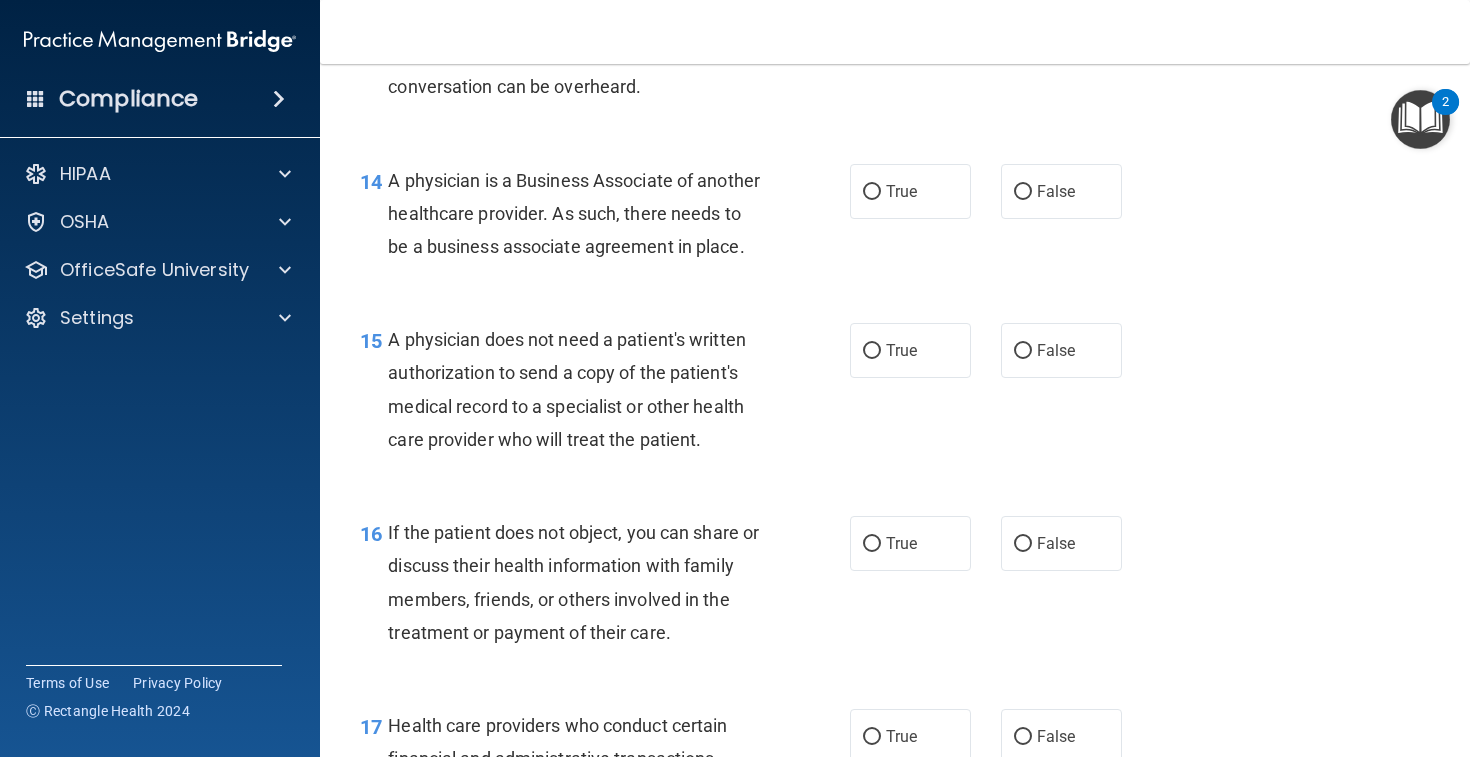 scroll, scrollTop: 2470, scrollLeft: 0, axis: vertical 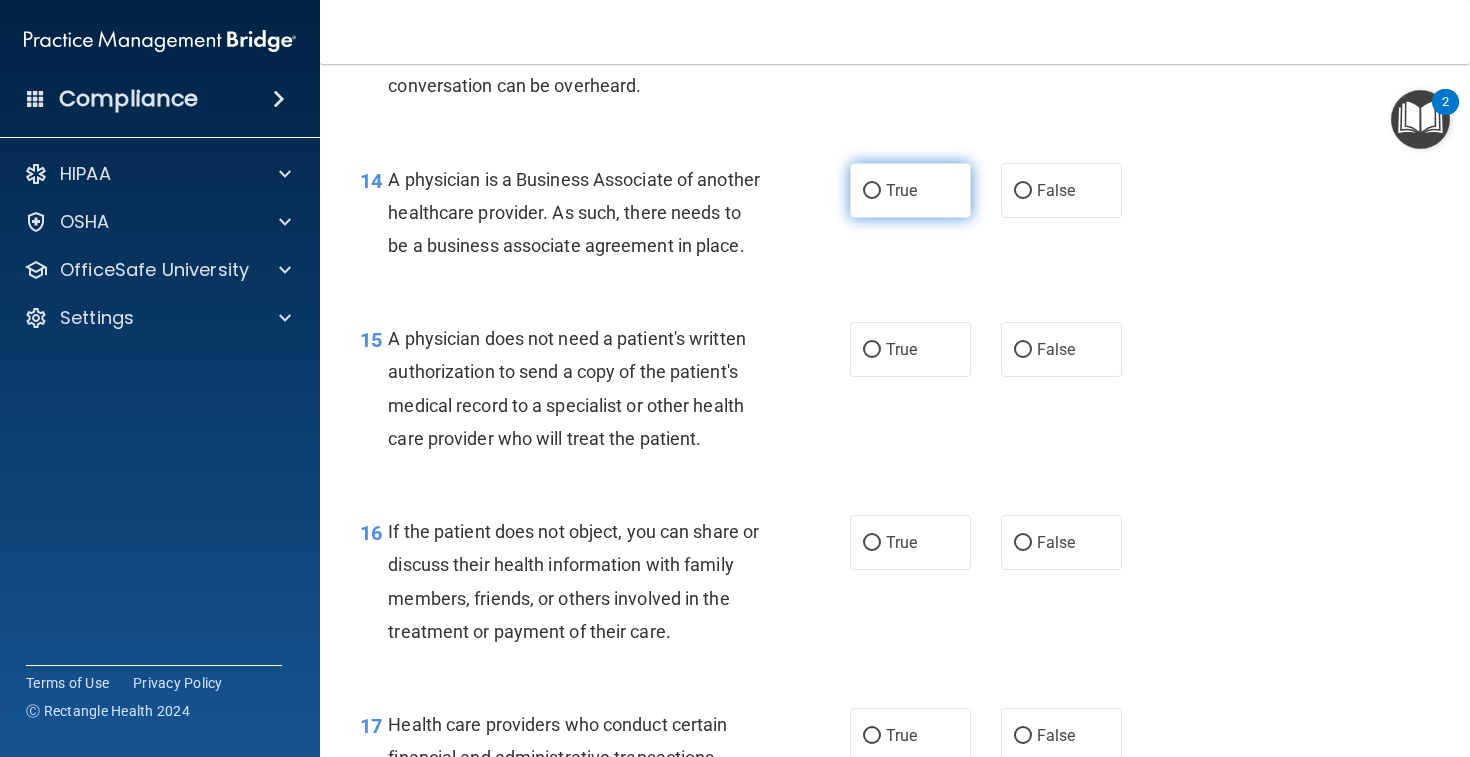 click on "True" at bounding box center (910, 190) 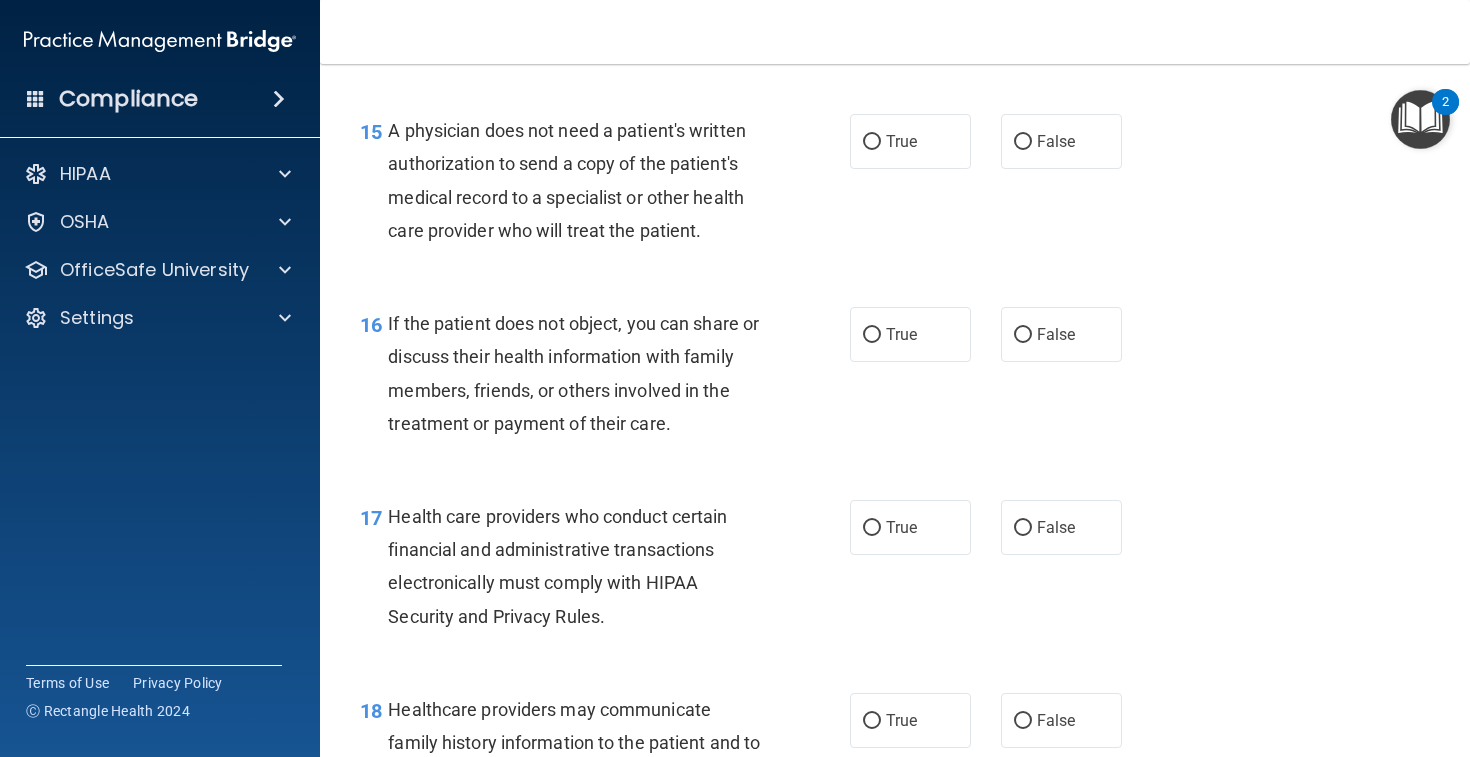 scroll, scrollTop: 2678, scrollLeft: 0, axis: vertical 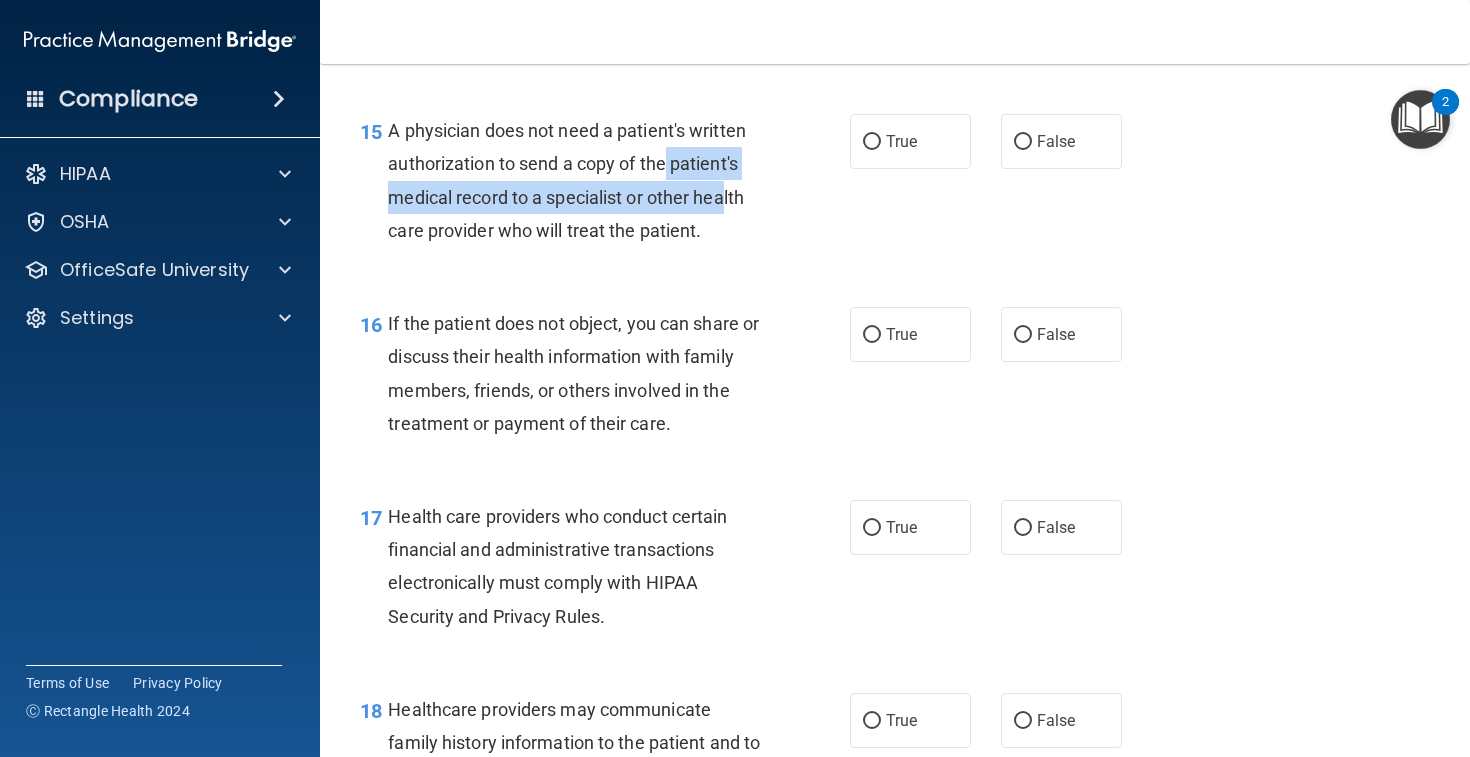 drag, startPoint x: 668, startPoint y: 186, endPoint x: 726, endPoint y: 227, distance: 71.02816 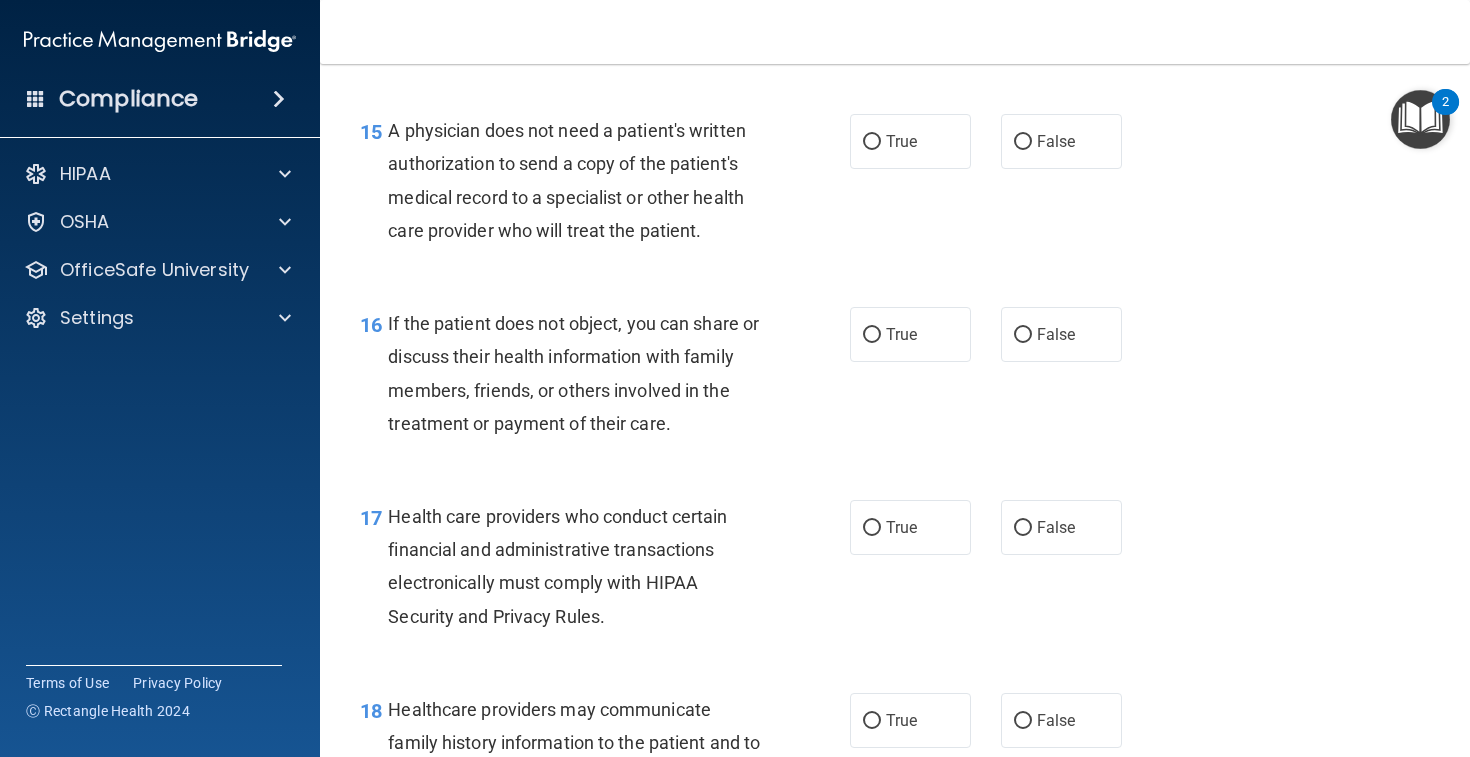 click on "15       A physician does not need a patient's written authorization to send a copy of the patient's medical record to a specialist or other health care provider who will treat the patient." at bounding box center (605, 185) 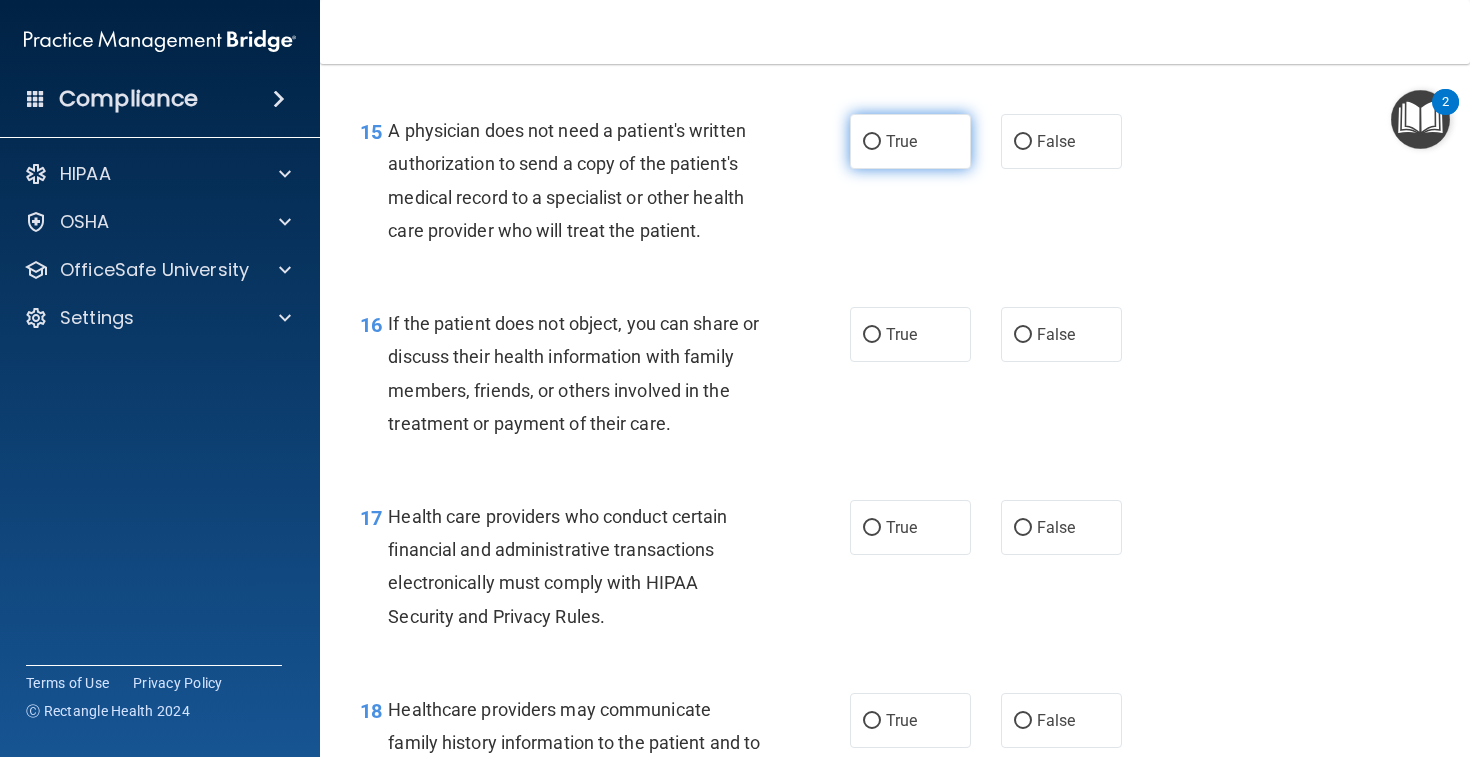click on "True" at bounding box center [901, 141] 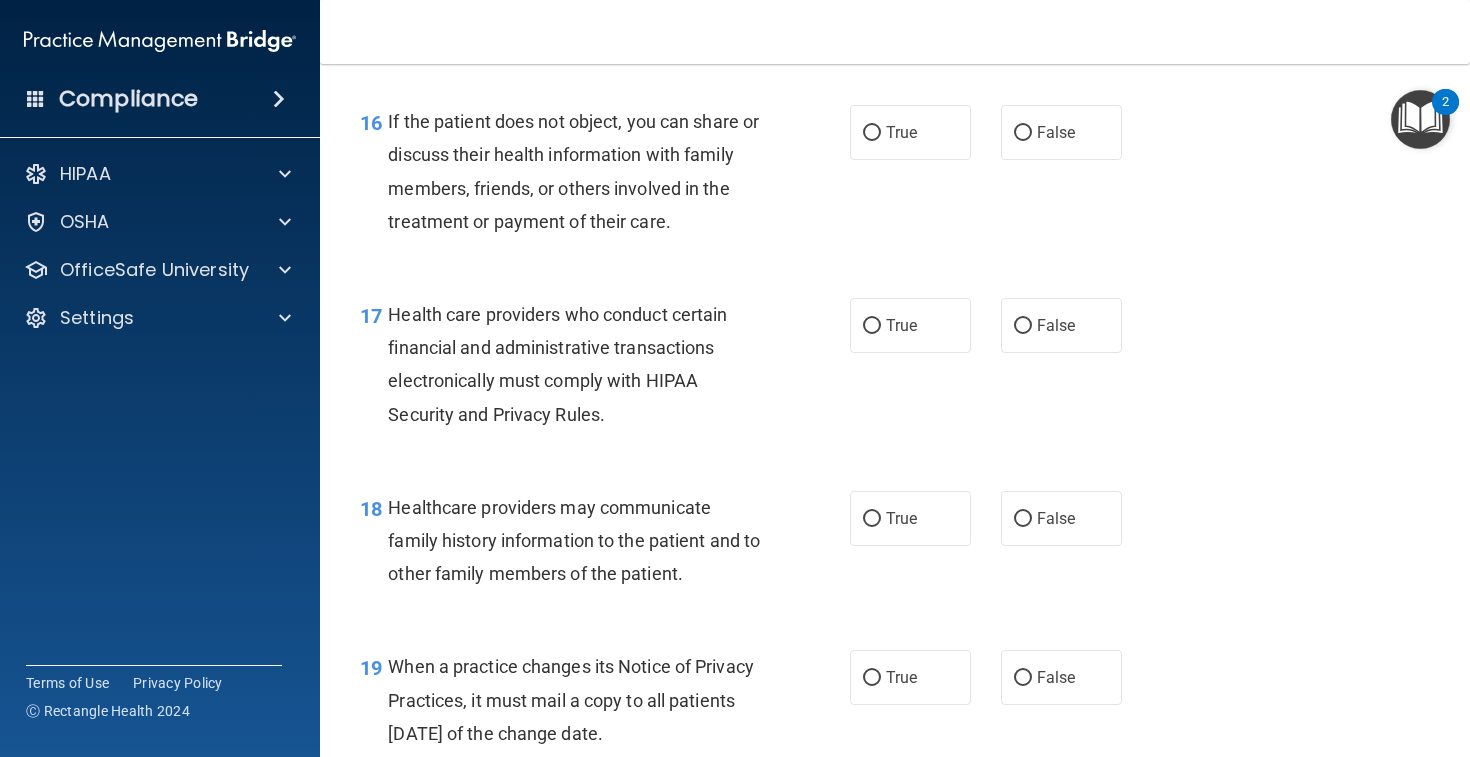 scroll, scrollTop: 2886, scrollLeft: 0, axis: vertical 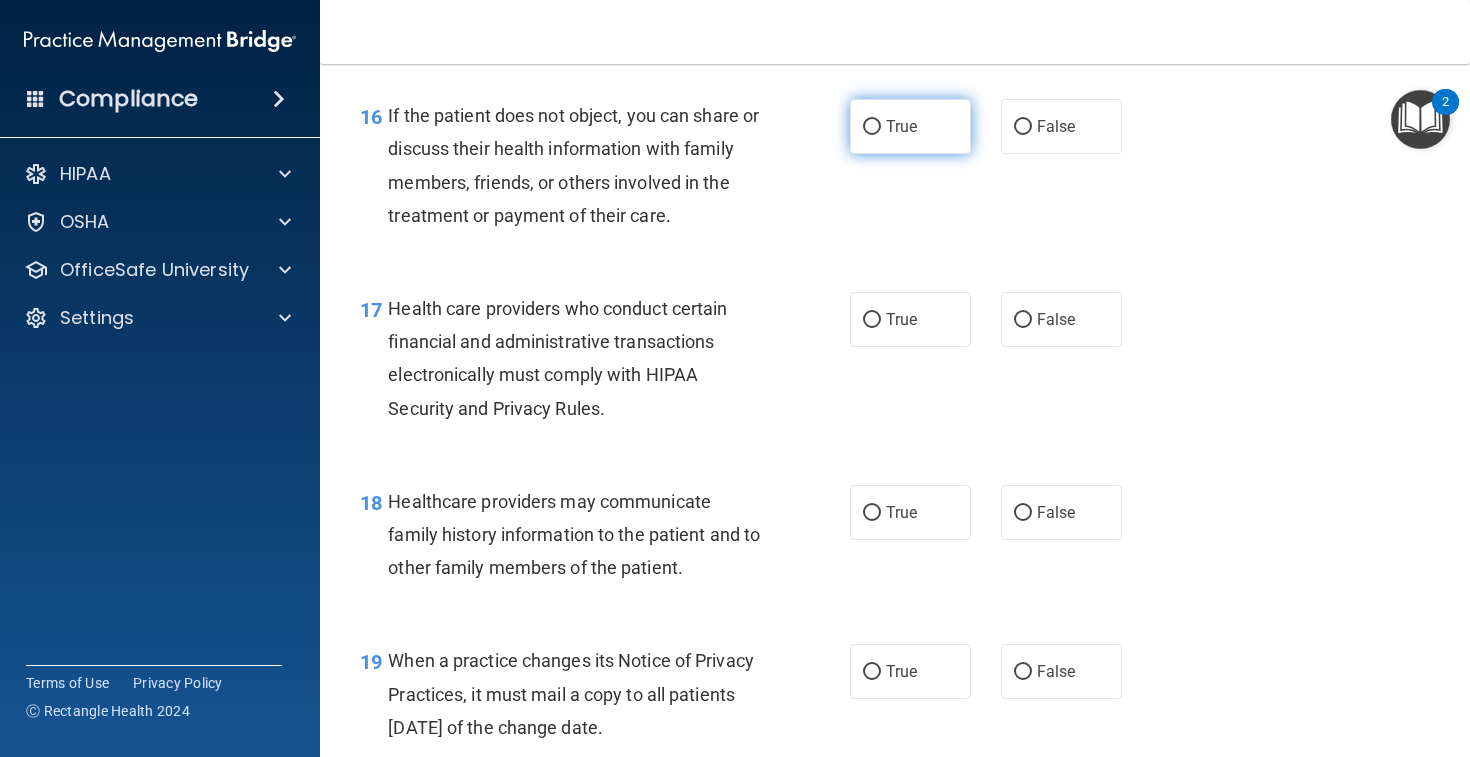 click on "True" at bounding box center (910, 126) 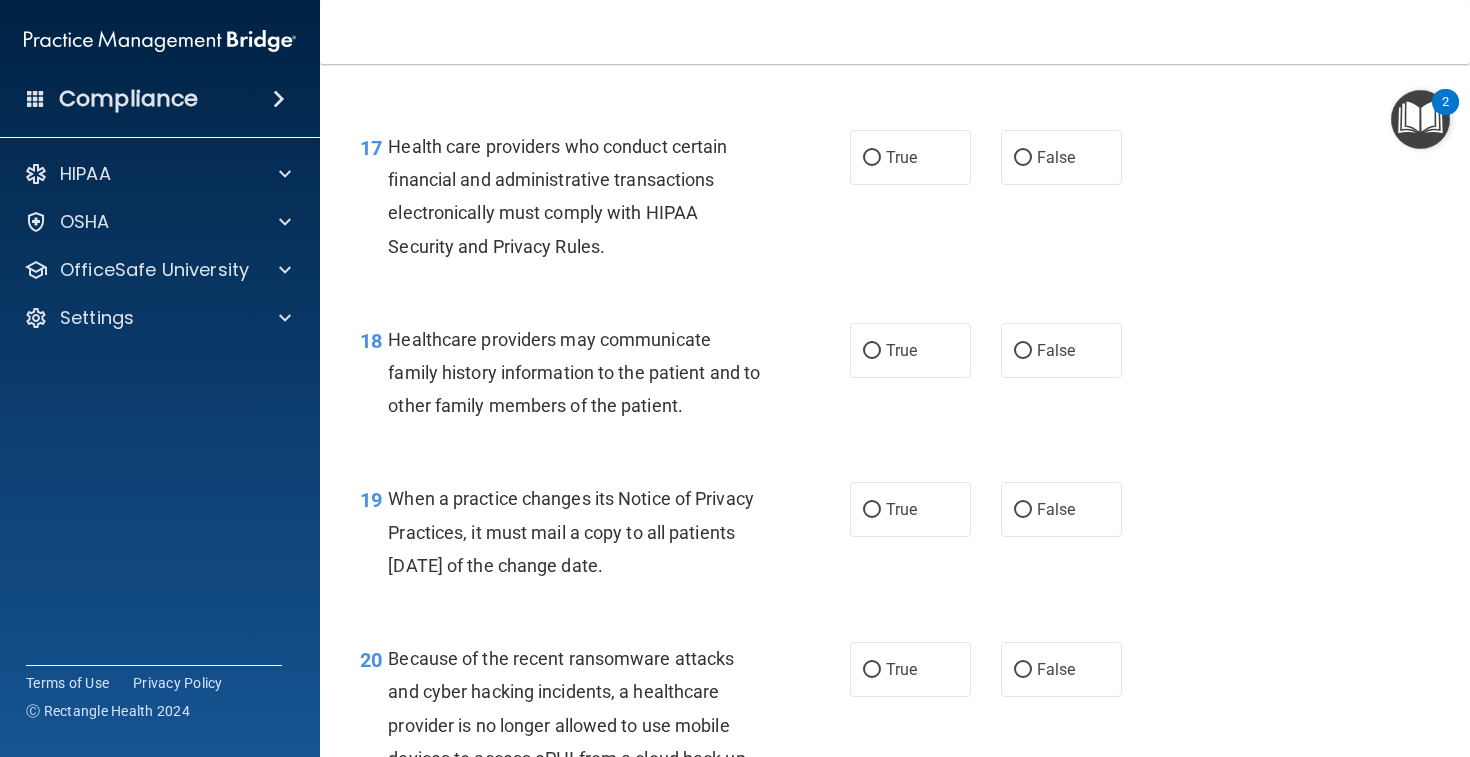 scroll, scrollTop: 3050, scrollLeft: 0, axis: vertical 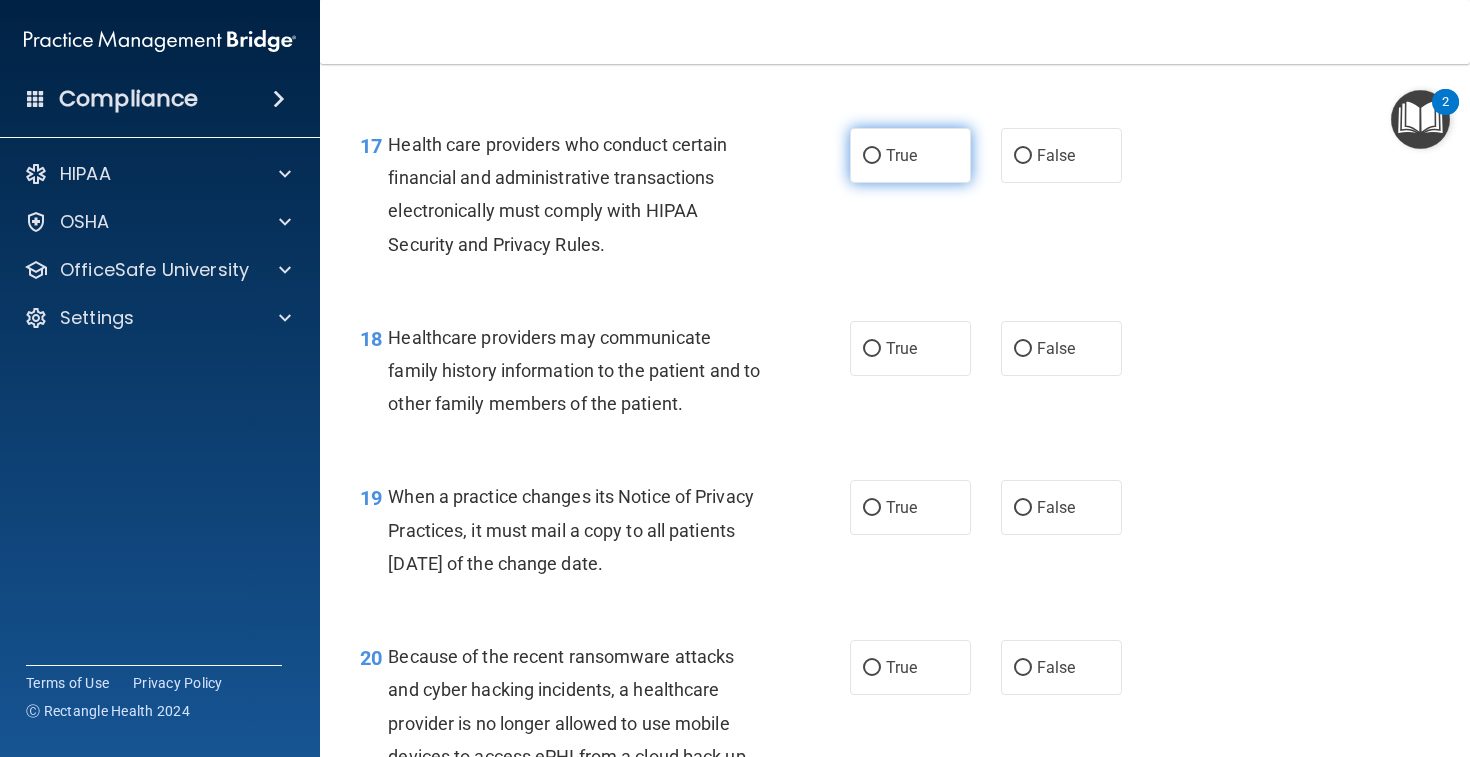 click on "True" at bounding box center (910, 155) 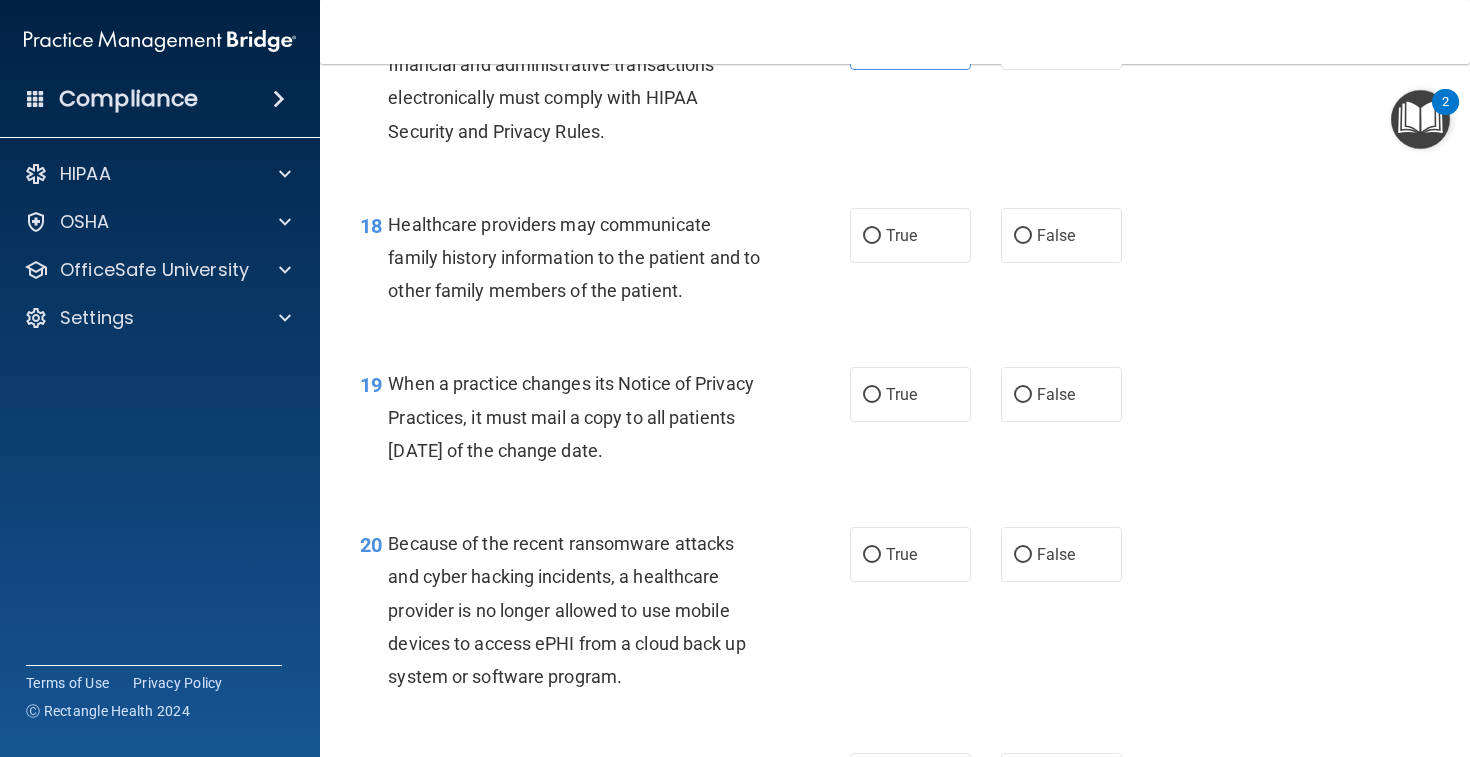 scroll, scrollTop: 3167, scrollLeft: 0, axis: vertical 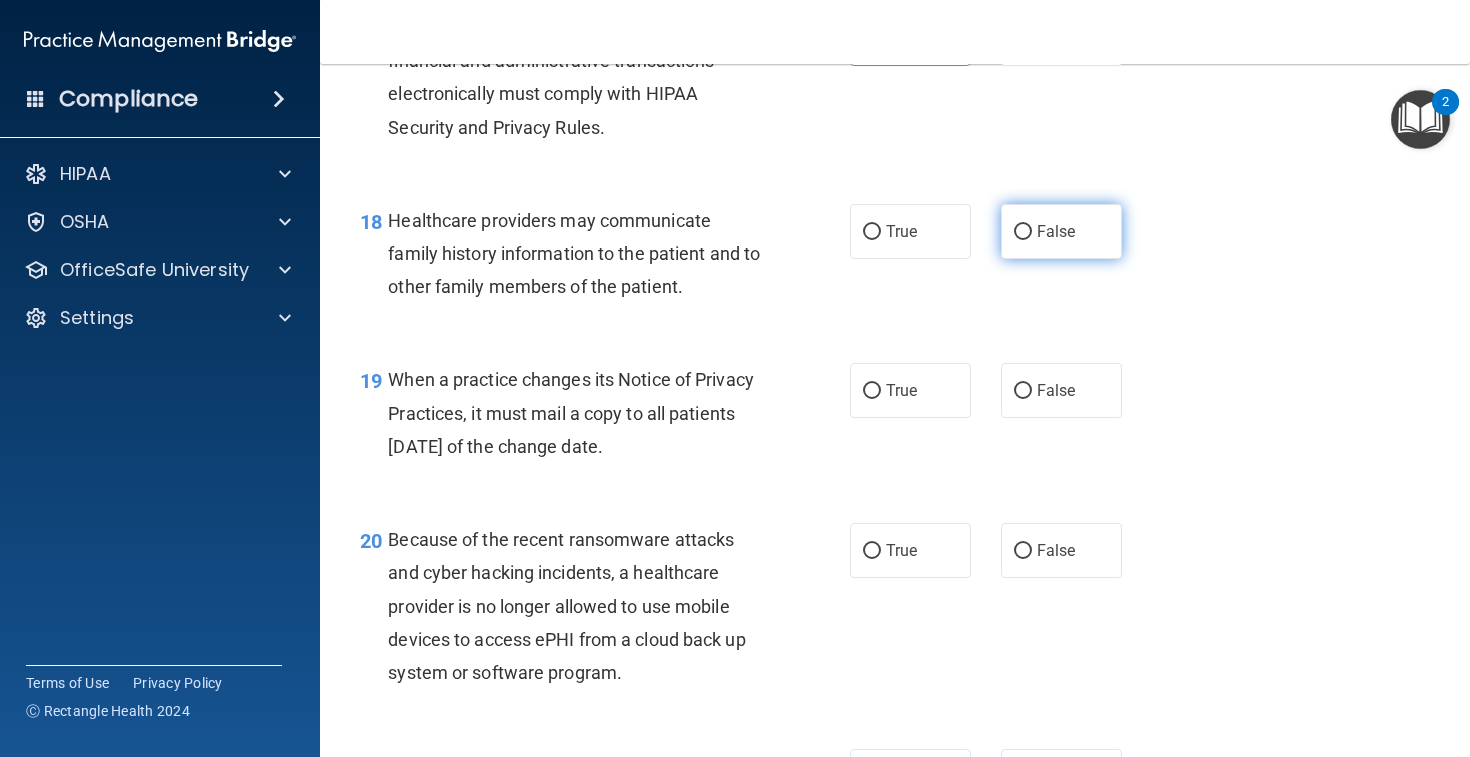 click on "False" at bounding box center (1061, 231) 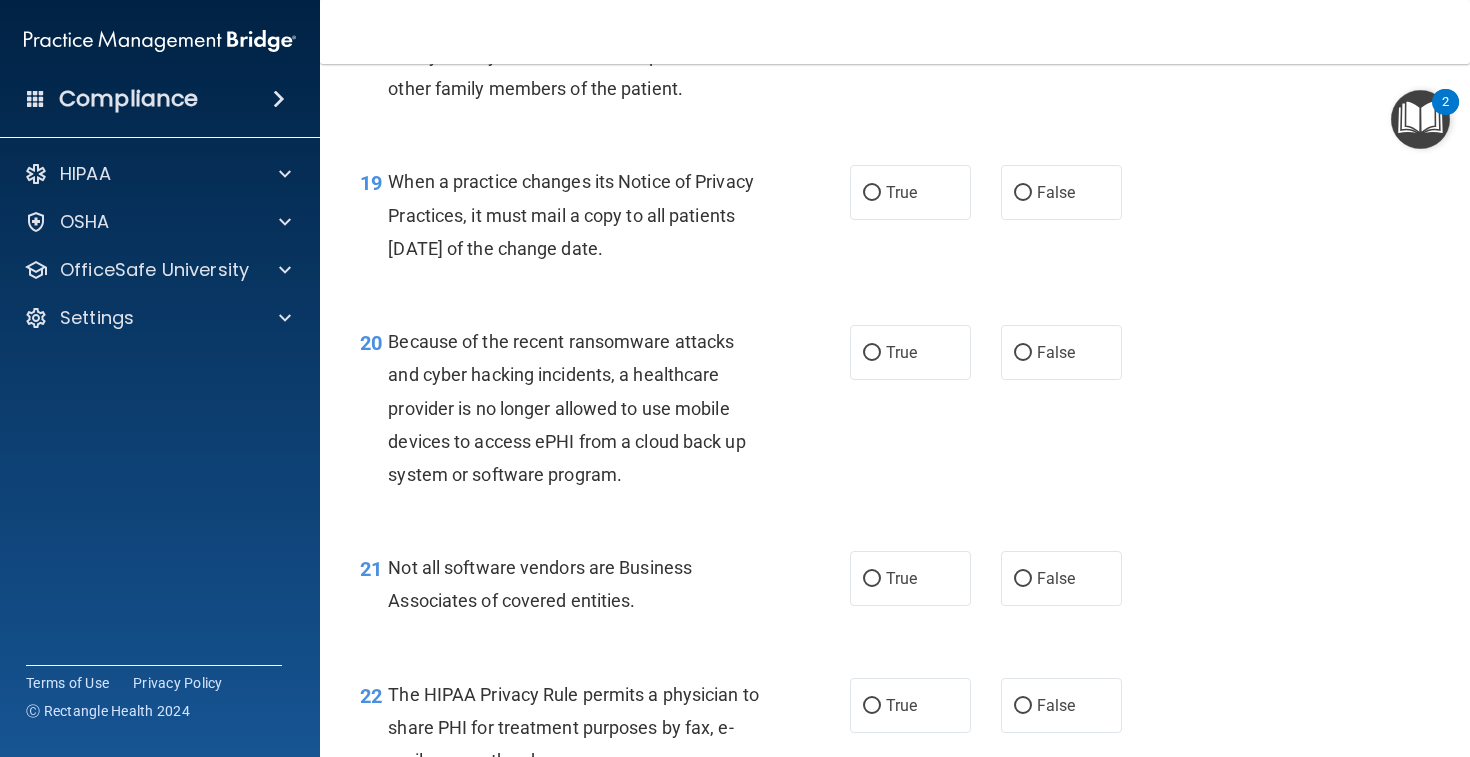 scroll, scrollTop: 3371, scrollLeft: 0, axis: vertical 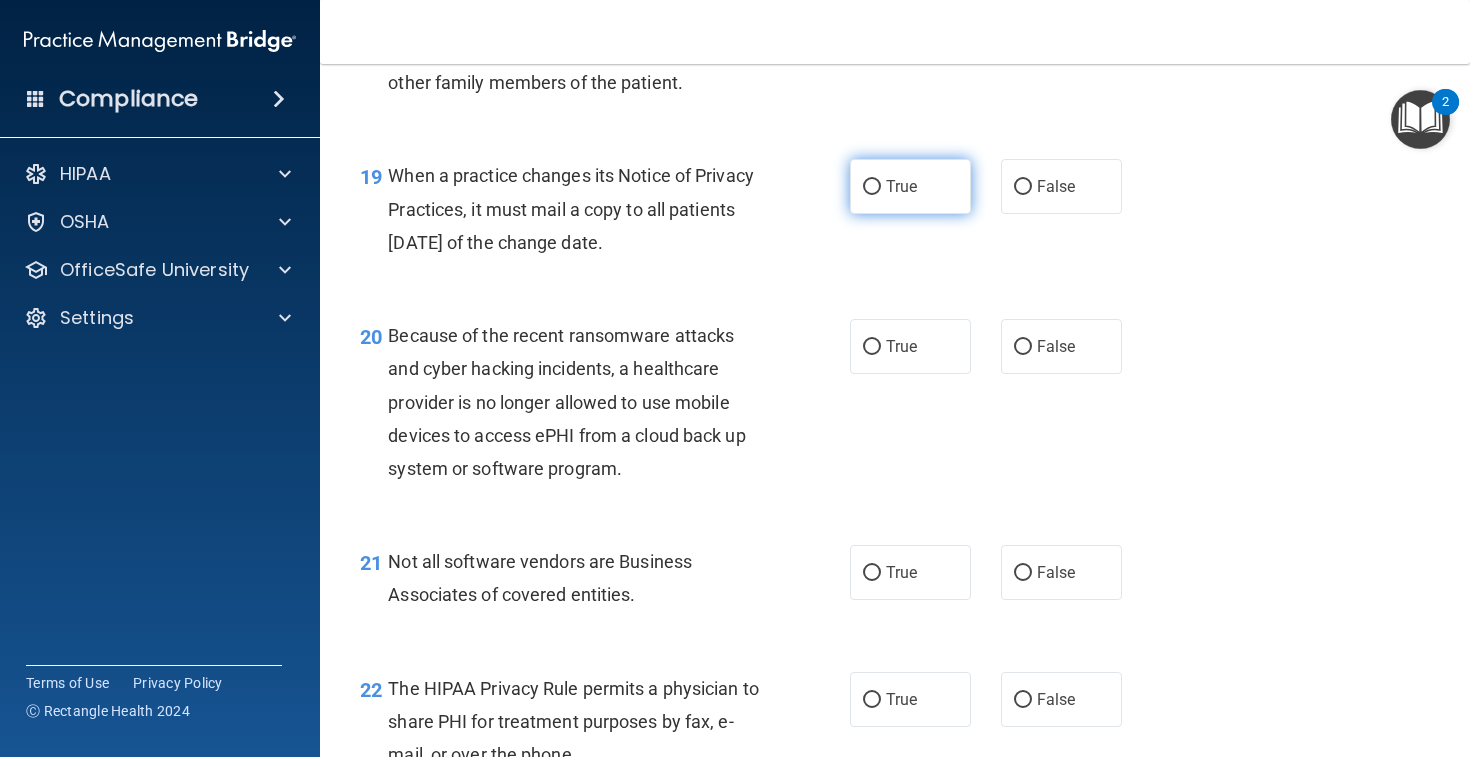 click on "True" at bounding box center (910, 186) 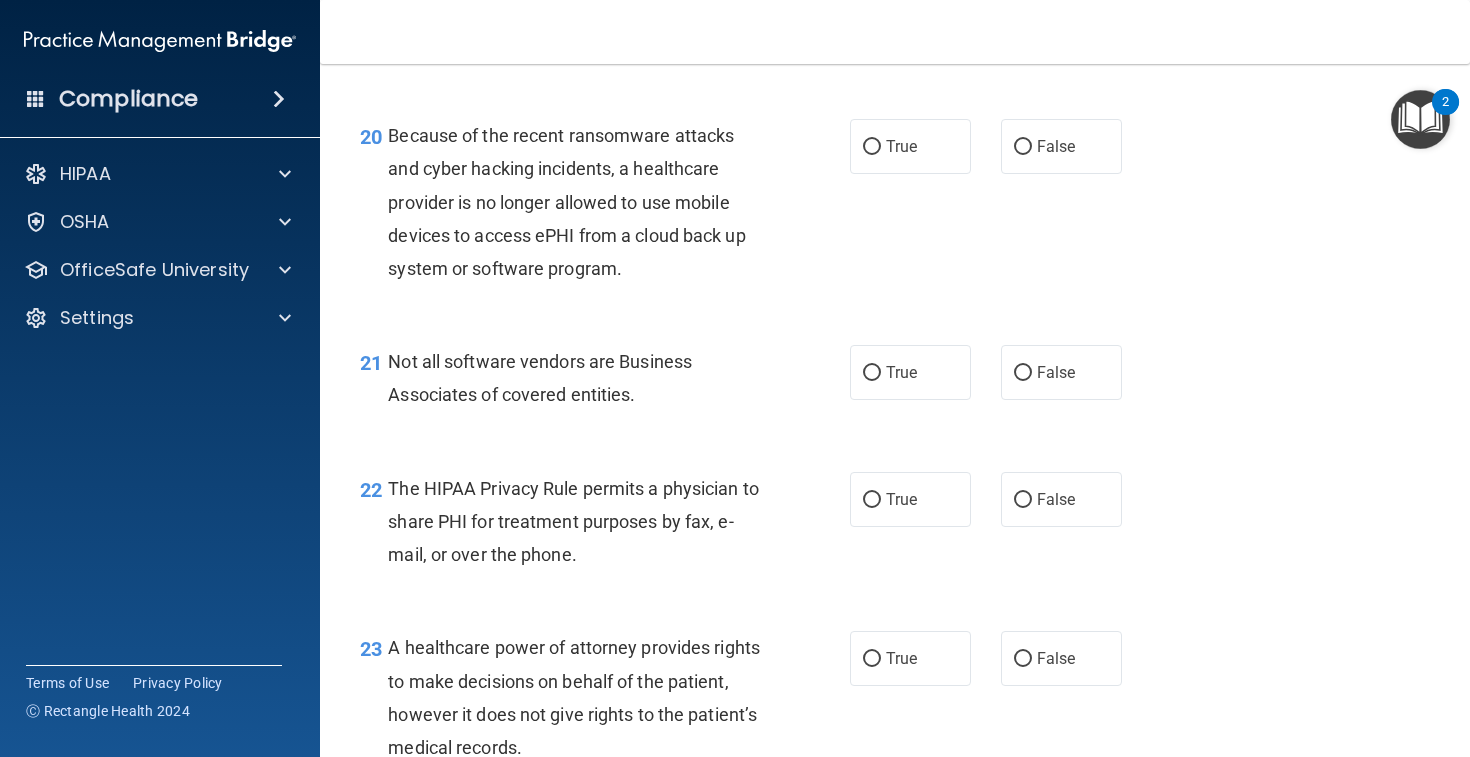 scroll, scrollTop: 3572, scrollLeft: 0, axis: vertical 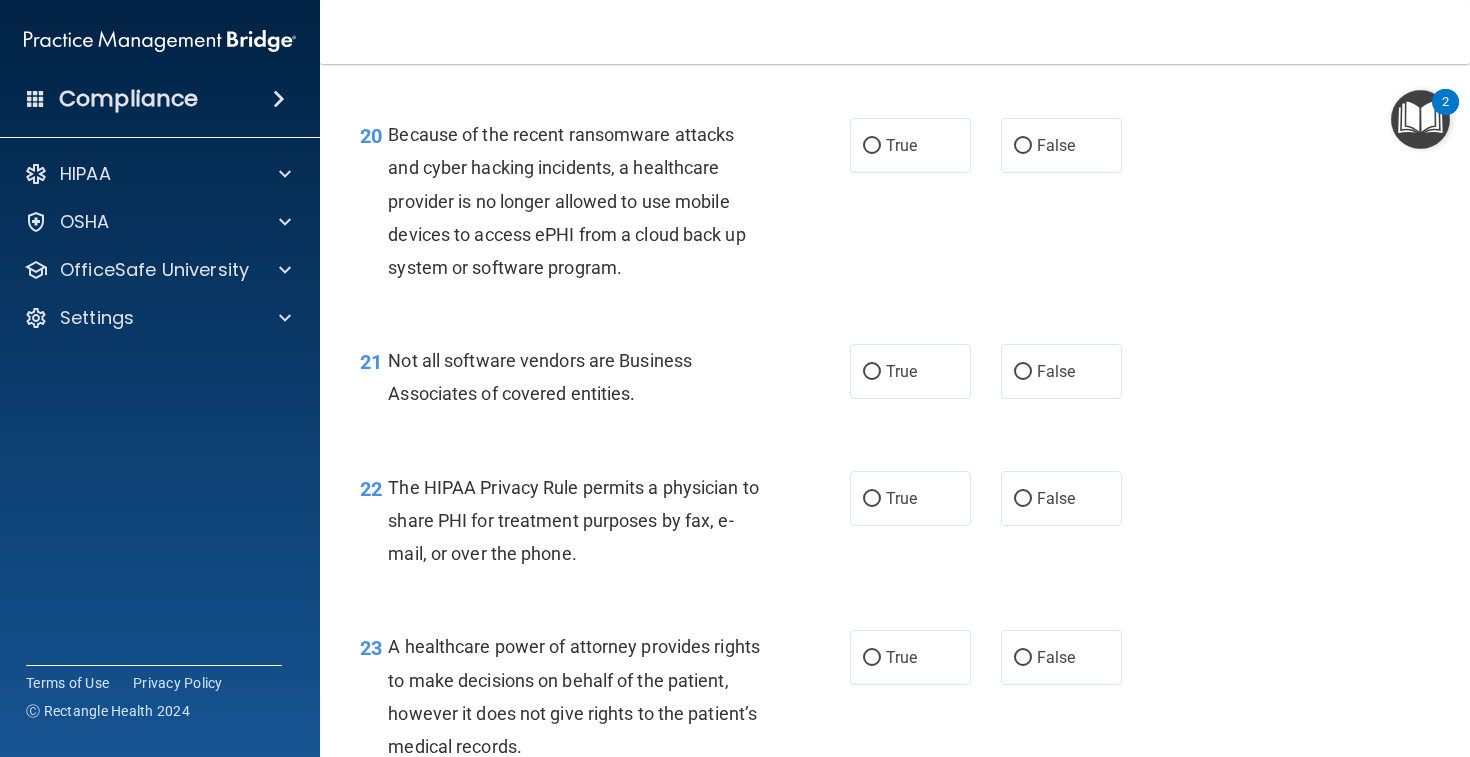 click on "20       Because of the recent ransomware attacks and cyber hacking incidents, a healthcare provider is no longer allowed to use mobile devices to access ePHI from a cloud back up system or software program.                 True           False" at bounding box center (895, 206) 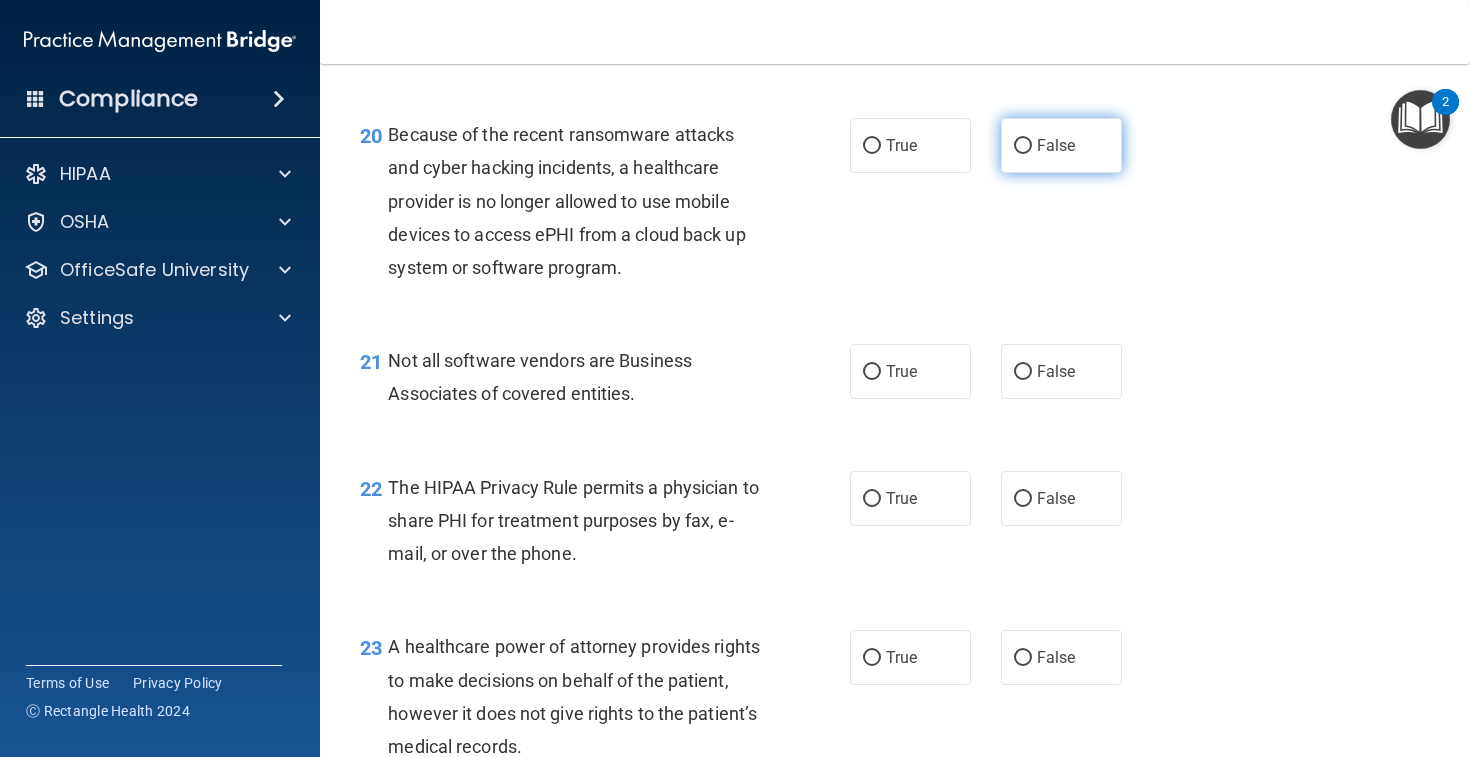 click on "False" at bounding box center [1061, 145] 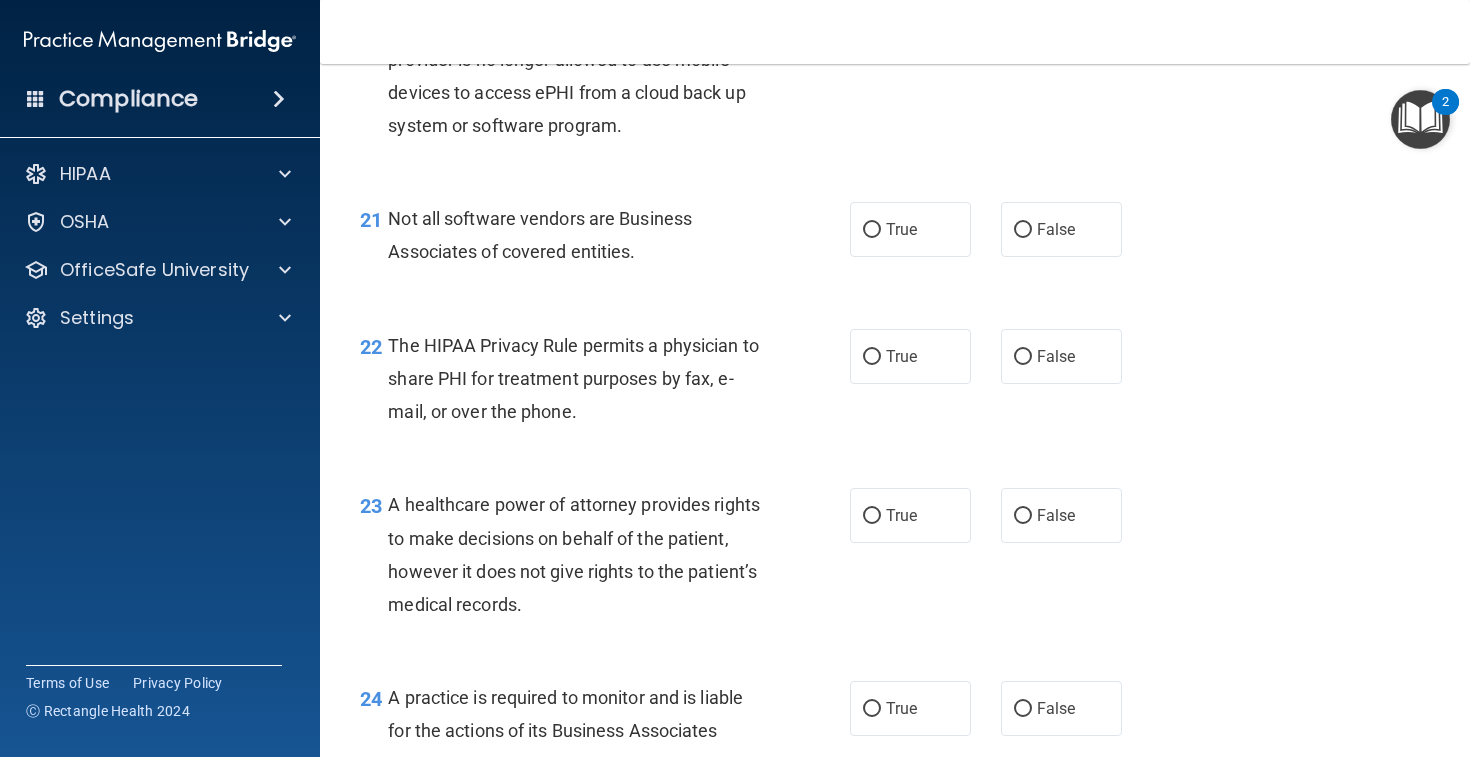 scroll, scrollTop: 3716, scrollLeft: 0, axis: vertical 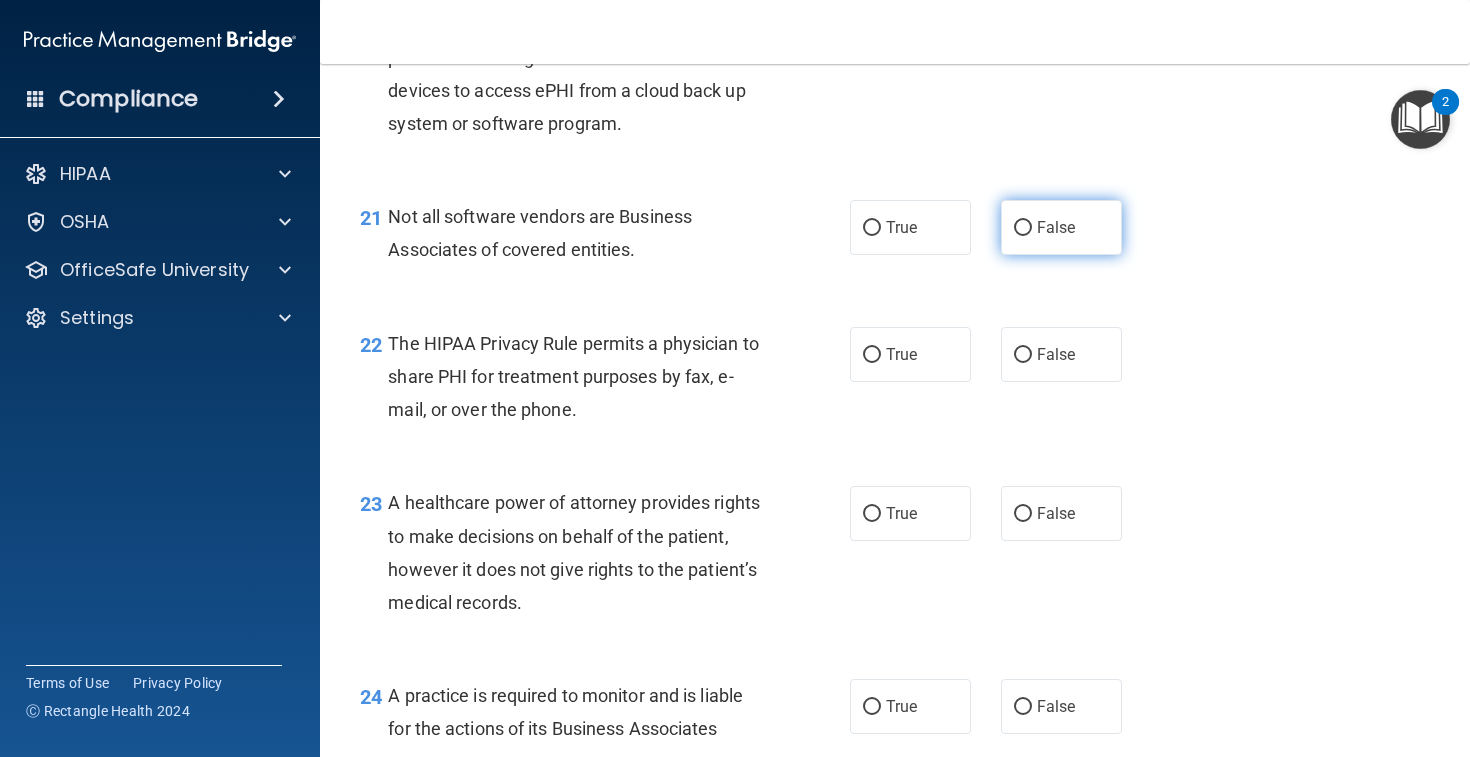 click on "False" at bounding box center [1061, 227] 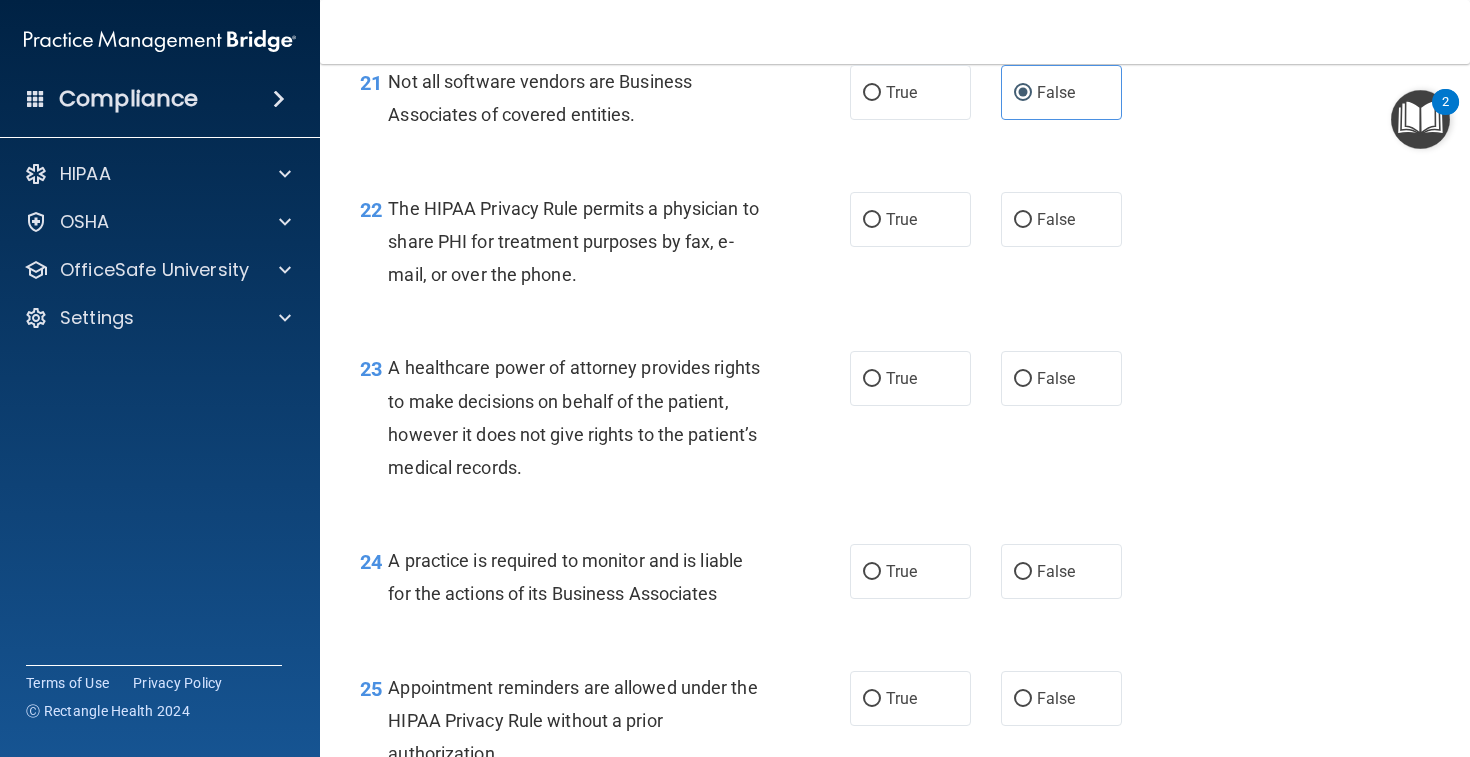 scroll, scrollTop: 3854, scrollLeft: 0, axis: vertical 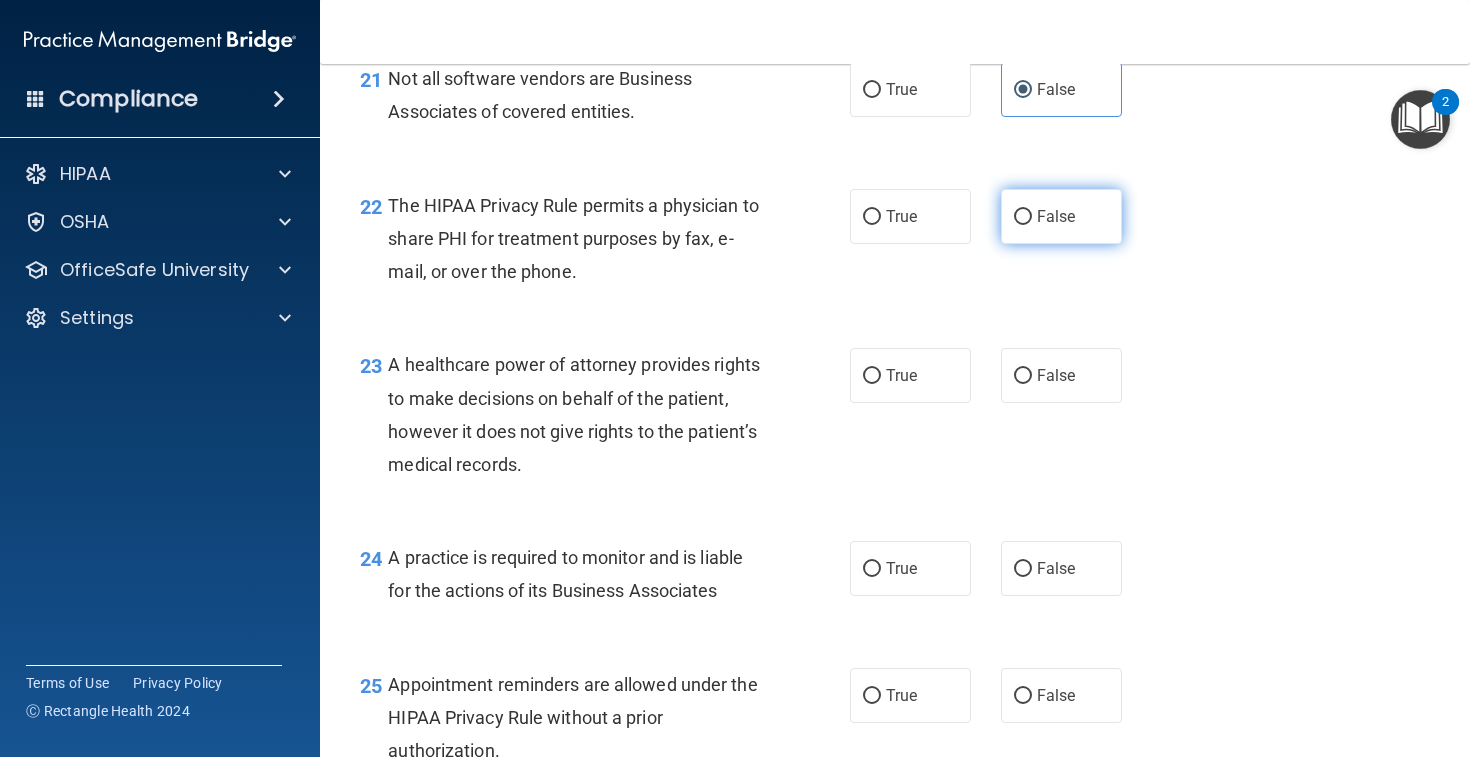 click on "False" at bounding box center (1061, 216) 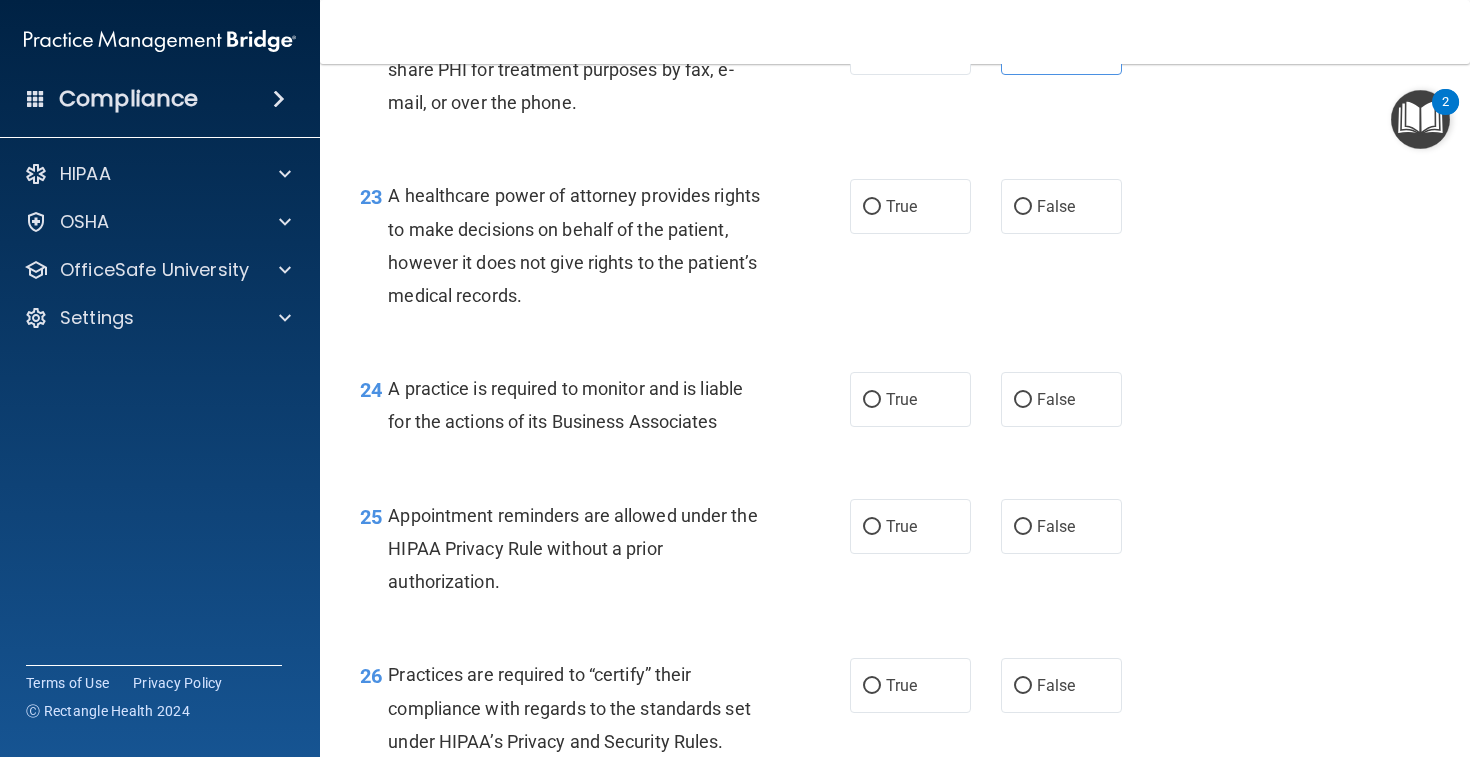 scroll, scrollTop: 4024, scrollLeft: 0, axis: vertical 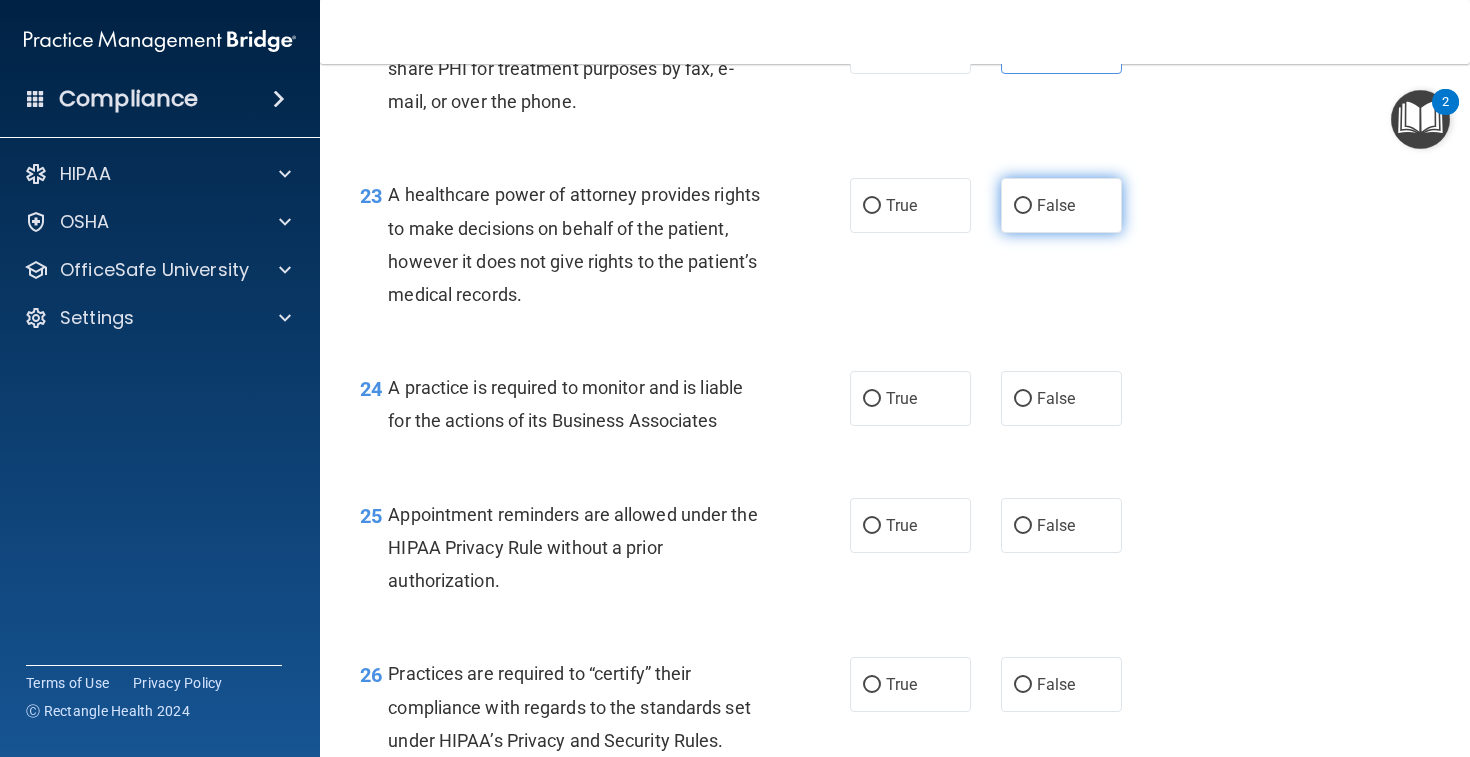 click on "False" at bounding box center (1061, 205) 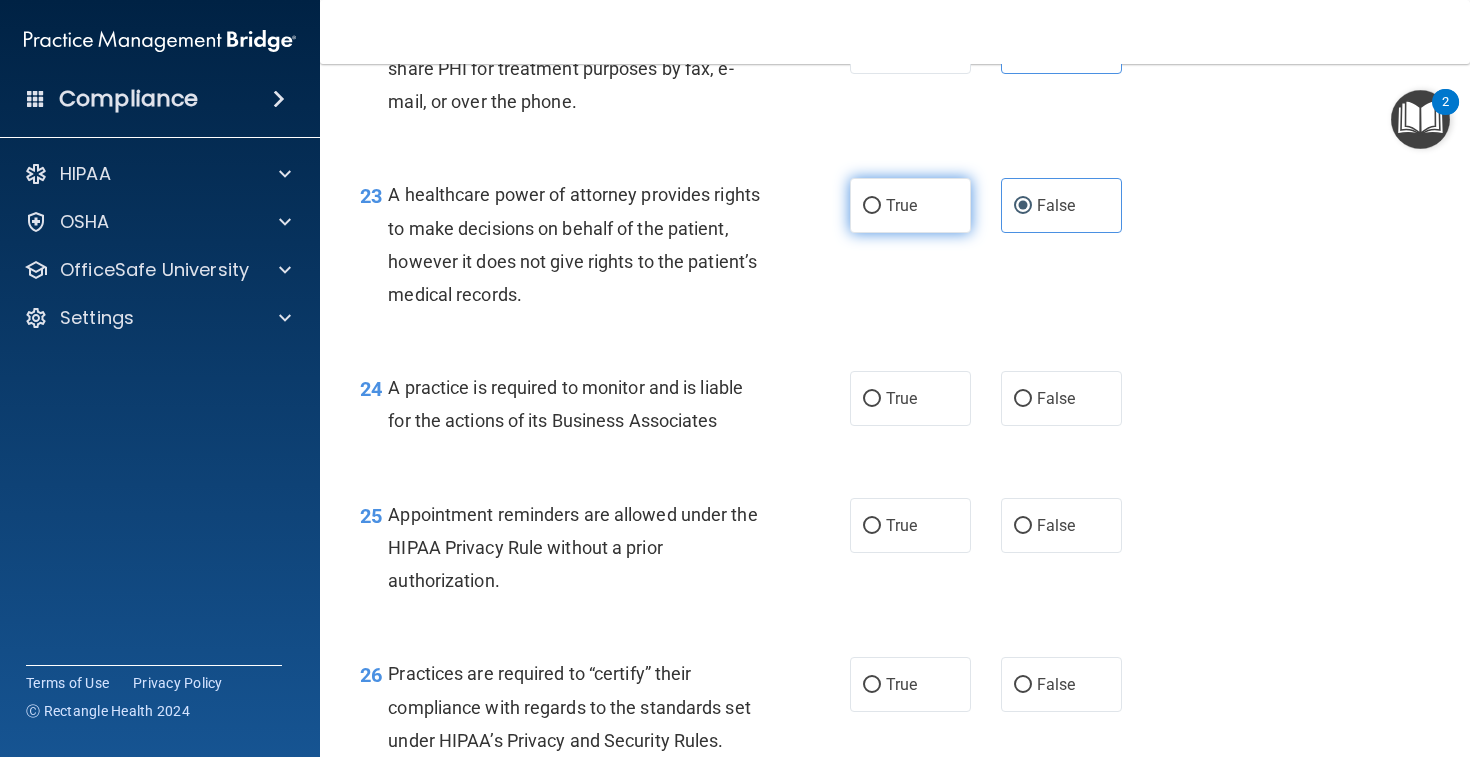 click on "True" at bounding box center (910, 205) 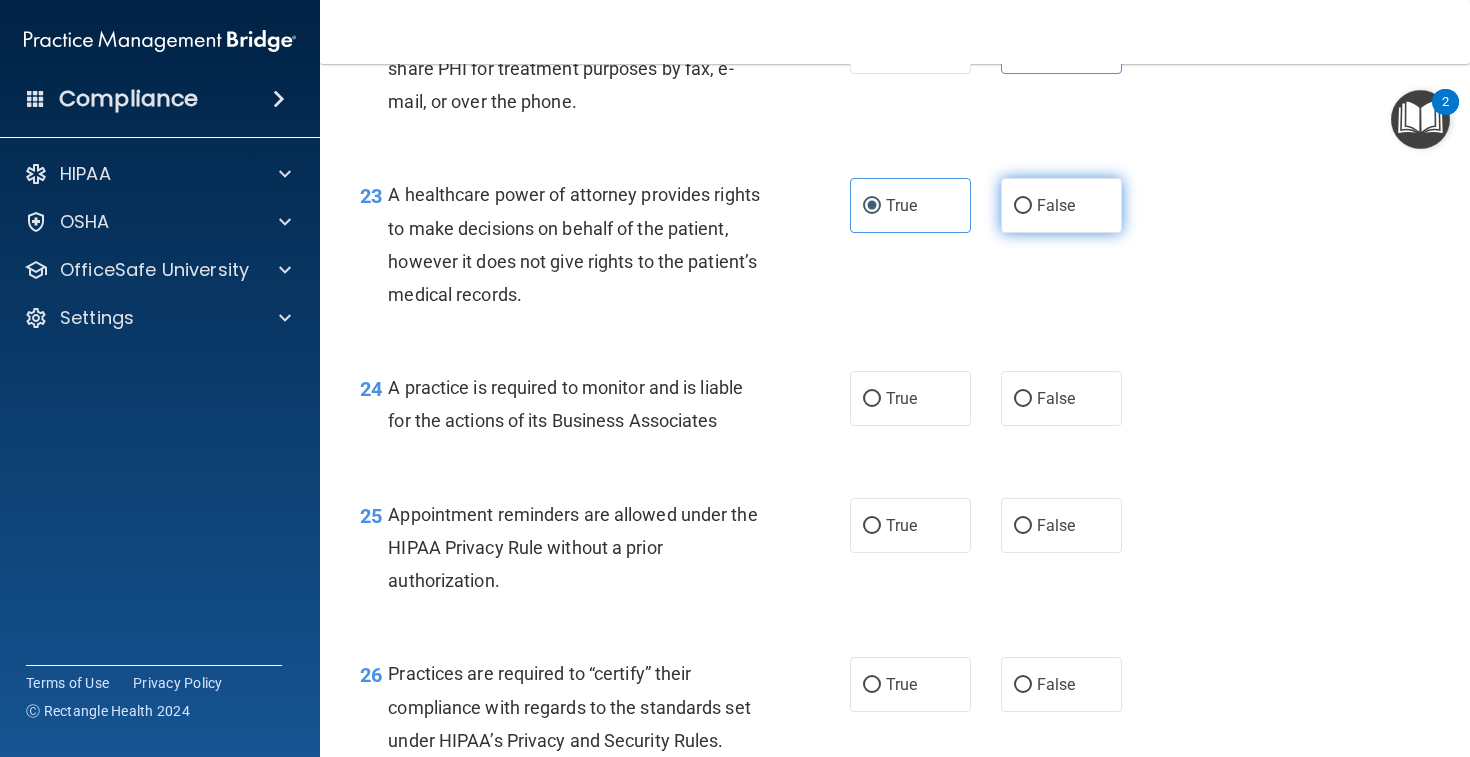 click on "False" at bounding box center (1056, 205) 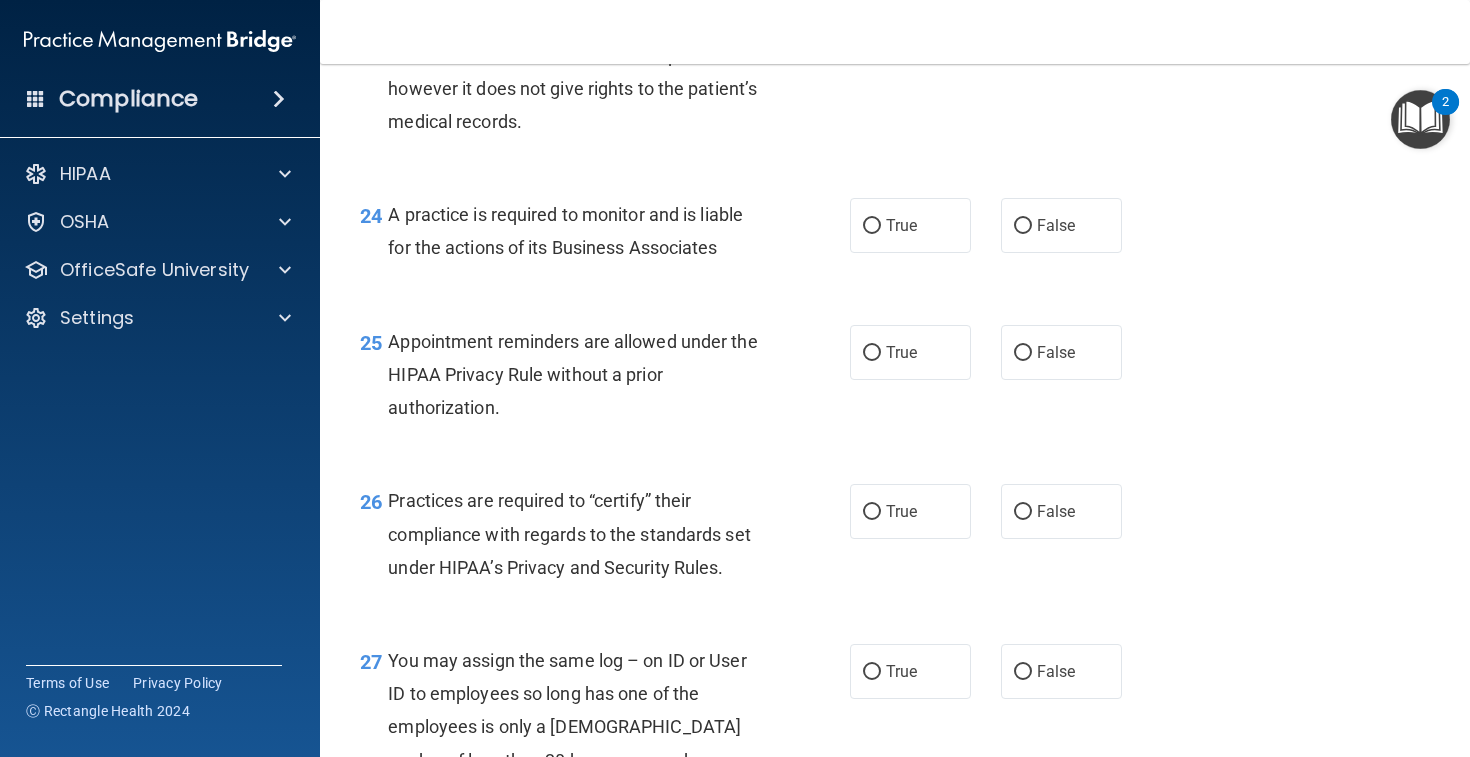 scroll, scrollTop: 4296, scrollLeft: 0, axis: vertical 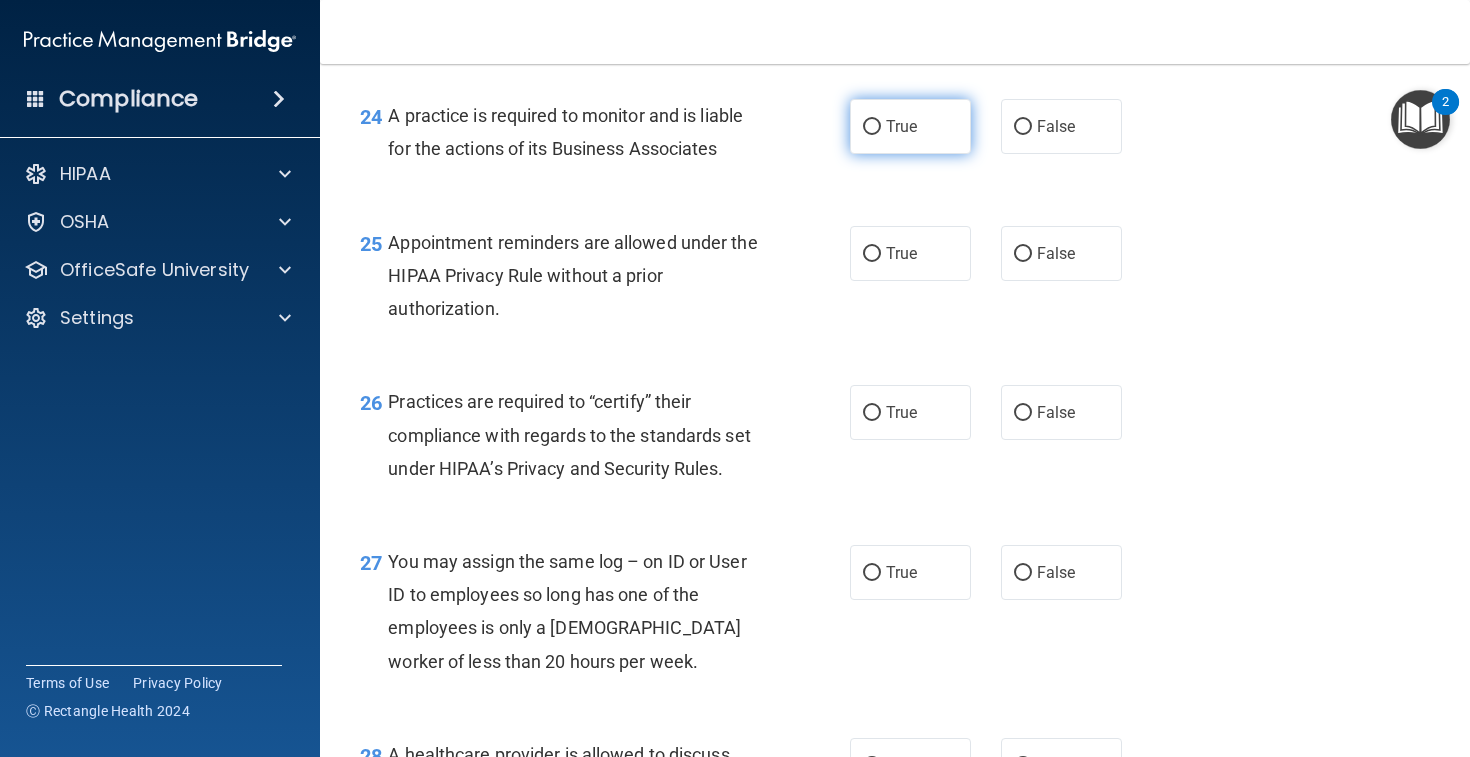 click on "True" at bounding box center (910, 126) 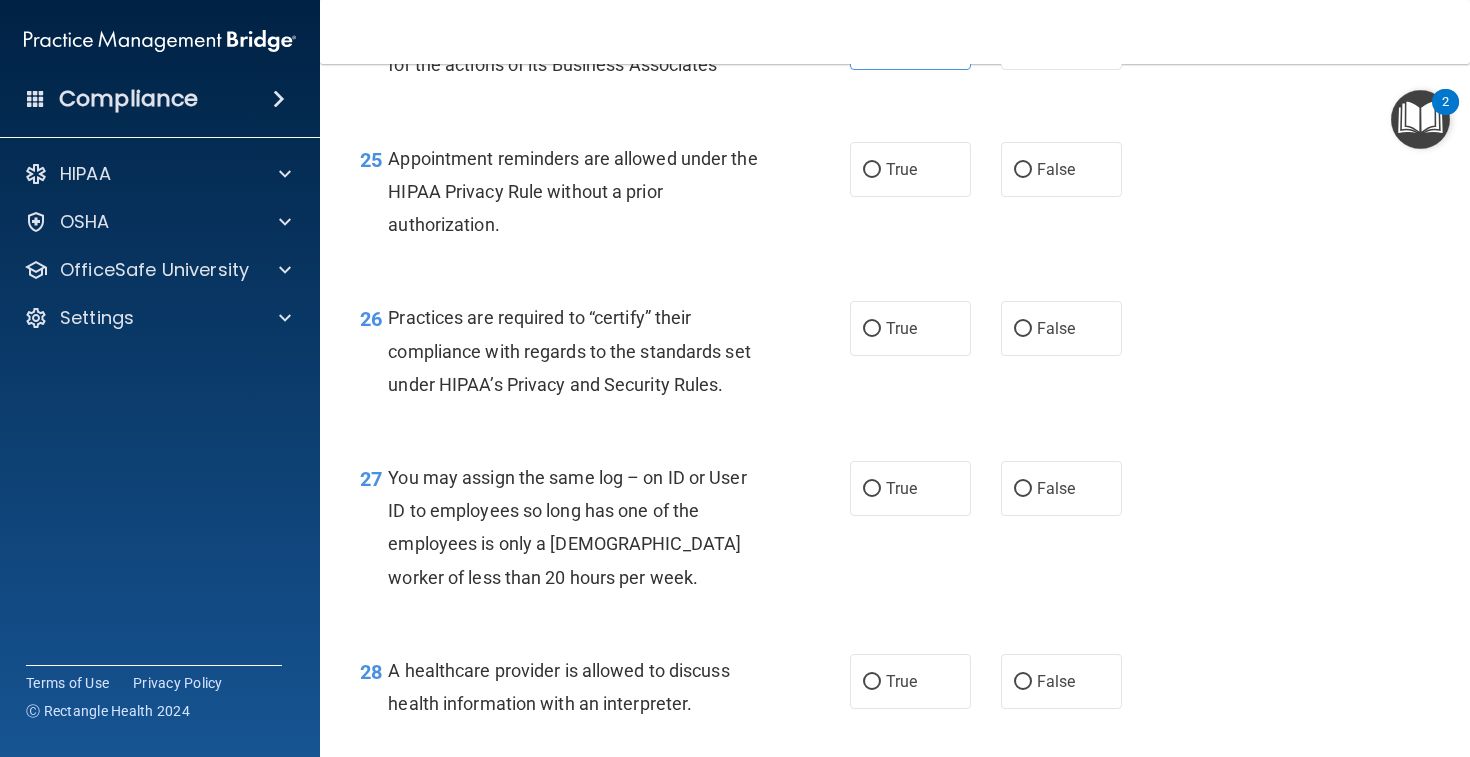 scroll, scrollTop: 4381, scrollLeft: 0, axis: vertical 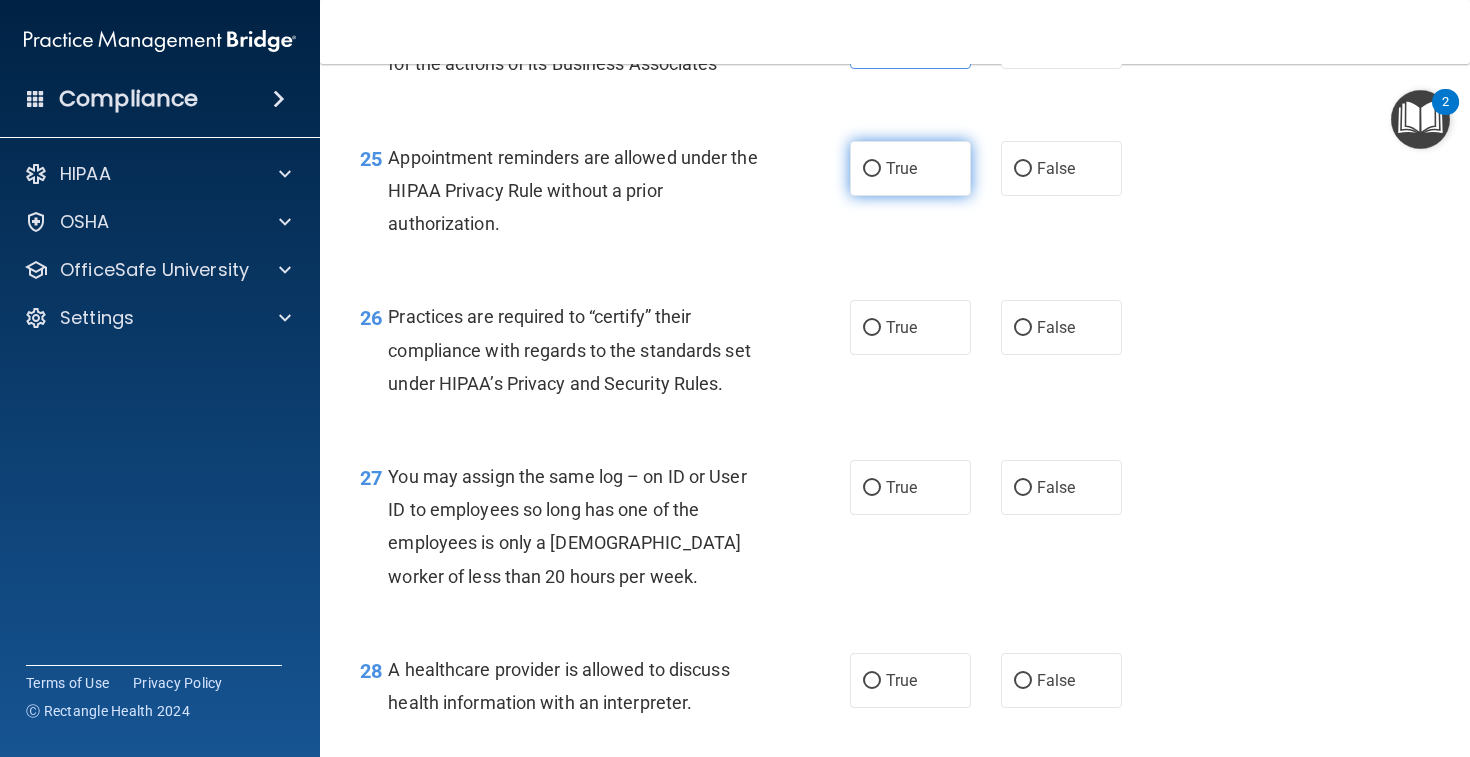 click on "True" at bounding box center (910, 168) 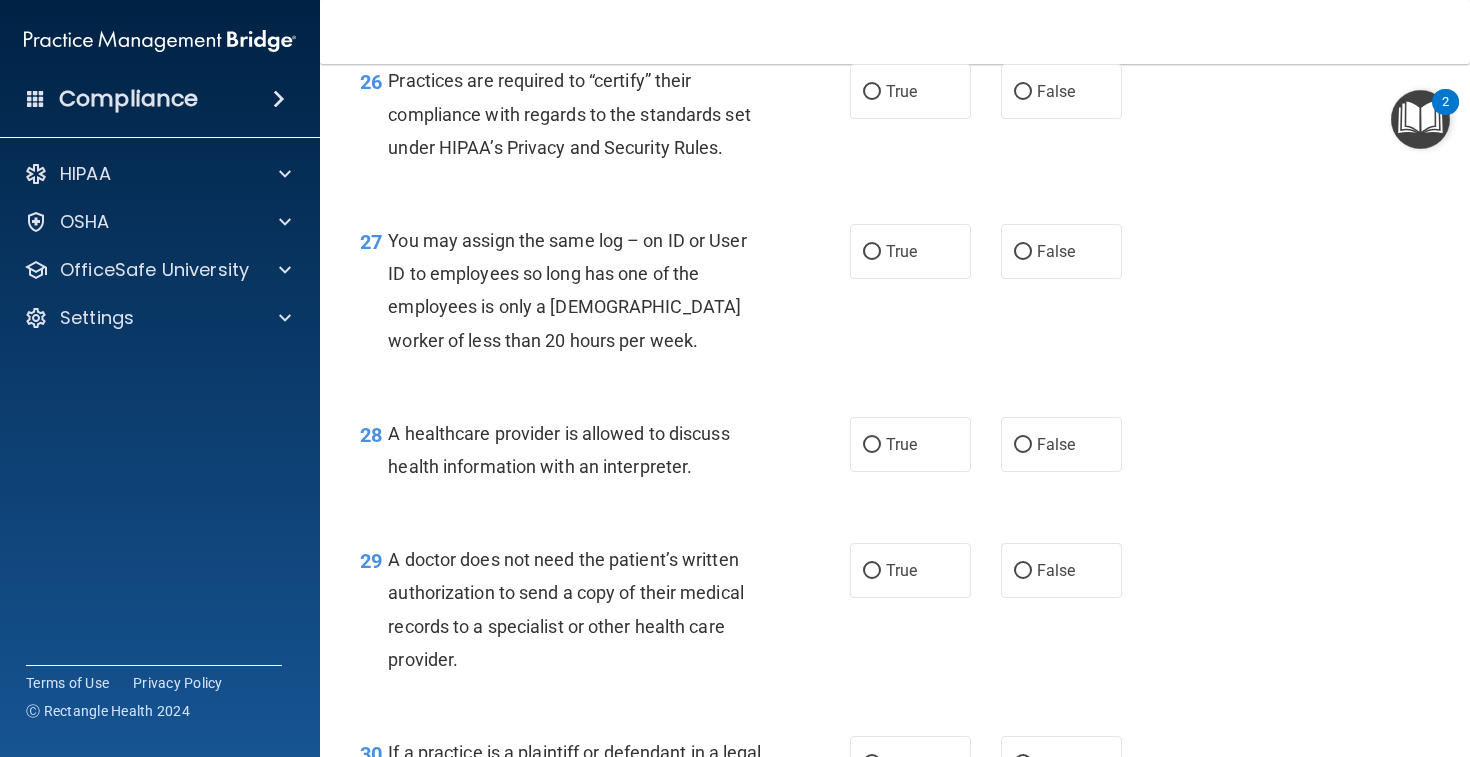 scroll, scrollTop: 4626, scrollLeft: 0, axis: vertical 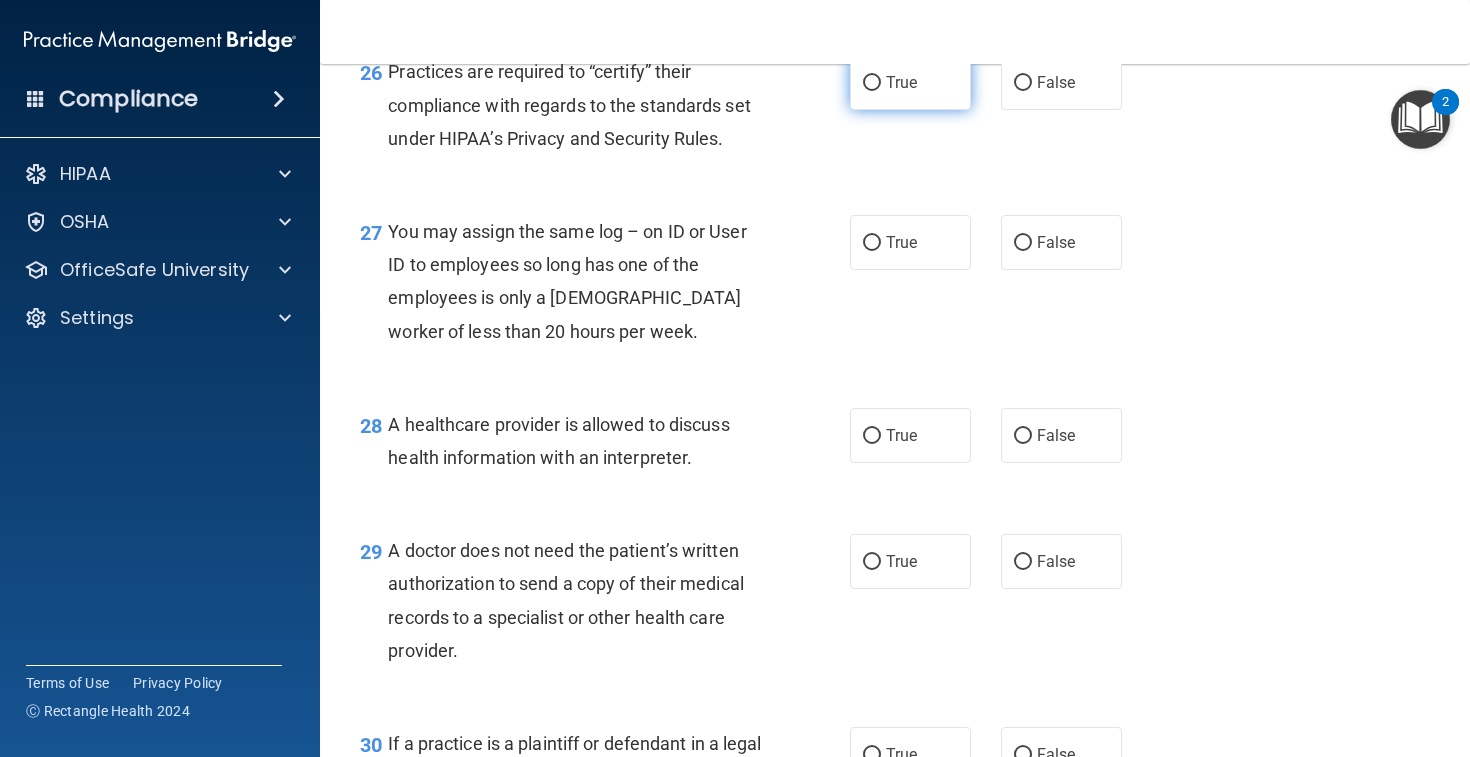 click on "True" at bounding box center (910, 82) 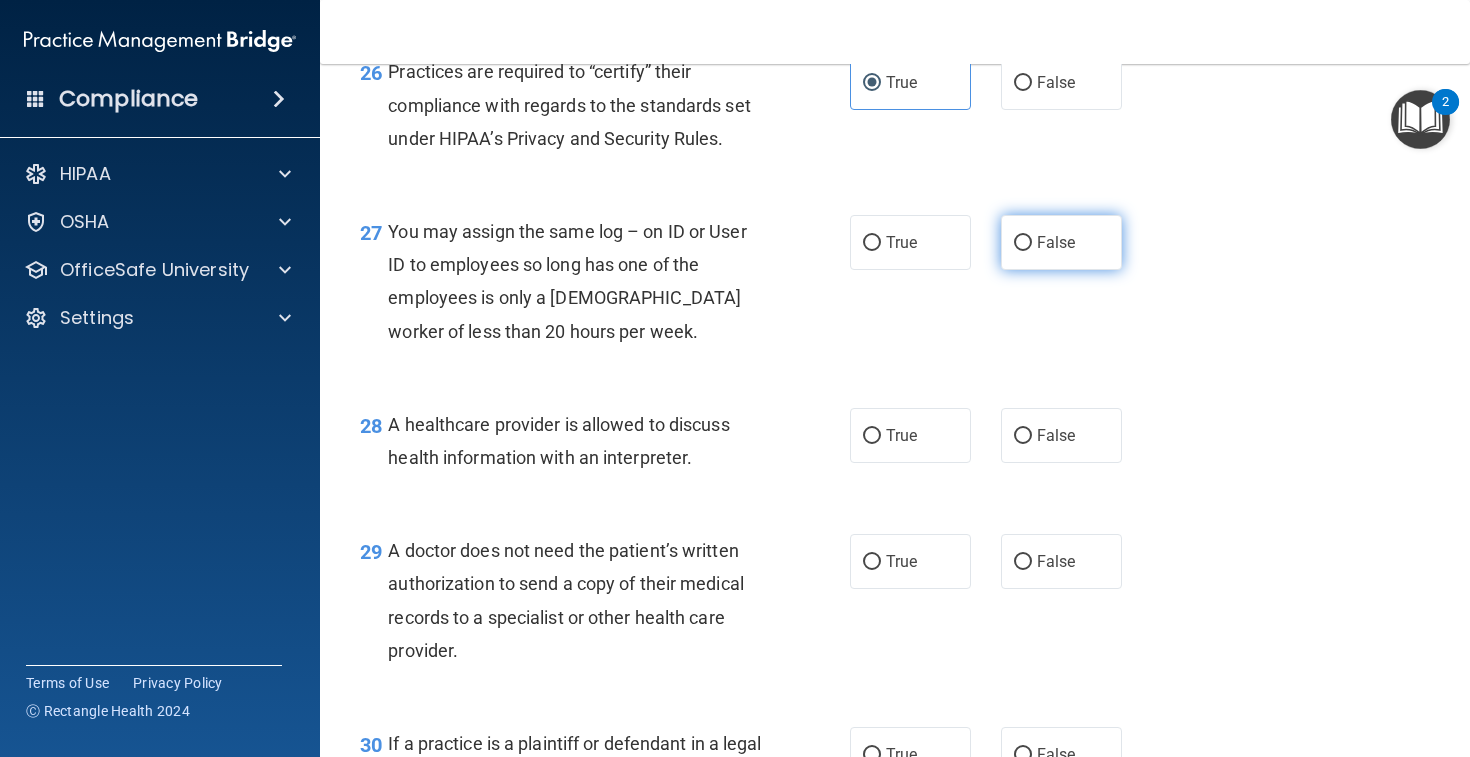 click on "False" at bounding box center (1061, 242) 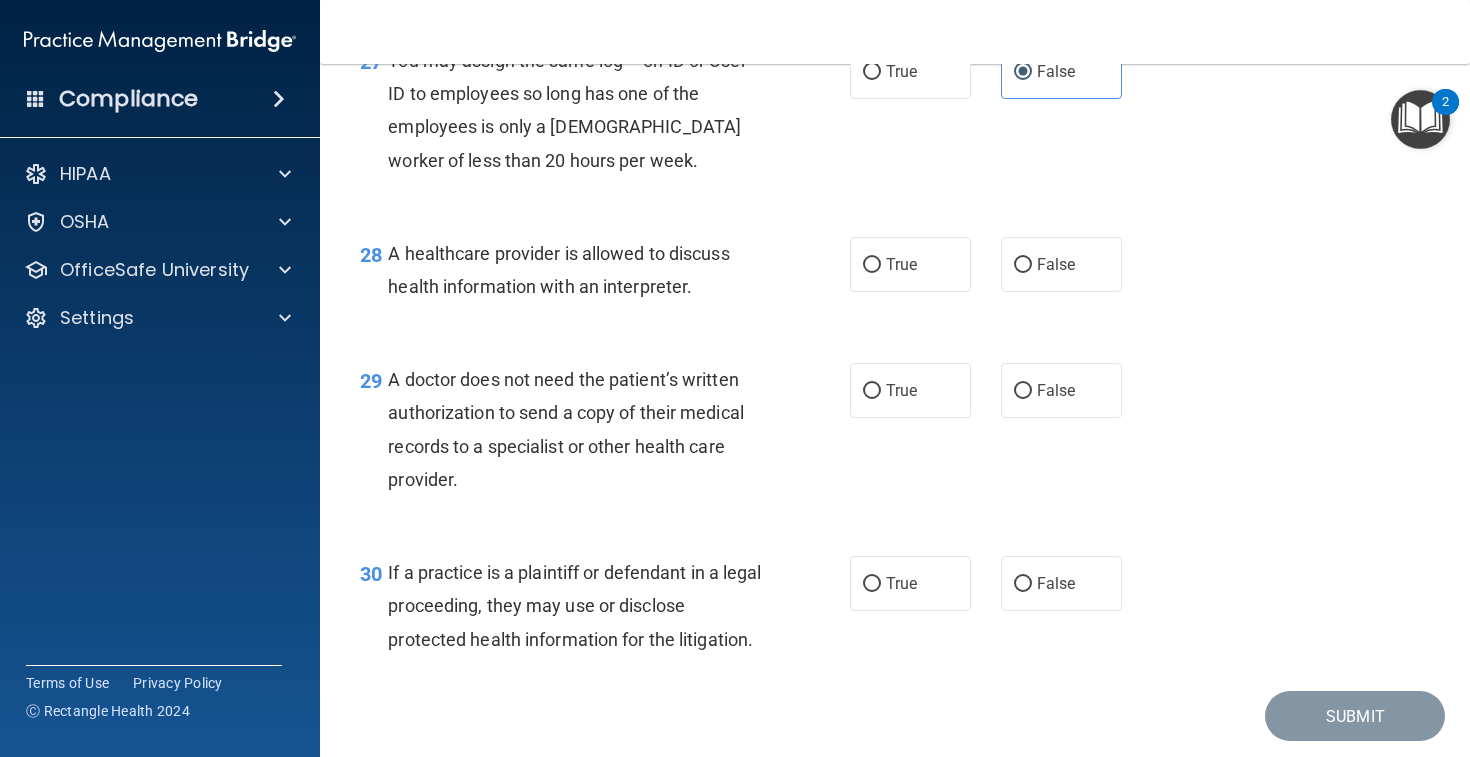 scroll, scrollTop: 4808, scrollLeft: 0, axis: vertical 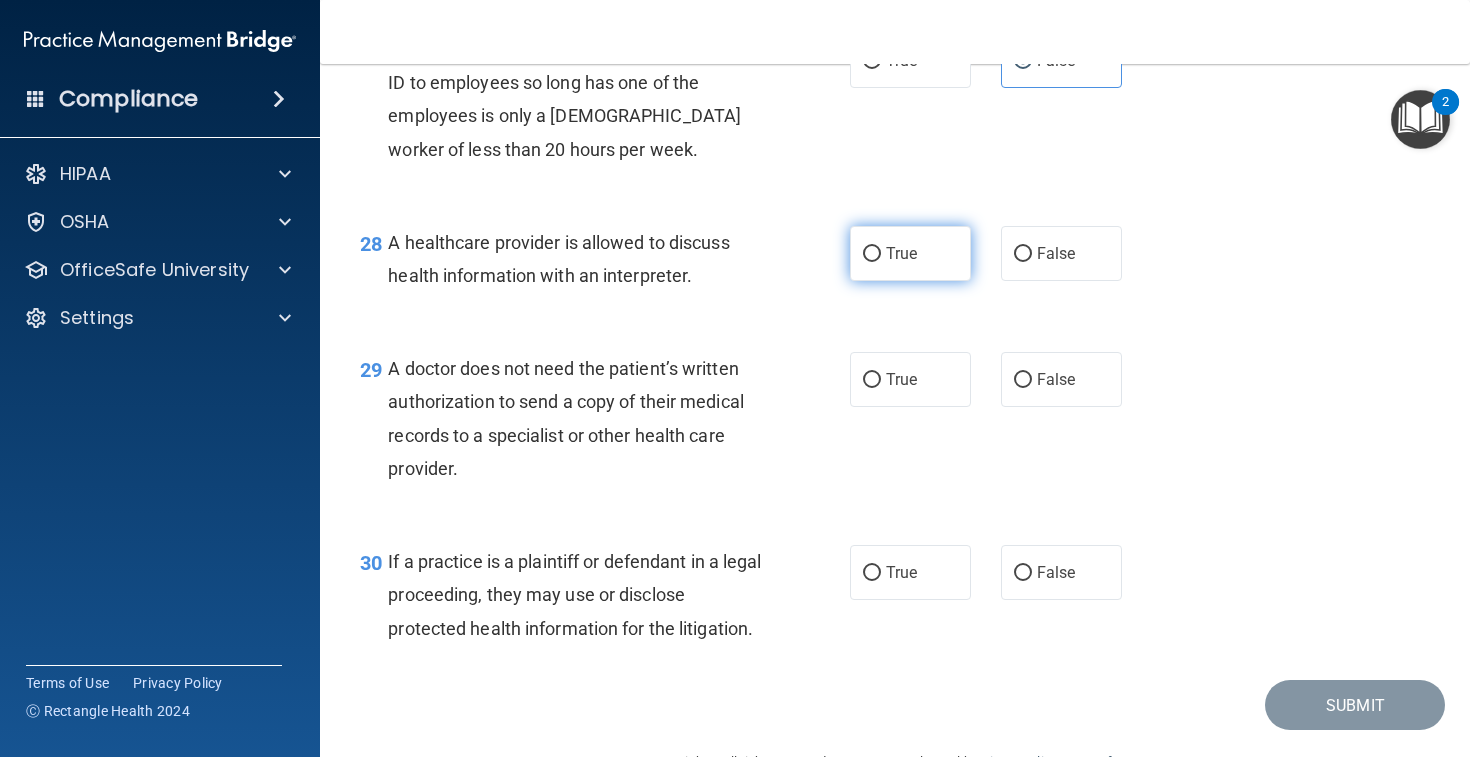 click on "True" at bounding box center (910, 253) 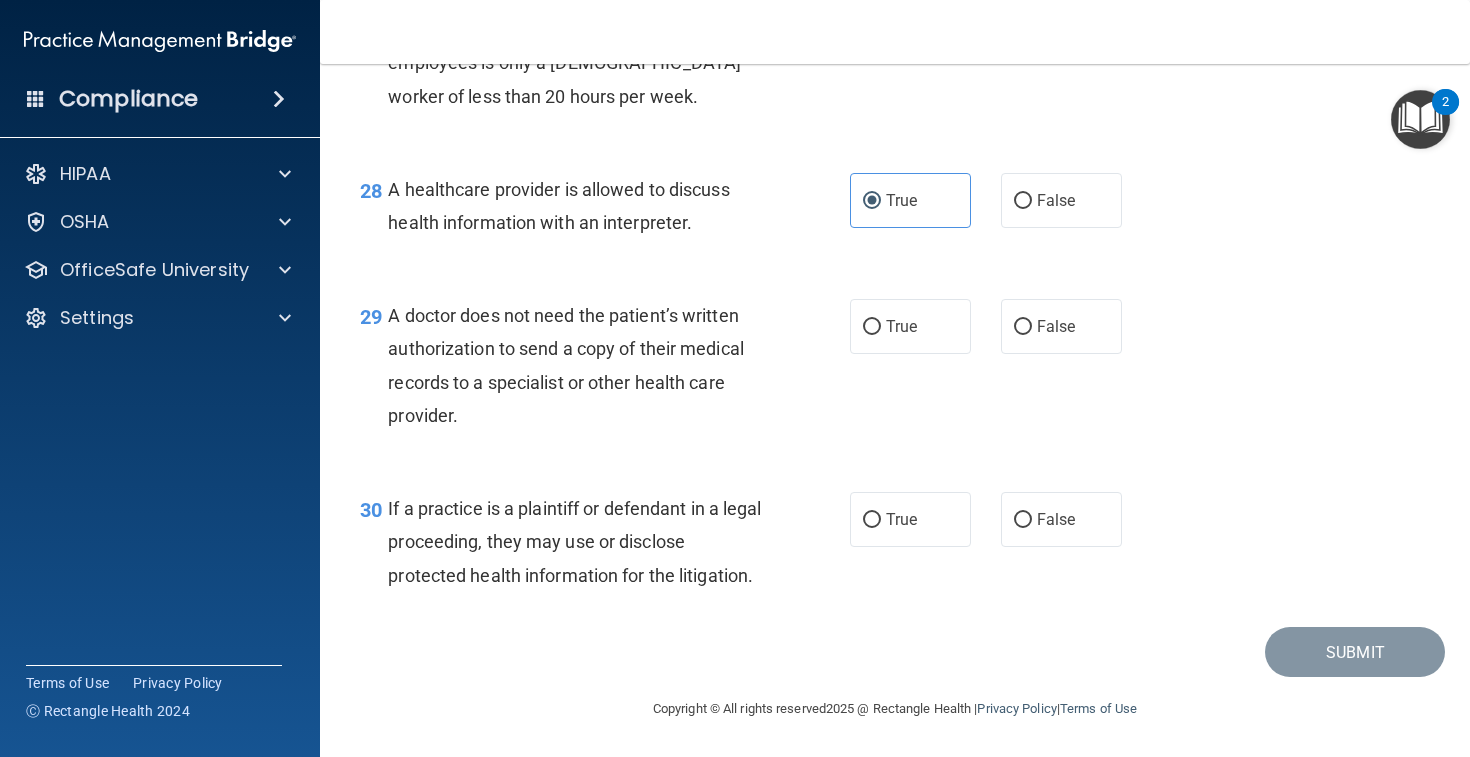 scroll, scrollTop: 4870, scrollLeft: 0, axis: vertical 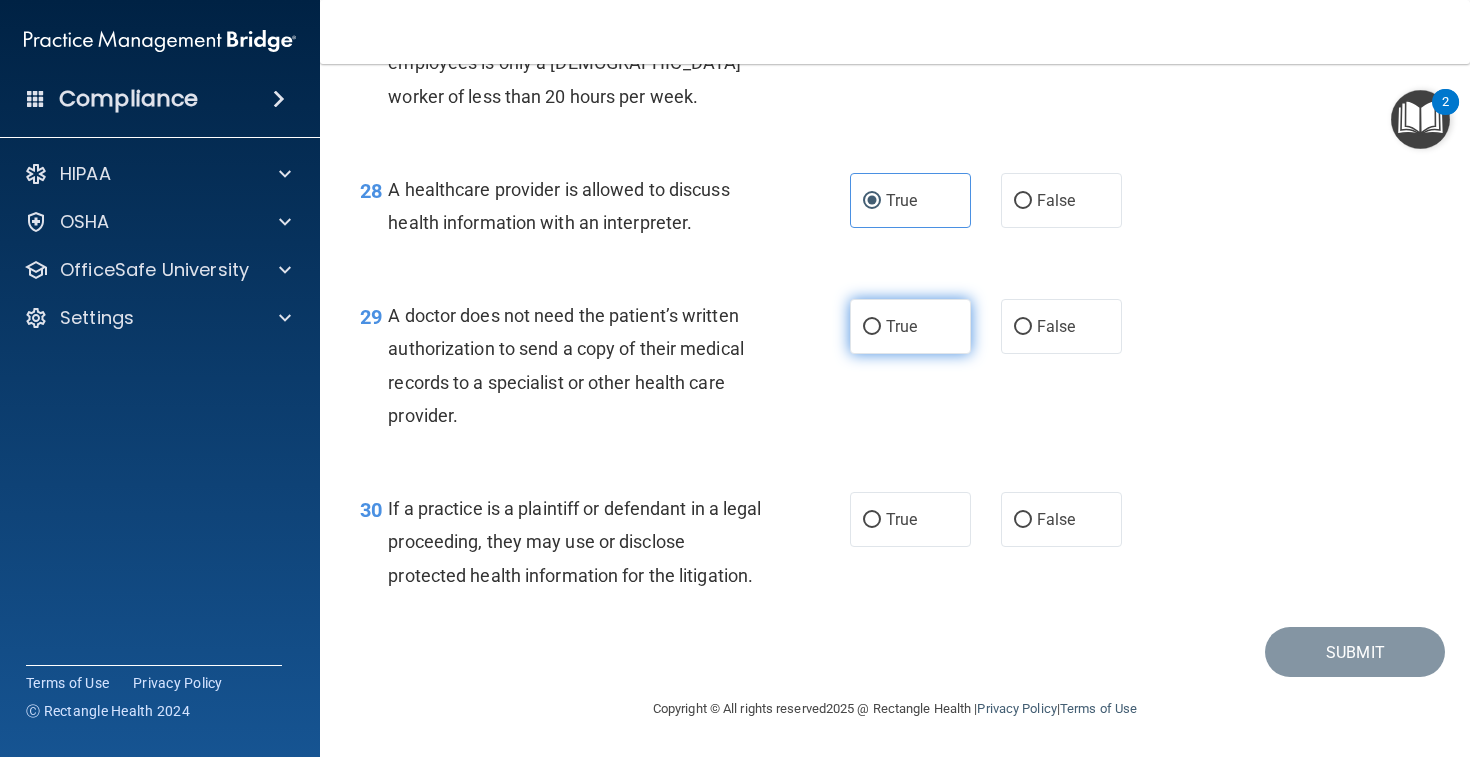 click on "True" at bounding box center (901, 326) 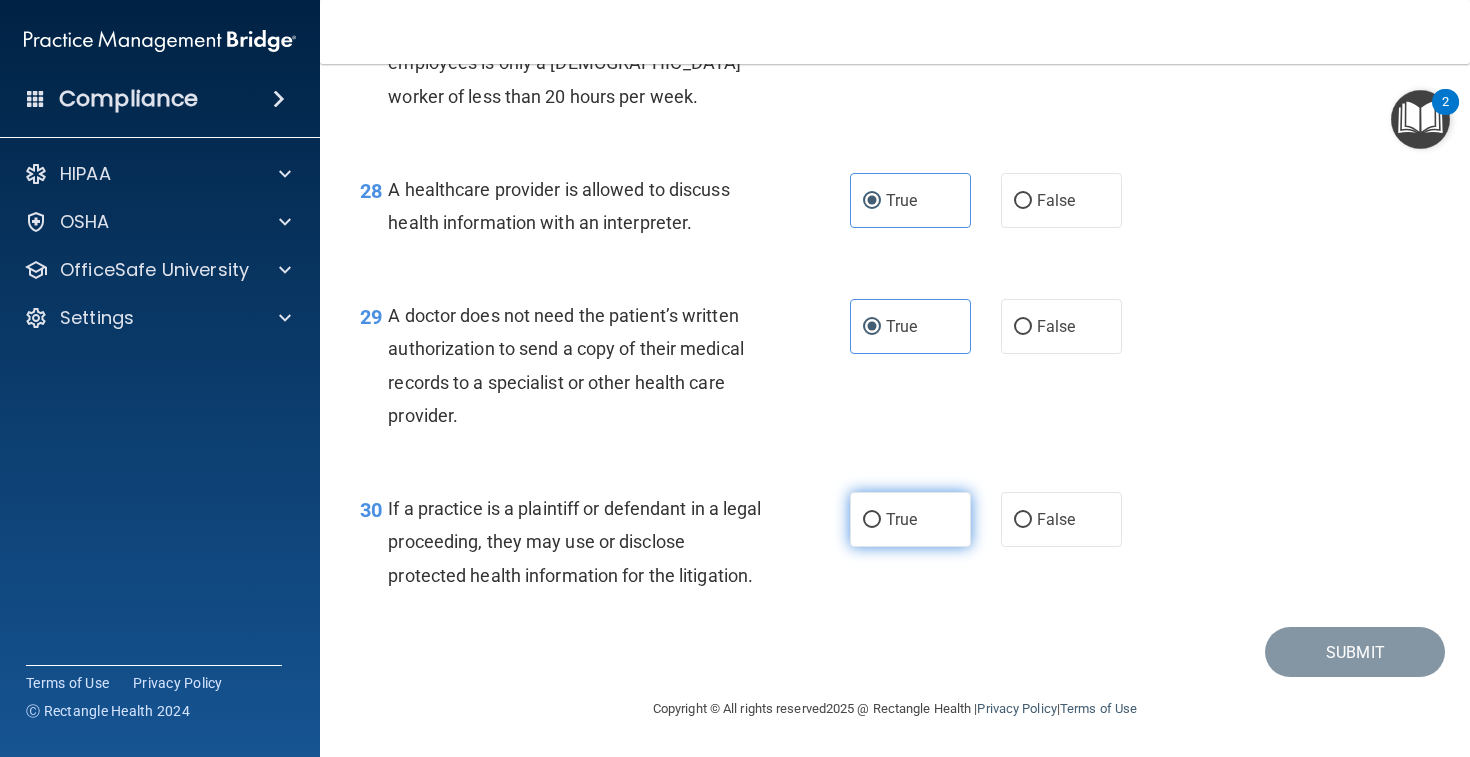click on "True" at bounding box center (910, 519) 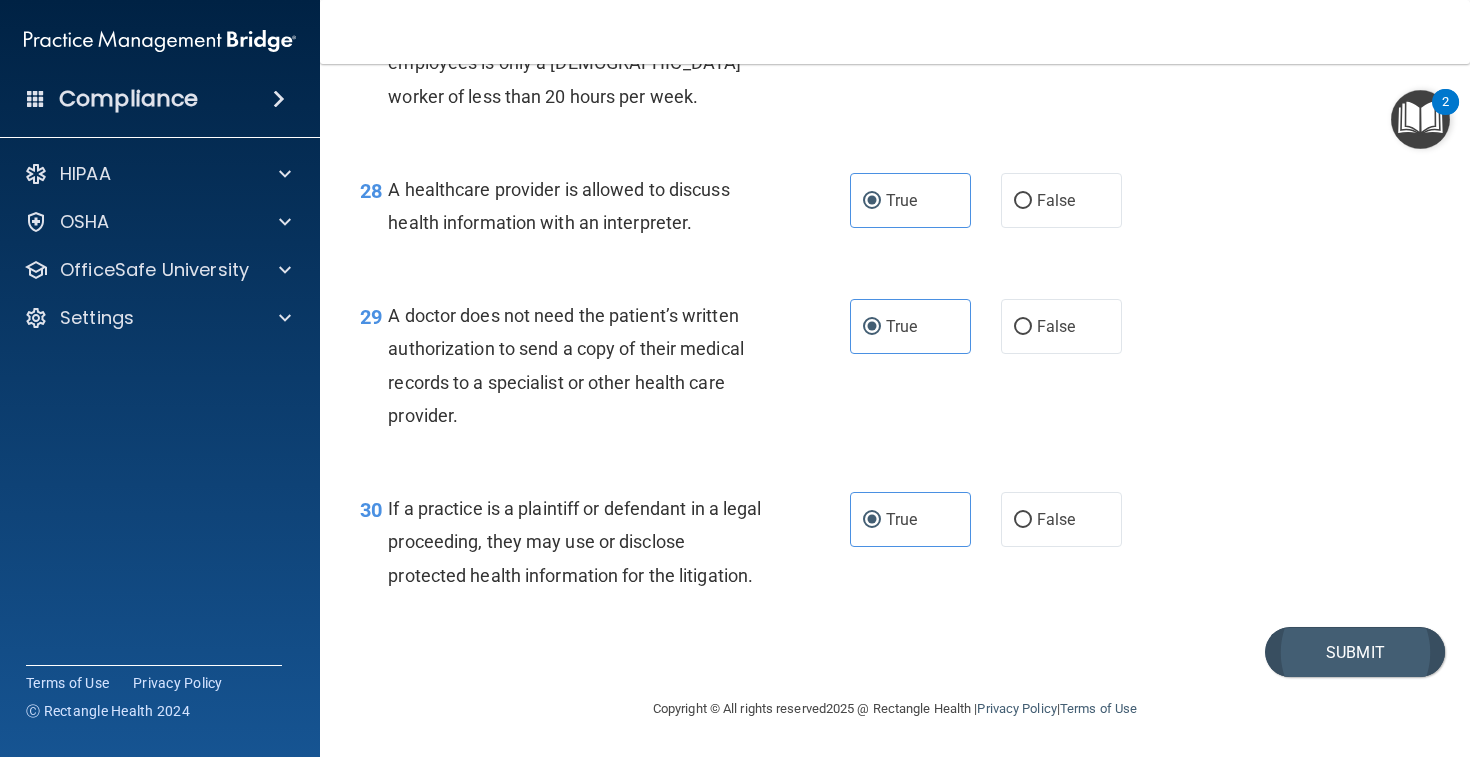 click on "Submit" at bounding box center (1355, 652) 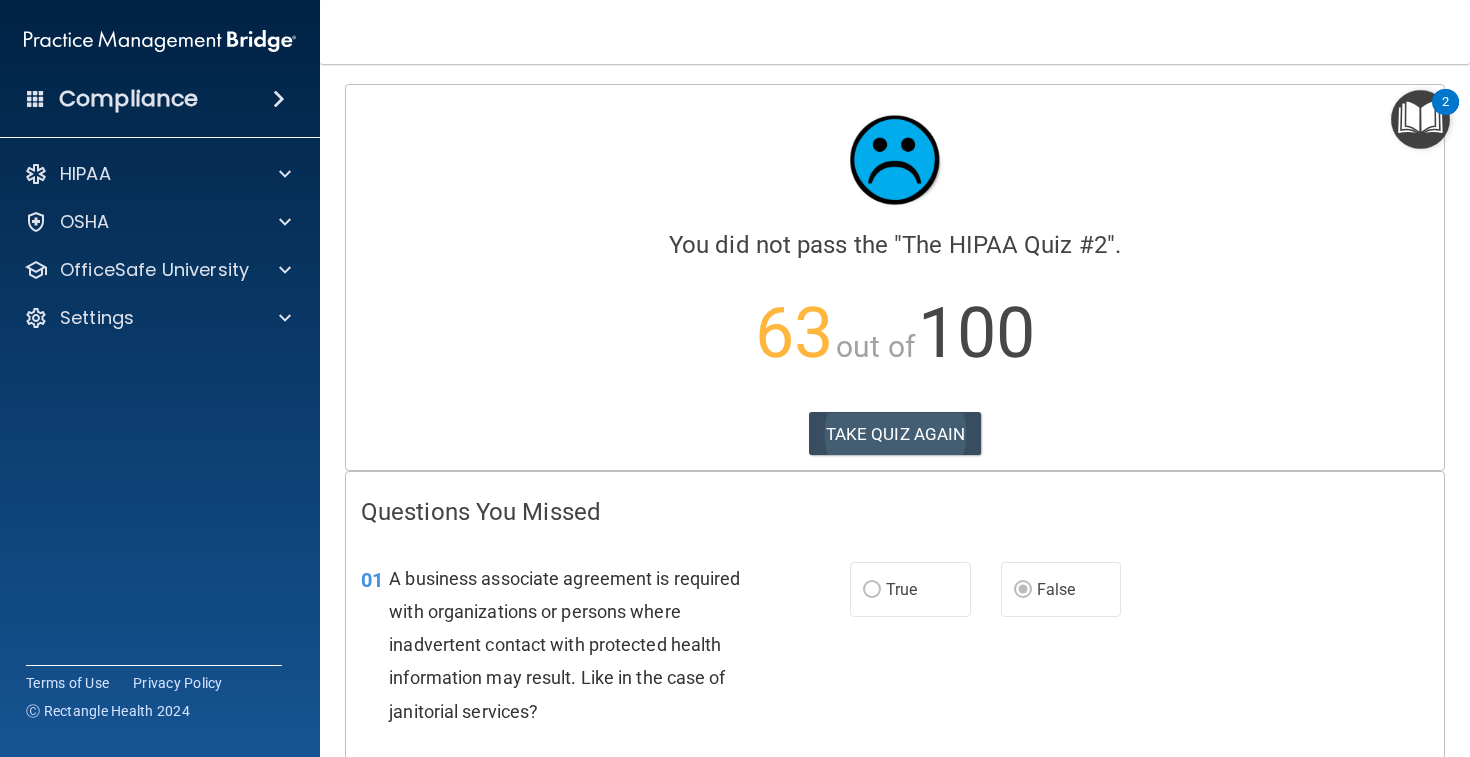 scroll, scrollTop: -1, scrollLeft: 0, axis: vertical 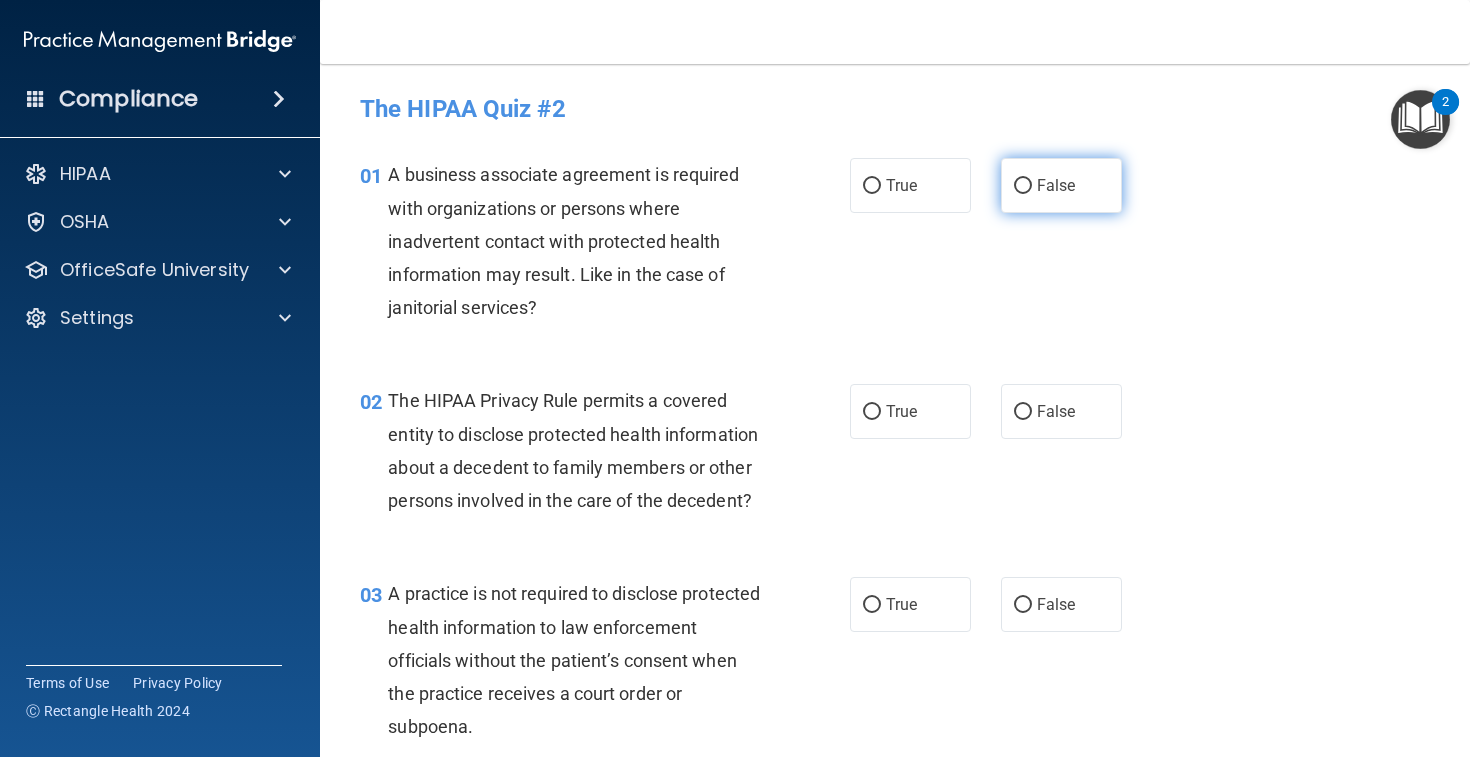 click on "False" at bounding box center (1023, 186) 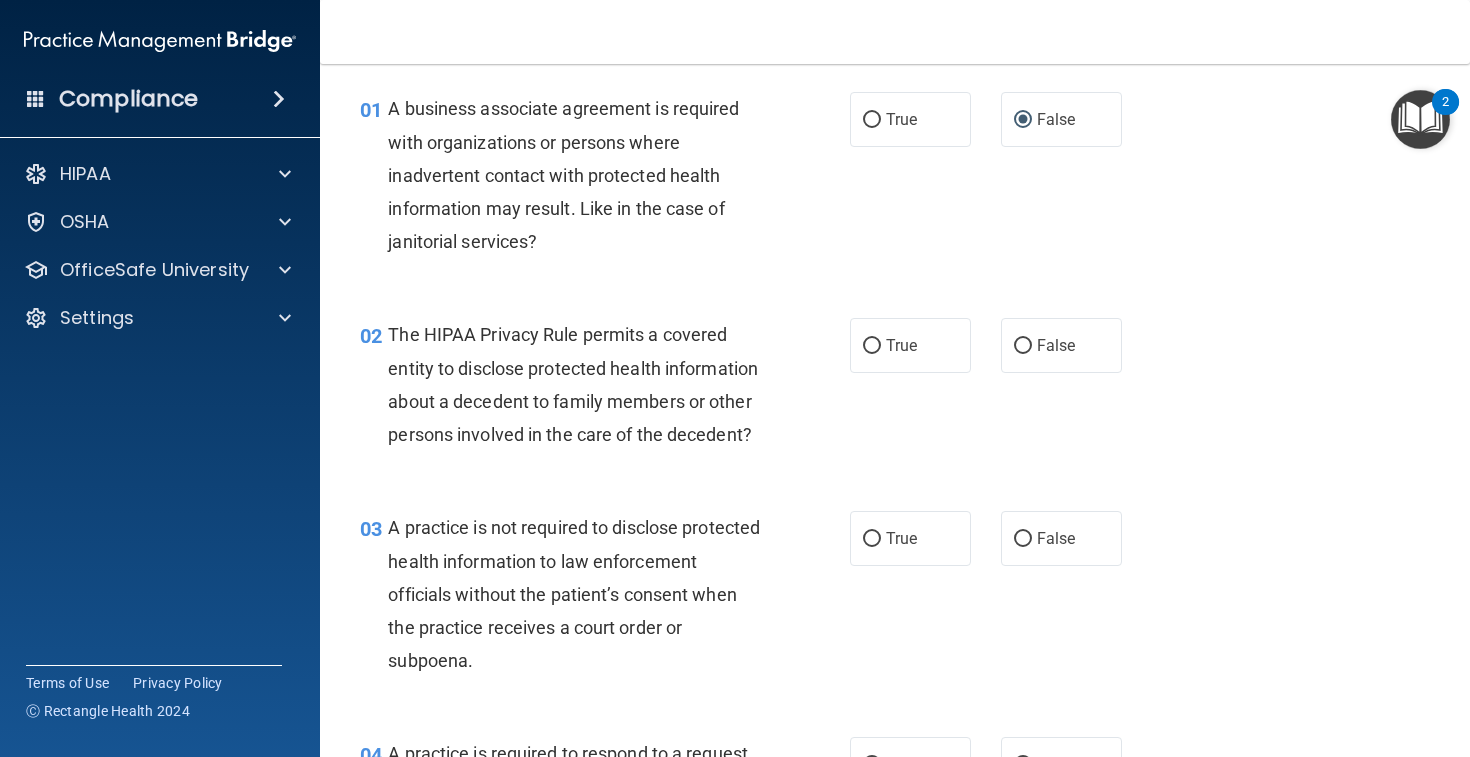scroll, scrollTop: 68, scrollLeft: 0, axis: vertical 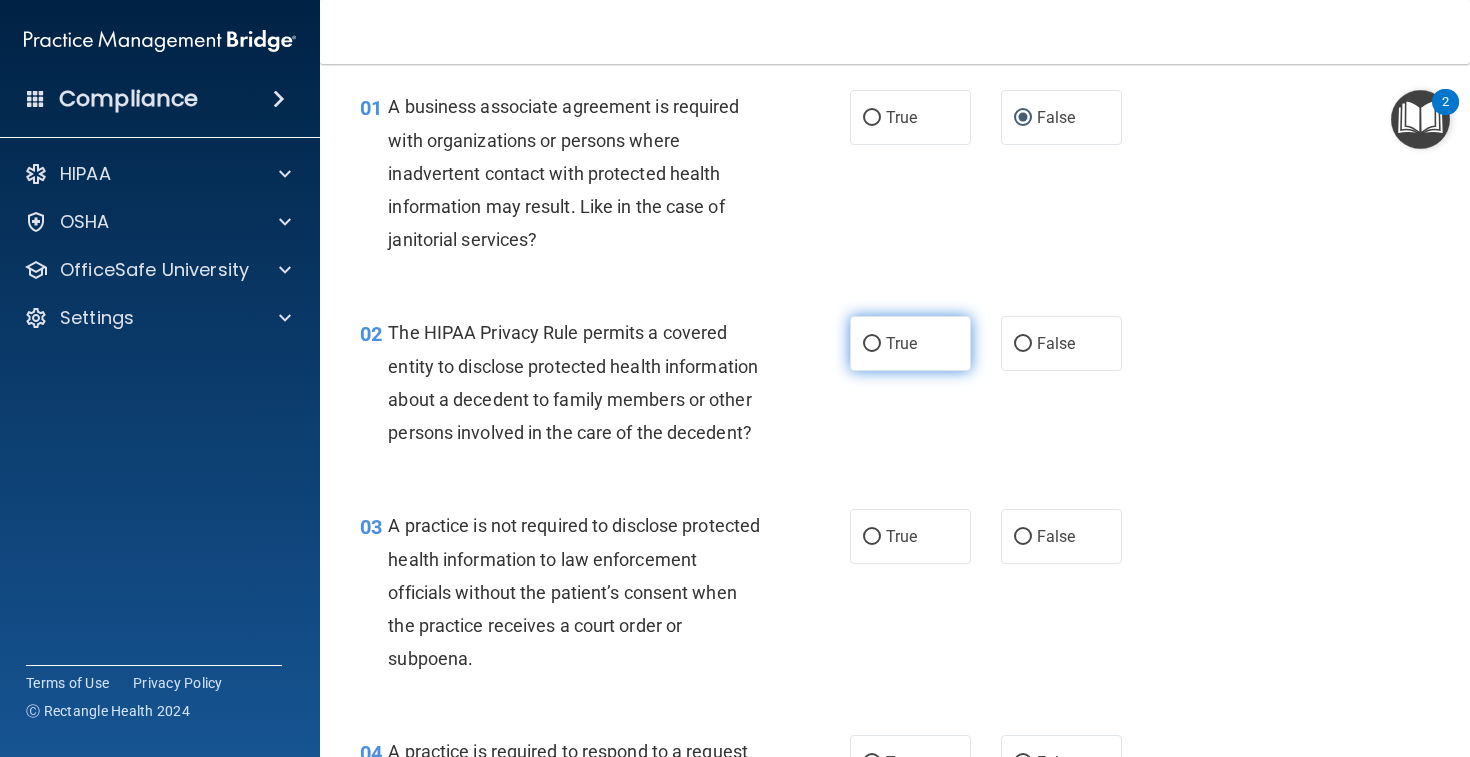click on "True" at bounding box center [901, 343] 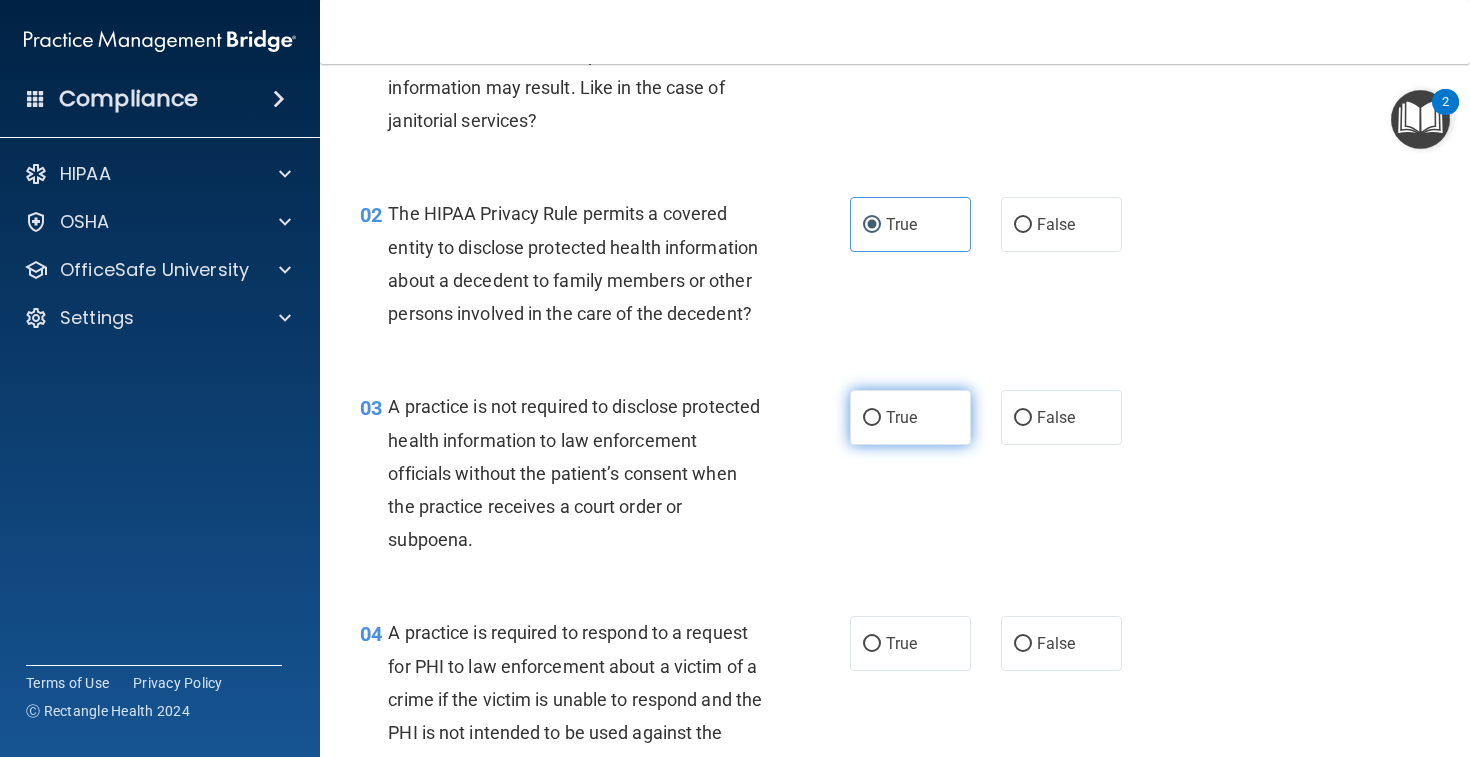 scroll, scrollTop: 196, scrollLeft: 0, axis: vertical 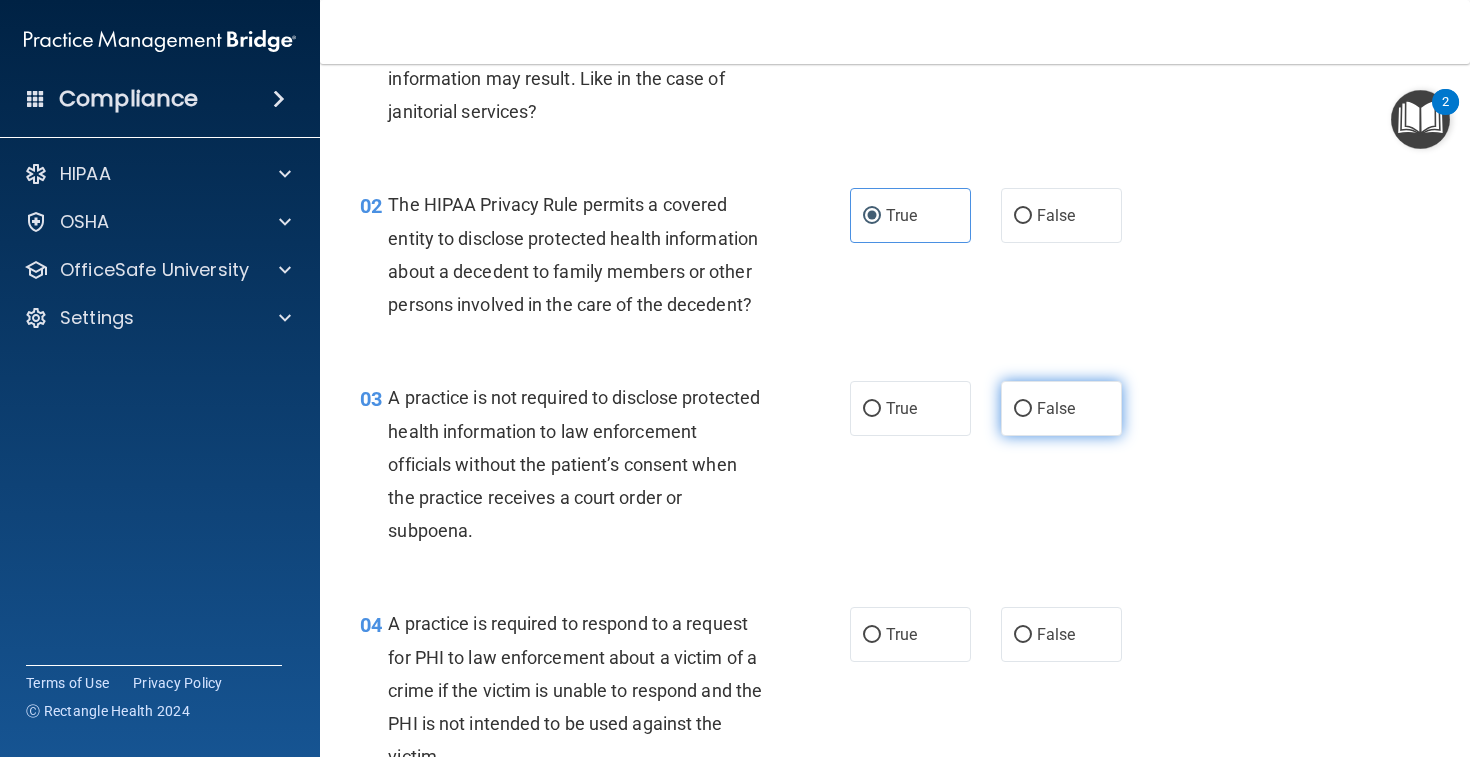 click on "False" at bounding box center [1056, 408] 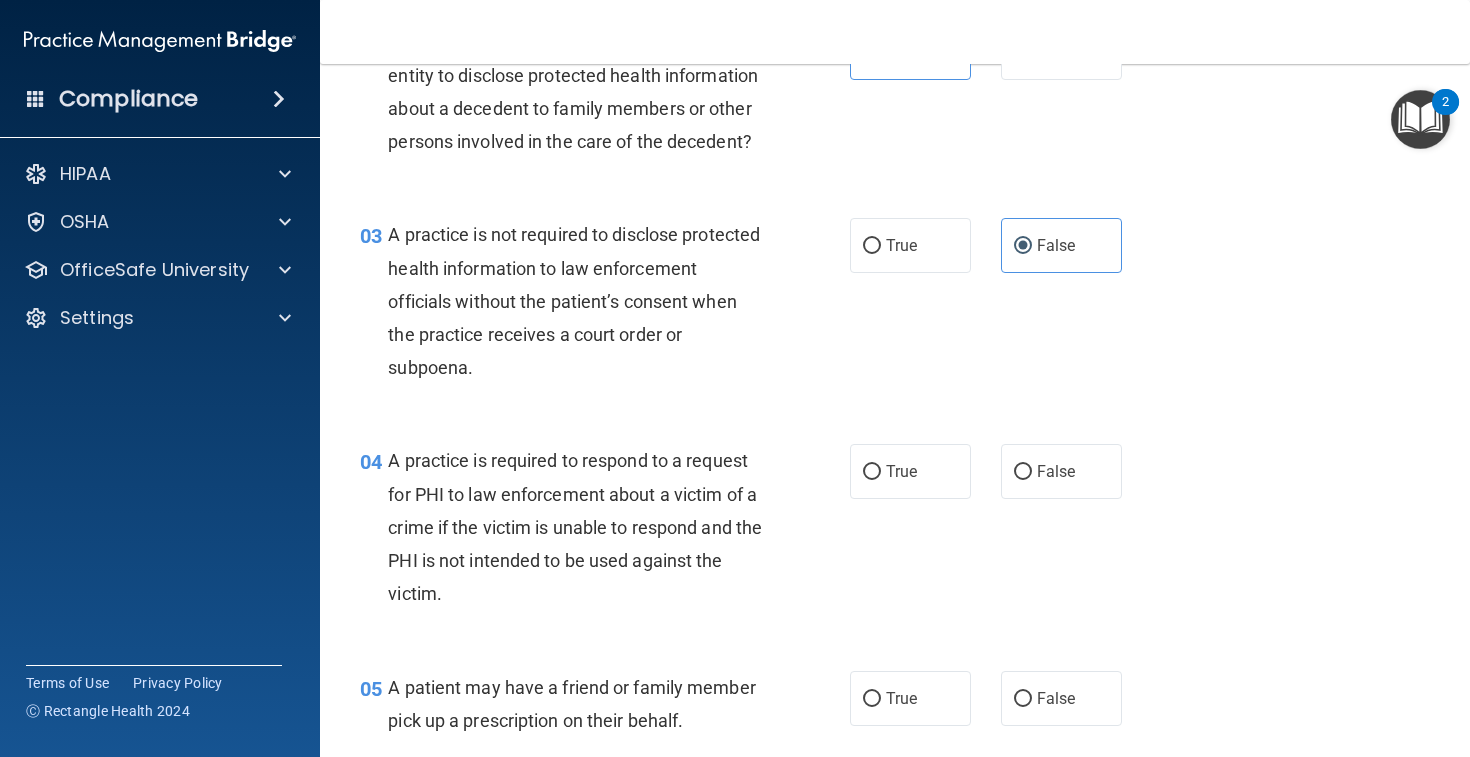 scroll, scrollTop: 367, scrollLeft: 0, axis: vertical 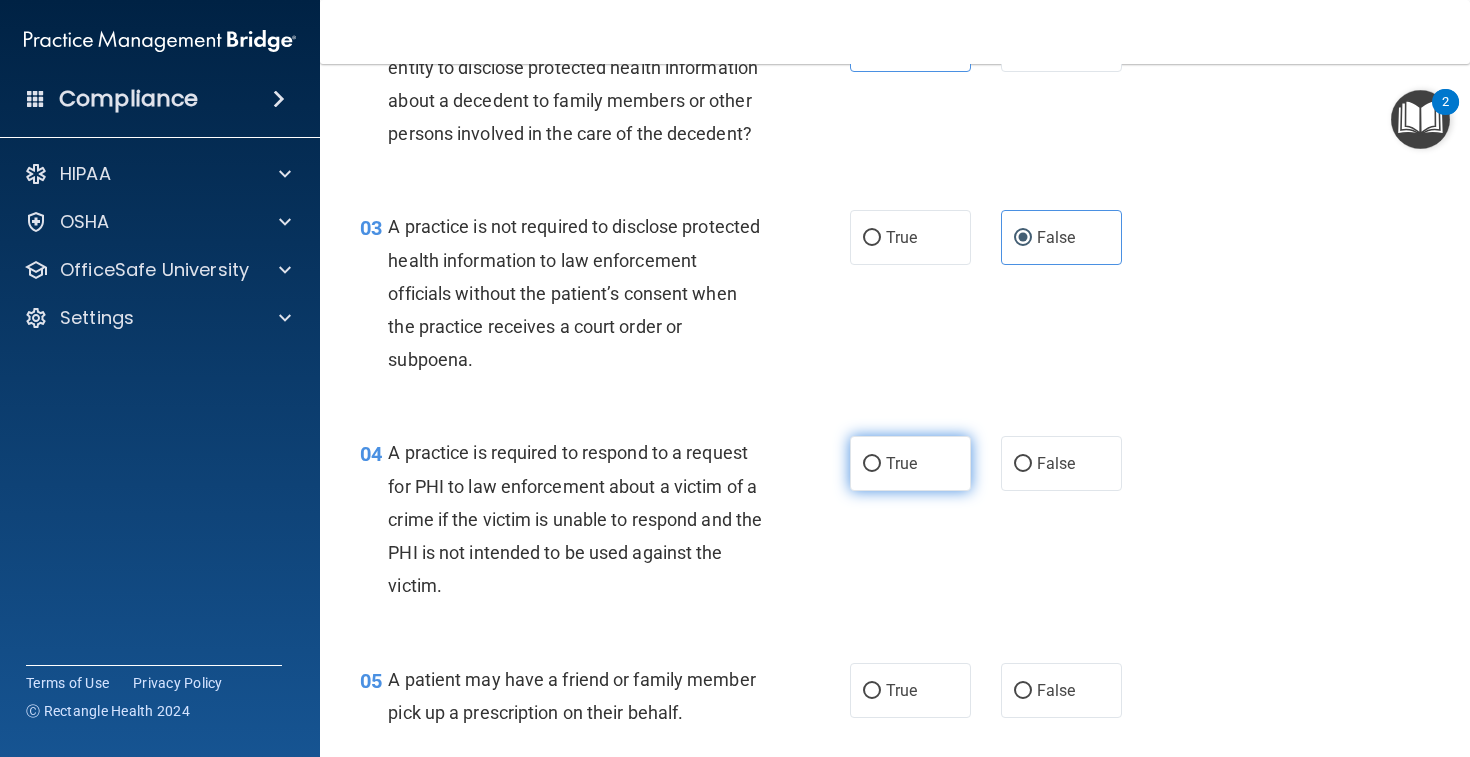 click on "True" at bounding box center (901, 463) 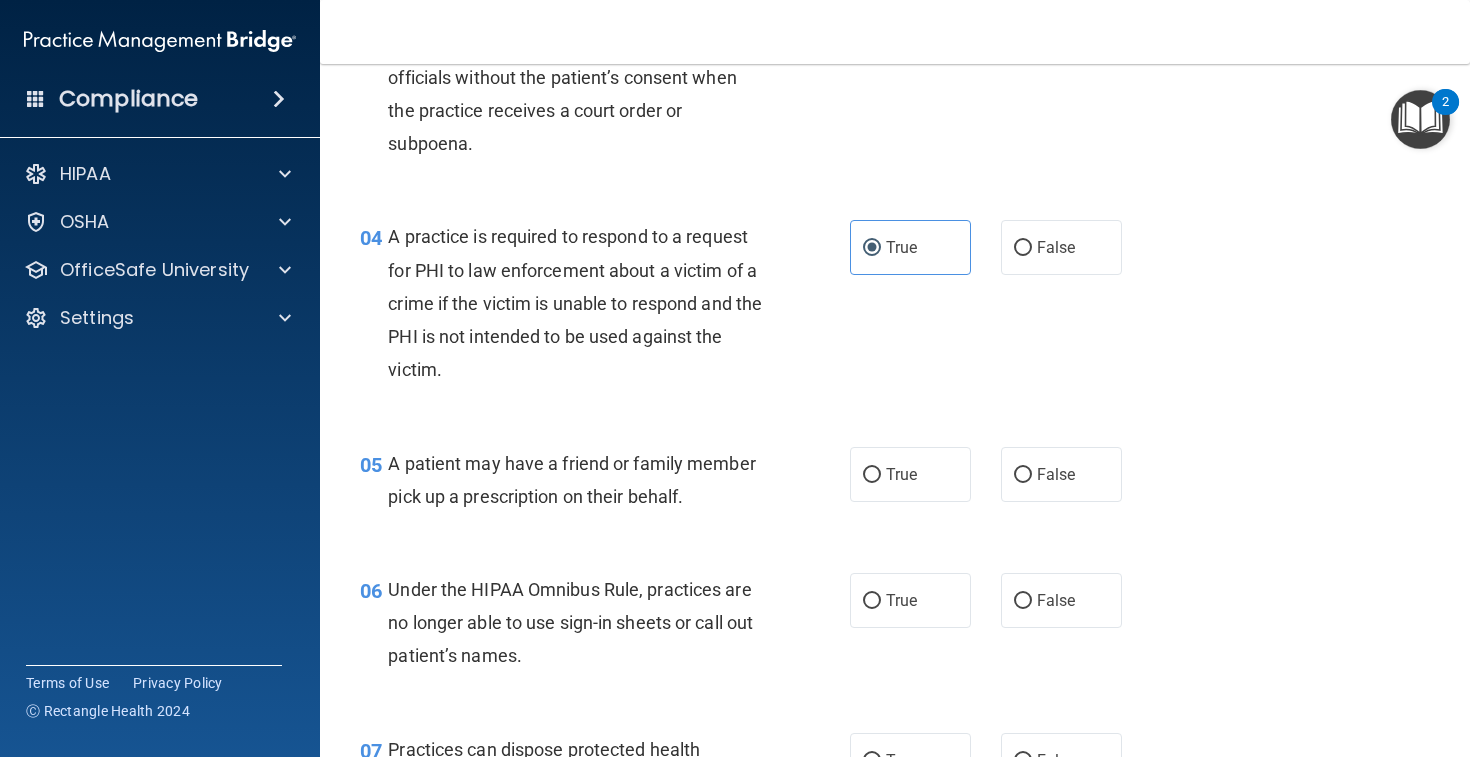 scroll, scrollTop: 599, scrollLeft: 0, axis: vertical 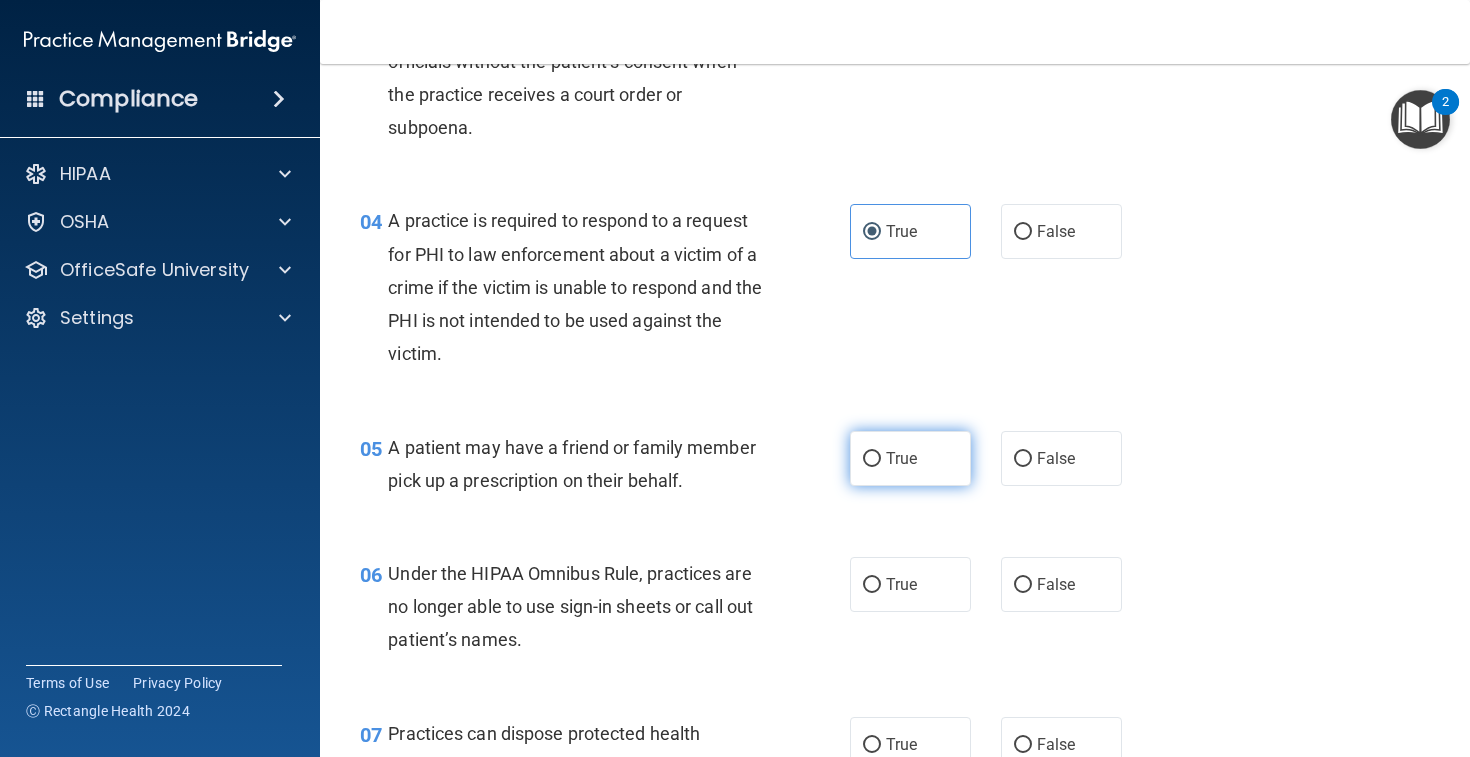 click on "True" at bounding box center [910, 458] 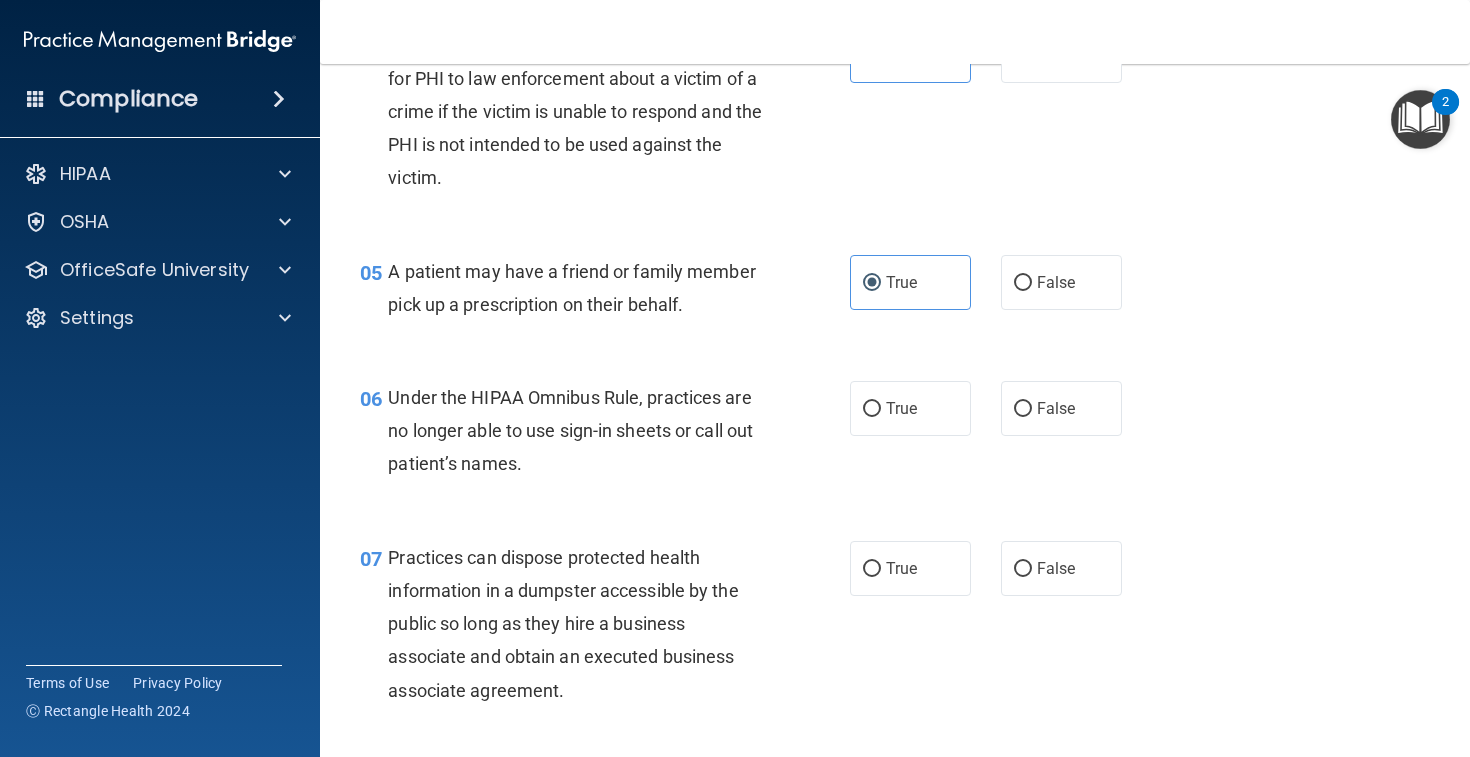 scroll, scrollTop: 776, scrollLeft: 0, axis: vertical 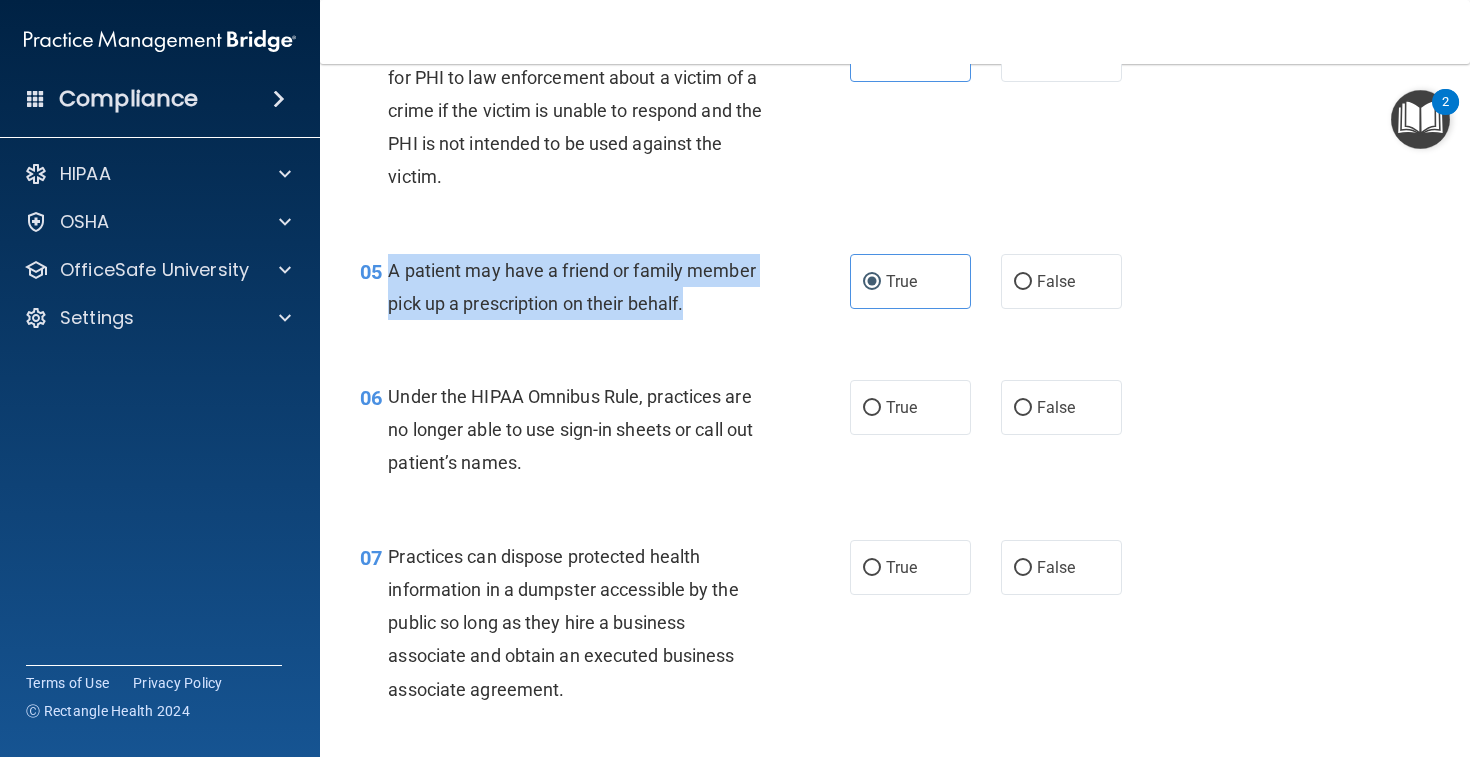 drag, startPoint x: 392, startPoint y: 256, endPoint x: 753, endPoint y: 295, distance: 363.10052 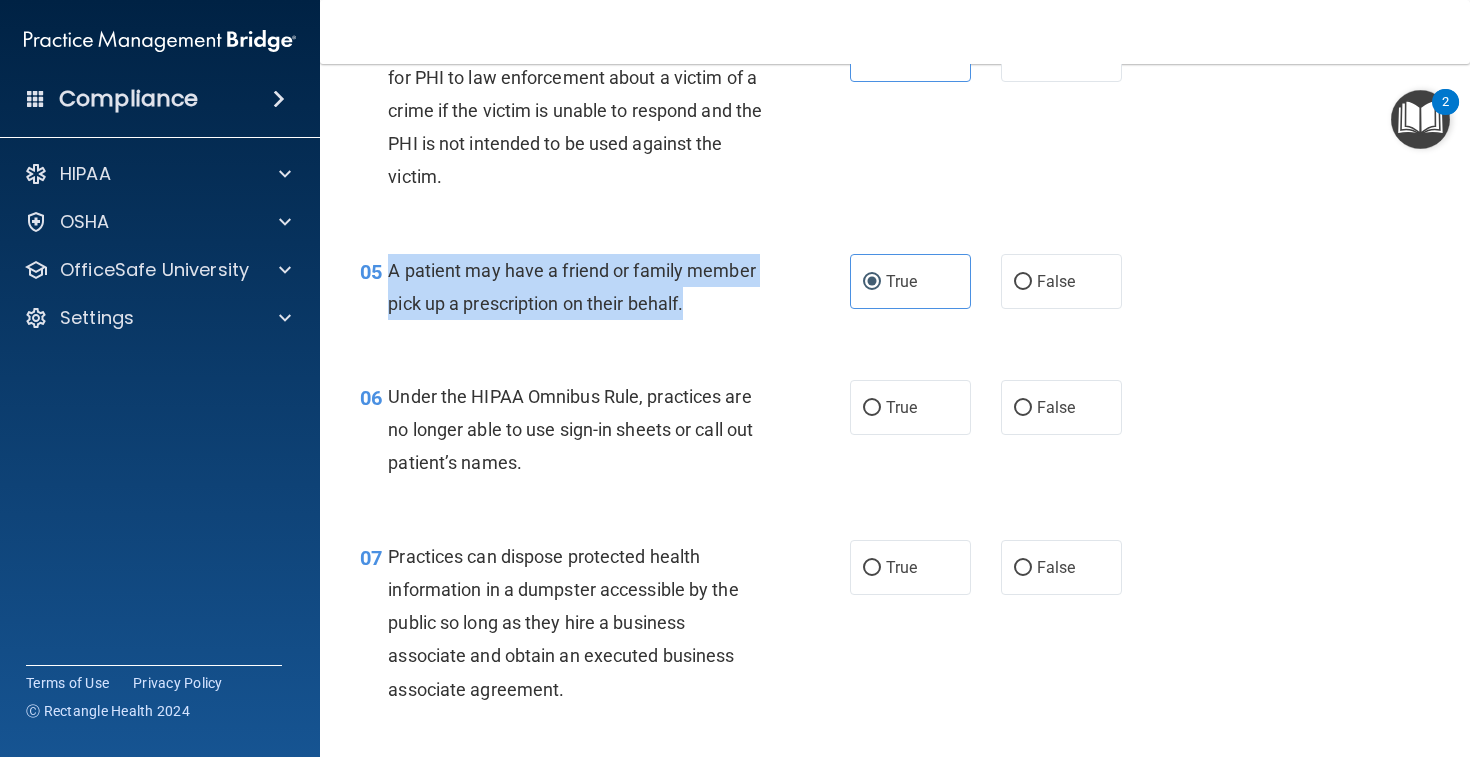 copy on "A patient may have a friend or family member pick up a prescription on their behalf." 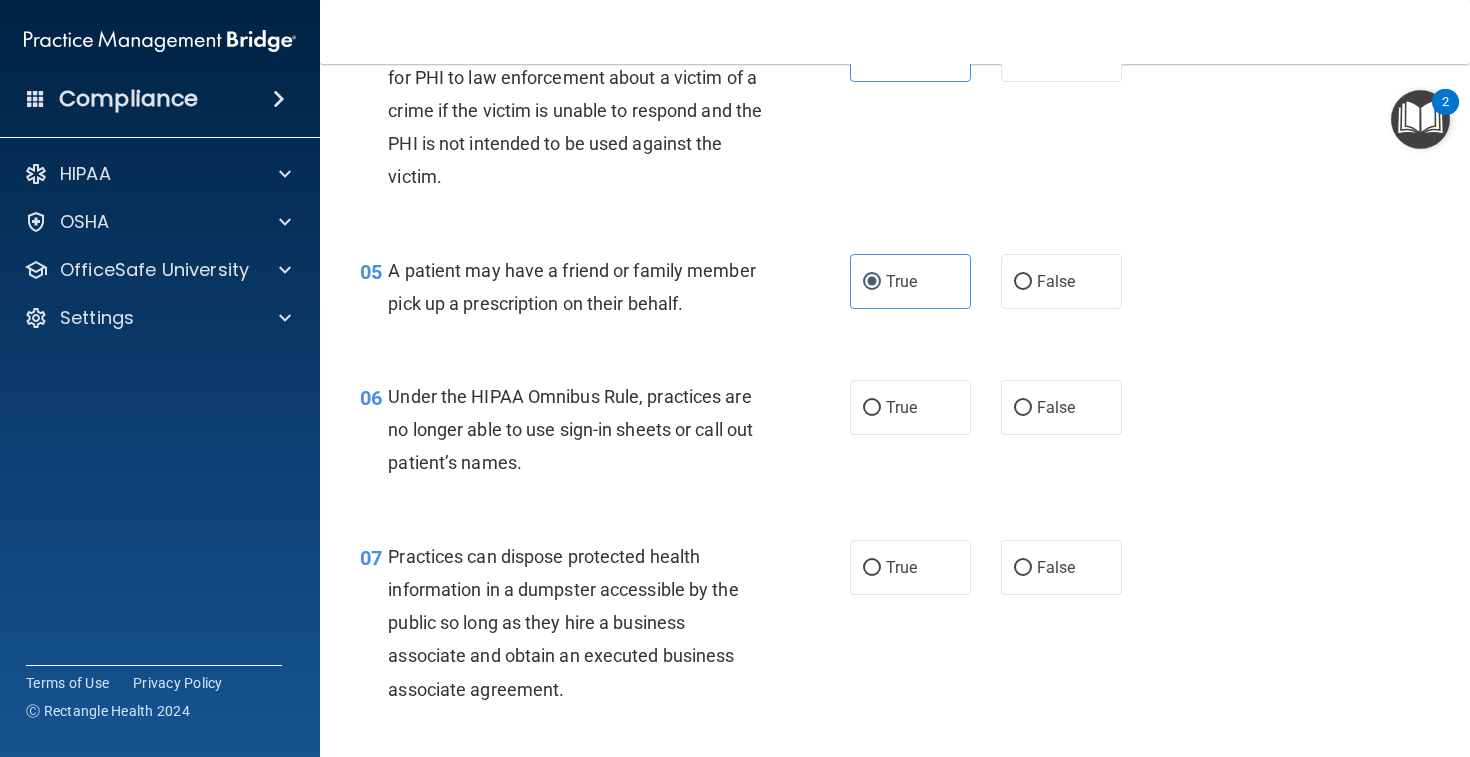 click on "Under the HIPAA Omnibus Rule, practices are no longer able to use sign-in sheets or call out patient’s names." at bounding box center (583, 430) 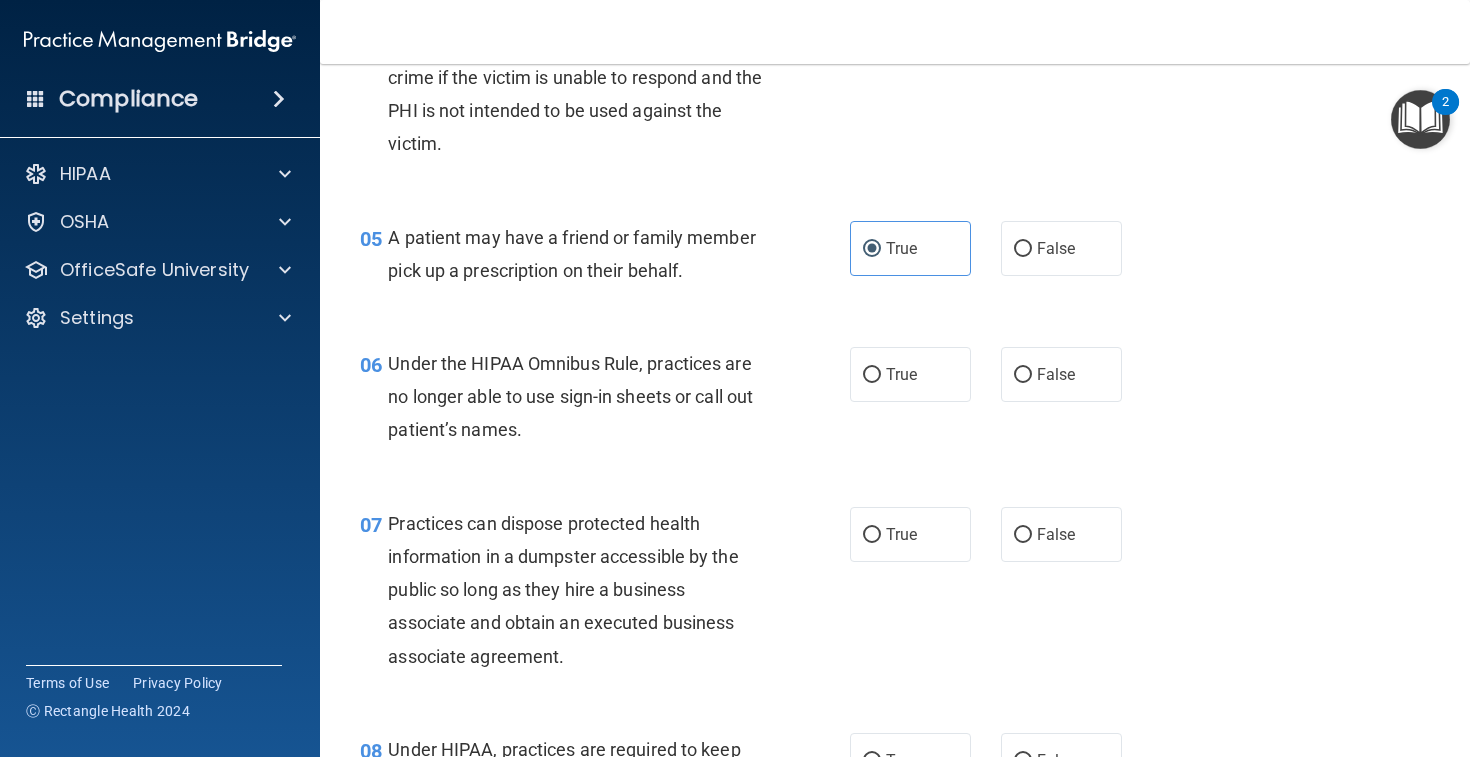 scroll, scrollTop: 817, scrollLeft: 0, axis: vertical 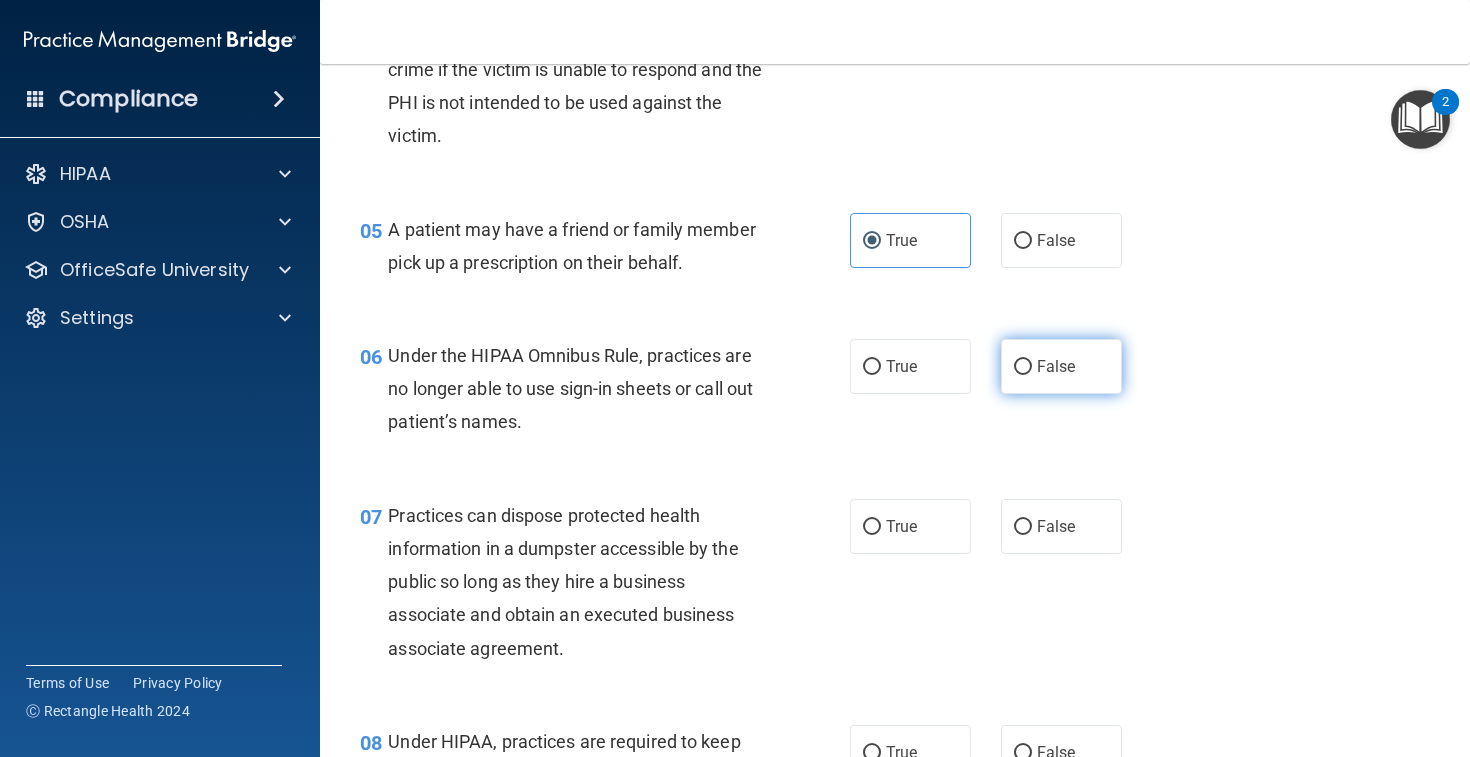 click on "False" at bounding box center (1056, 366) 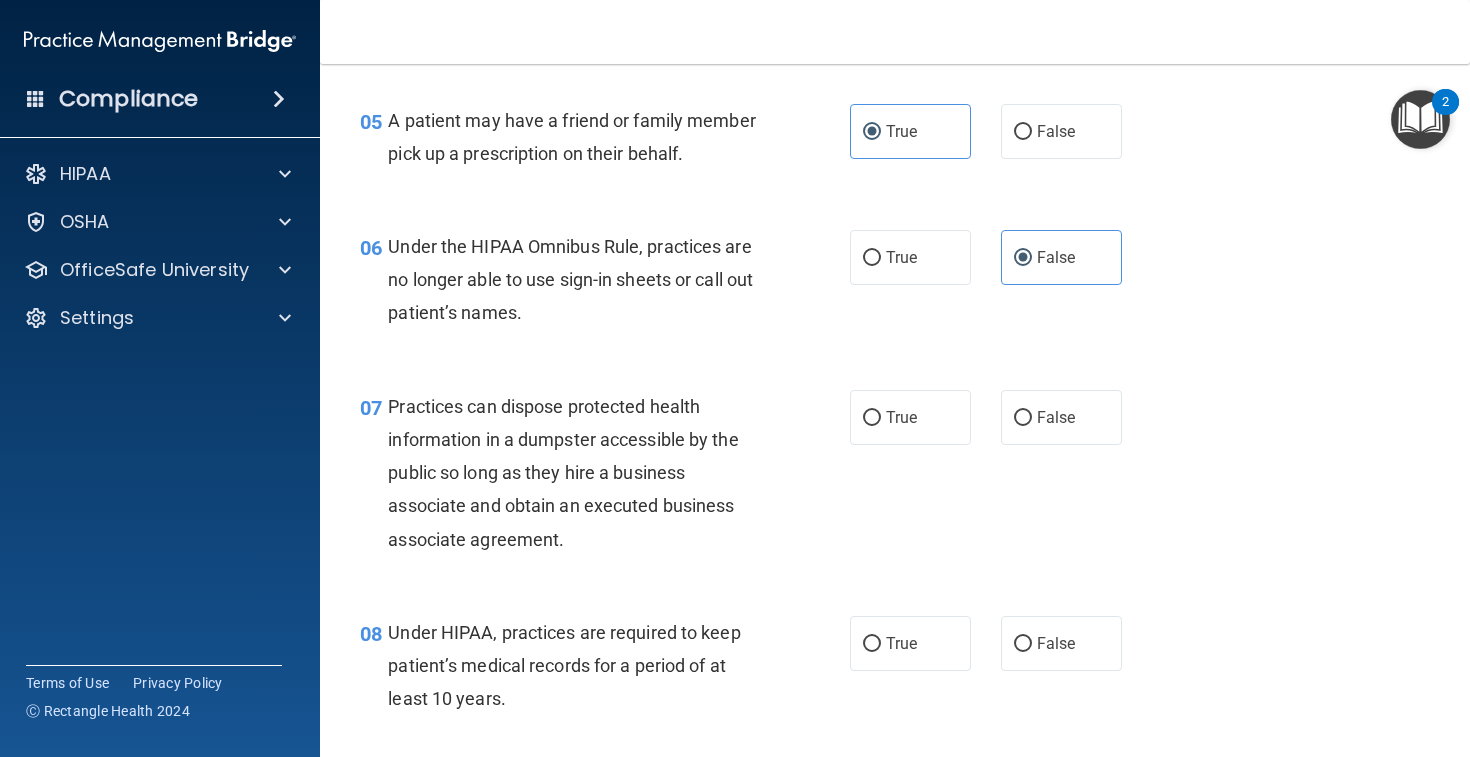 scroll, scrollTop: 1014, scrollLeft: 0, axis: vertical 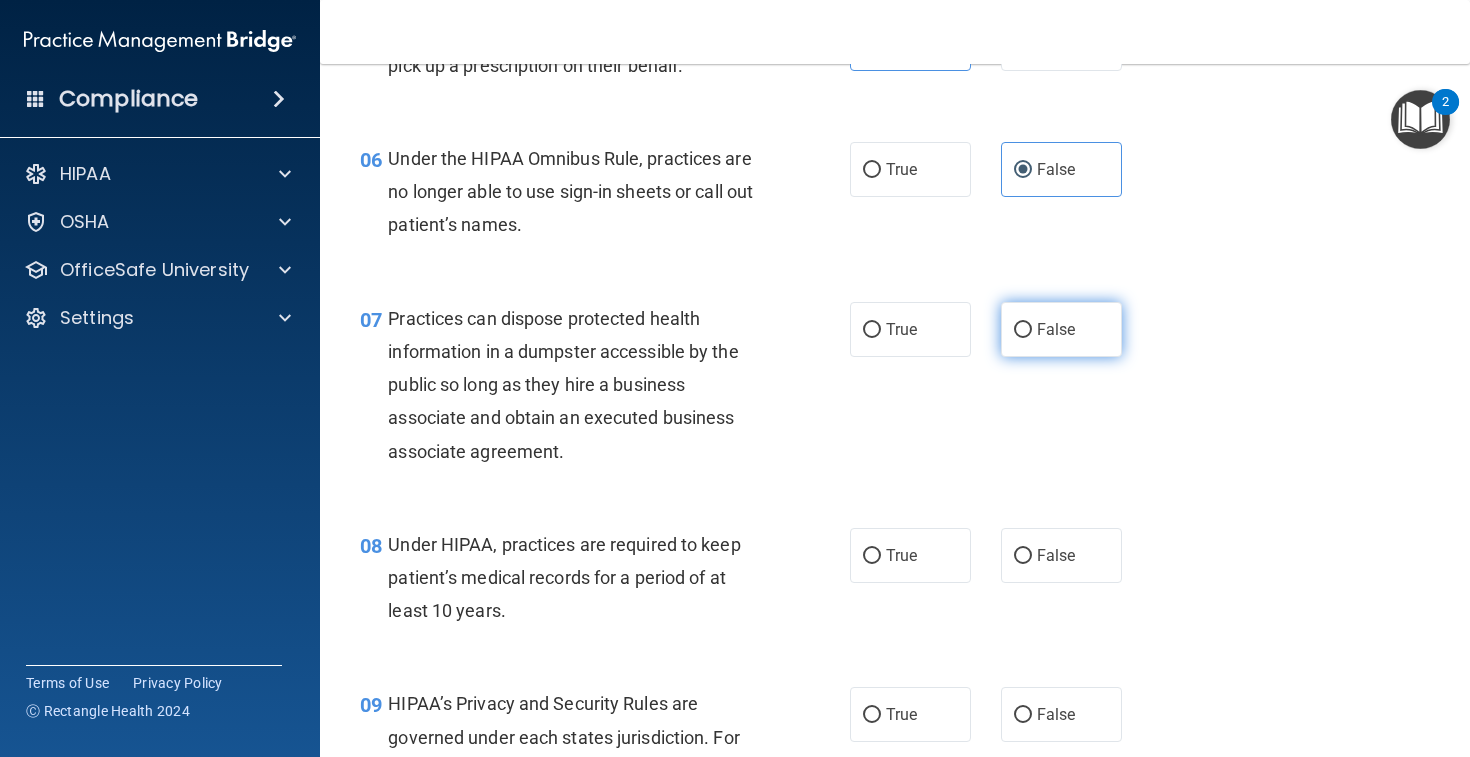 click on "False" at bounding box center (1061, 329) 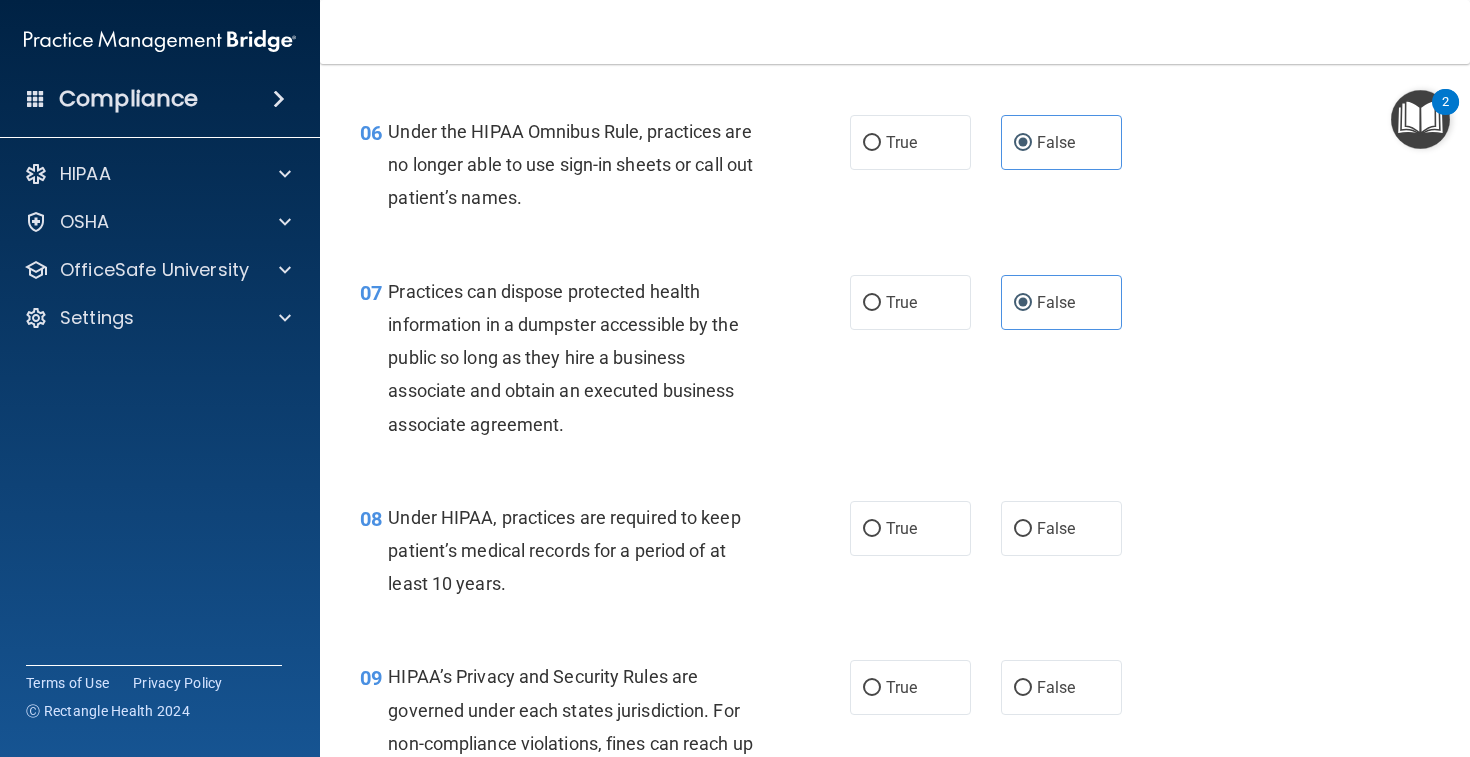 scroll, scrollTop: 1060, scrollLeft: 0, axis: vertical 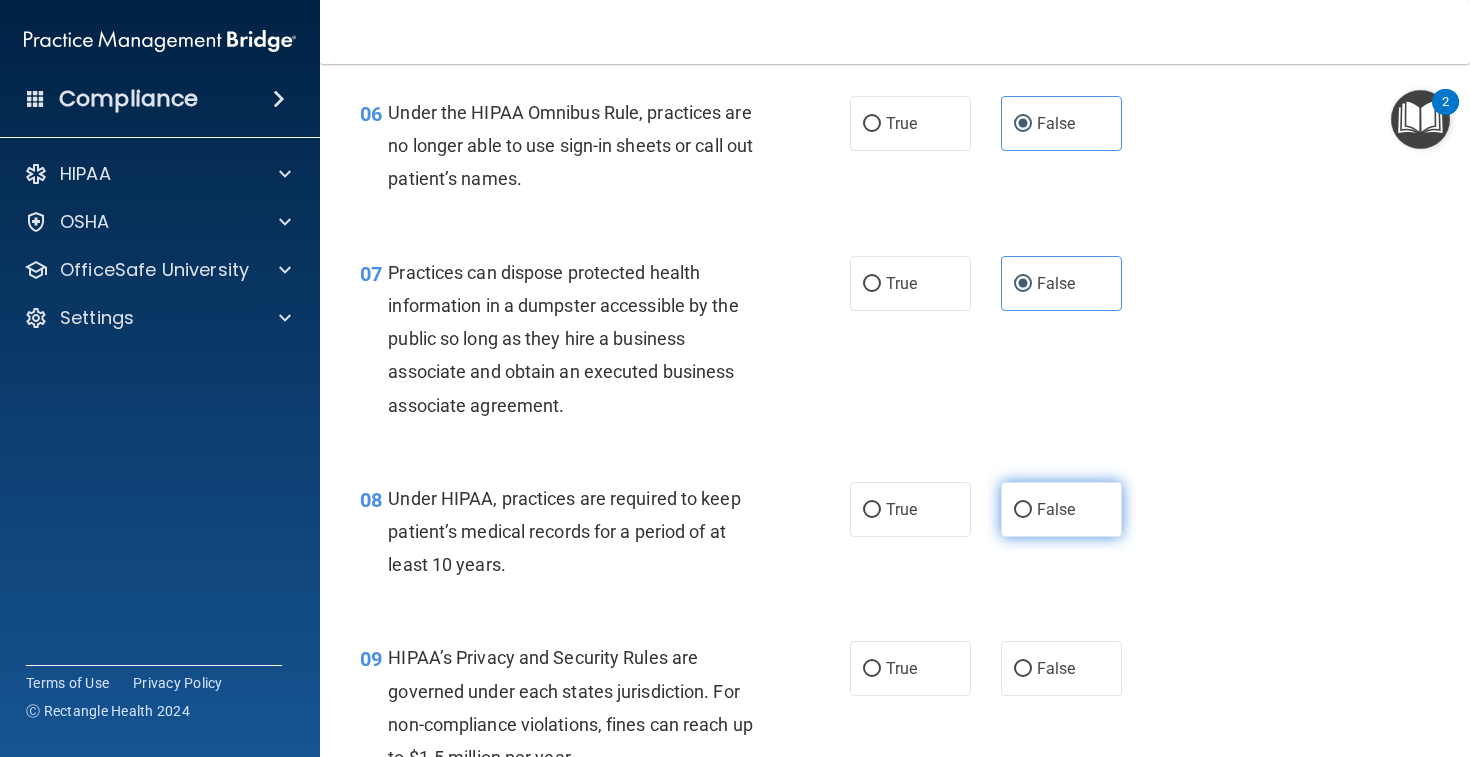 click on "False" at bounding box center (1061, 509) 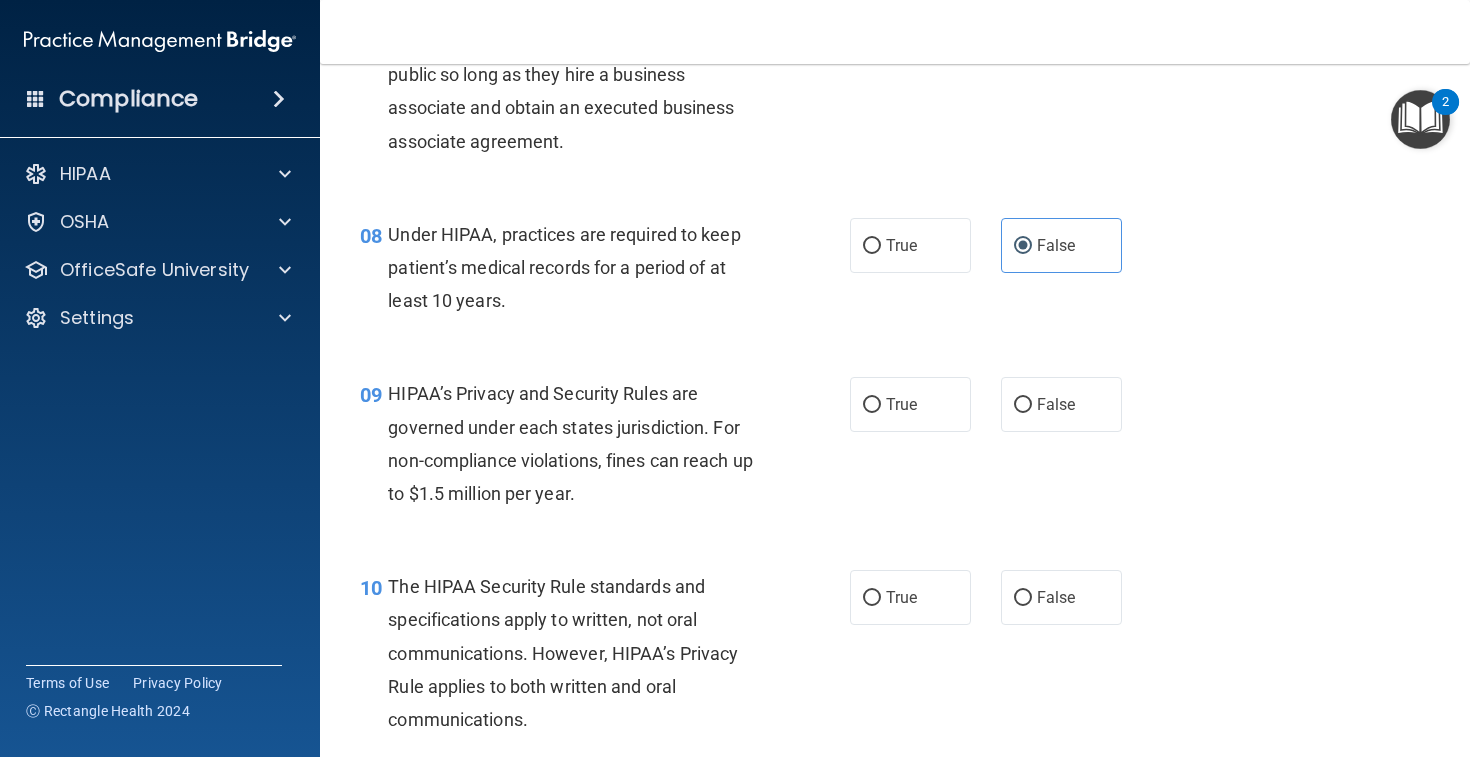 scroll, scrollTop: 1343, scrollLeft: 0, axis: vertical 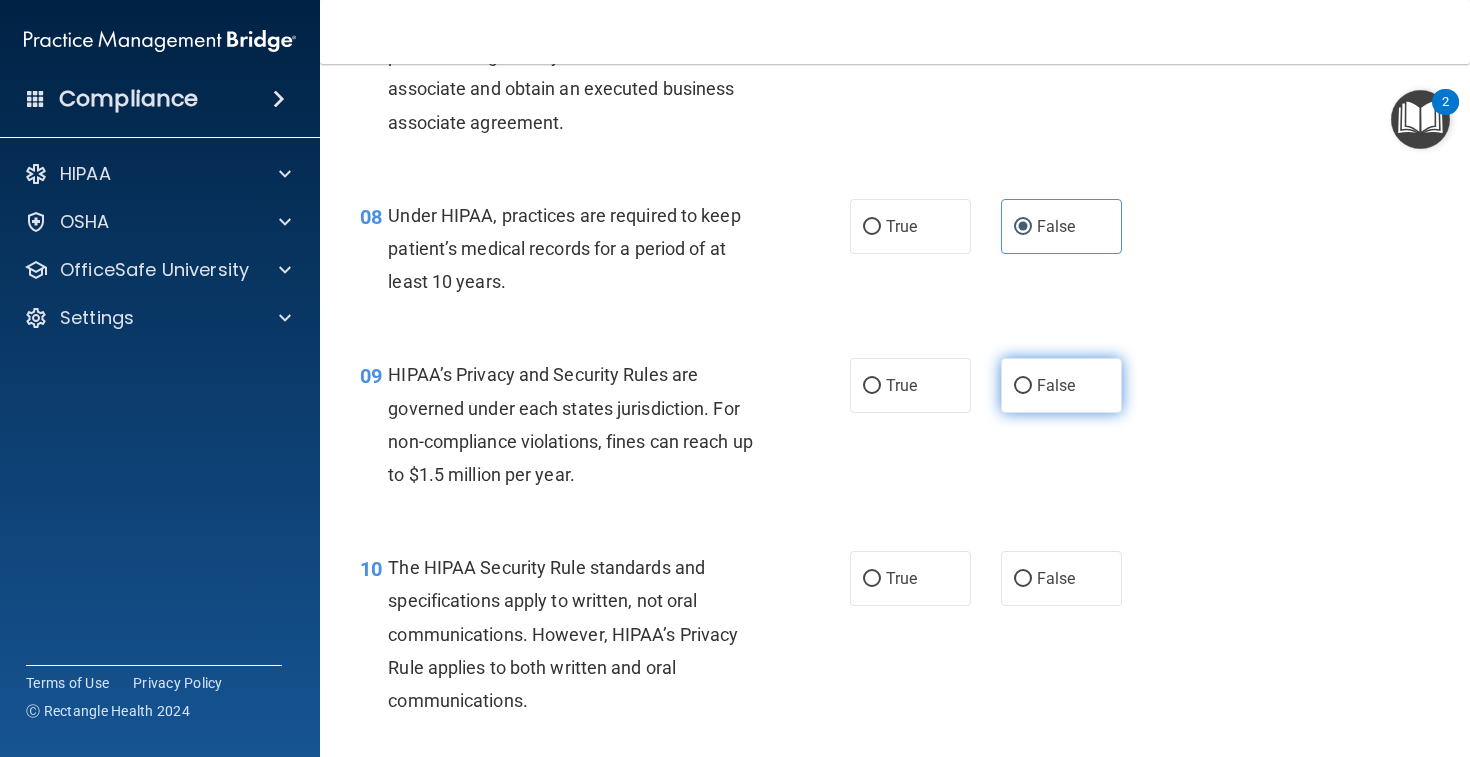 click on "False" at bounding box center [1023, 386] 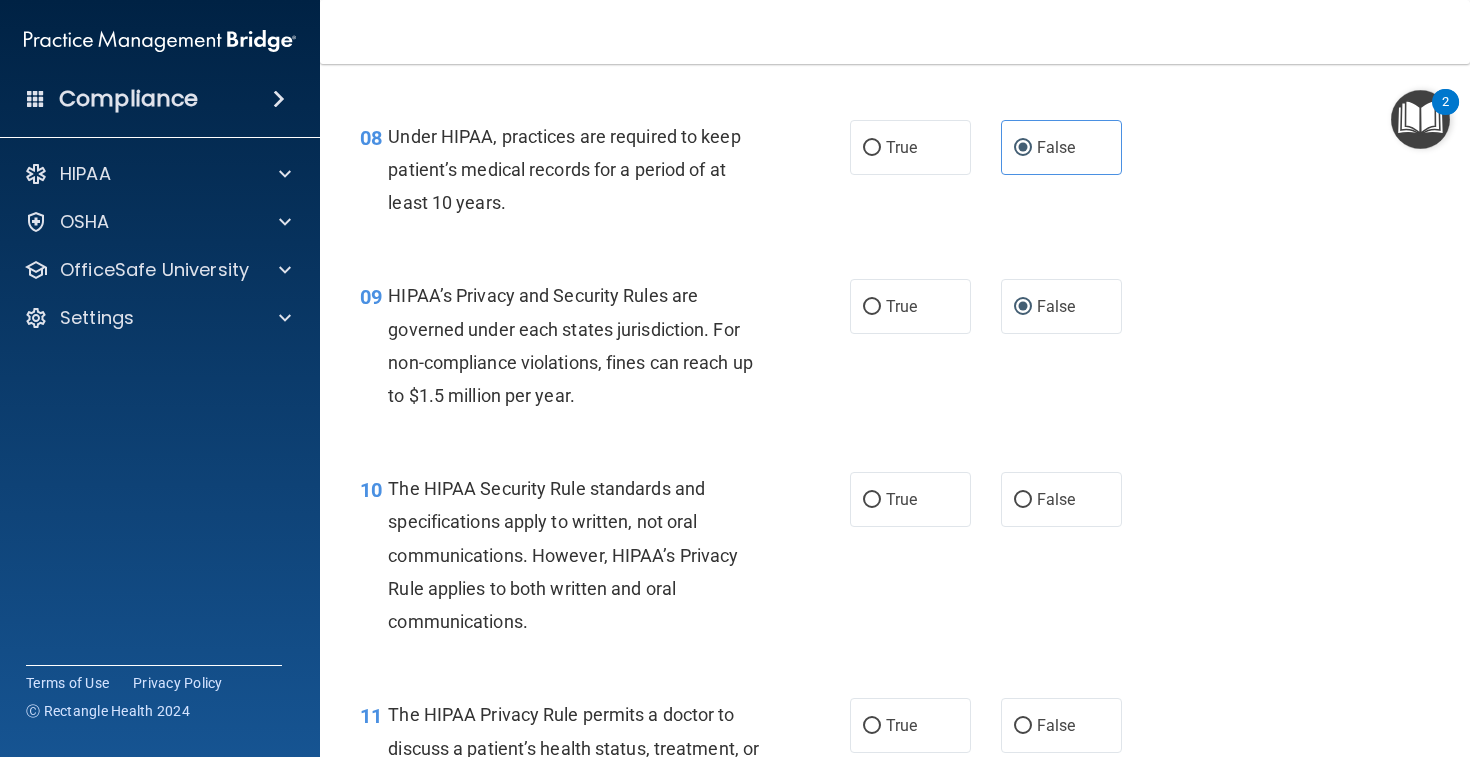 scroll, scrollTop: 1429, scrollLeft: 0, axis: vertical 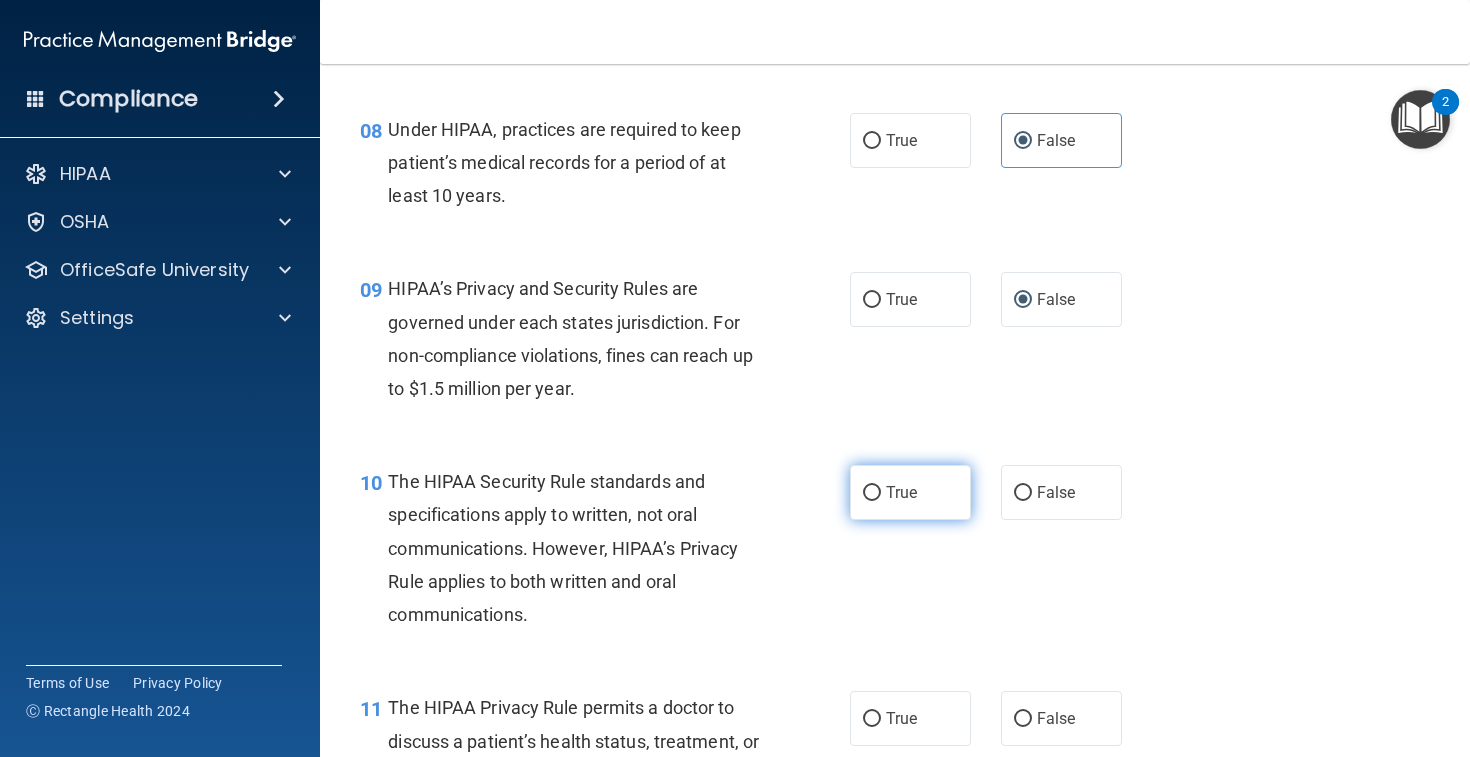 click on "True" at bounding box center (910, 492) 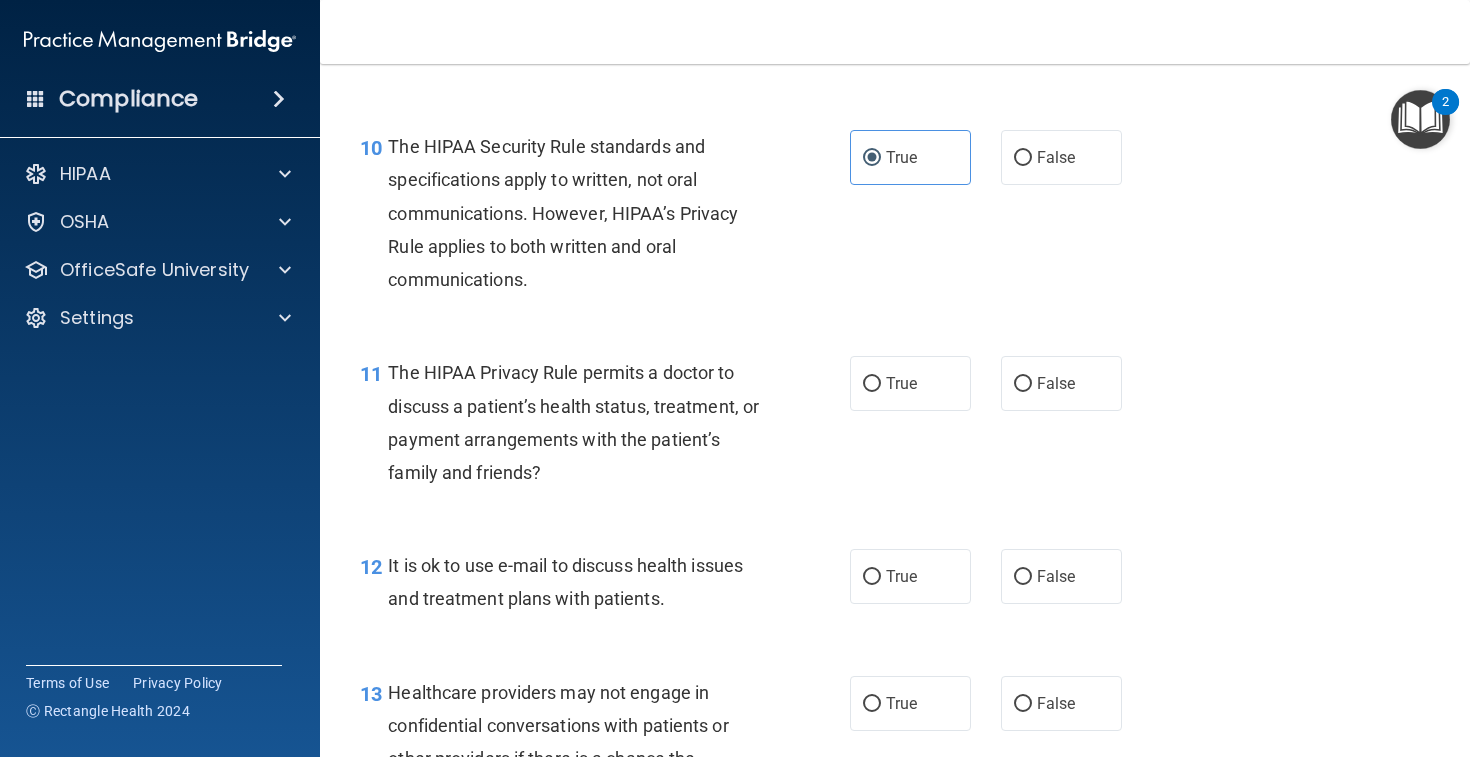 scroll, scrollTop: 1765, scrollLeft: 0, axis: vertical 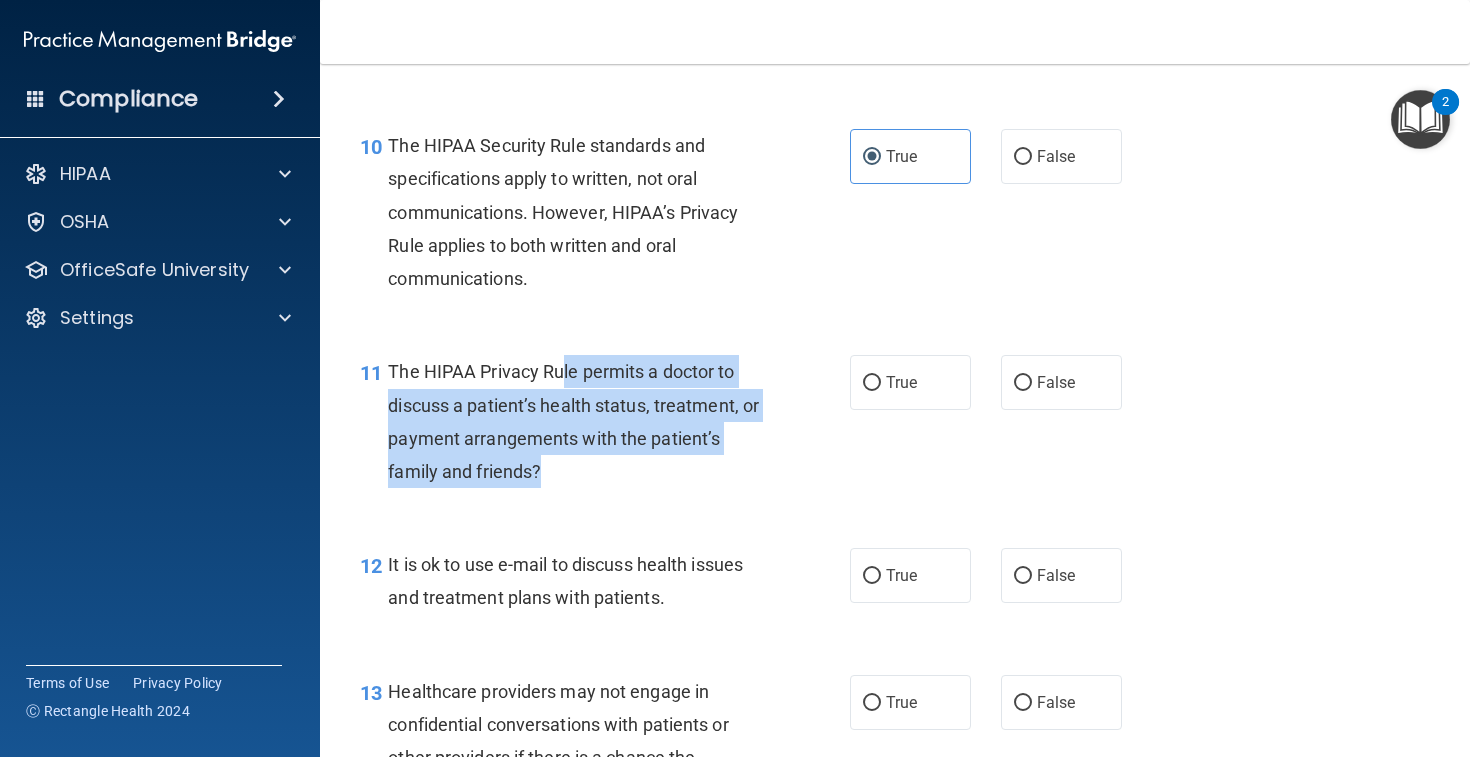 drag, startPoint x: 561, startPoint y: 362, endPoint x: 665, endPoint y: 444, distance: 132.43866 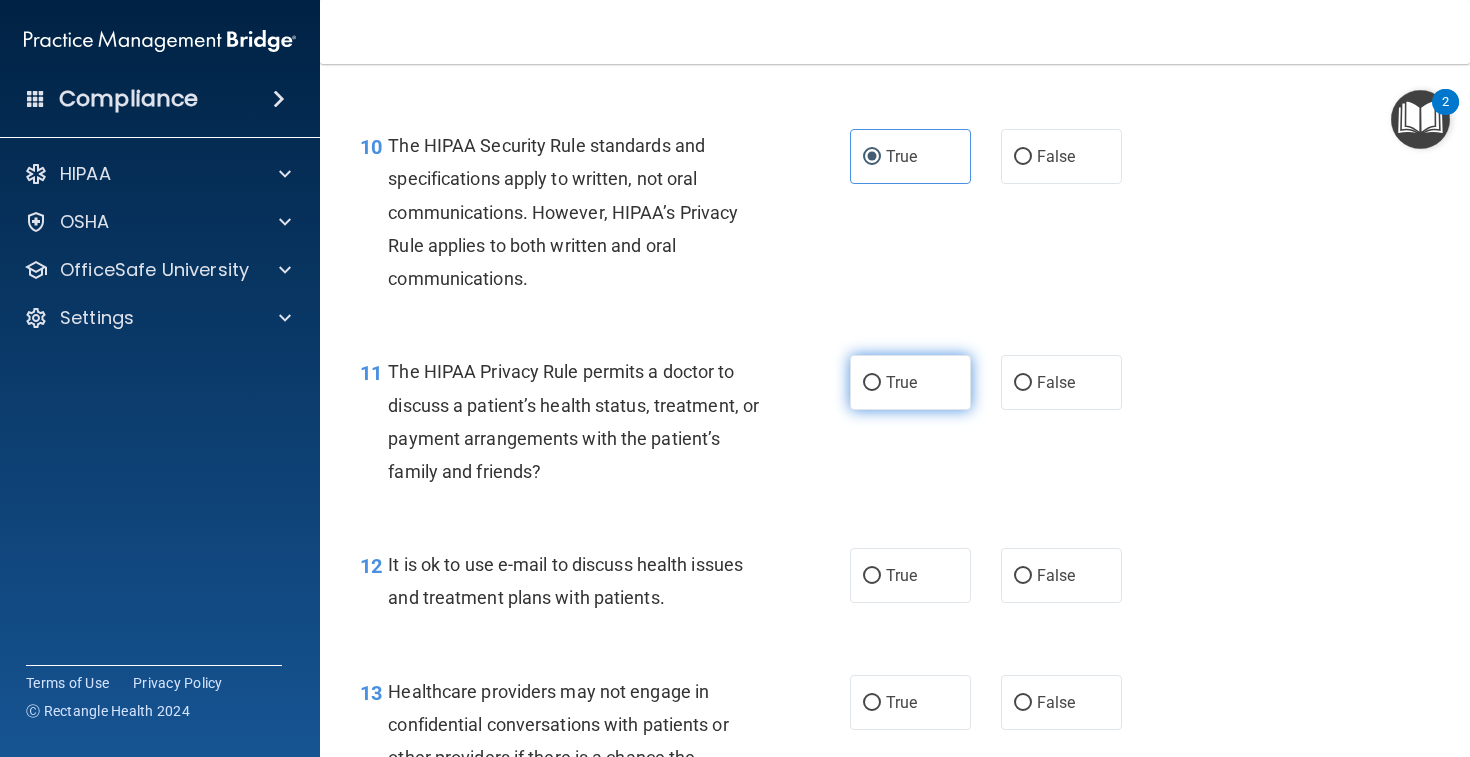 click on "True" at bounding box center [910, 382] 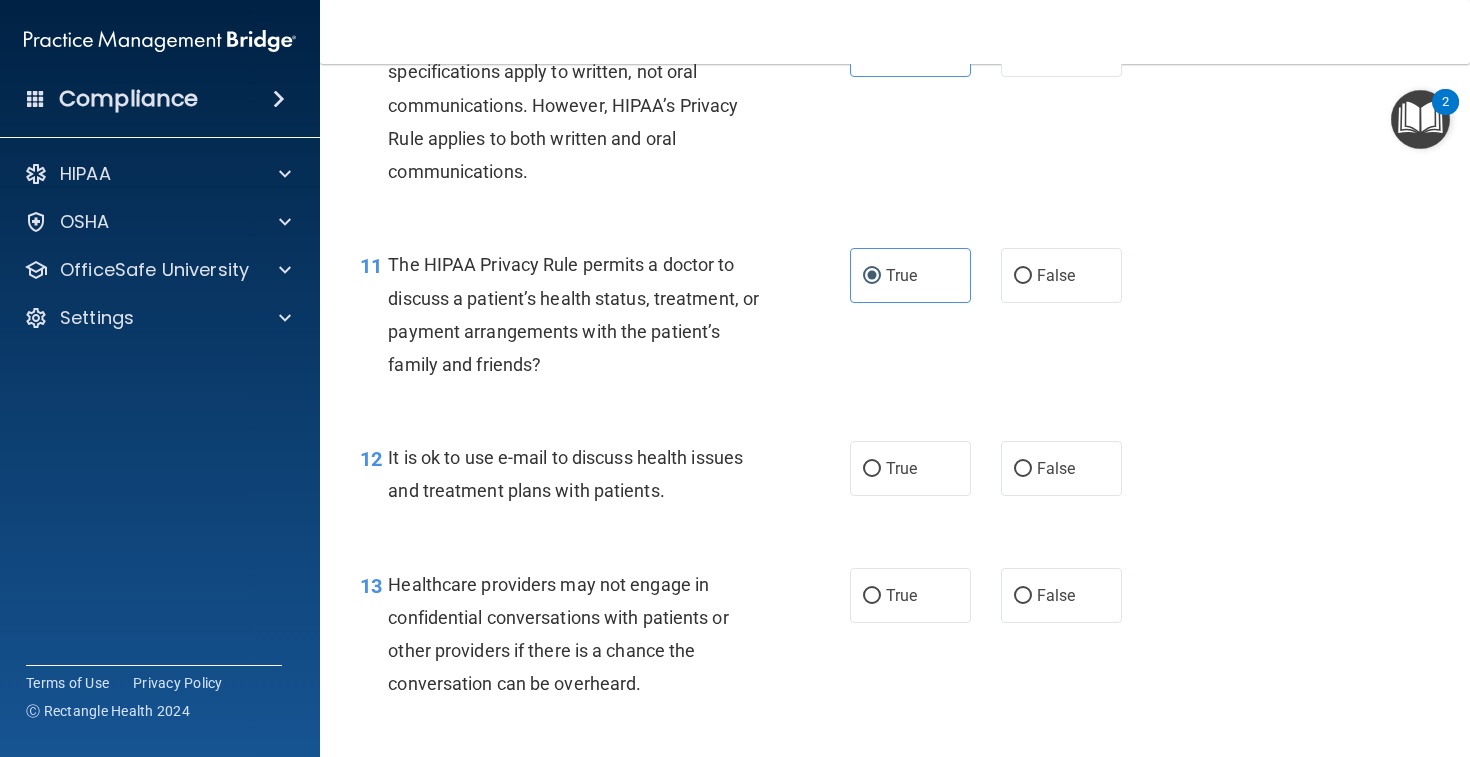 scroll, scrollTop: 1875, scrollLeft: 0, axis: vertical 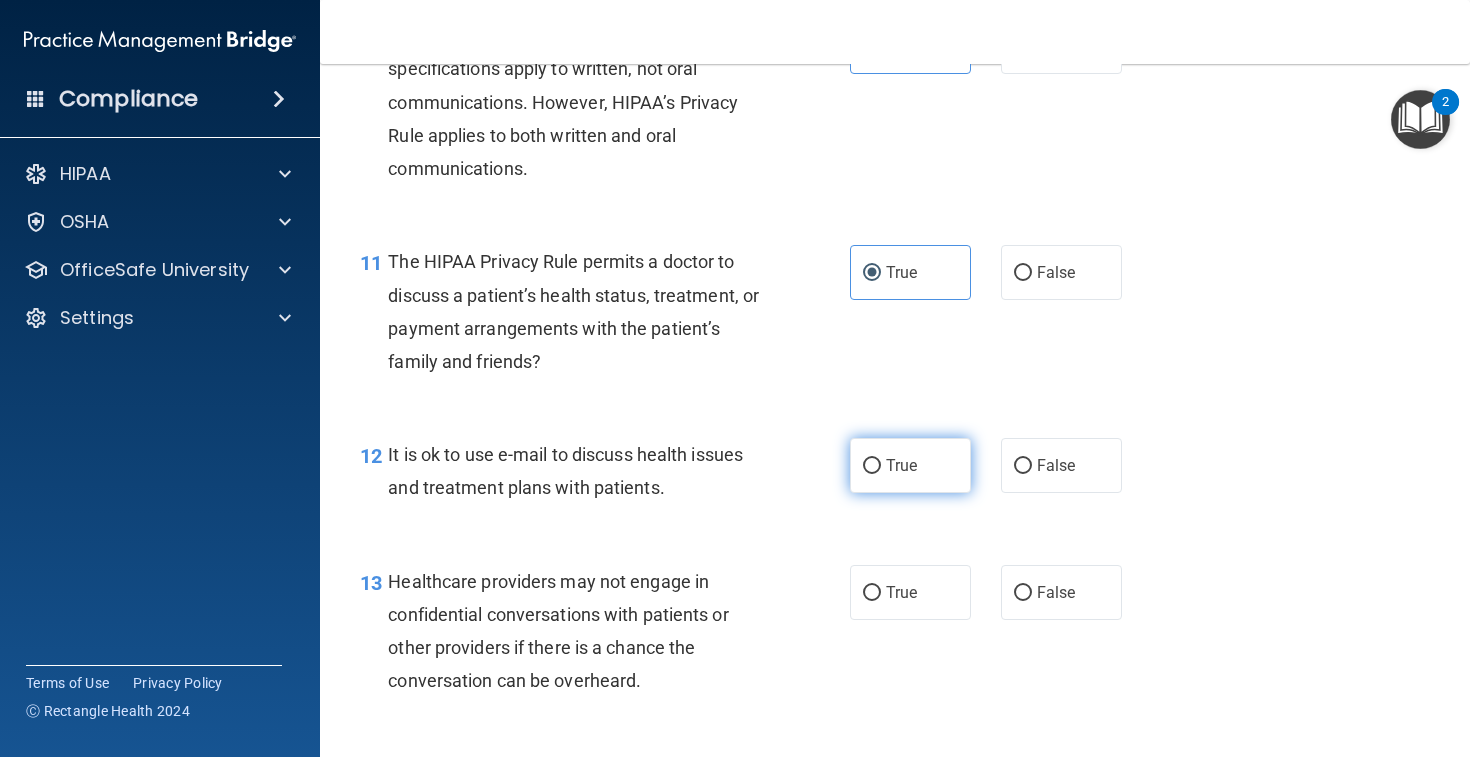 click on "True" at bounding box center [910, 465] 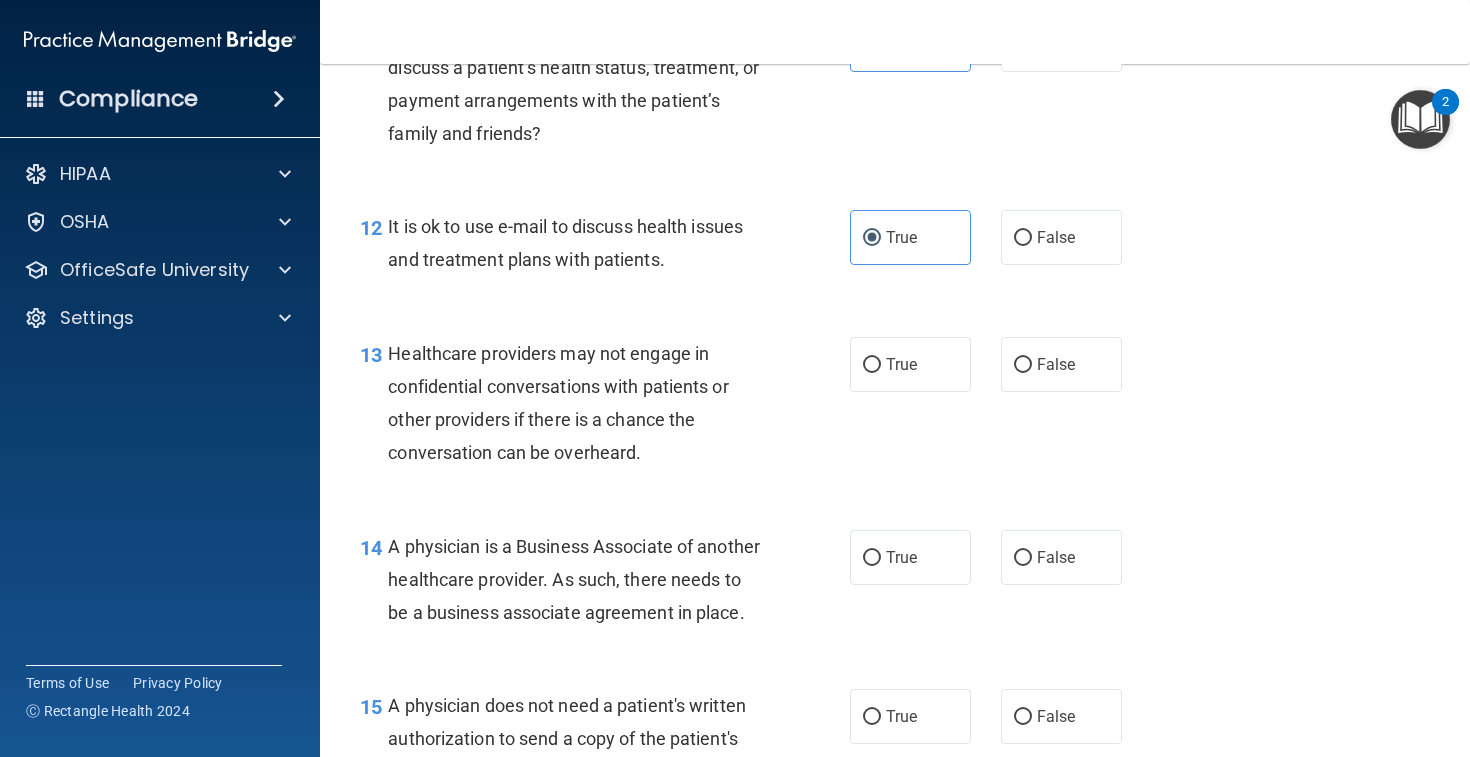 scroll, scrollTop: 2114, scrollLeft: 0, axis: vertical 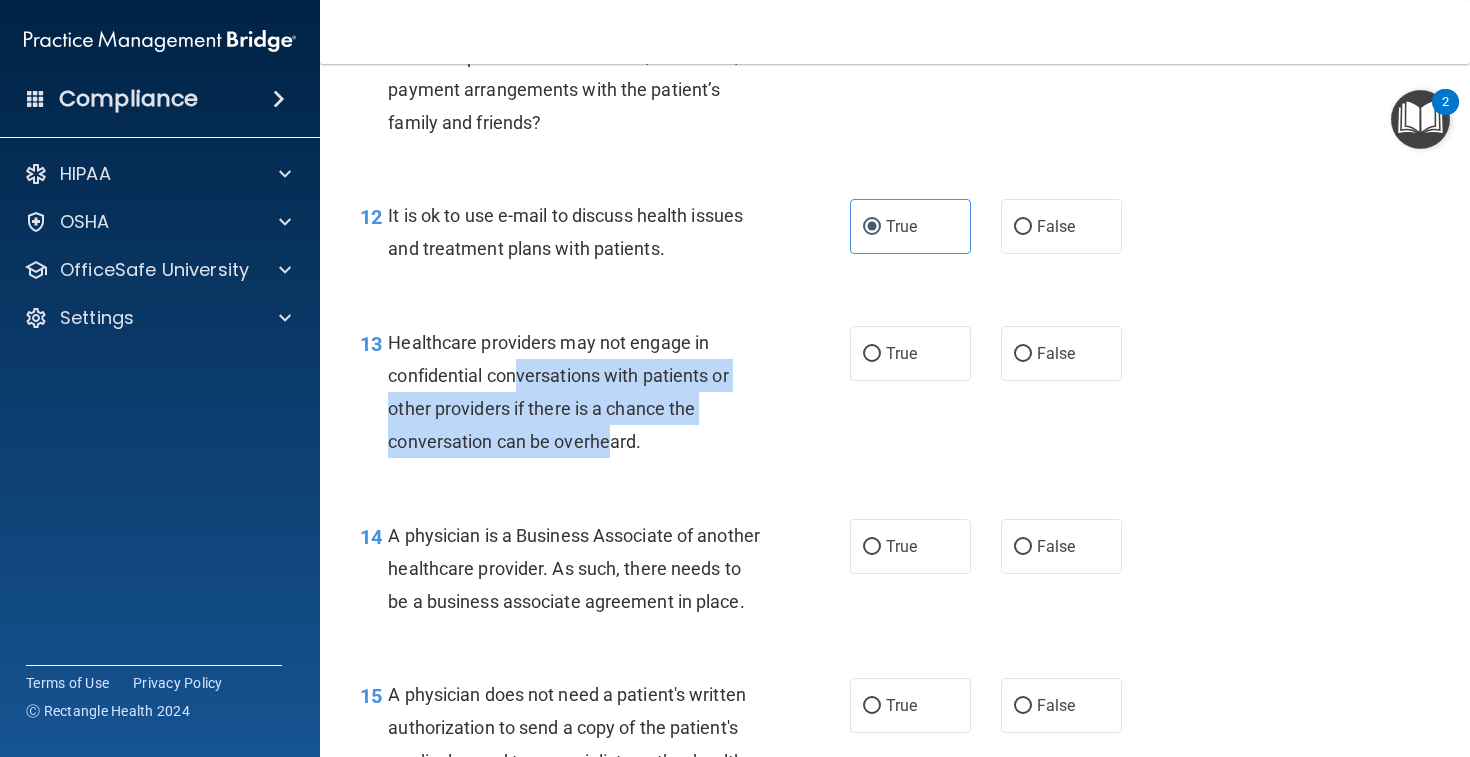 drag, startPoint x: 516, startPoint y: 350, endPoint x: 607, endPoint y: 414, distance: 111.25197 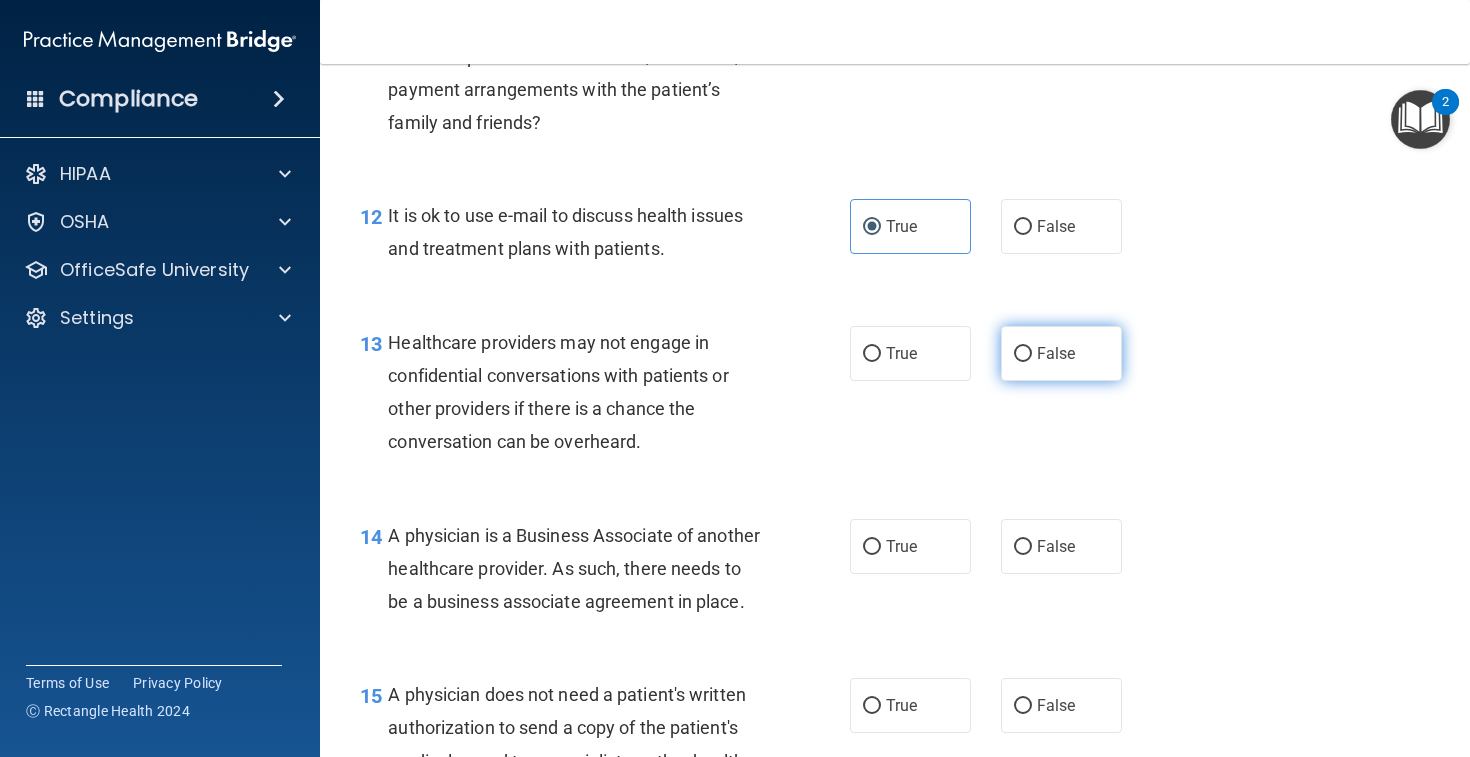 click on "False" at bounding box center [1023, 354] 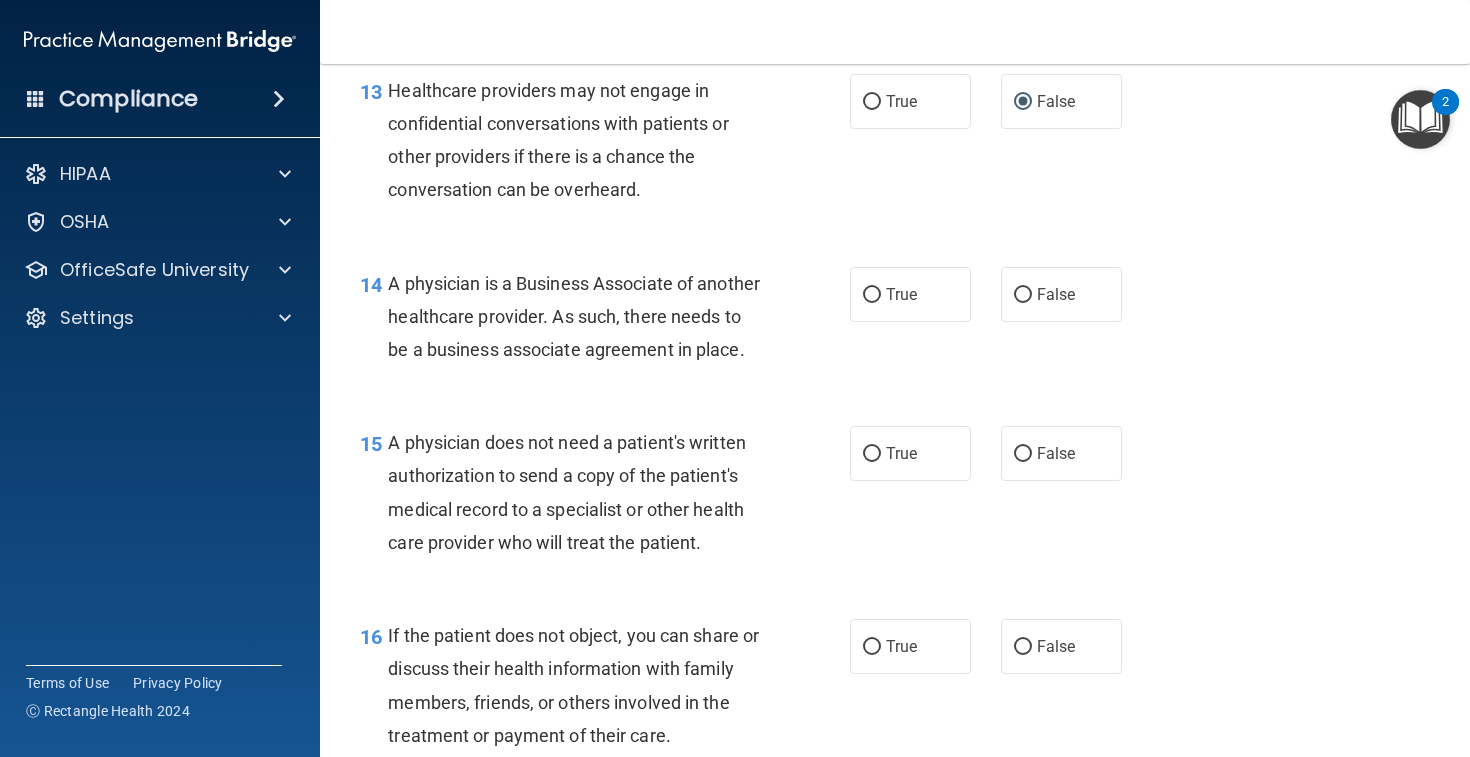 scroll, scrollTop: 2370, scrollLeft: 0, axis: vertical 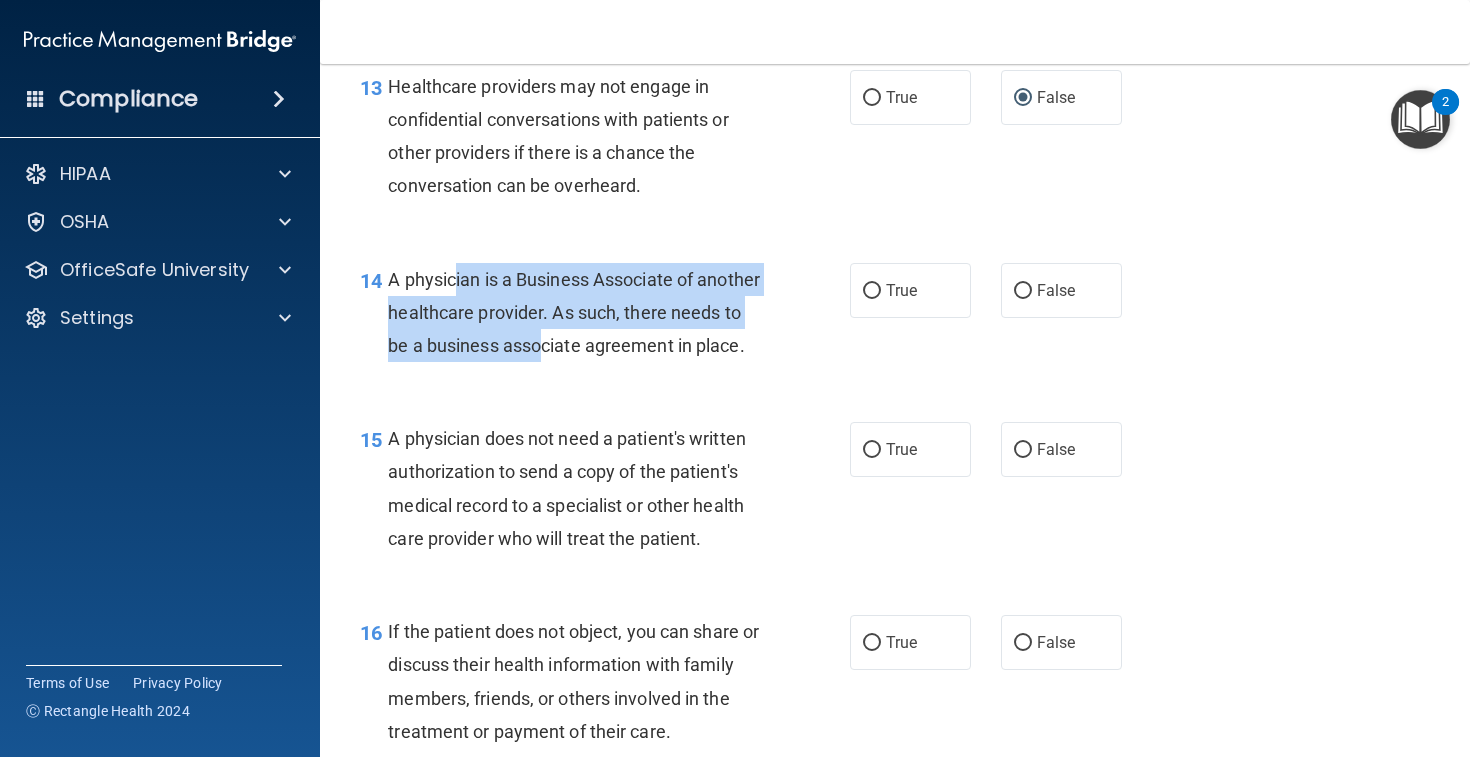 drag, startPoint x: 452, startPoint y: 263, endPoint x: 603, endPoint y: 337, distance: 168.15767 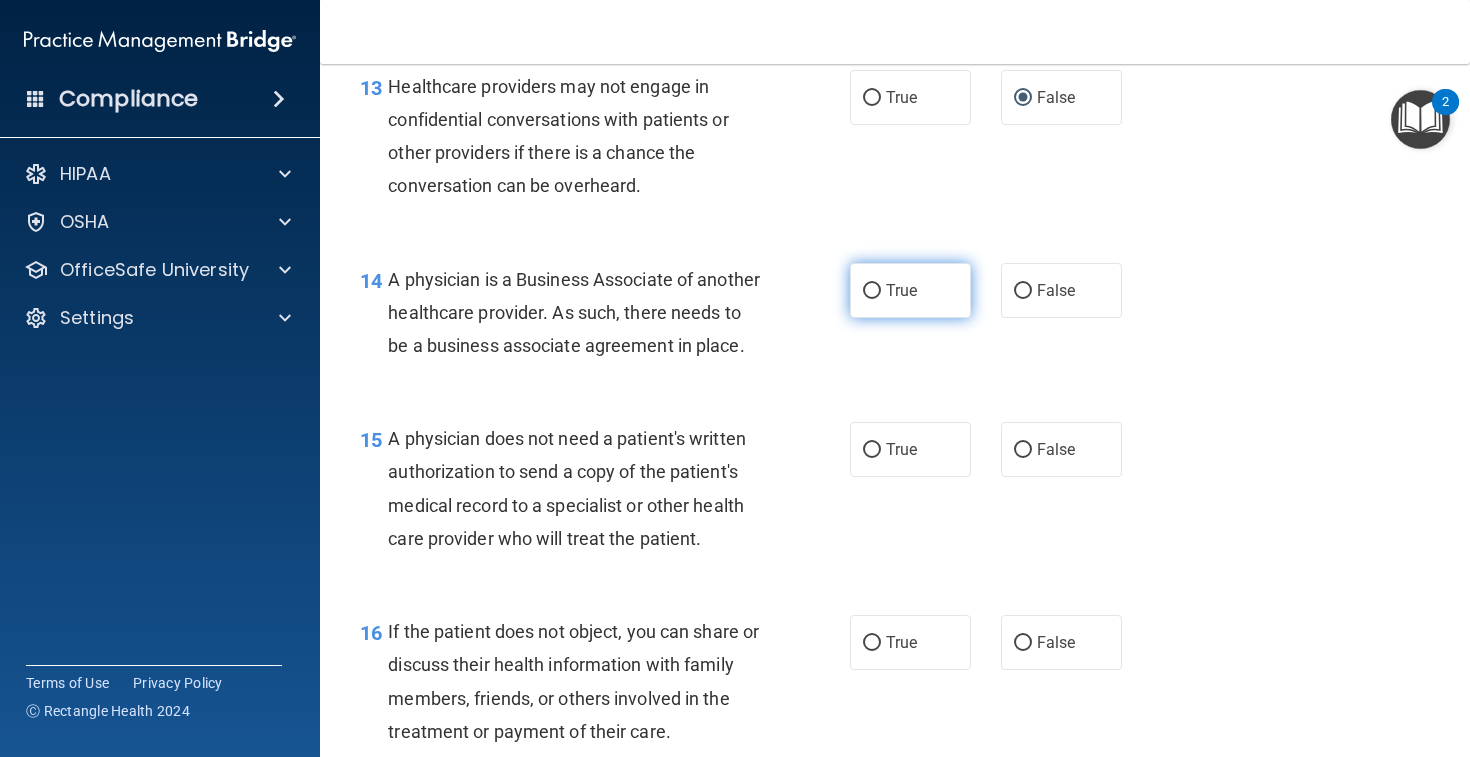 click on "True" at bounding box center [910, 290] 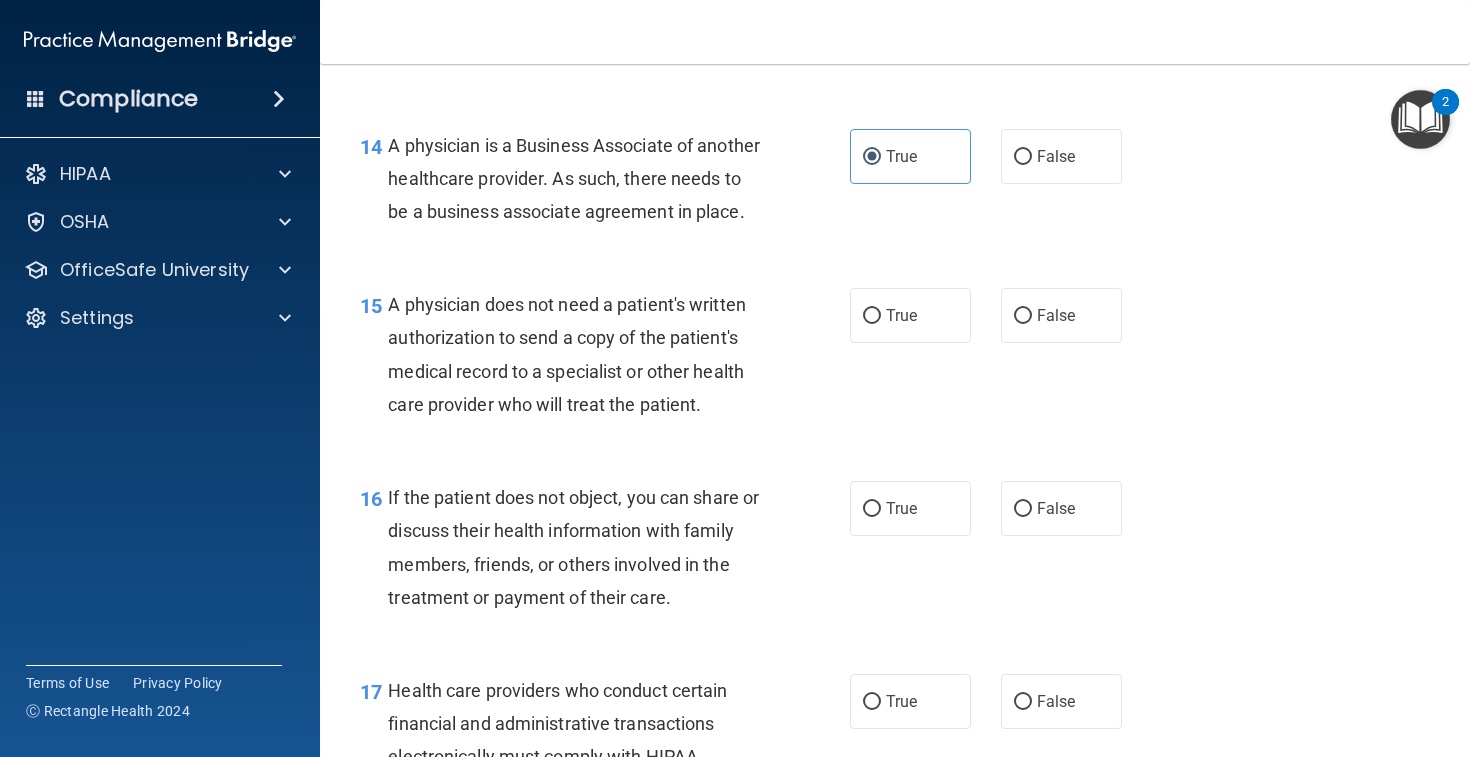scroll, scrollTop: 2533, scrollLeft: 0, axis: vertical 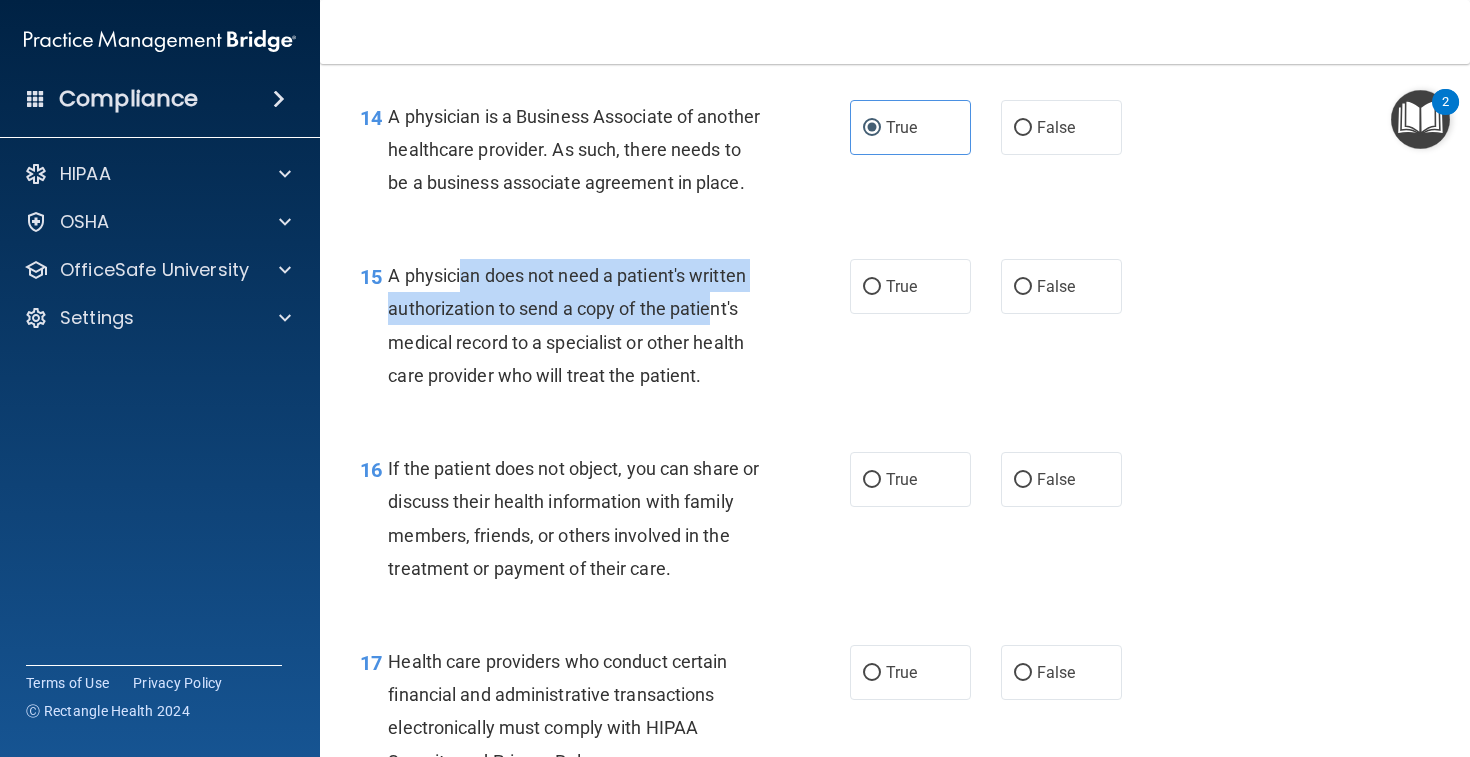 drag, startPoint x: 460, startPoint y: 297, endPoint x: 715, endPoint y: 329, distance: 257 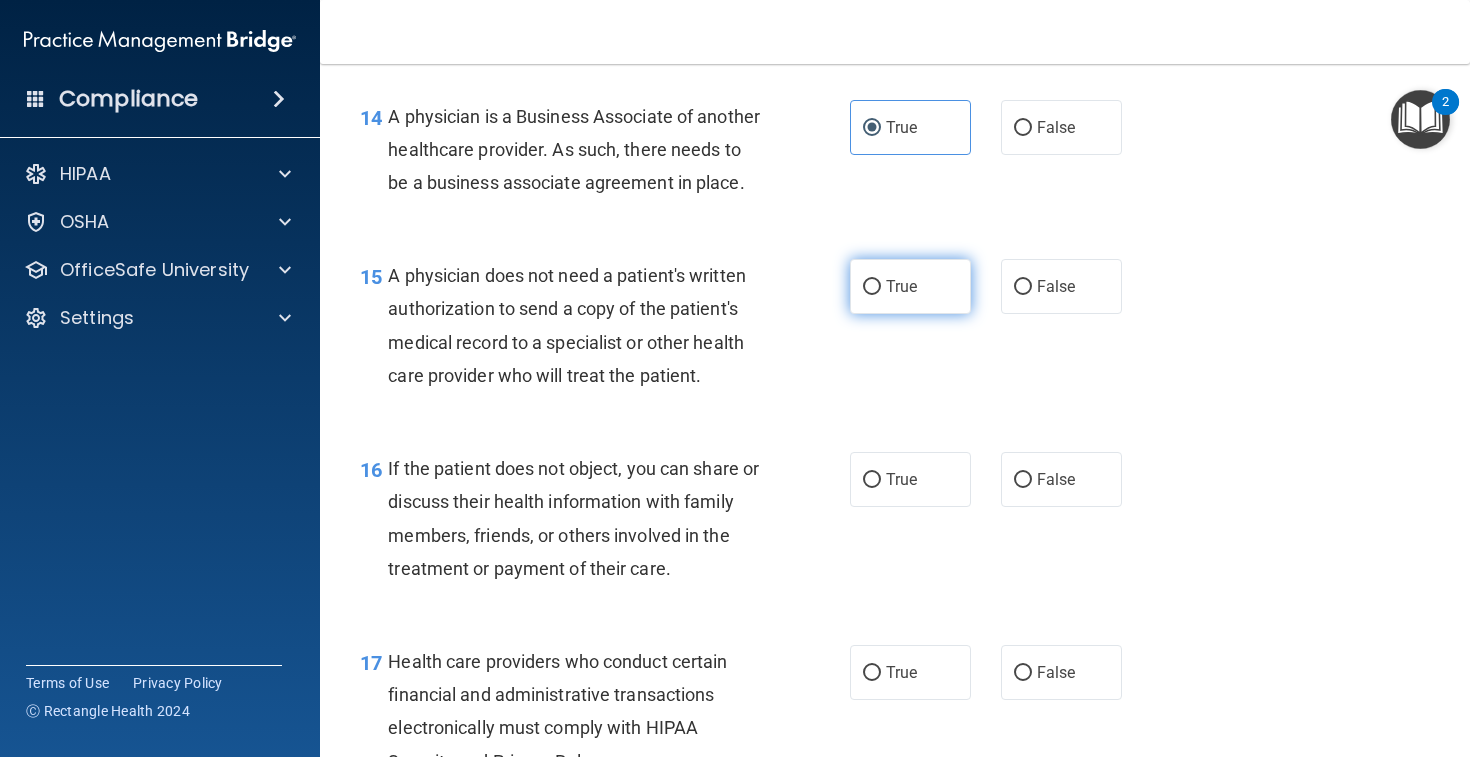 click on "True" at bounding box center (910, 286) 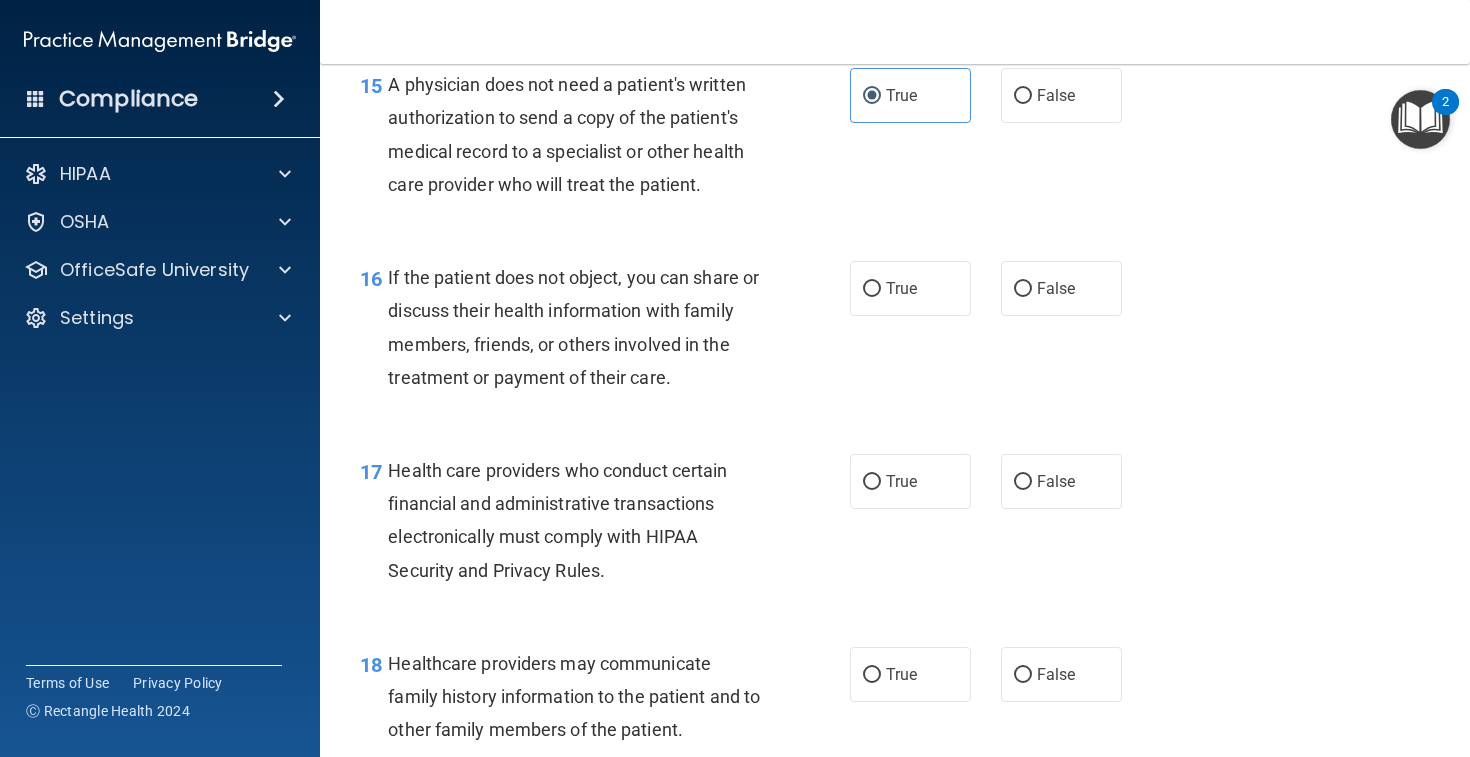 scroll, scrollTop: 2727, scrollLeft: 0, axis: vertical 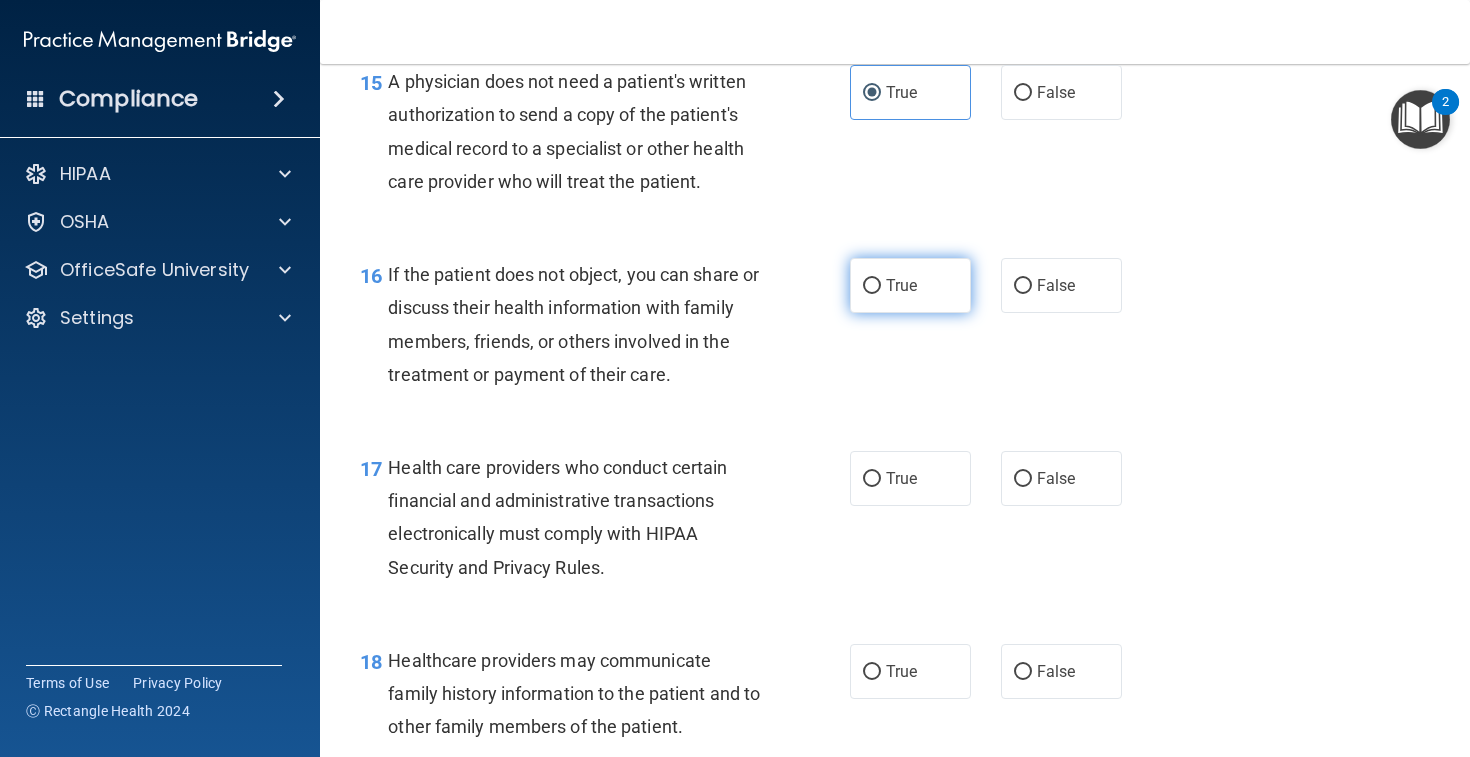 click on "True" at bounding box center (910, 285) 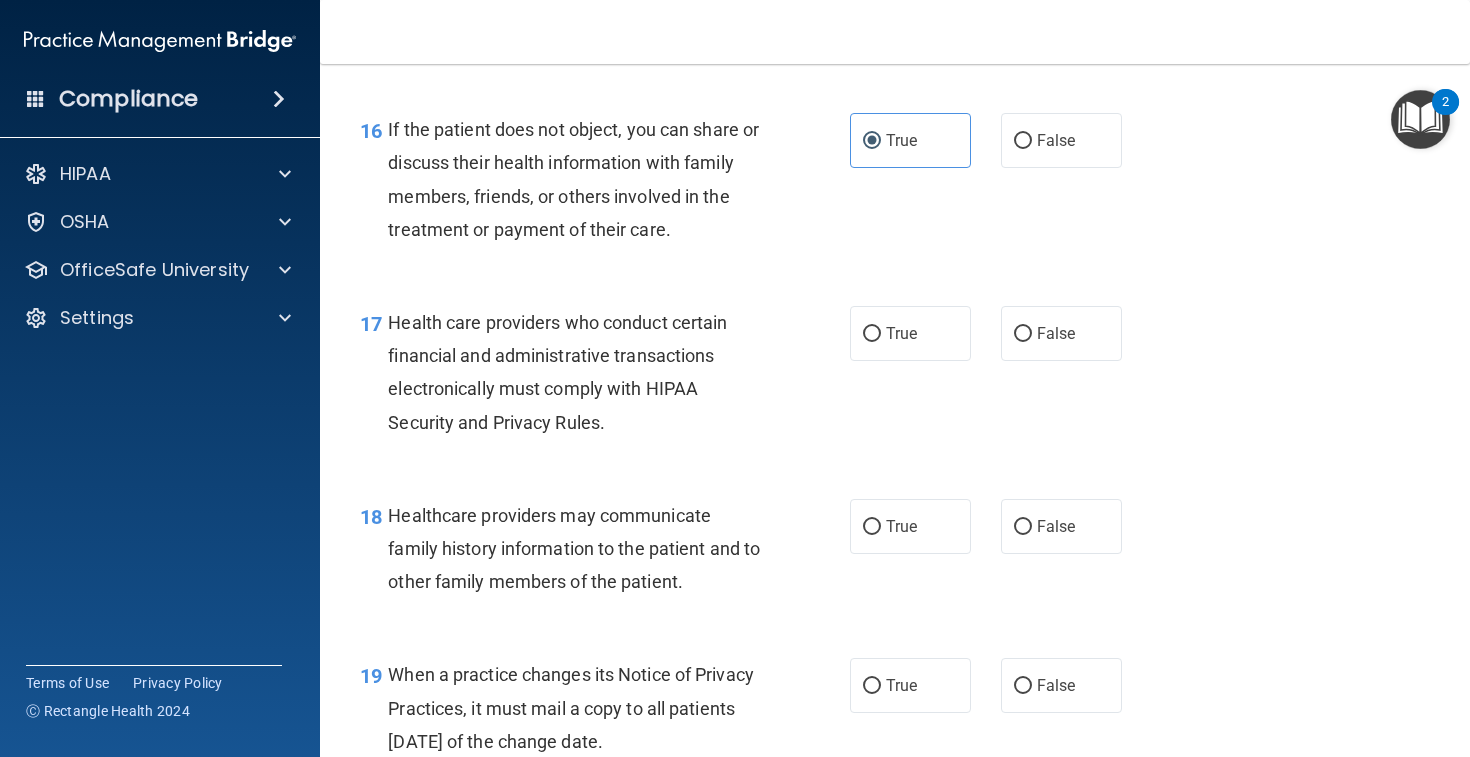 scroll, scrollTop: 2875, scrollLeft: 0, axis: vertical 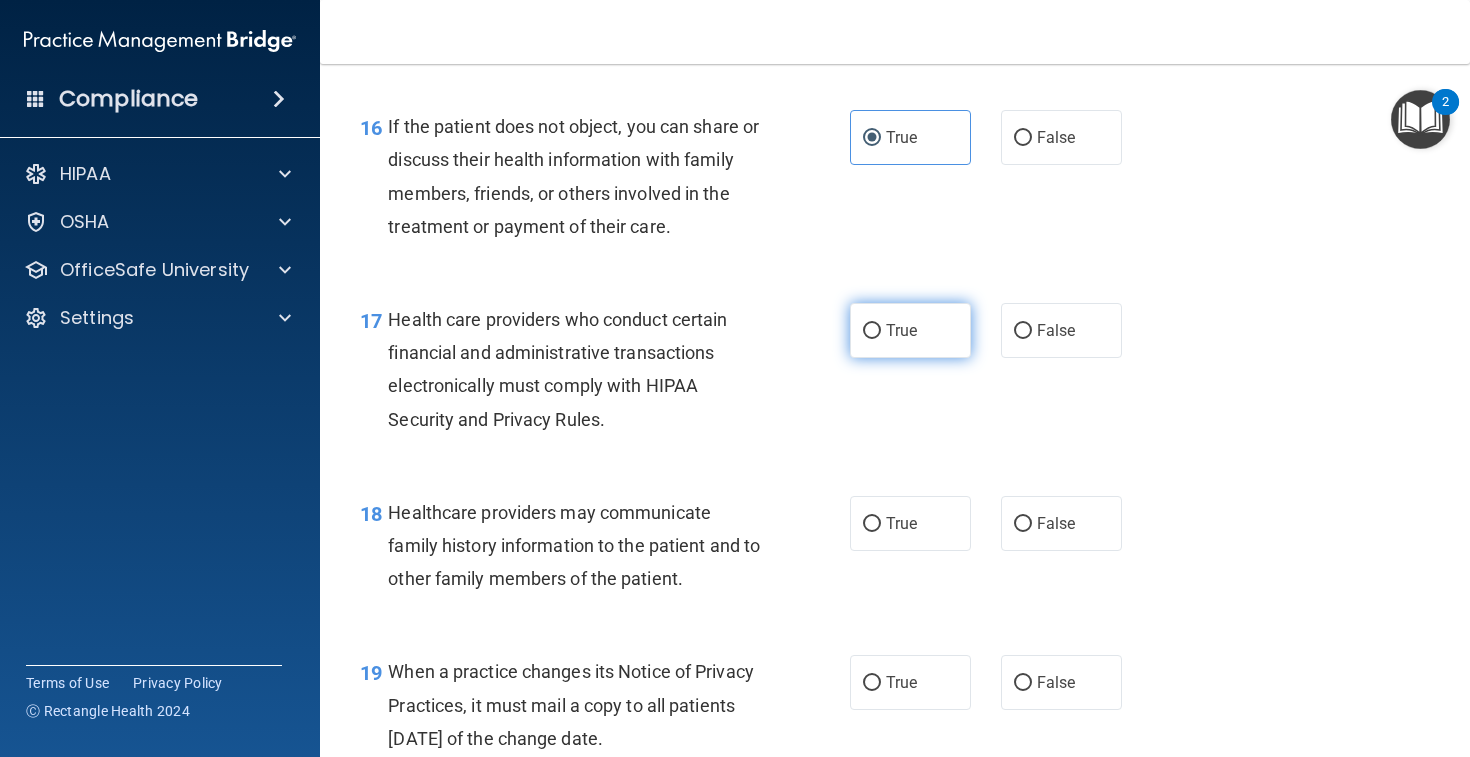 click on "True" at bounding box center [910, 330] 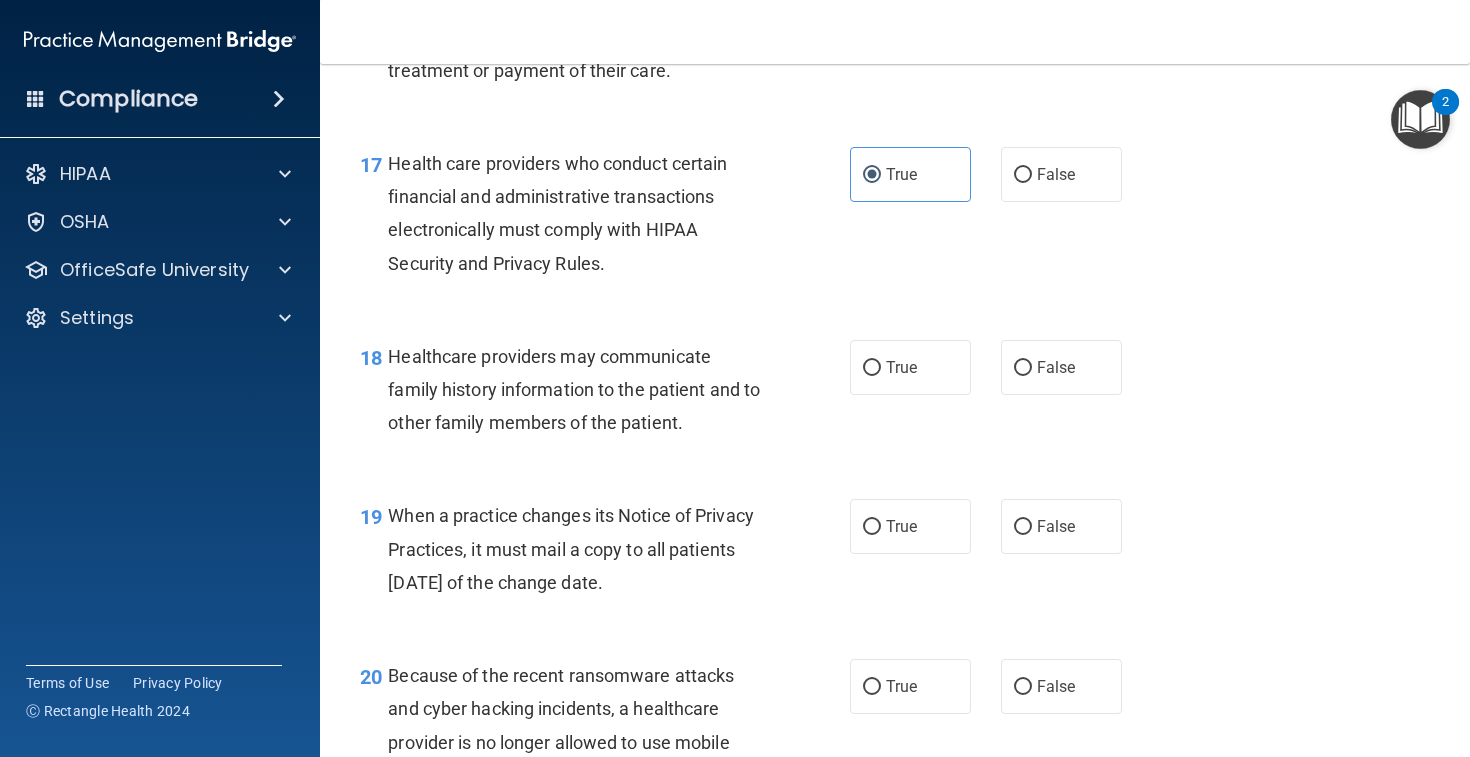 scroll, scrollTop: 3041, scrollLeft: 0, axis: vertical 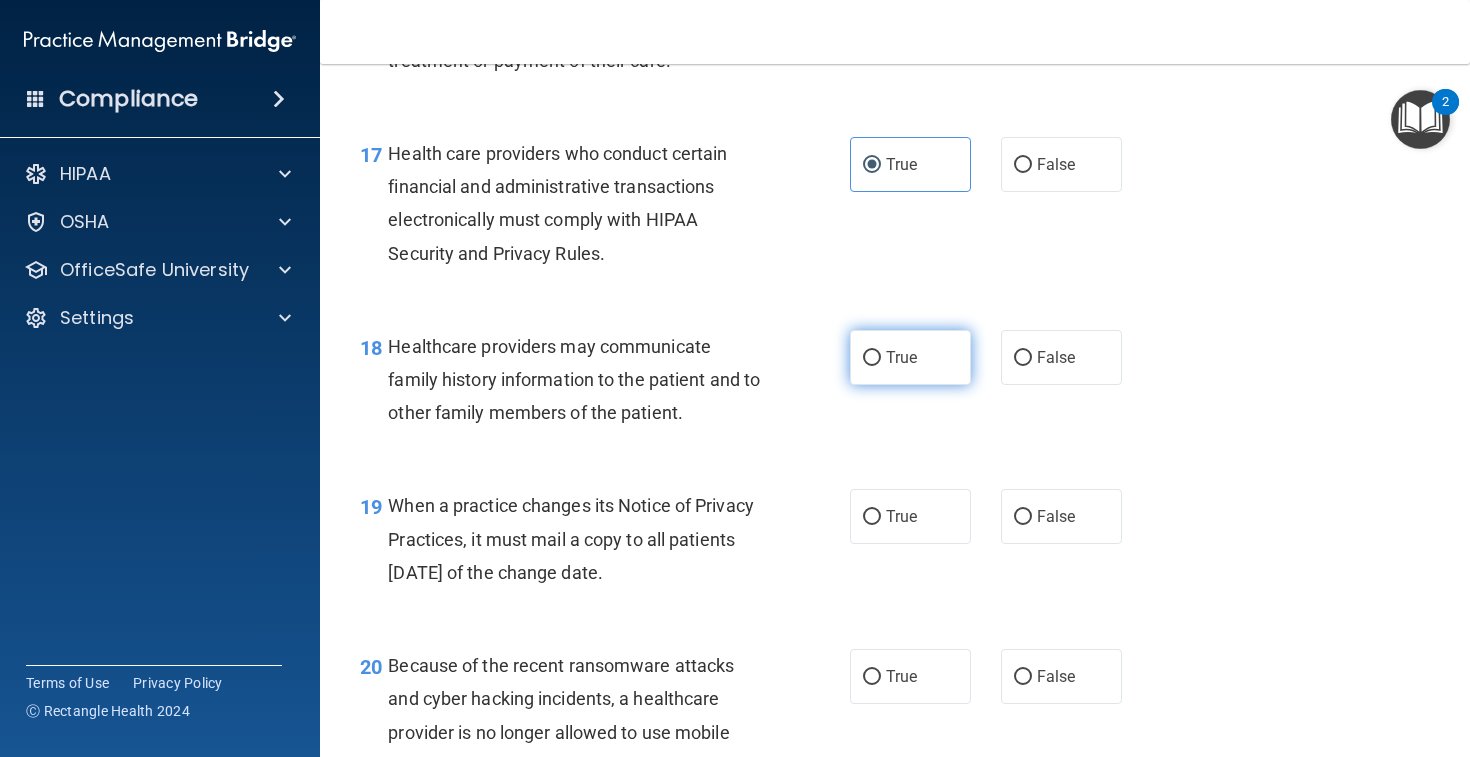 click on "True" at bounding box center [901, 357] 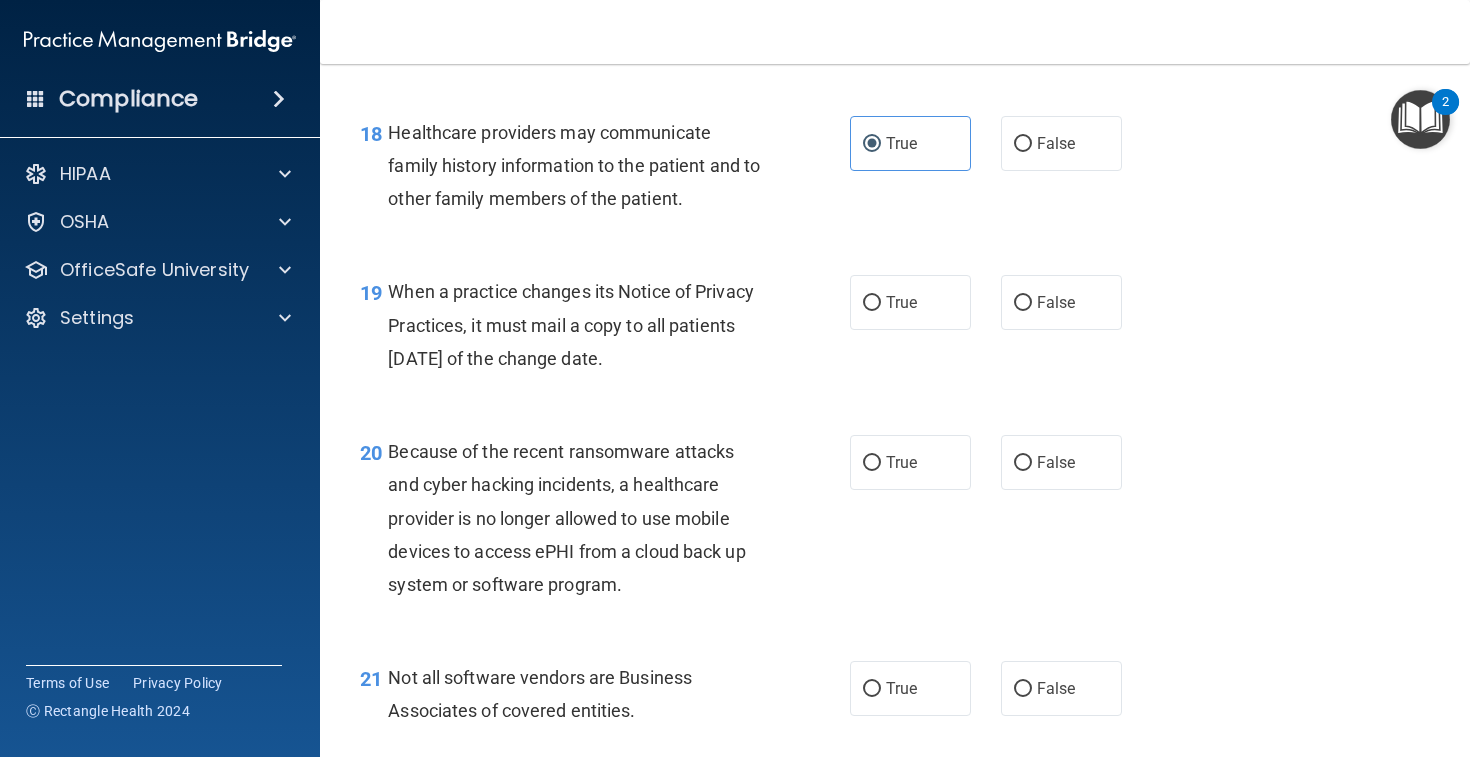 scroll, scrollTop: 3266, scrollLeft: 0, axis: vertical 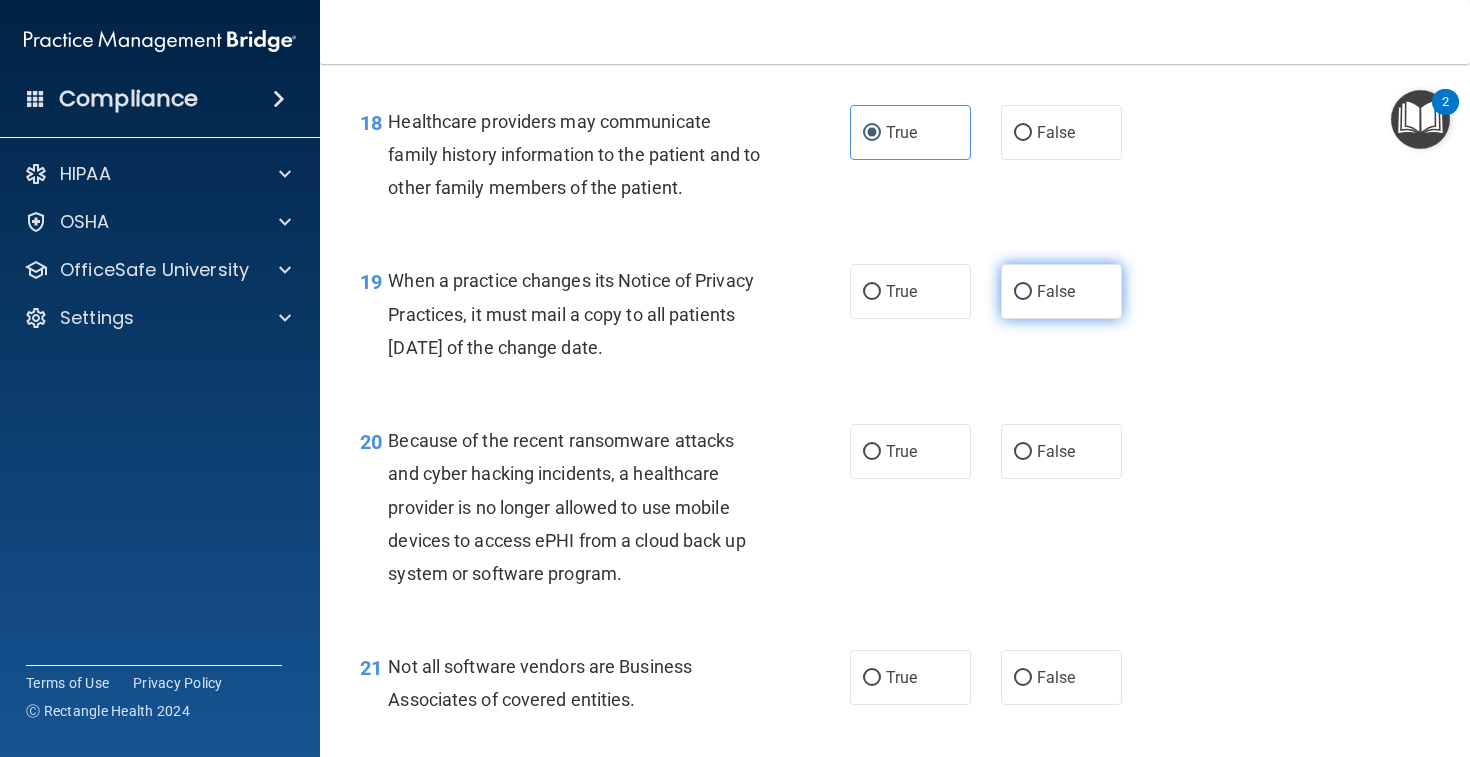 click on "False" at bounding box center [1061, 291] 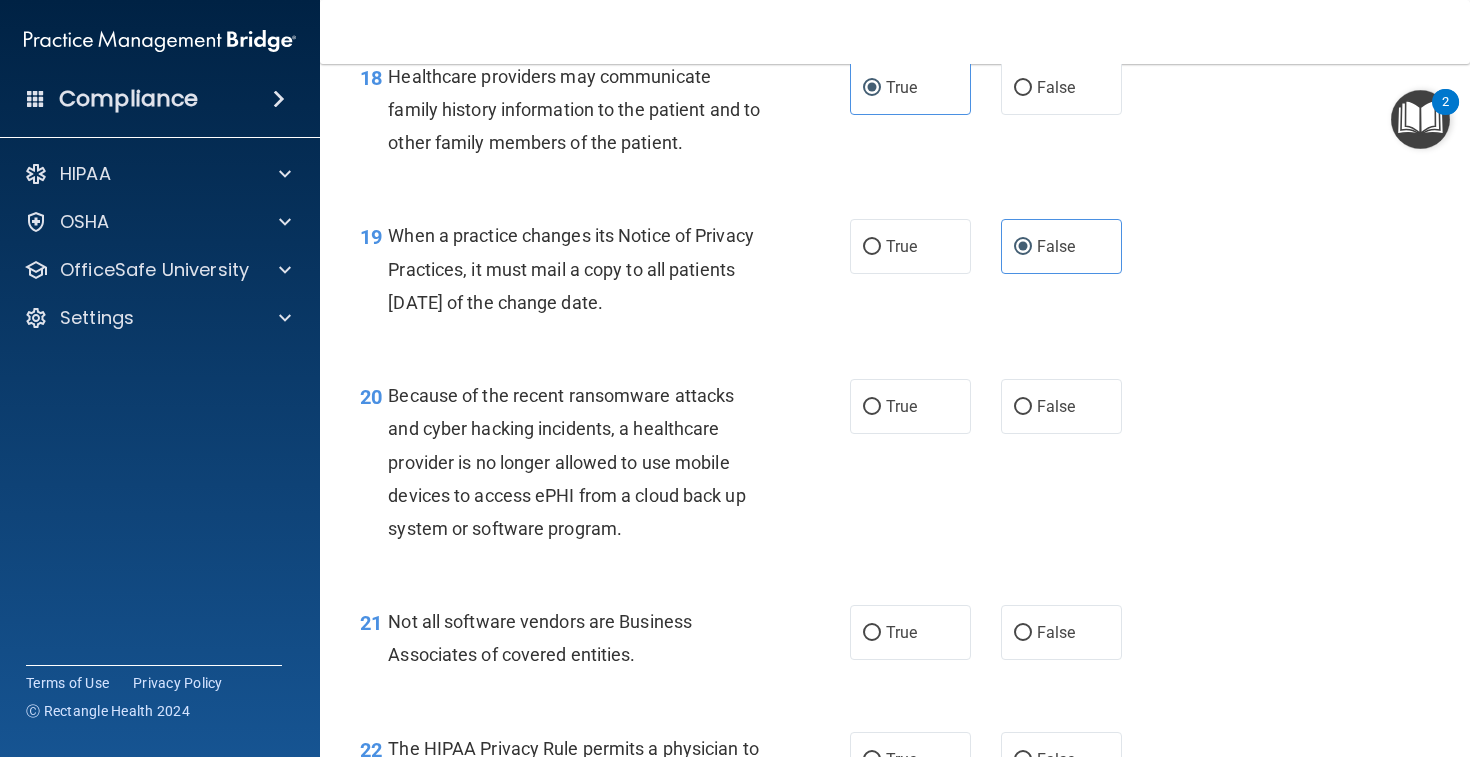 scroll, scrollTop: 3323, scrollLeft: 0, axis: vertical 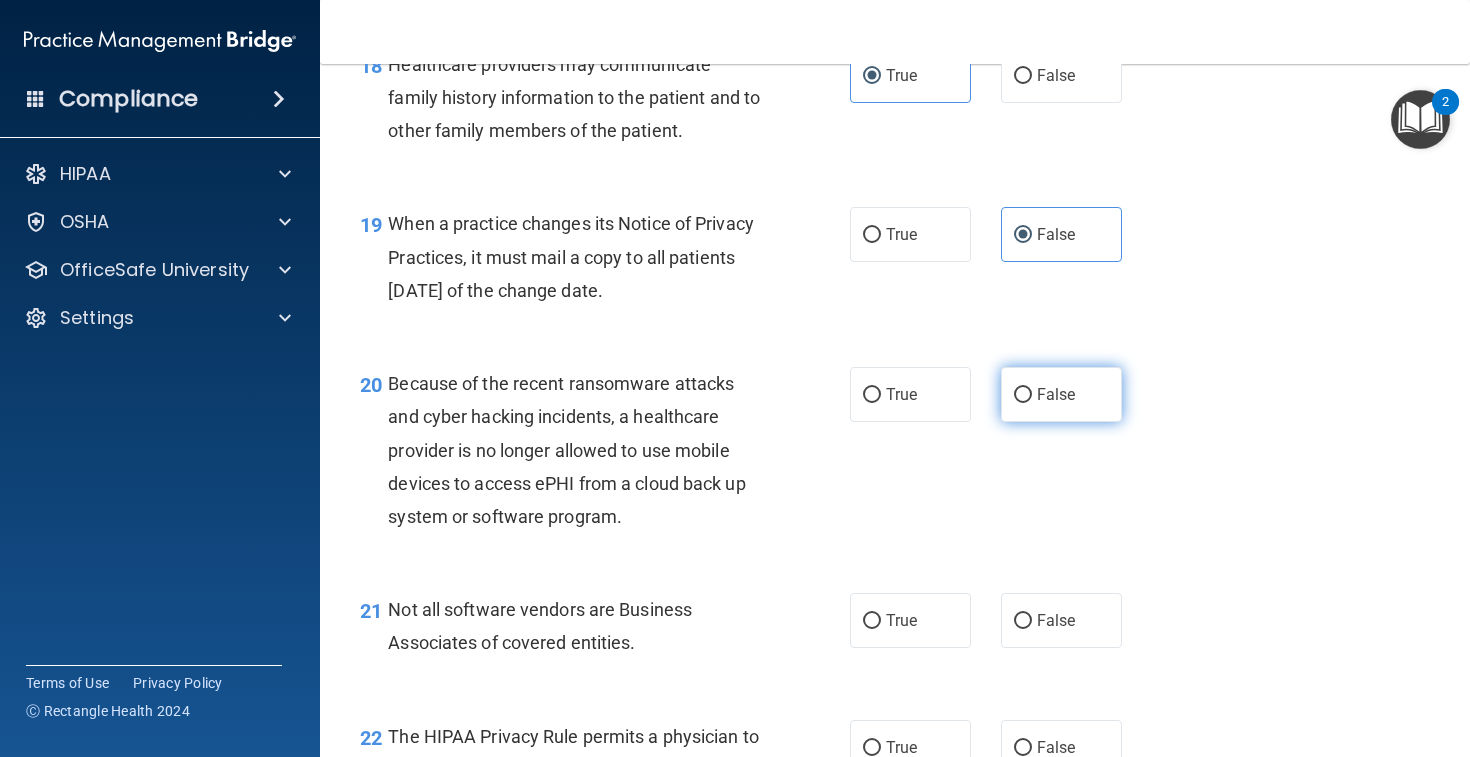 click on "False" at bounding box center [1056, 394] 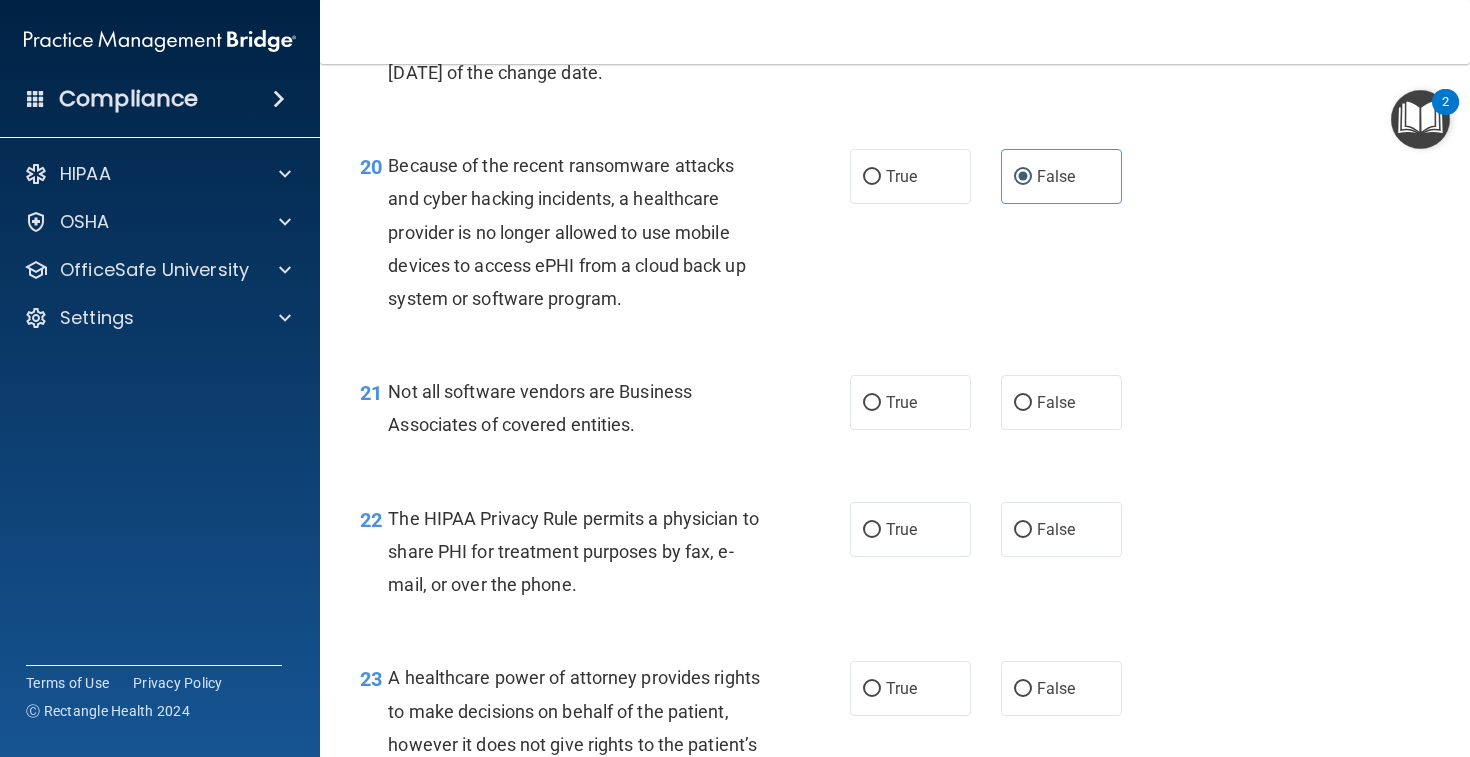scroll, scrollTop: 3543, scrollLeft: 0, axis: vertical 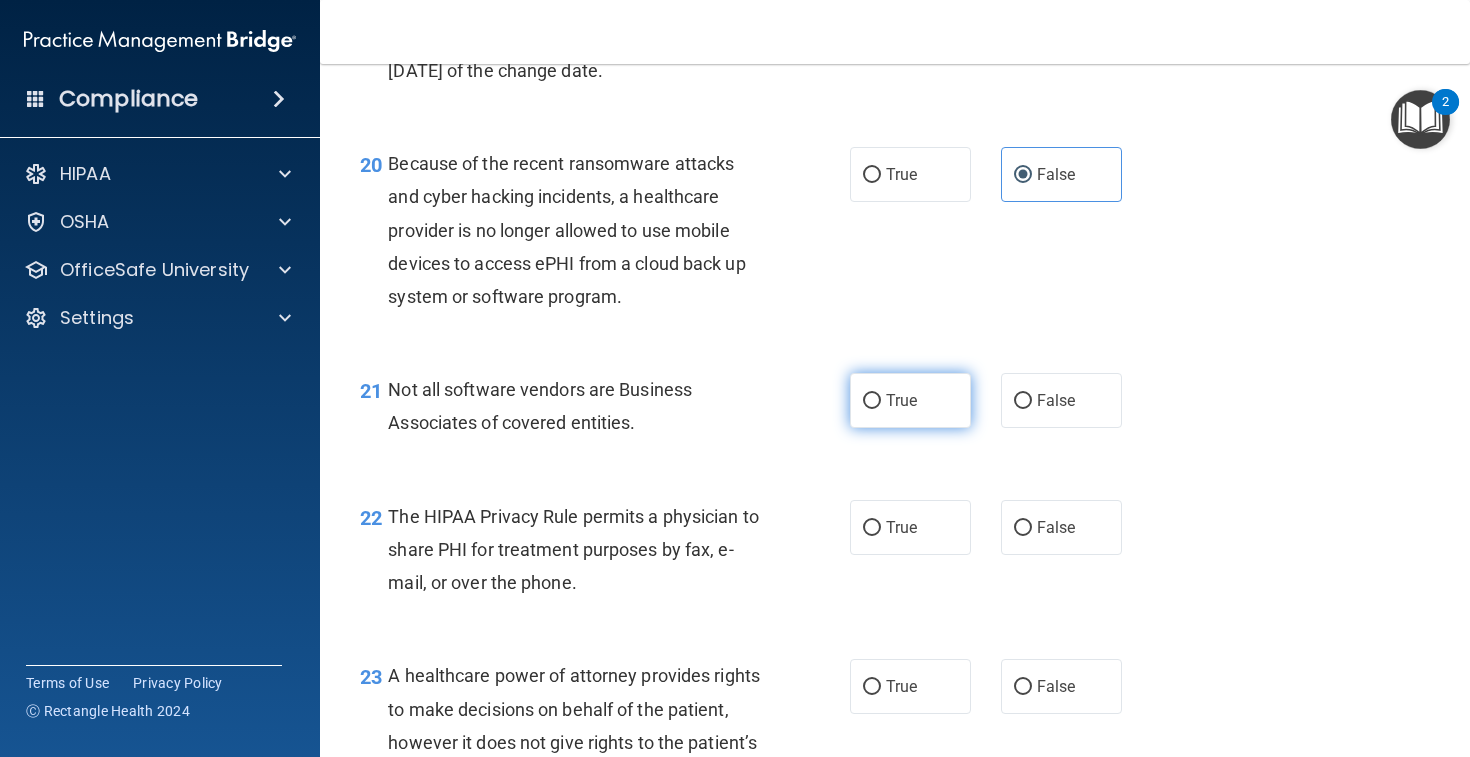 click on "True" at bounding box center [910, 400] 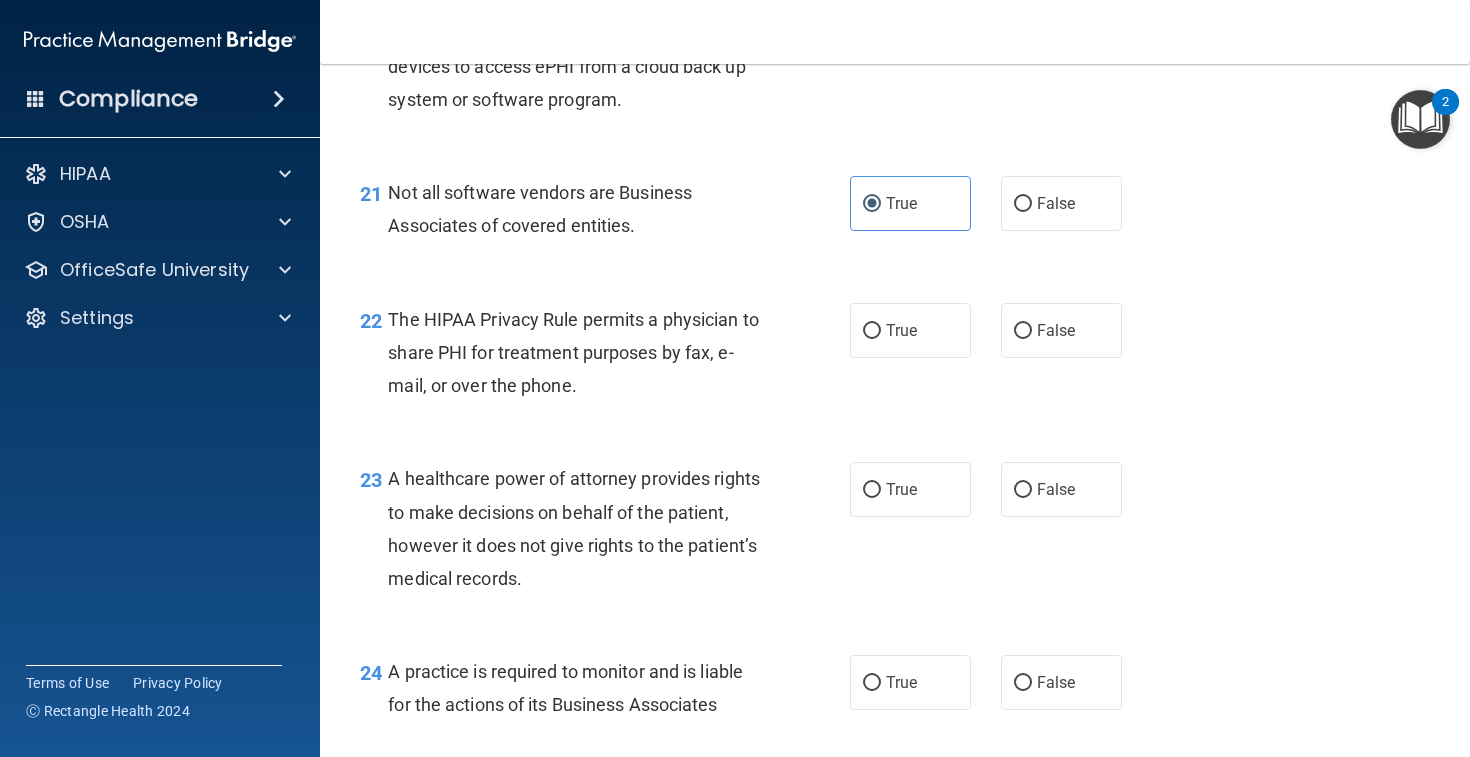 scroll, scrollTop: 3757, scrollLeft: 0, axis: vertical 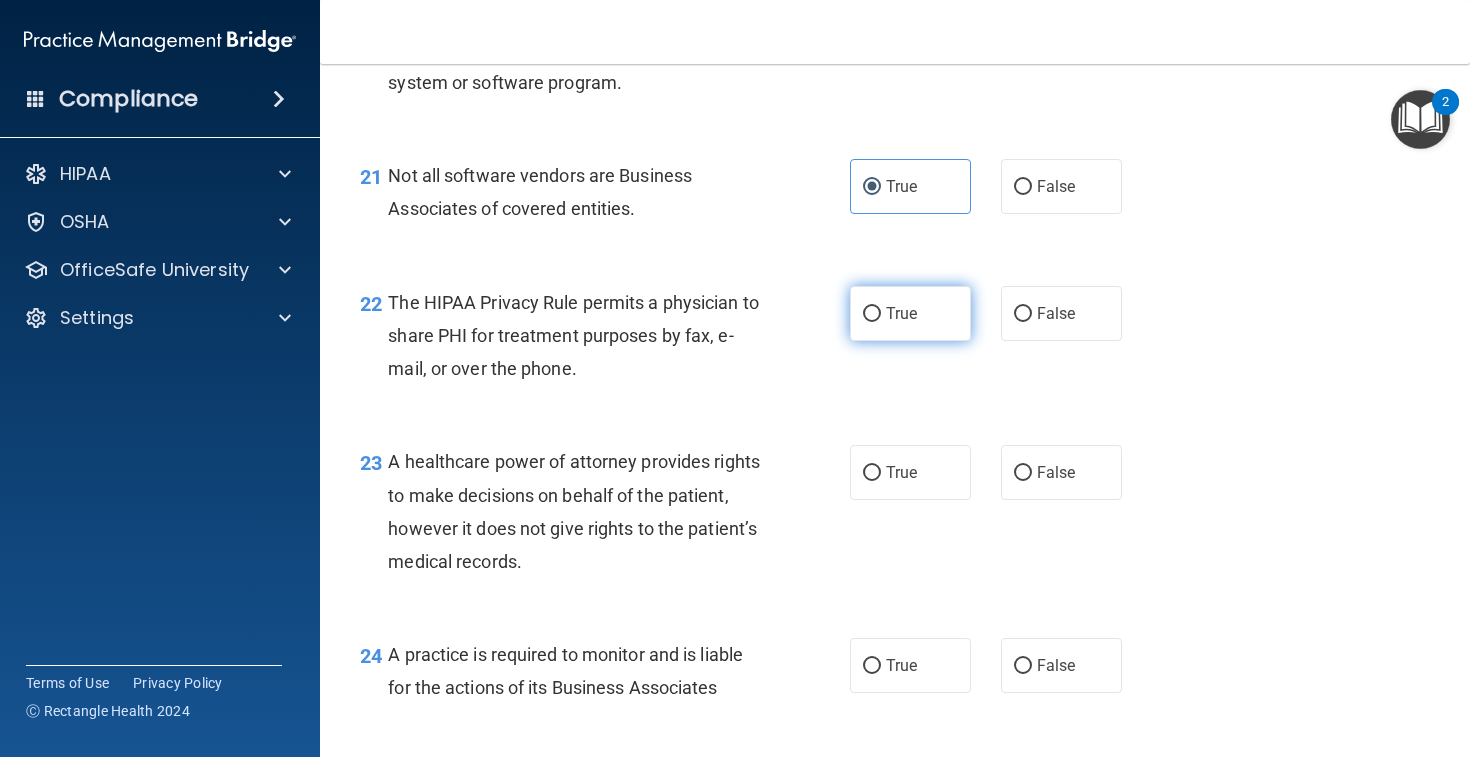 click on "True" at bounding box center [910, 313] 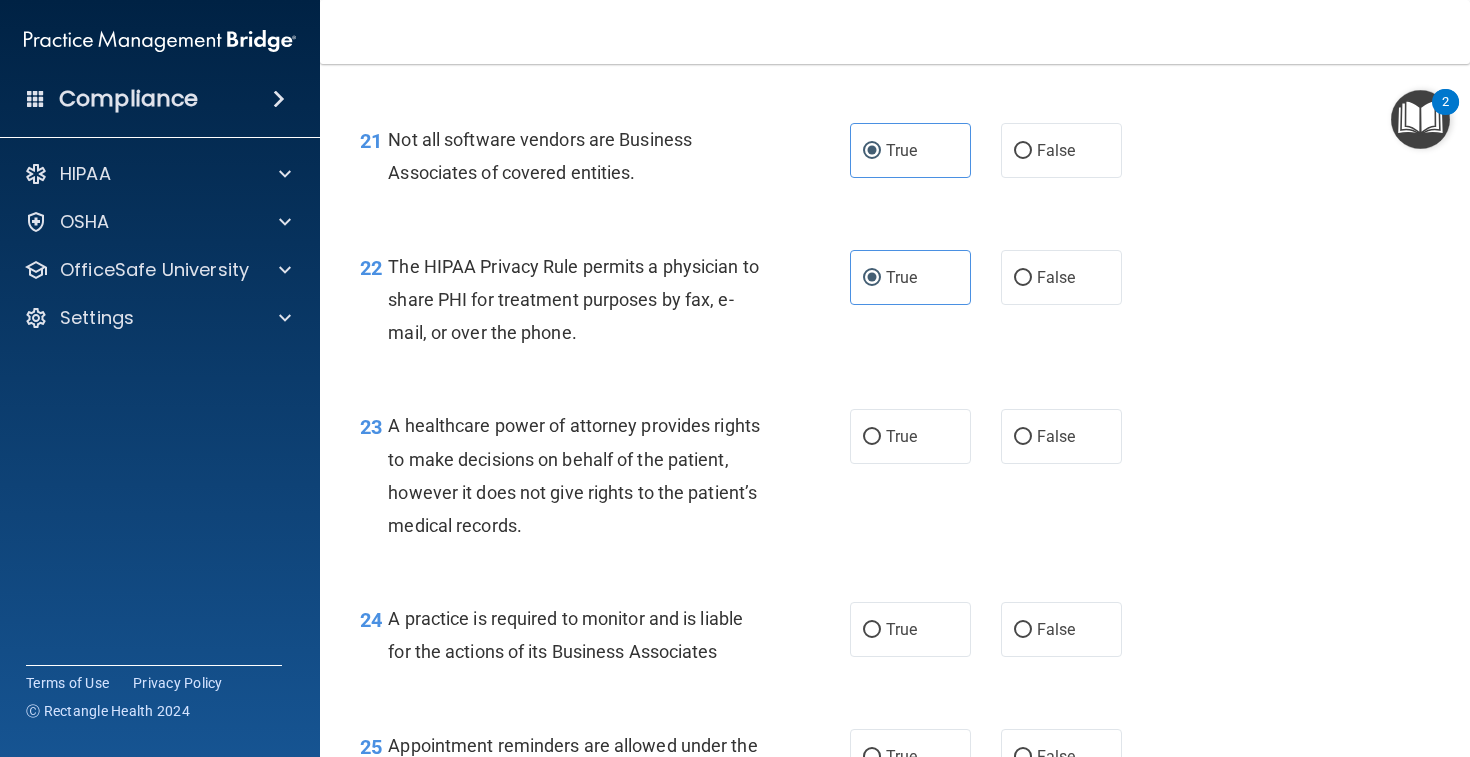 scroll, scrollTop: 3796, scrollLeft: 0, axis: vertical 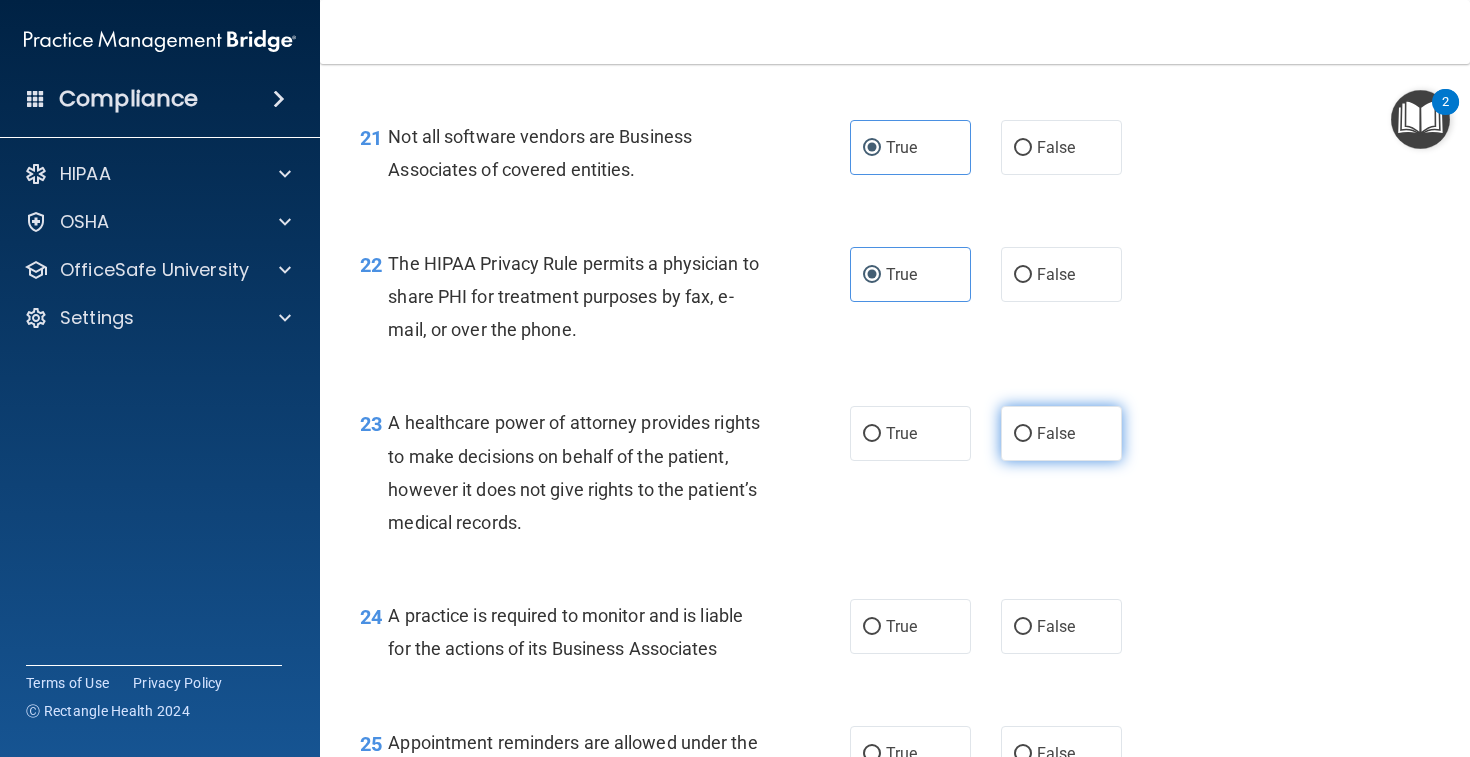 click on "False" at bounding box center (1056, 433) 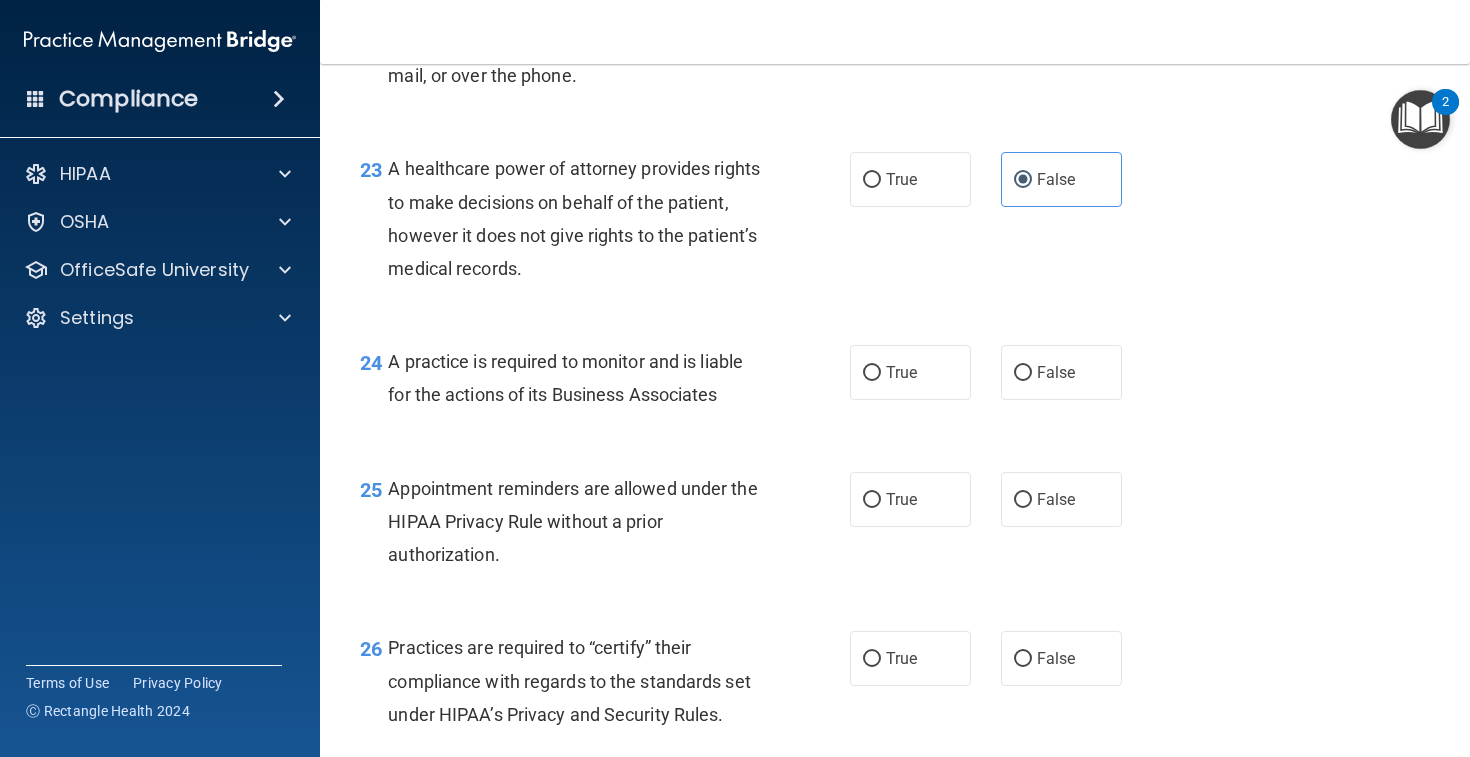 scroll, scrollTop: 4049, scrollLeft: 0, axis: vertical 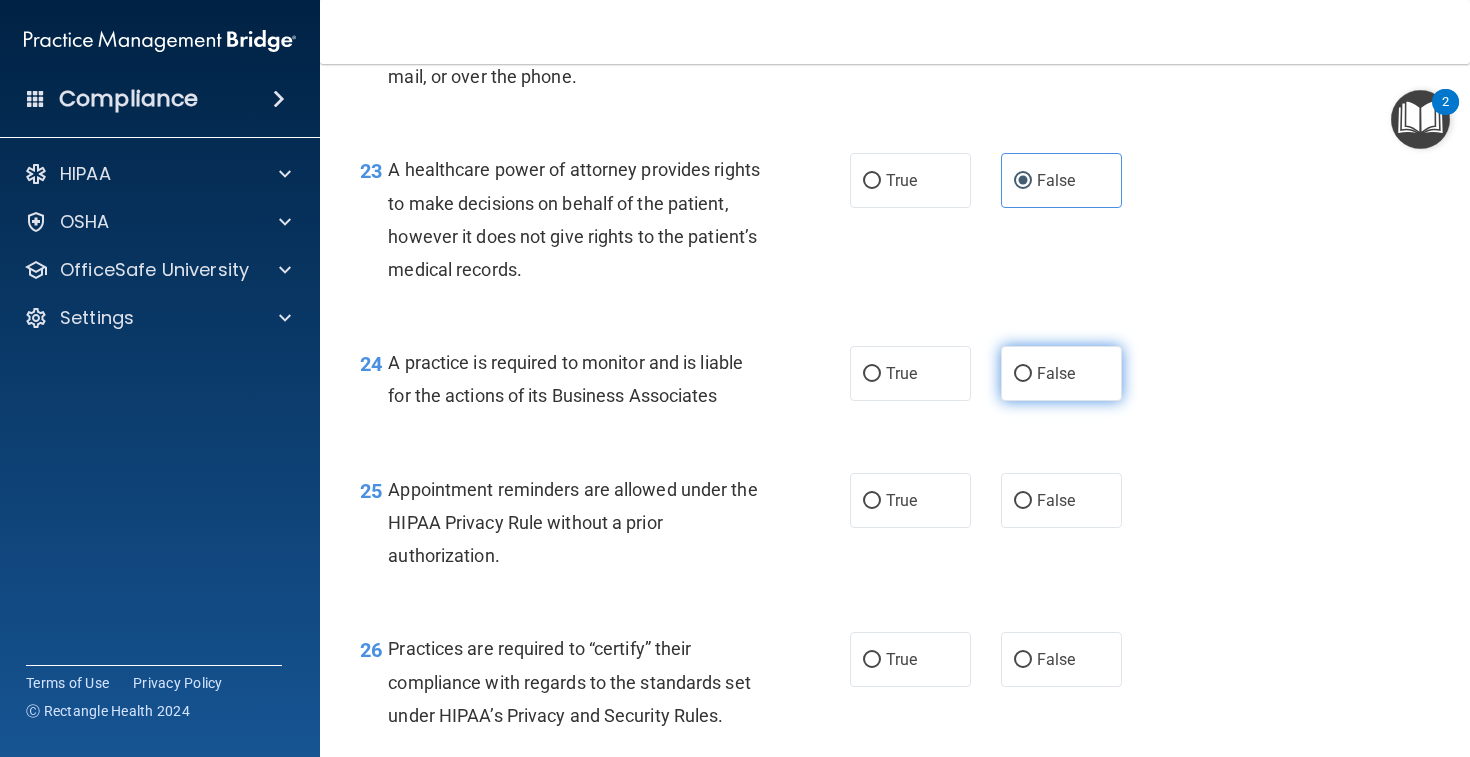 click on "False" at bounding box center [1061, 373] 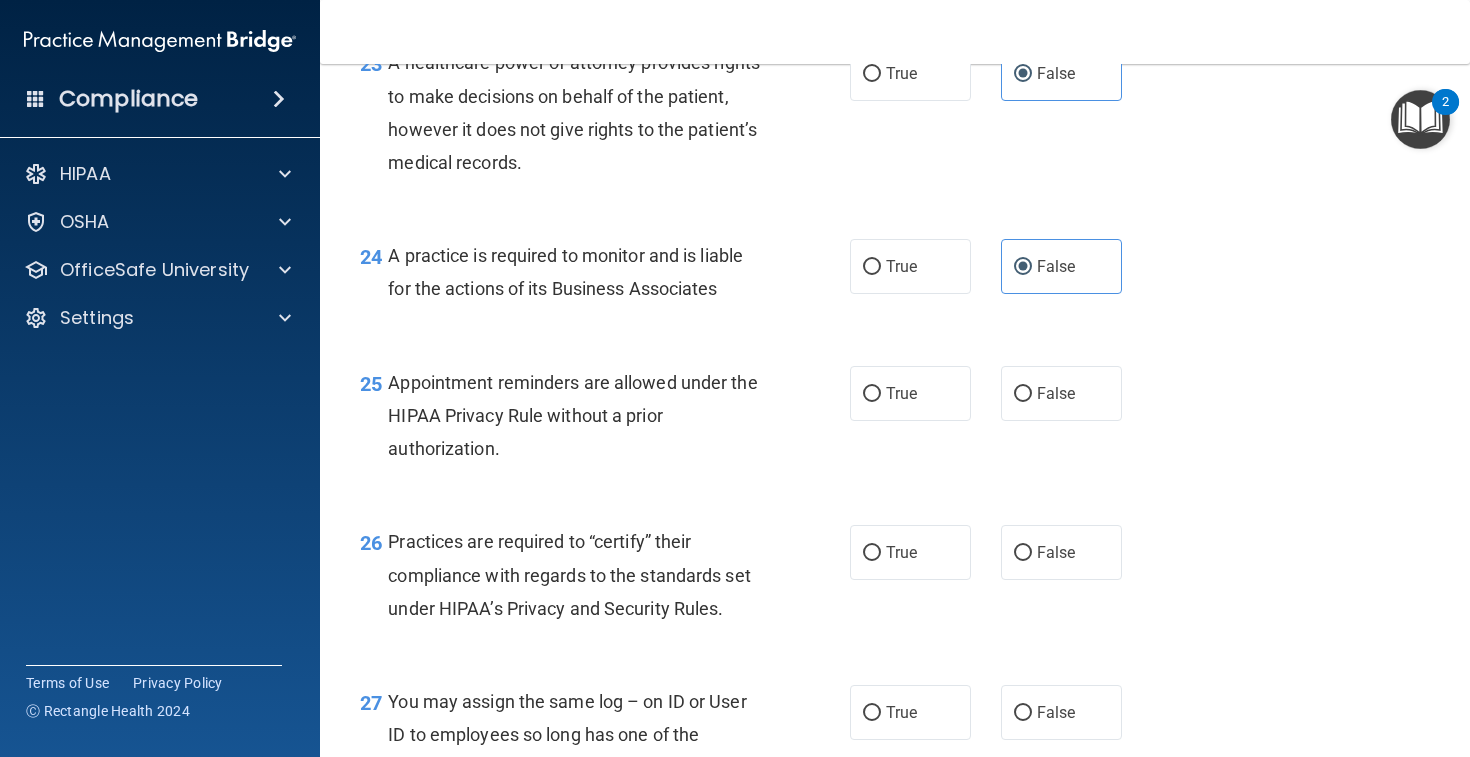 scroll, scrollTop: 4157, scrollLeft: 0, axis: vertical 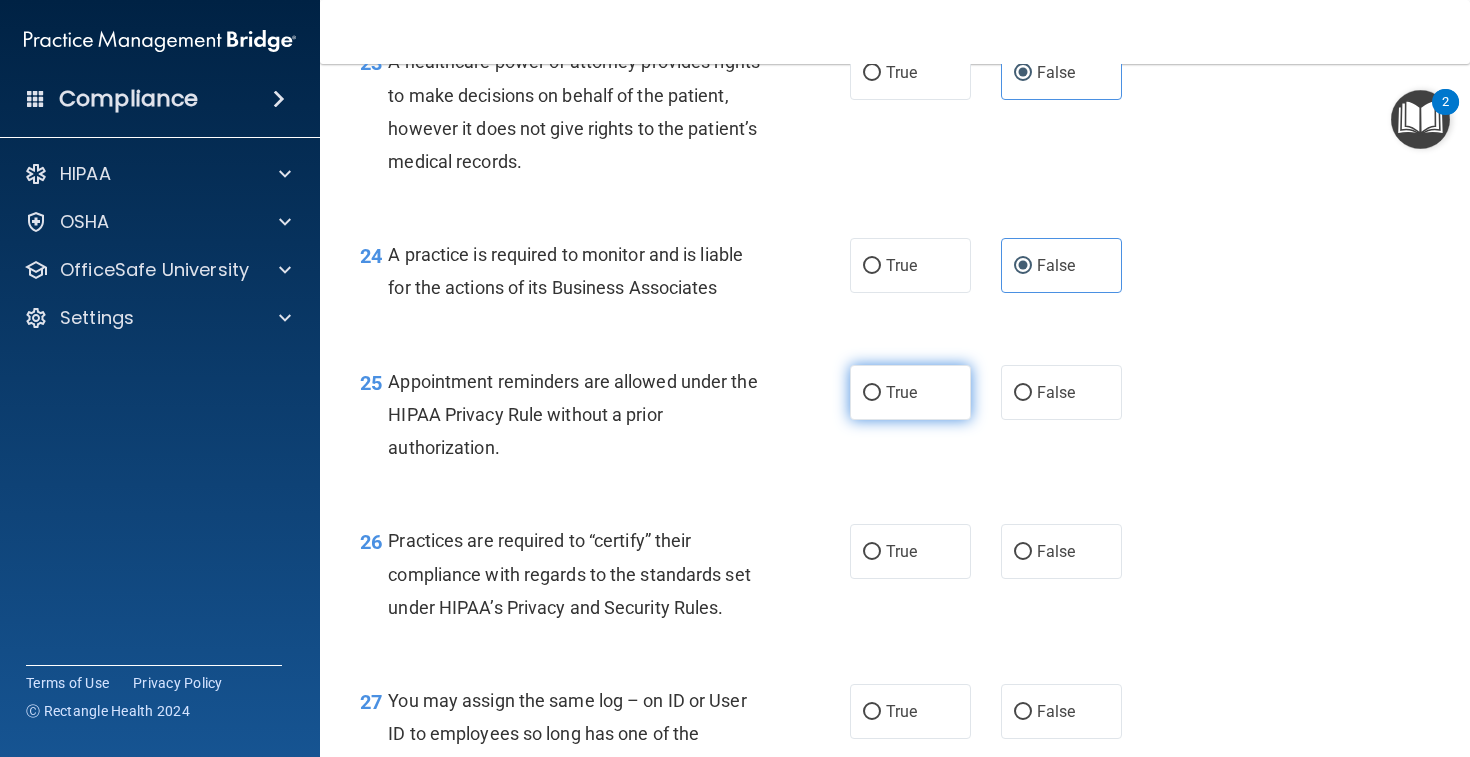 click on "True" at bounding box center [901, 392] 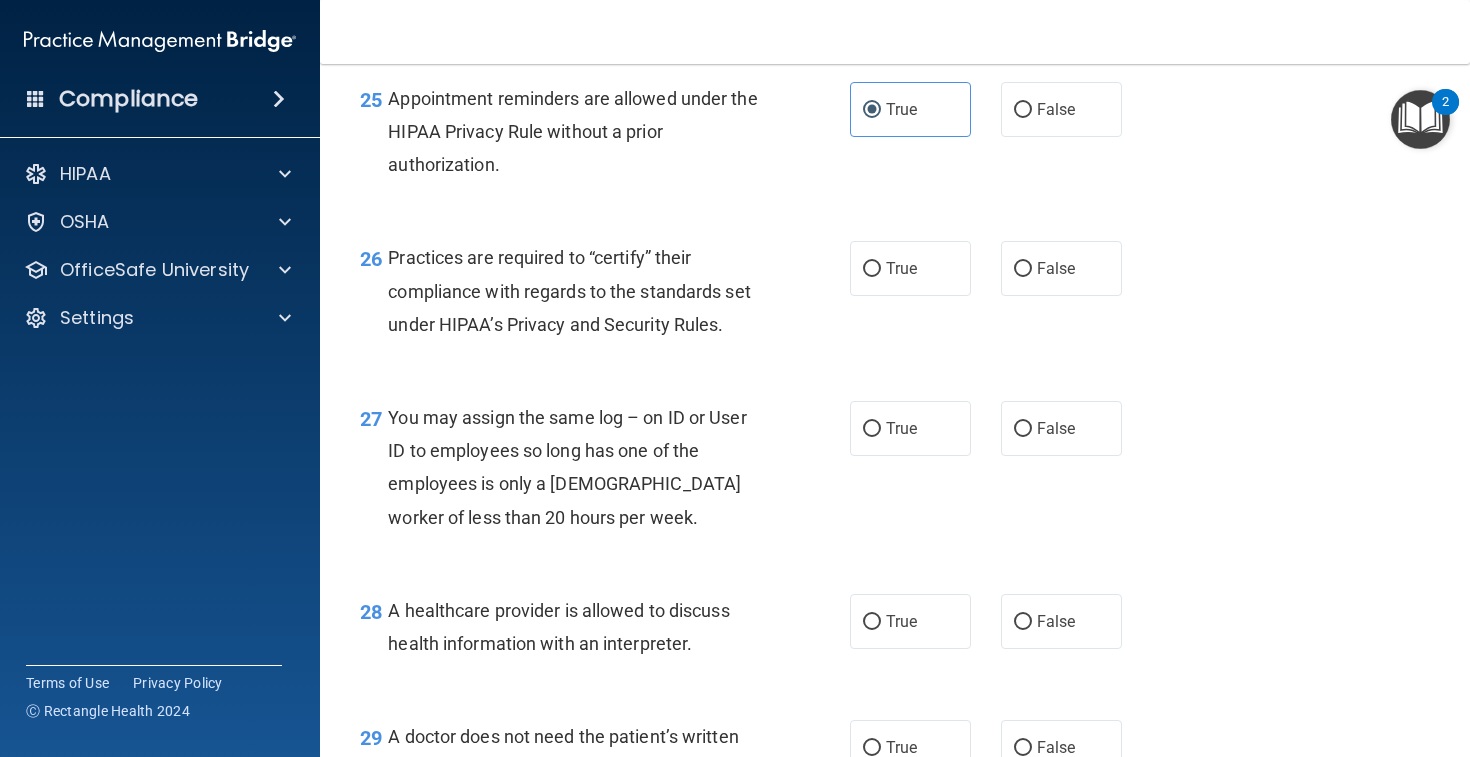 scroll, scrollTop: 4441, scrollLeft: 0, axis: vertical 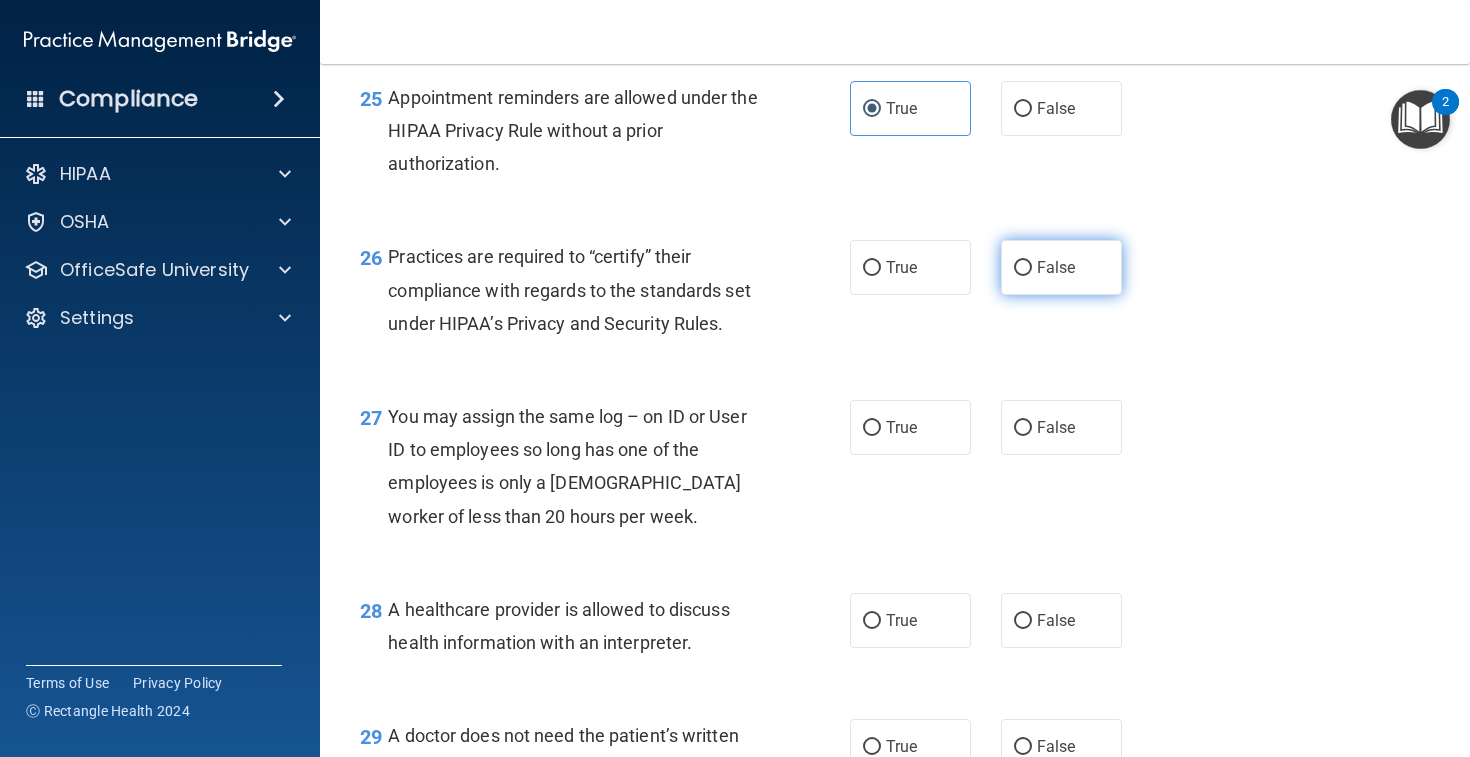 click on "False" at bounding box center (1056, 267) 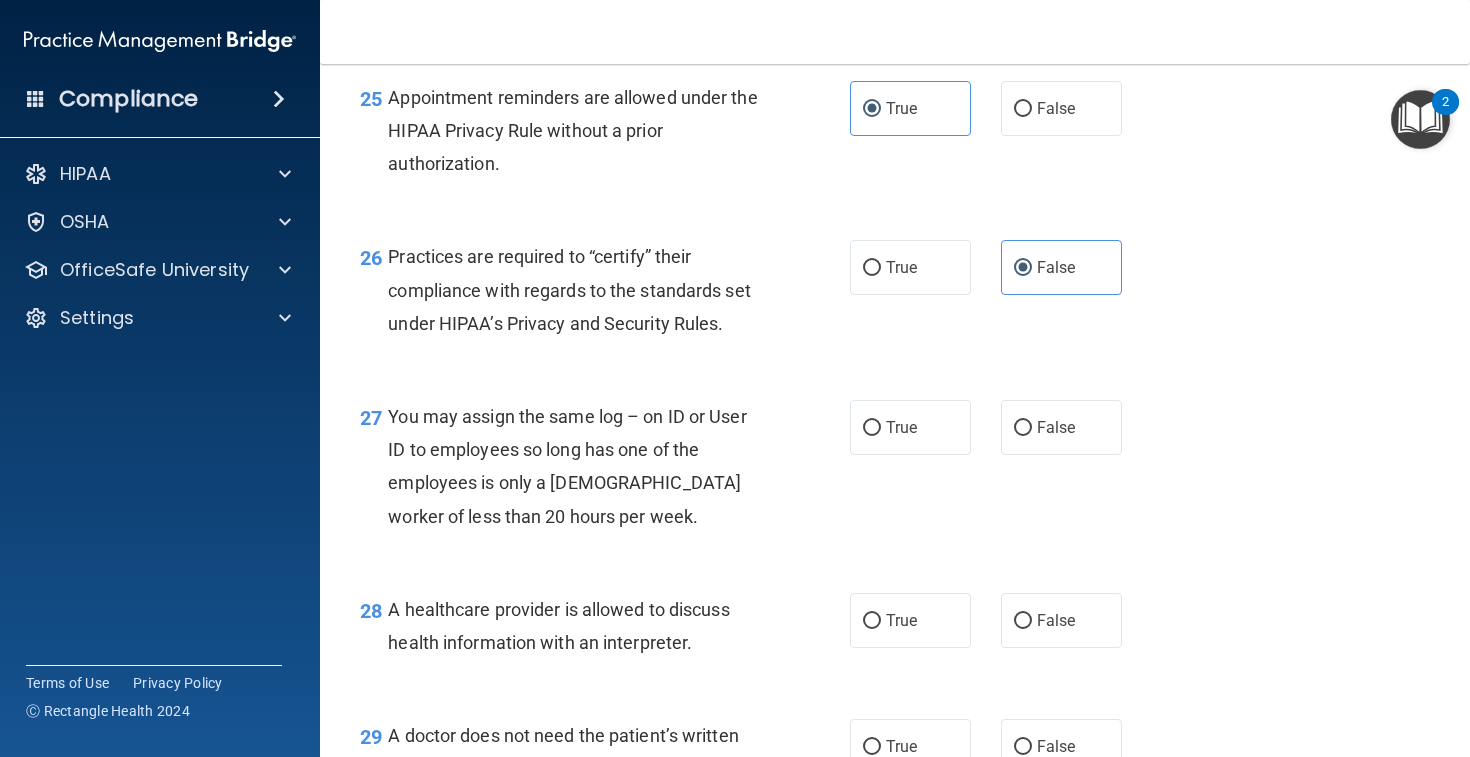scroll, scrollTop: 4505, scrollLeft: 0, axis: vertical 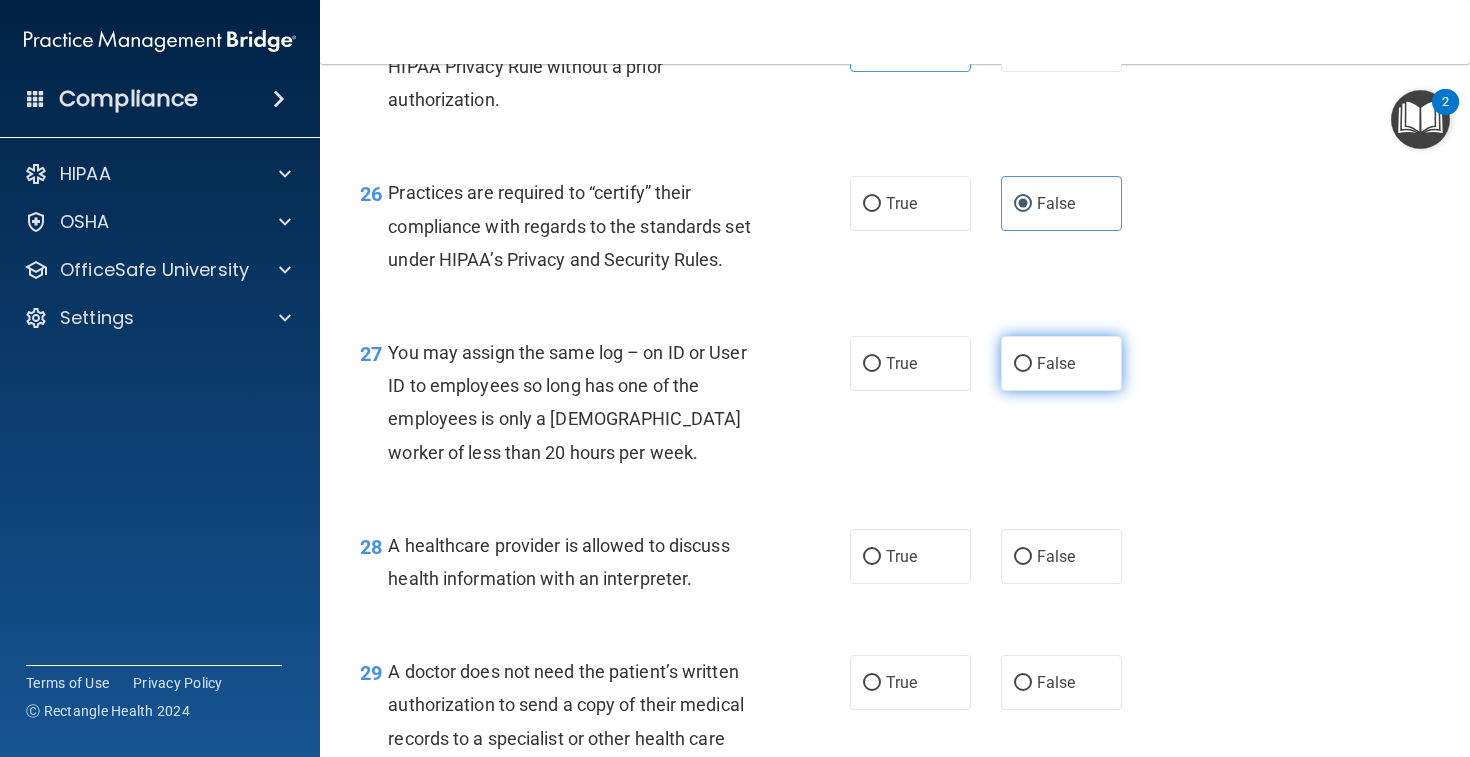 click on "False" at bounding box center (1061, 363) 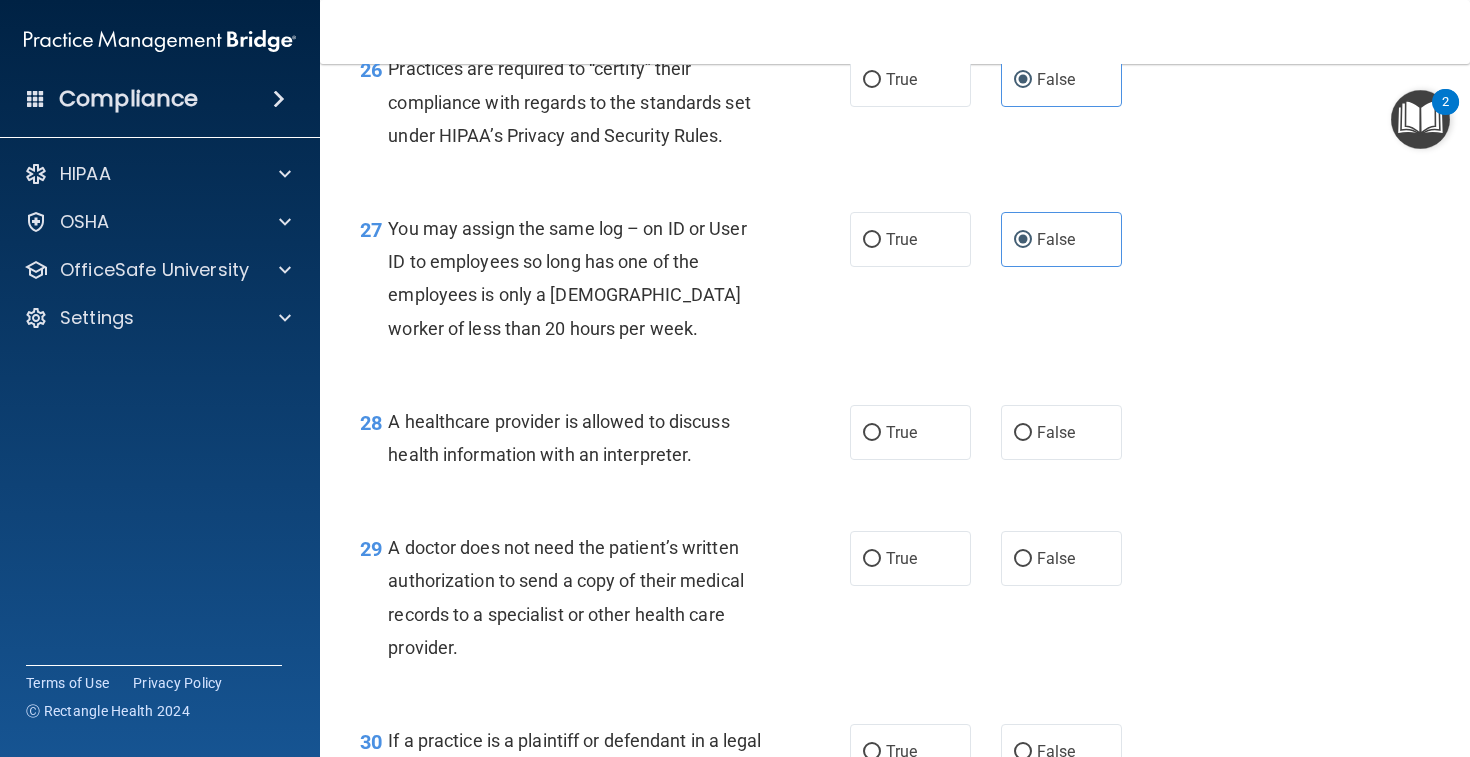 scroll, scrollTop: 4634, scrollLeft: 0, axis: vertical 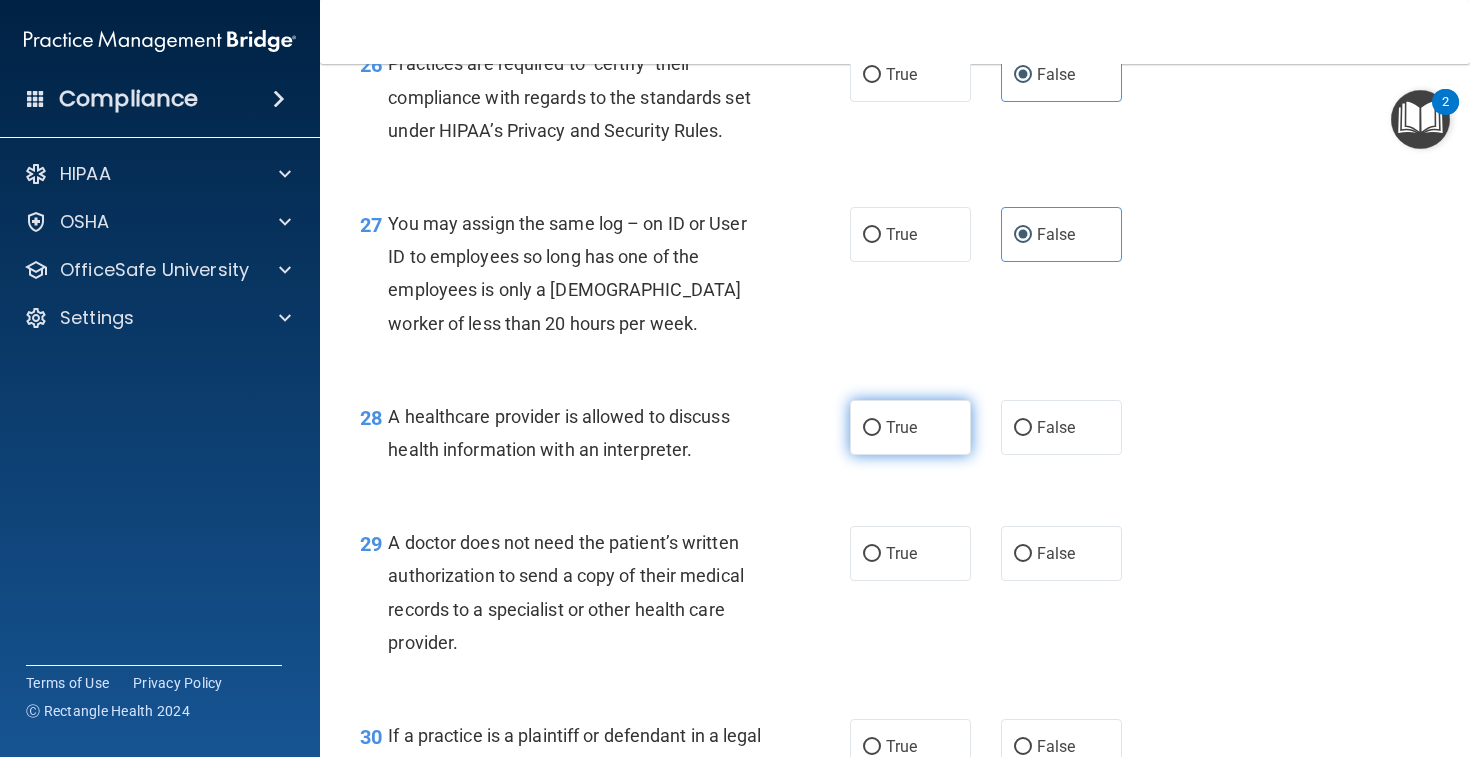 click on "True" at bounding box center (910, 427) 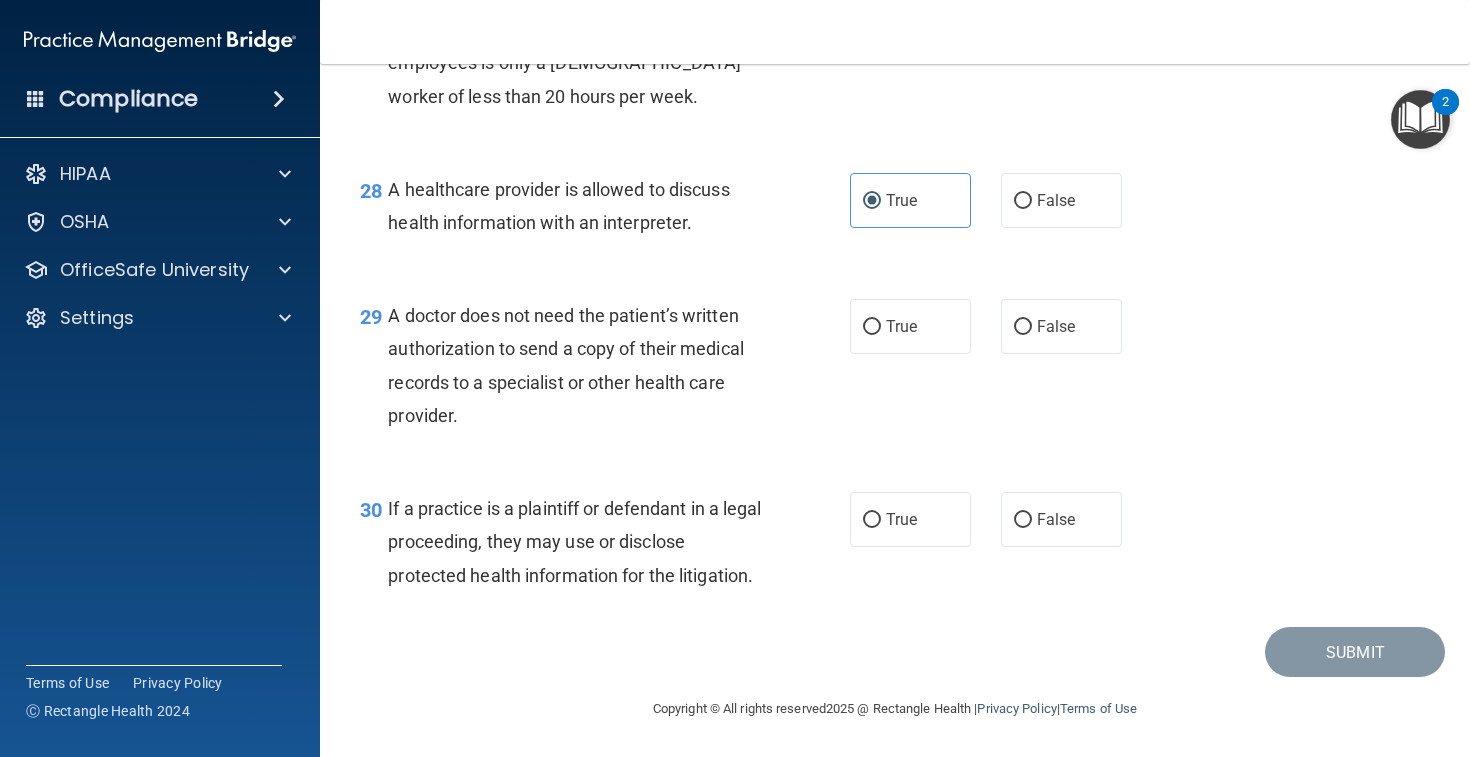 scroll, scrollTop: 4870, scrollLeft: 0, axis: vertical 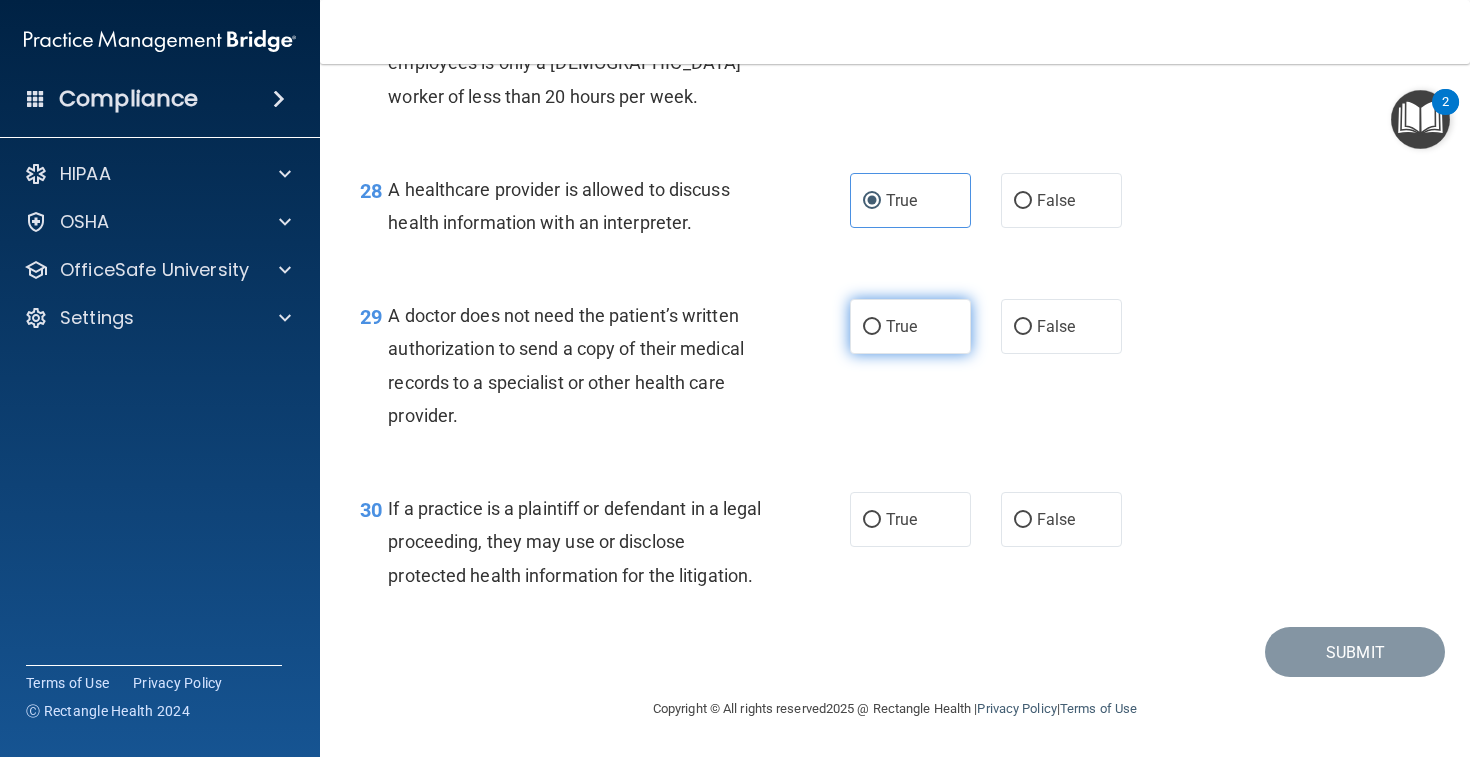 click on "True" at bounding box center [872, 327] 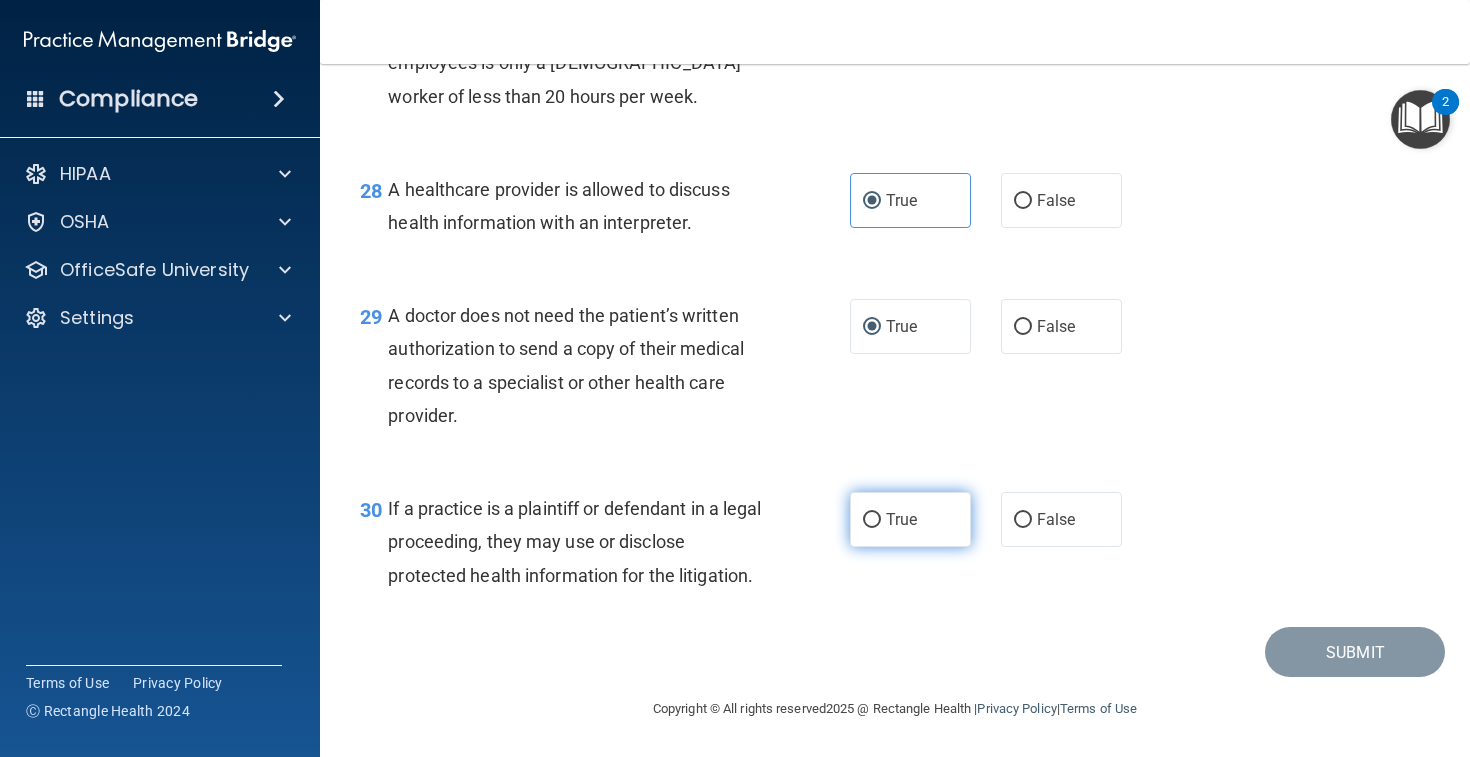 click on "True" at bounding box center (901, 519) 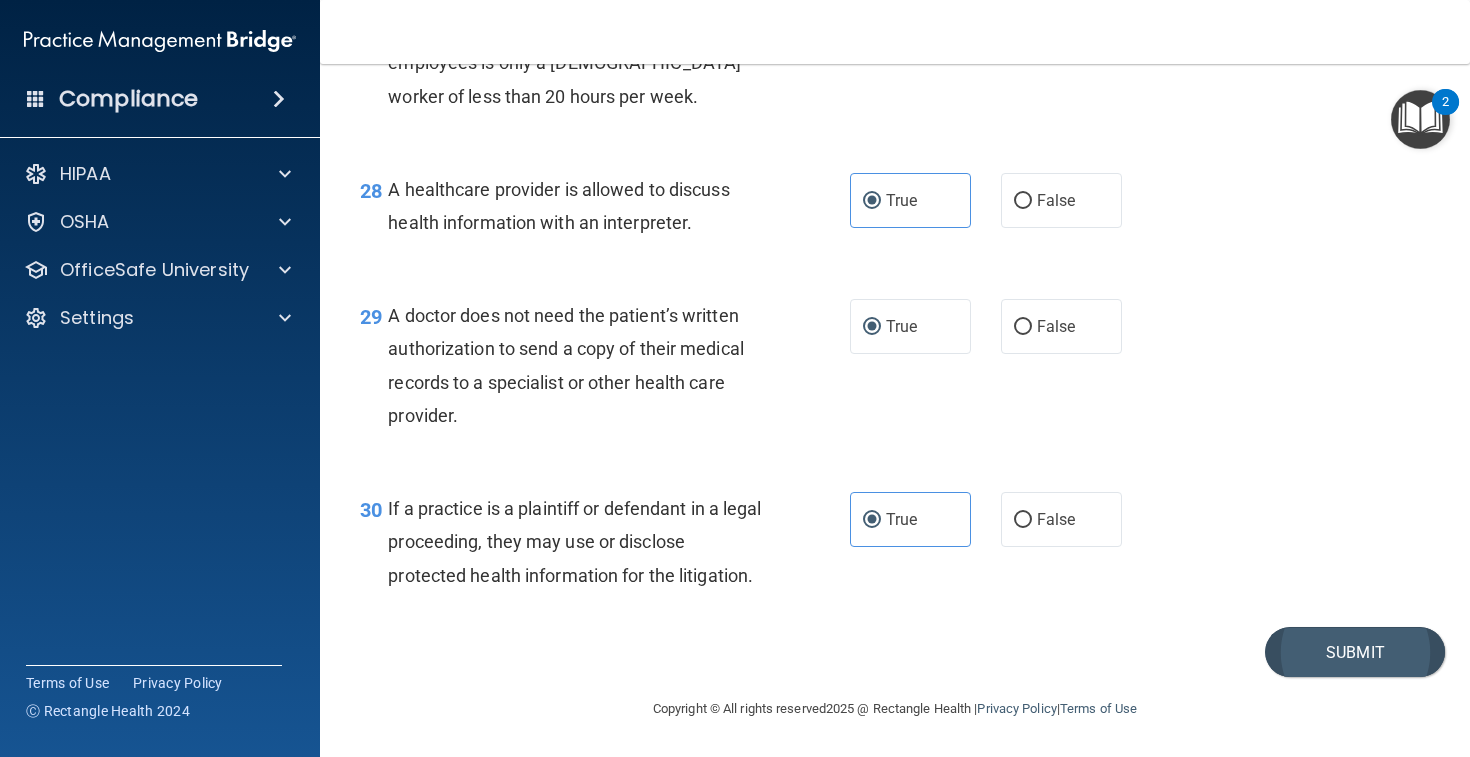 click on "Submit" at bounding box center (1355, 652) 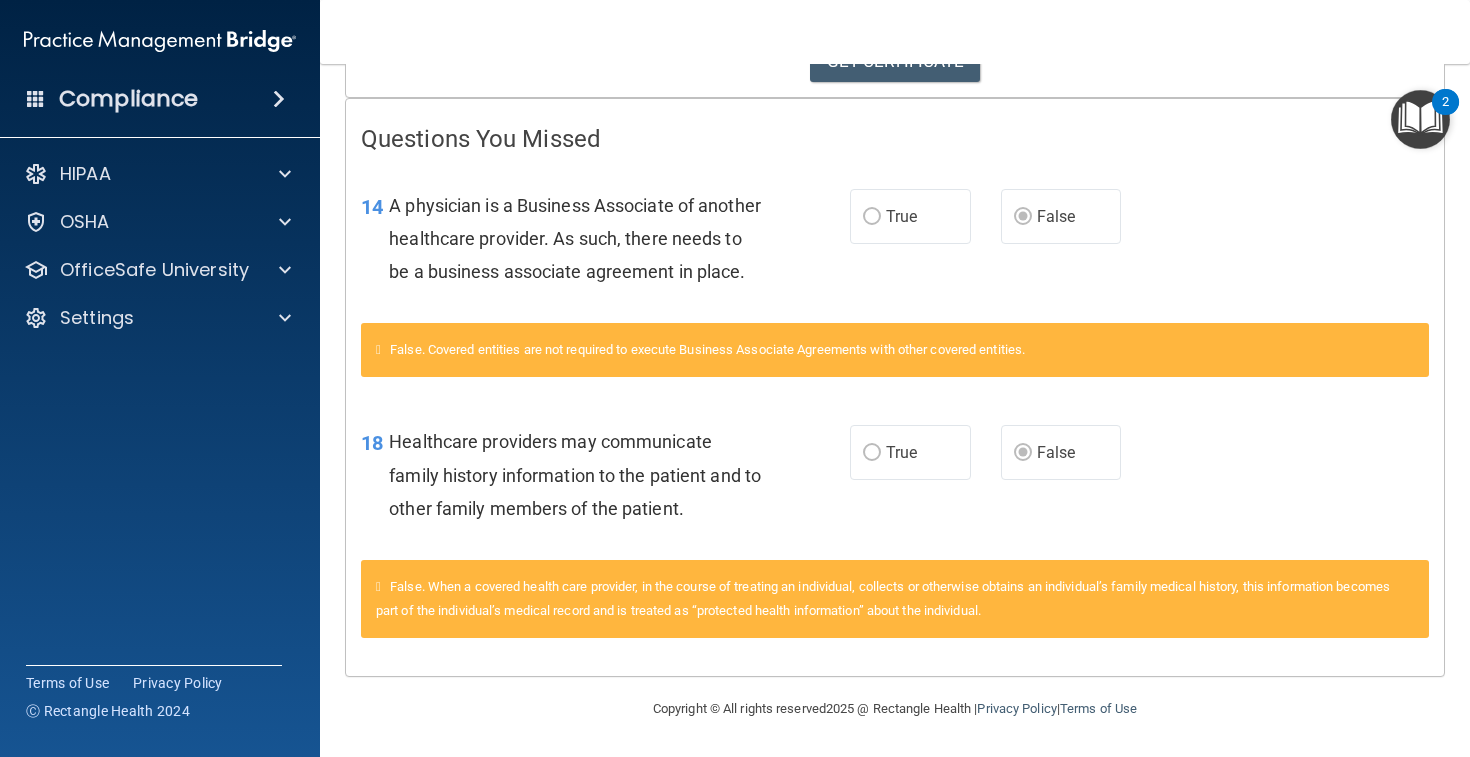 scroll, scrollTop: 259, scrollLeft: 0, axis: vertical 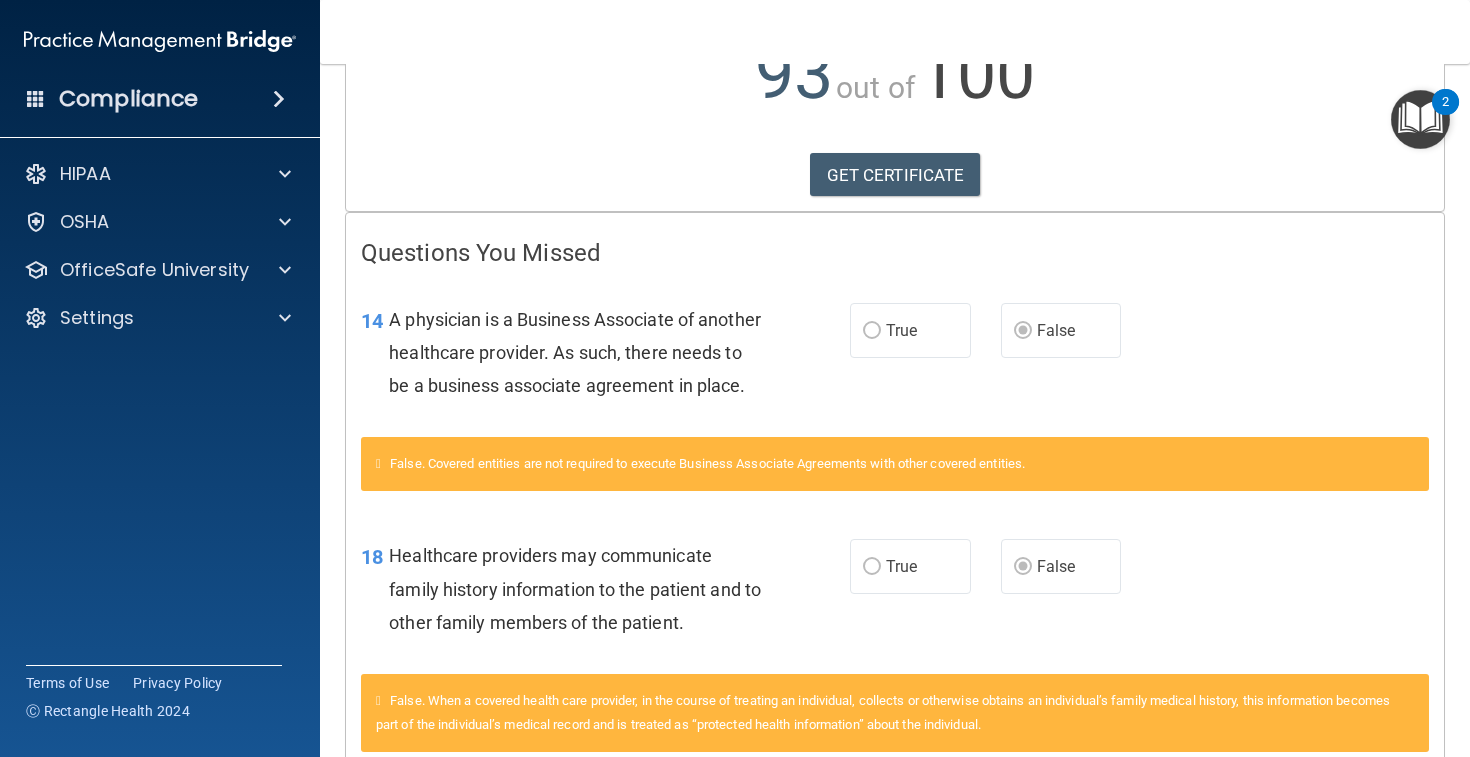 click on "93     out of     100" at bounding box center (895, 74) 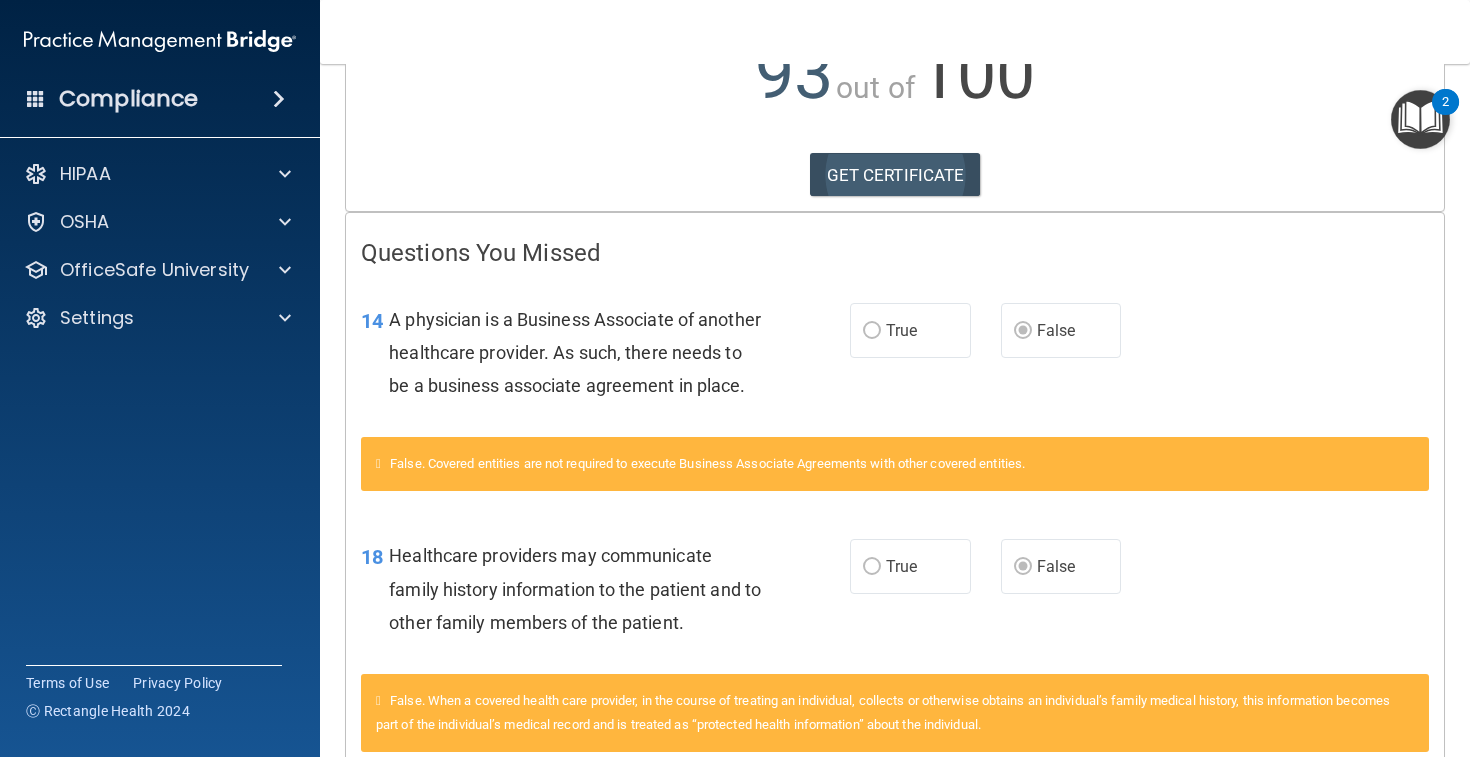 click on "GET CERTIFICATE" at bounding box center (895, 175) 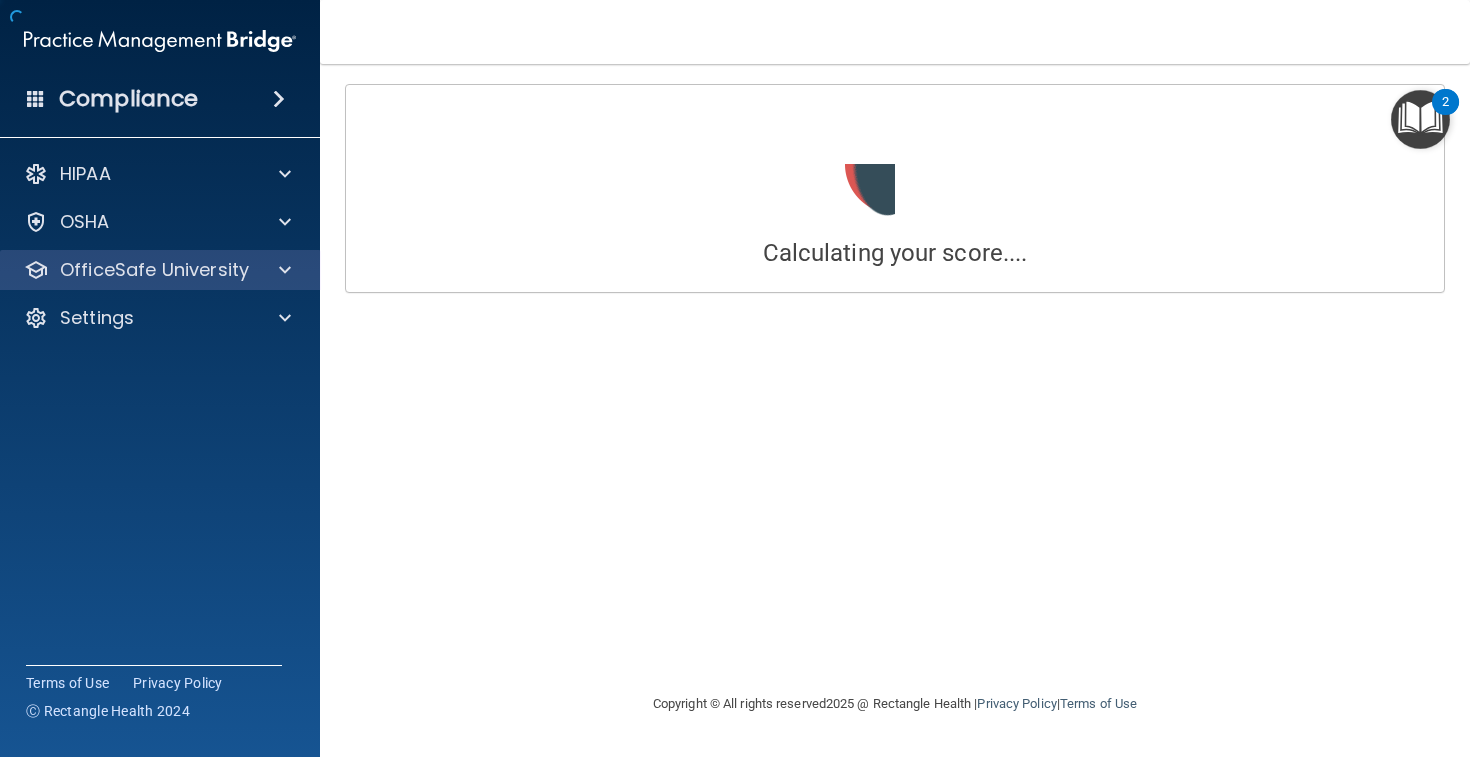 scroll, scrollTop: 0, scrollLeft: 0, axis: both 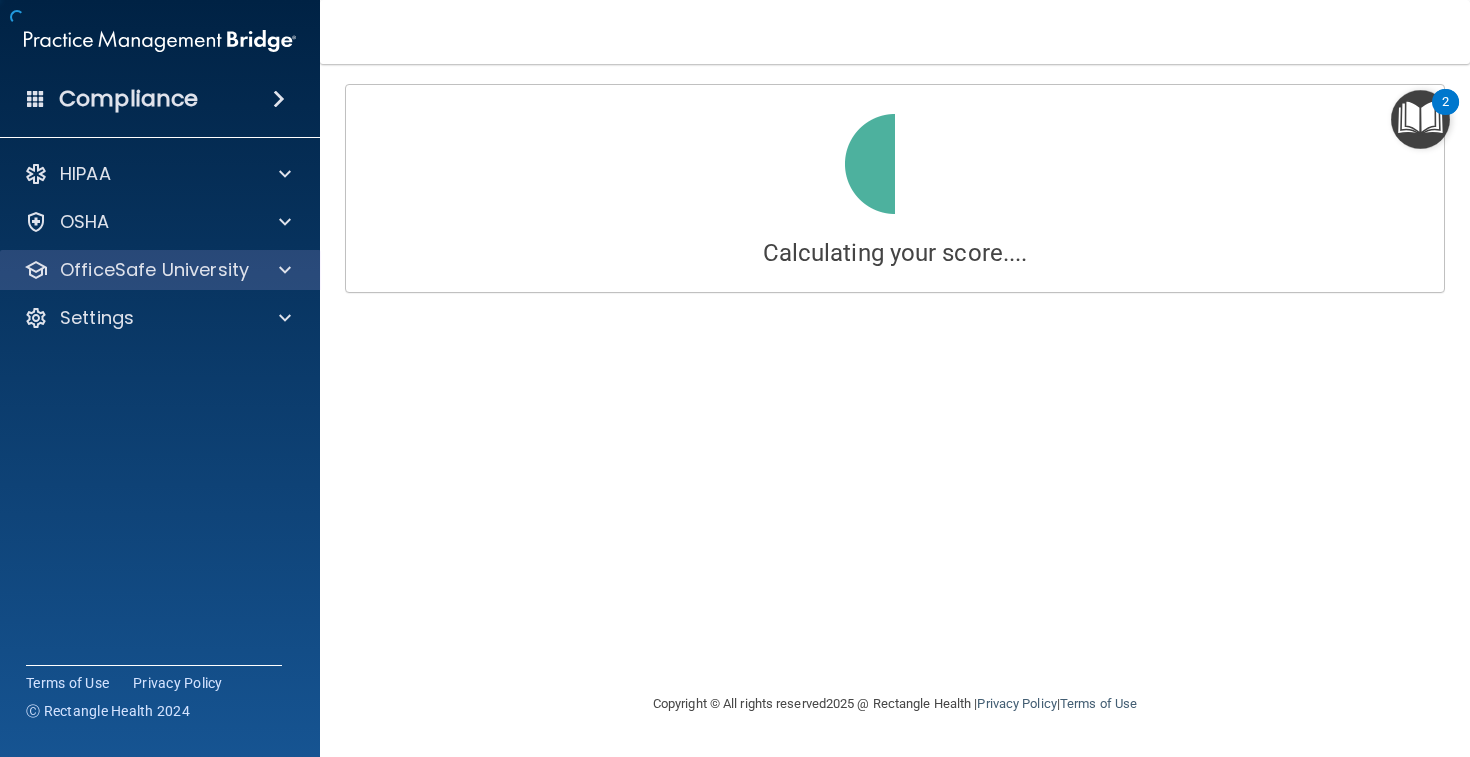 click at bounding box center (282, 270) 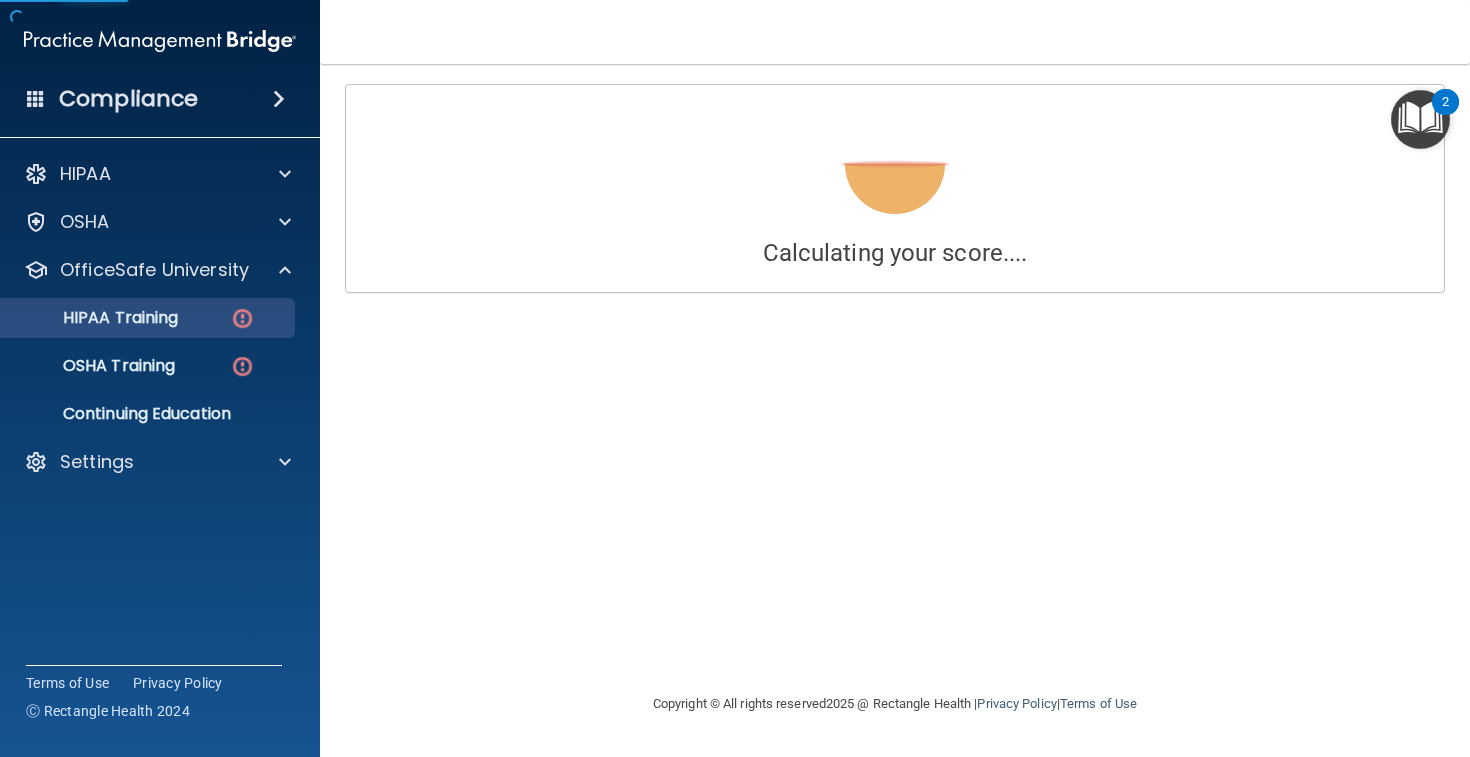 click on "HIPAA Training" at bounding box center [149, 318] 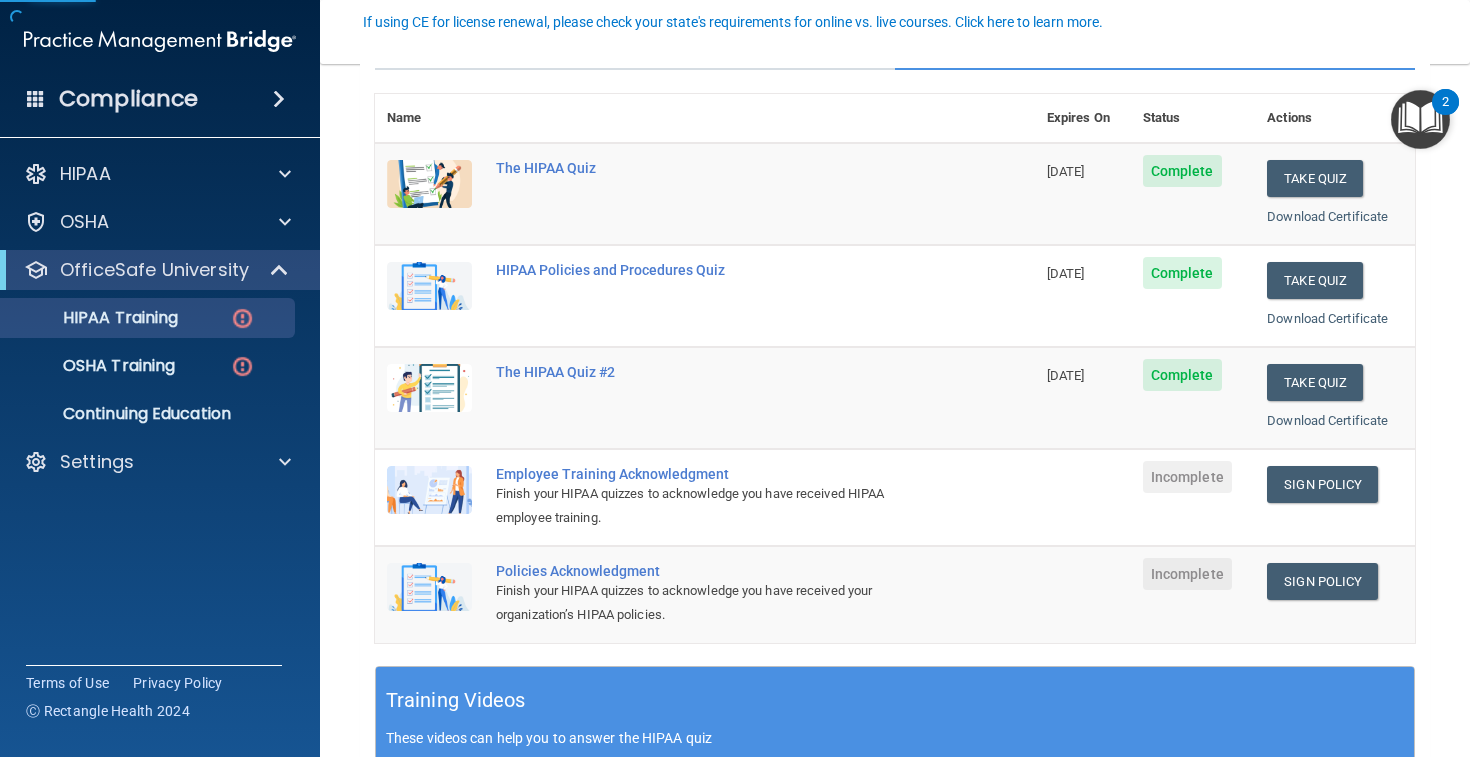 scroll, scrollTop: 222, scrollLeft: 0, axis: vertical 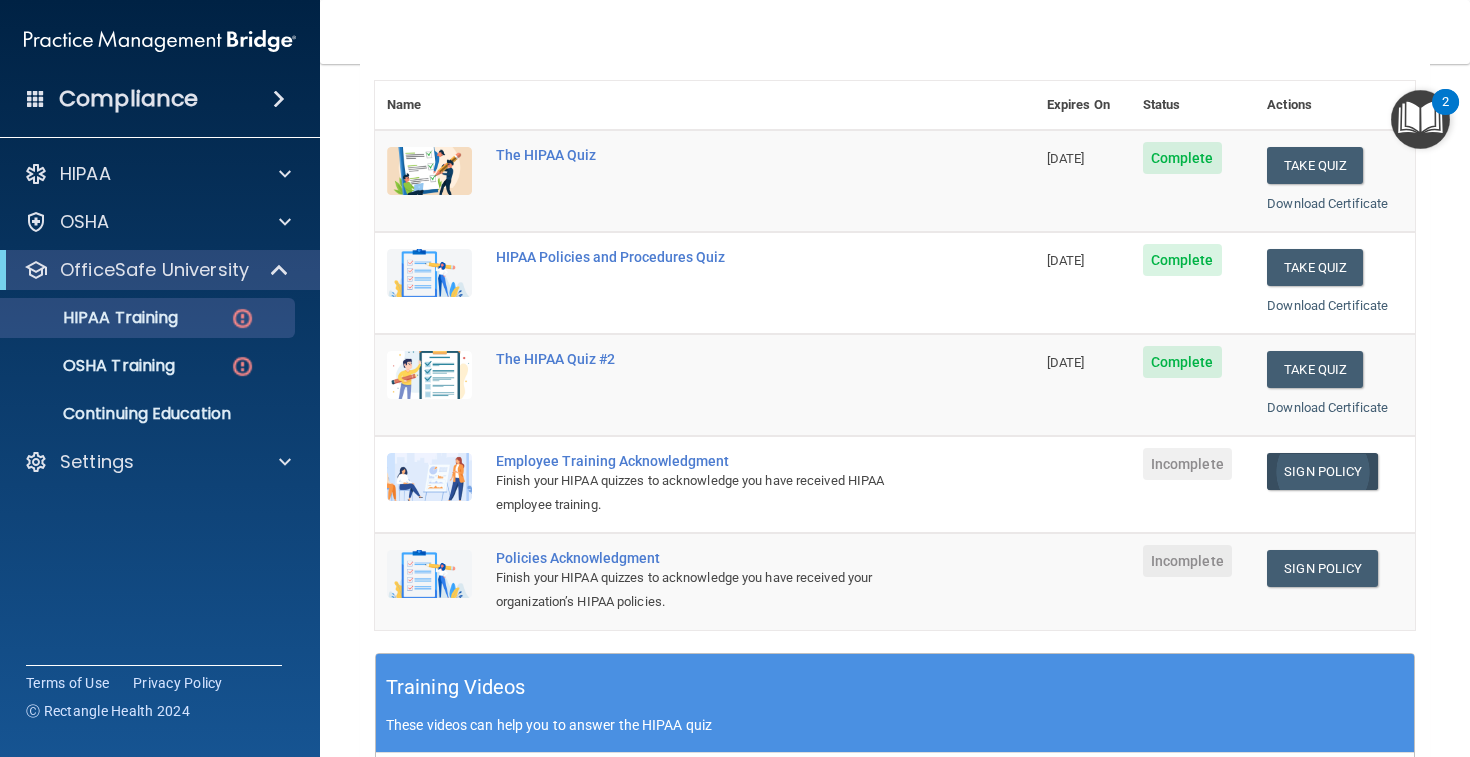 click on "Sign Policy" at bounding box center (1322, 471) 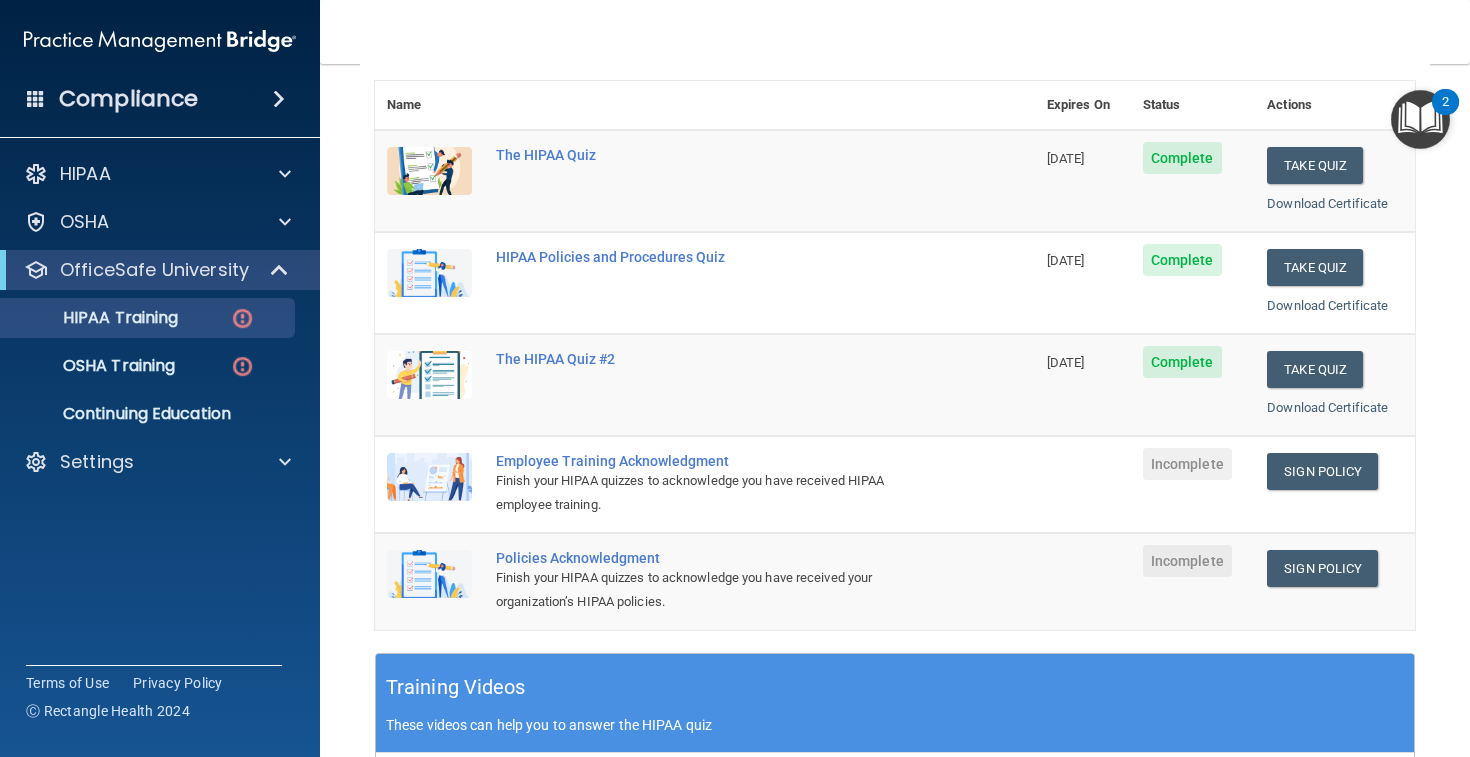 click on "Sign Policy       Sign Policy       Download Policy" at bounding box center [1335, 581] 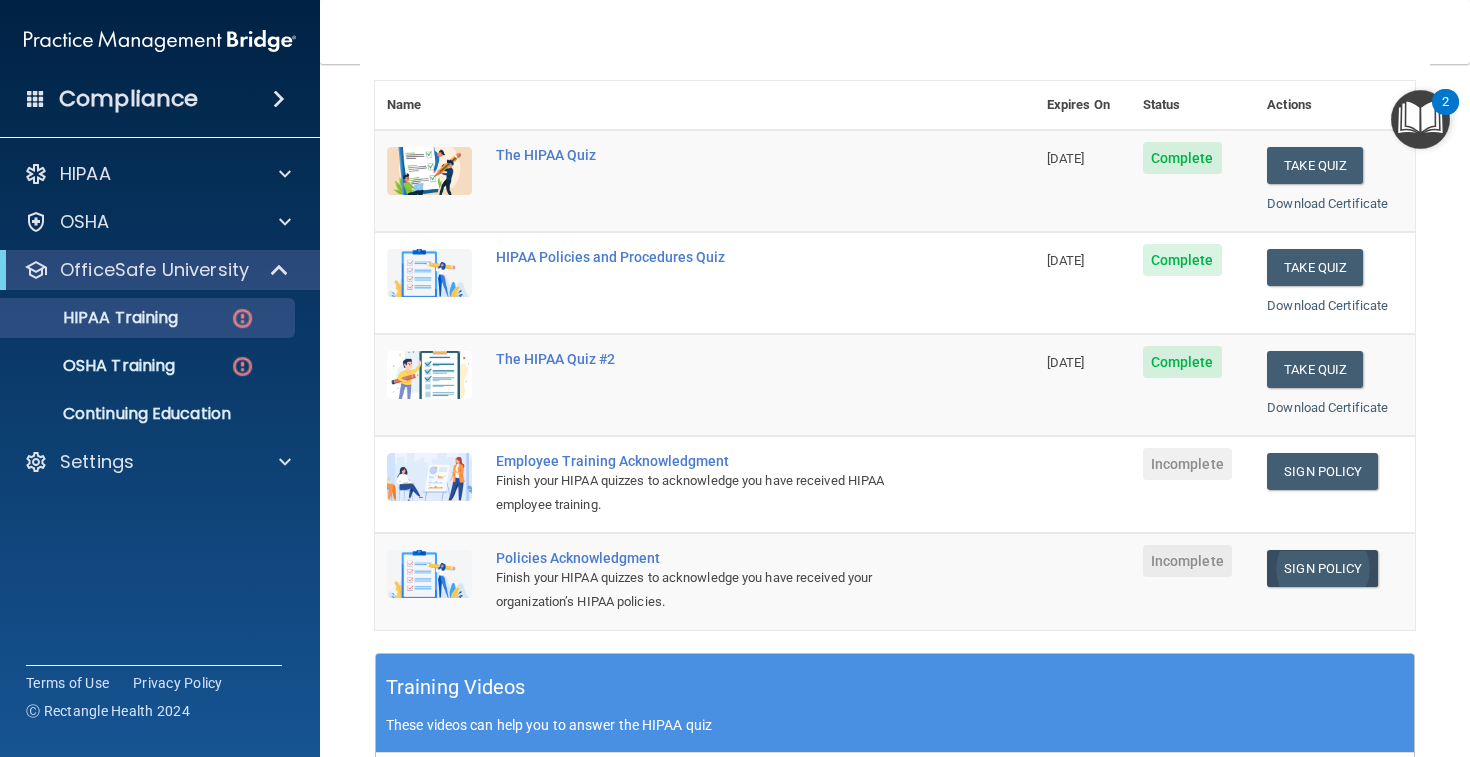 click on "Sign Policy" at bounding box center (1322, 568) 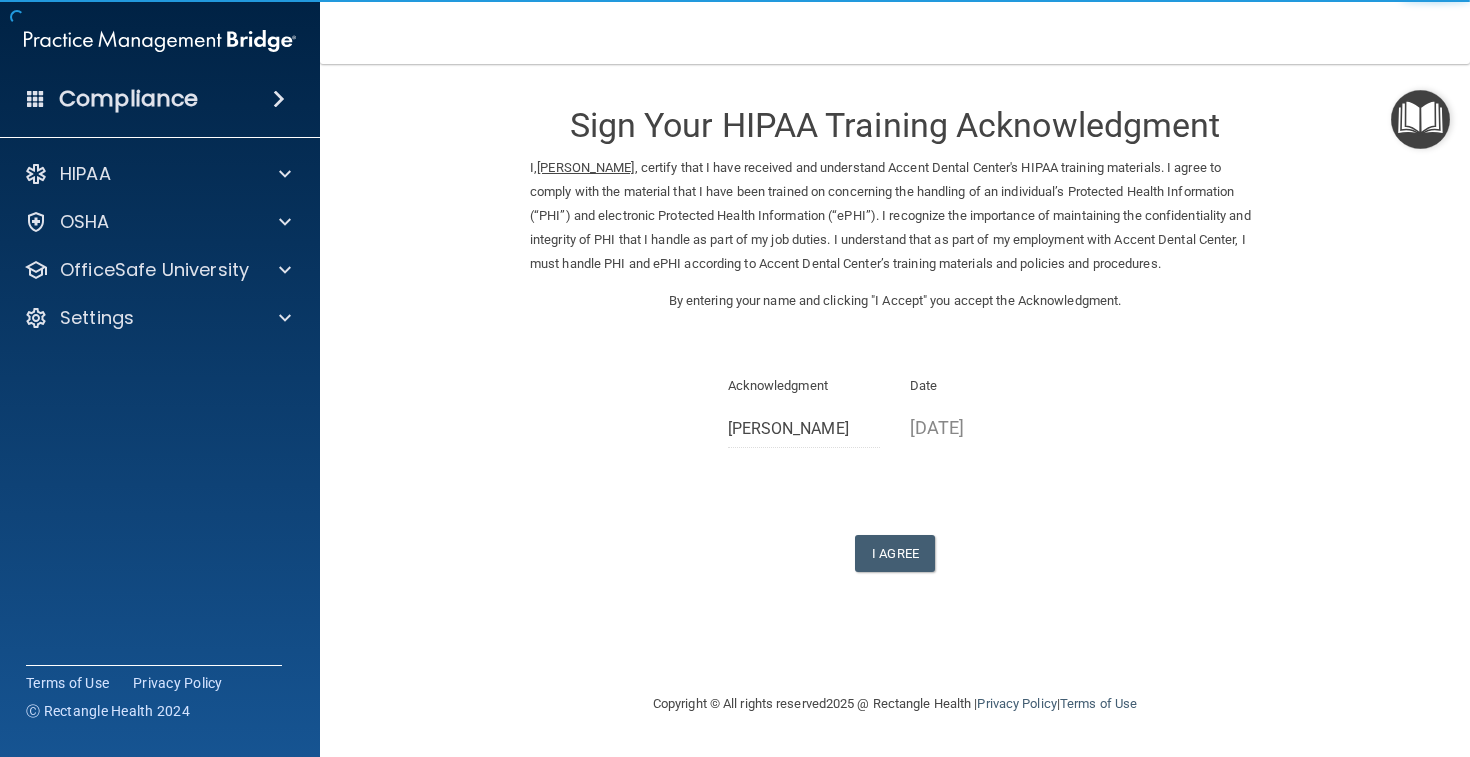 scroll, scrollTop: 0, scrollLeft: 0, axis: both 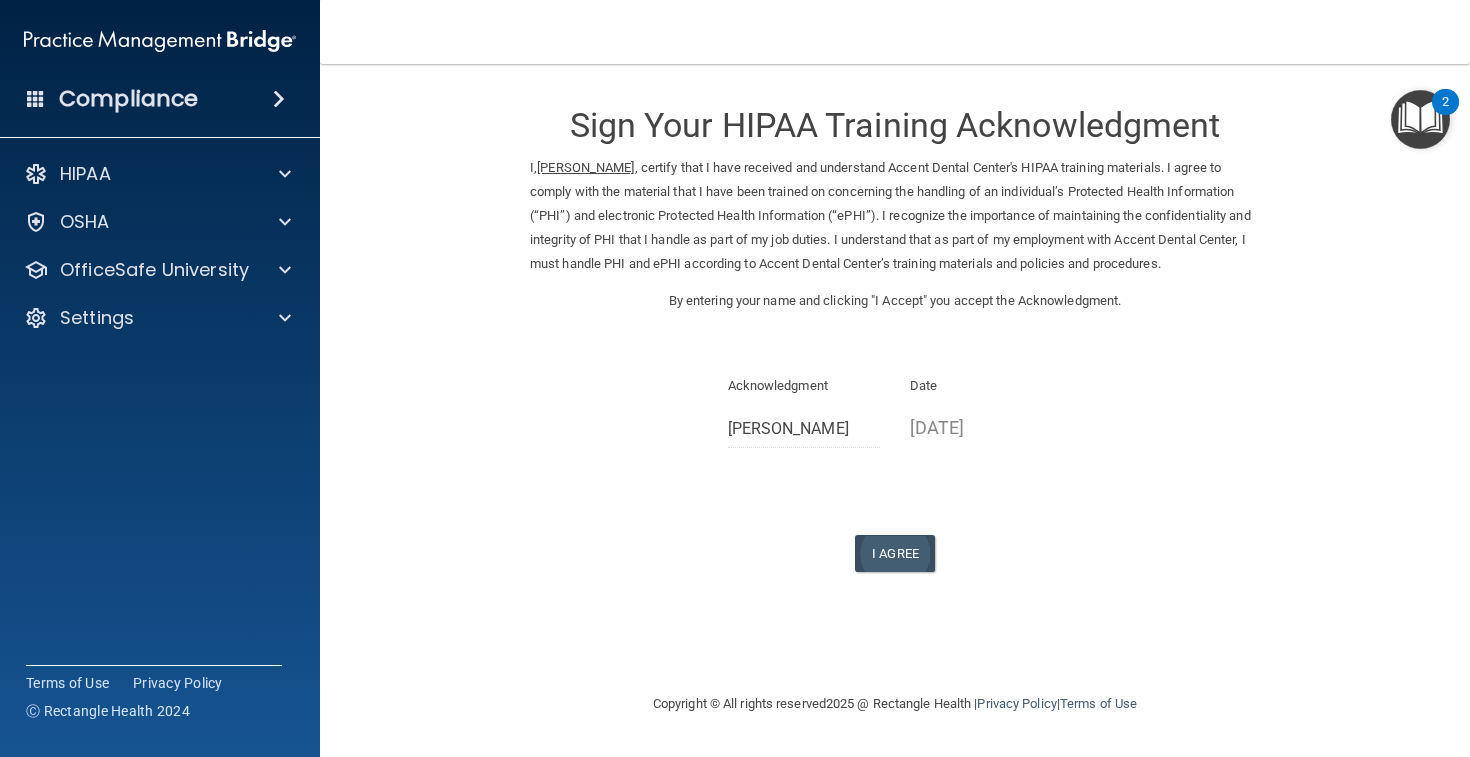click on "I Agree" at bounding box center (895, 553) 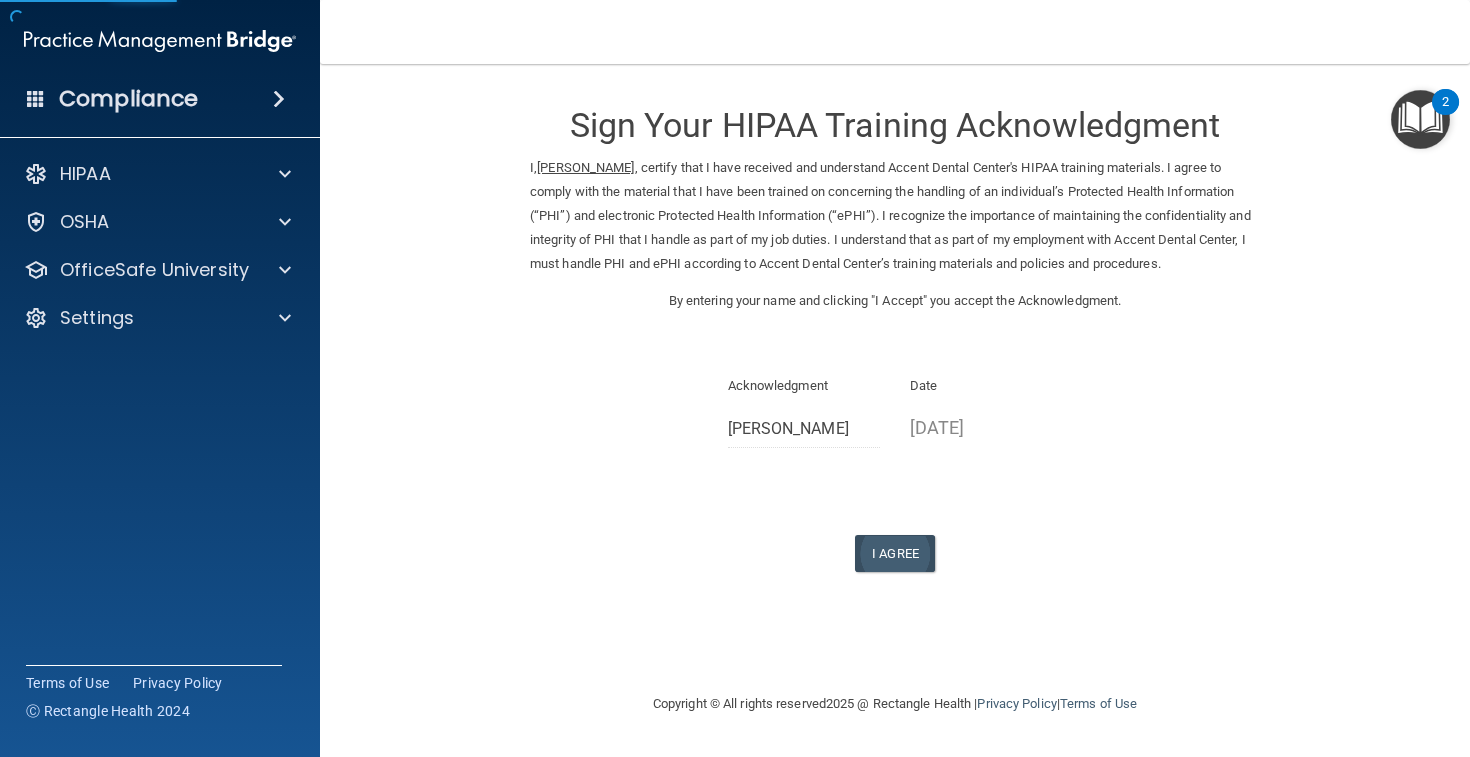 click on "I Agree" at bounding box center (895, 553) 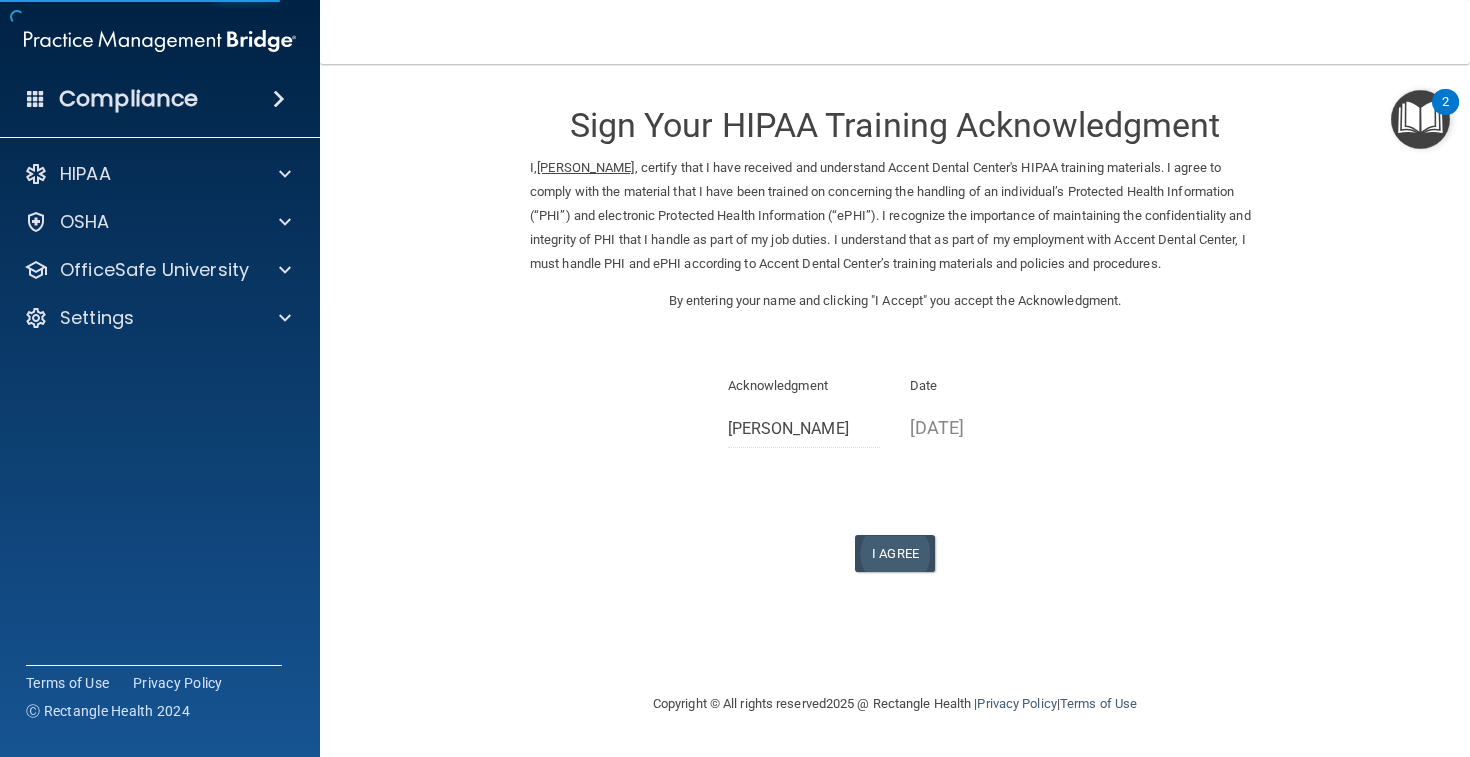 click on "I Agree" at bounding box center [895, 553] 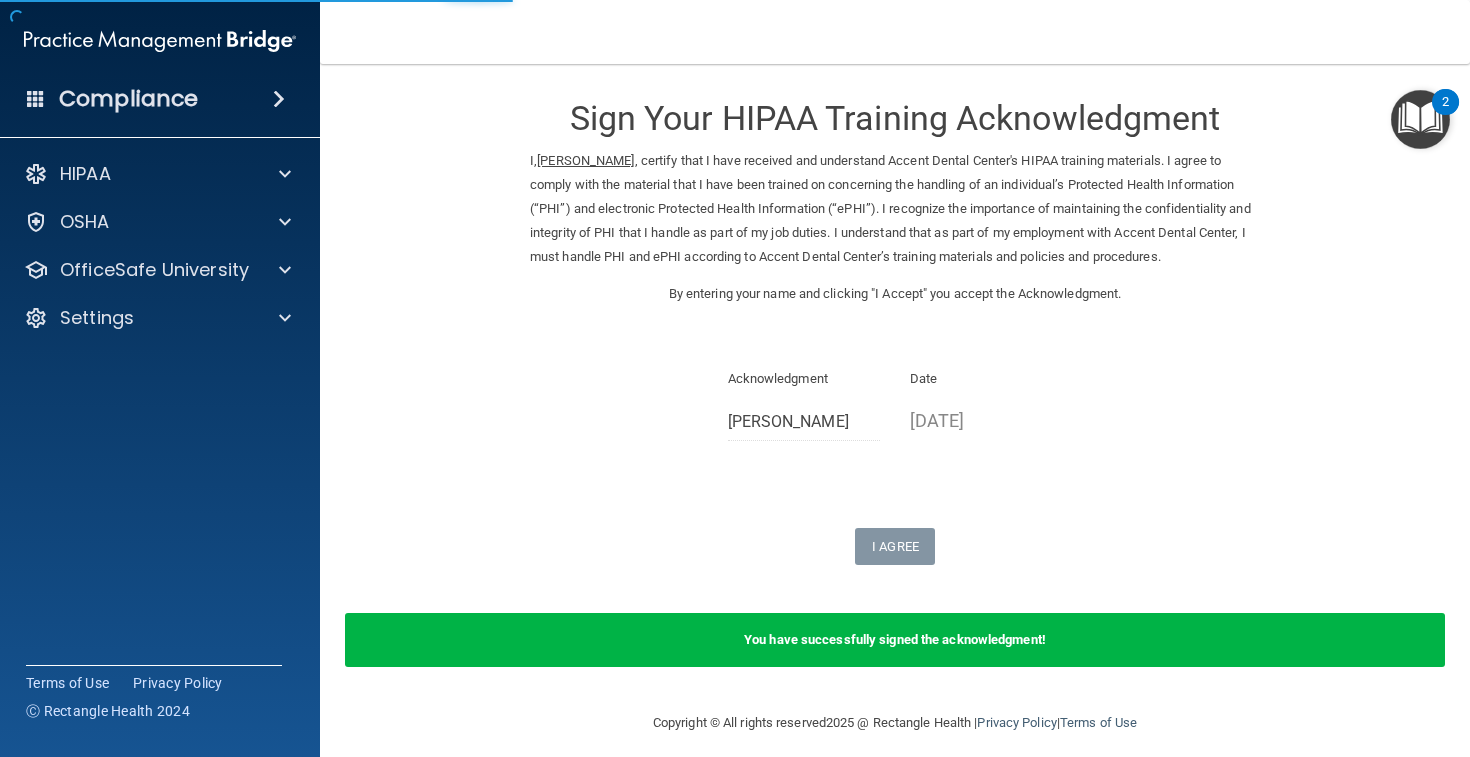 scroll, scrollTop: 5, scrollLeft: 0, axis: vertical 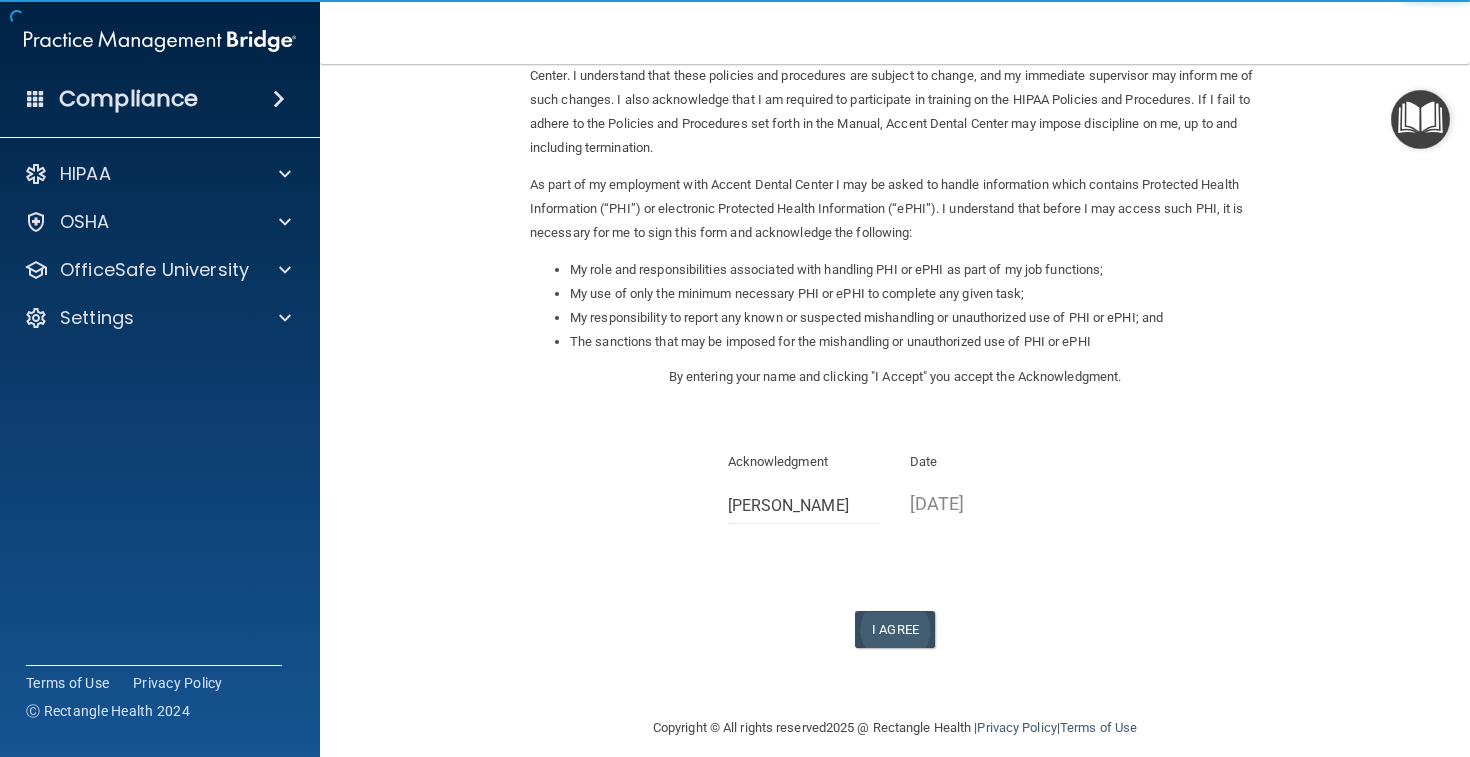 click on "I Agree" at bounding box center (895, 629) 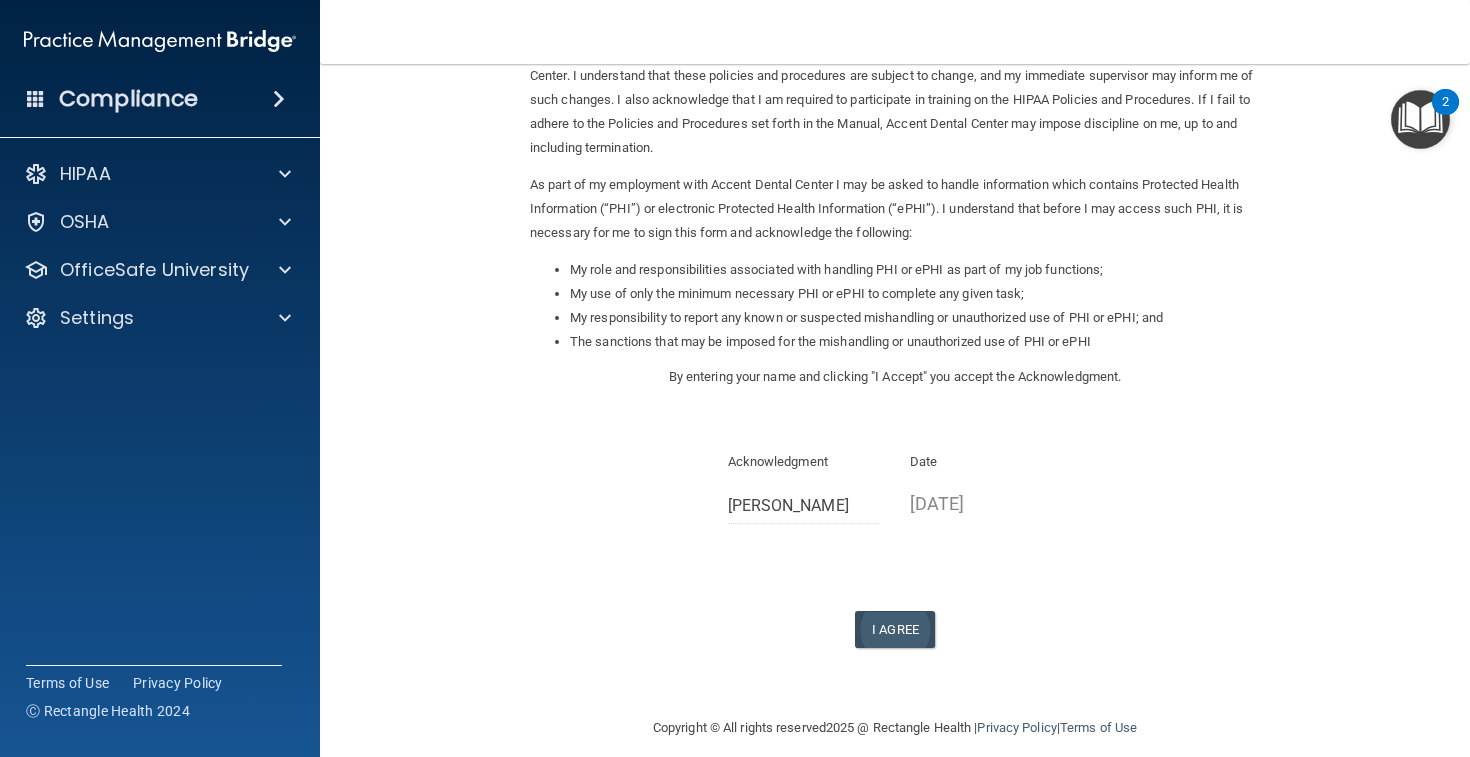 click on "I Agree" at bounding box center [895, 629] 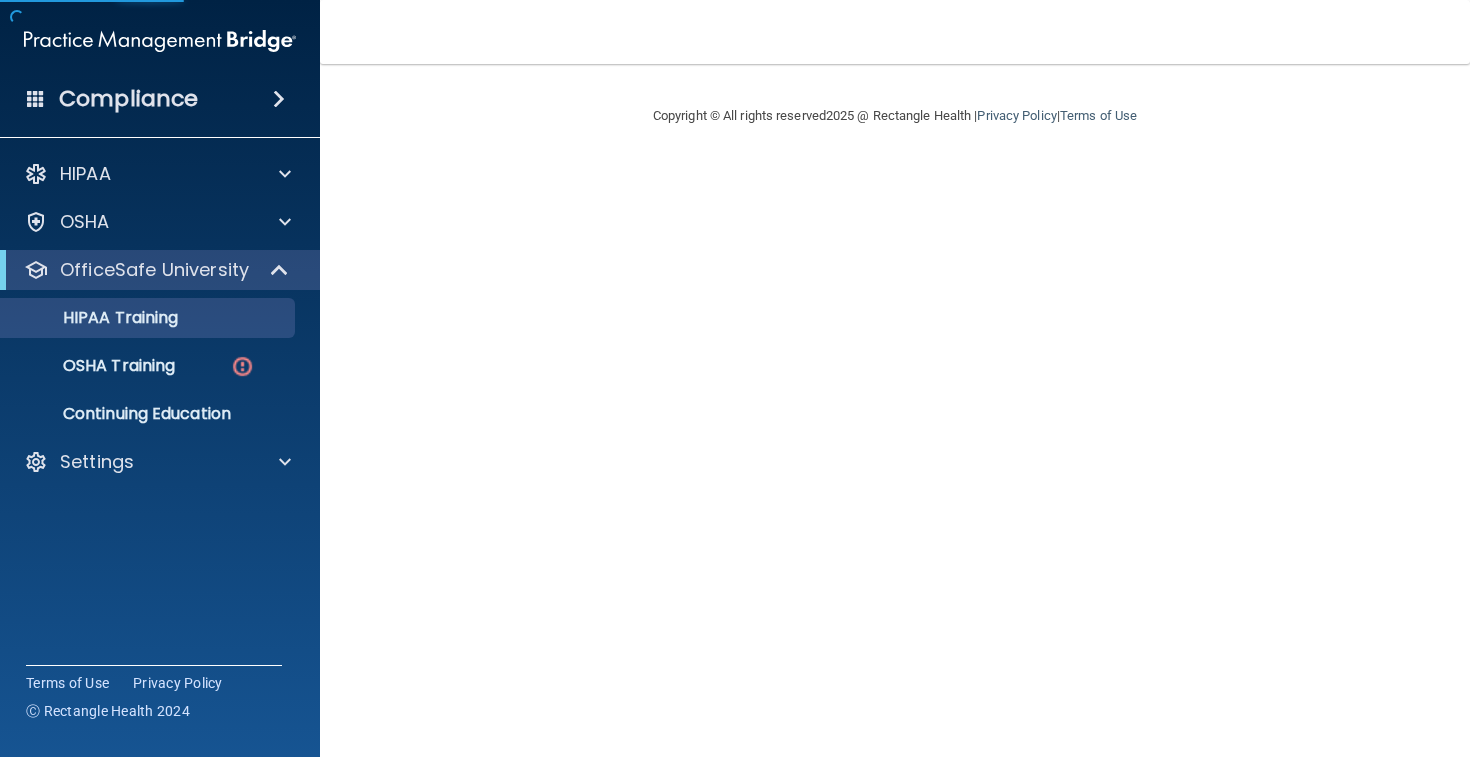 scroll, scrollTop: 0, scrollLeft: 0, axis: both 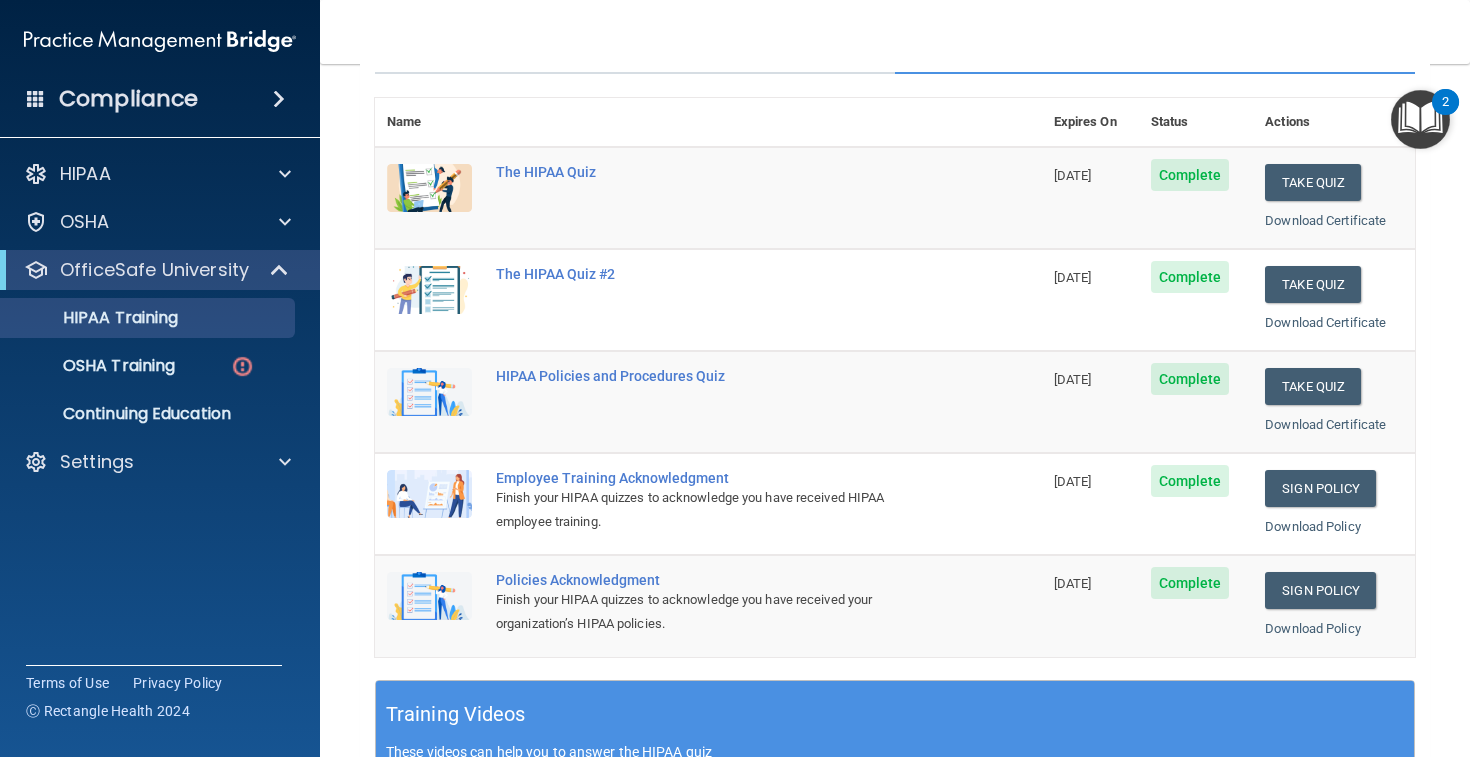 click at bounding box center [1420, 119] 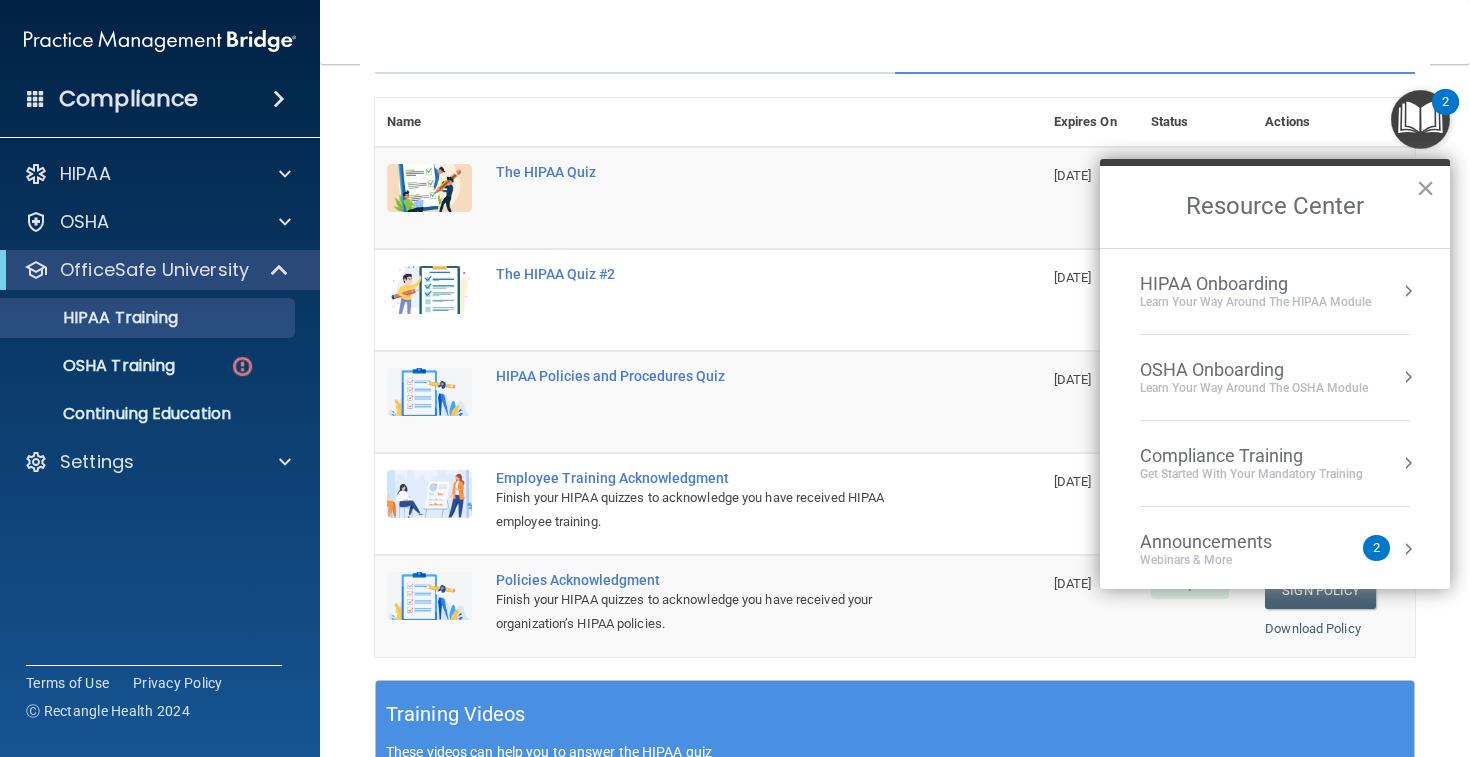 click at bounding box center (1408, 291) 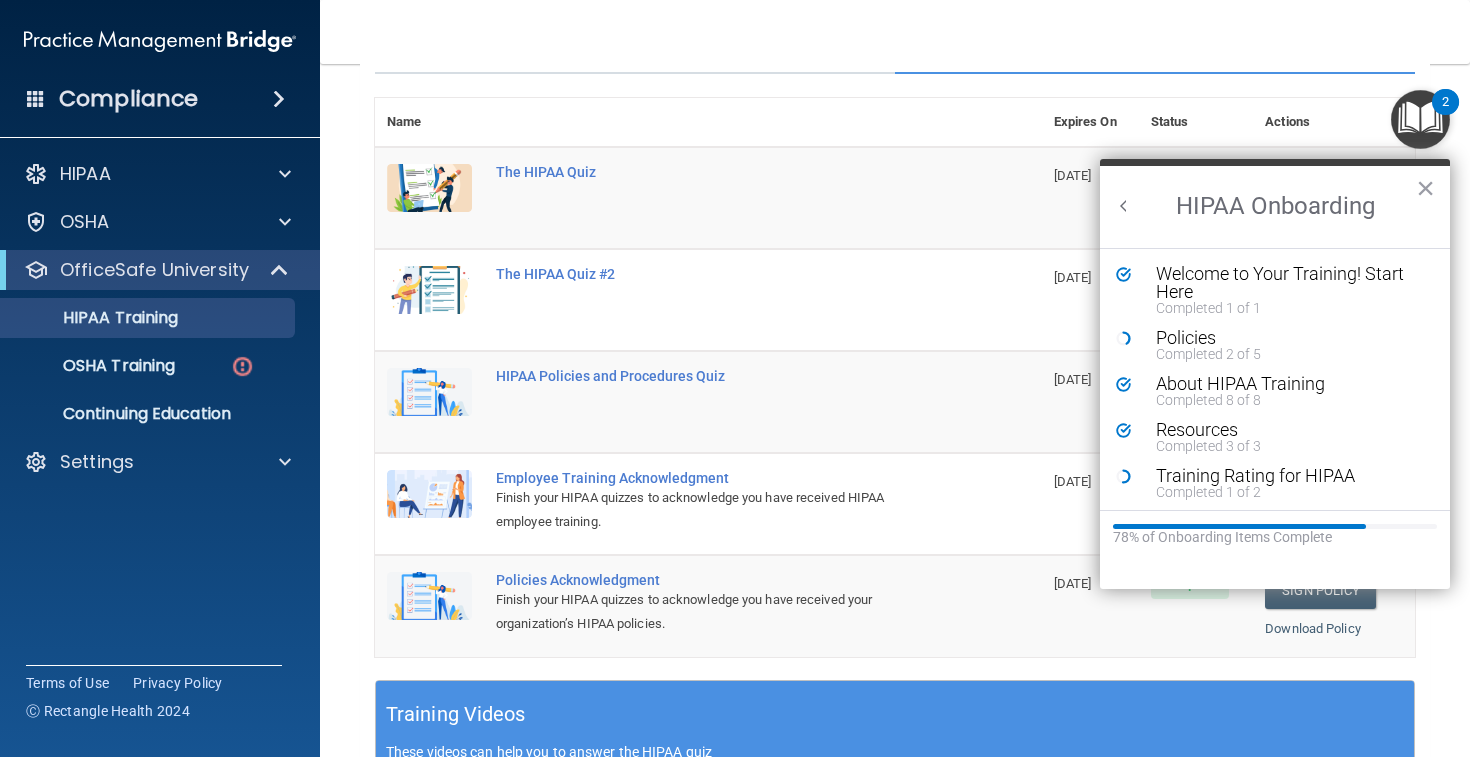scroll, scrollTop: 0, scrollLeft: 0, axis: both 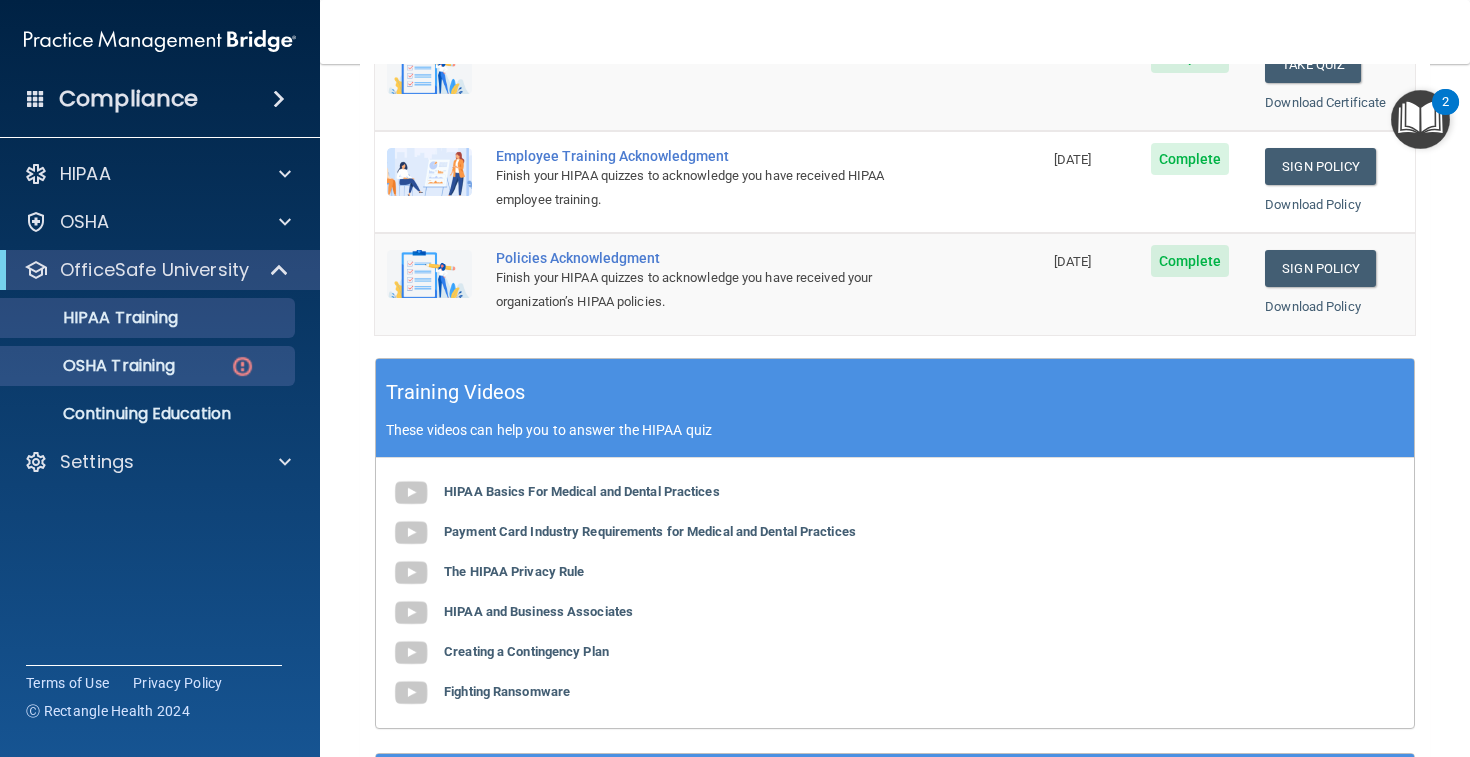 click at bounding box center (242, 366) 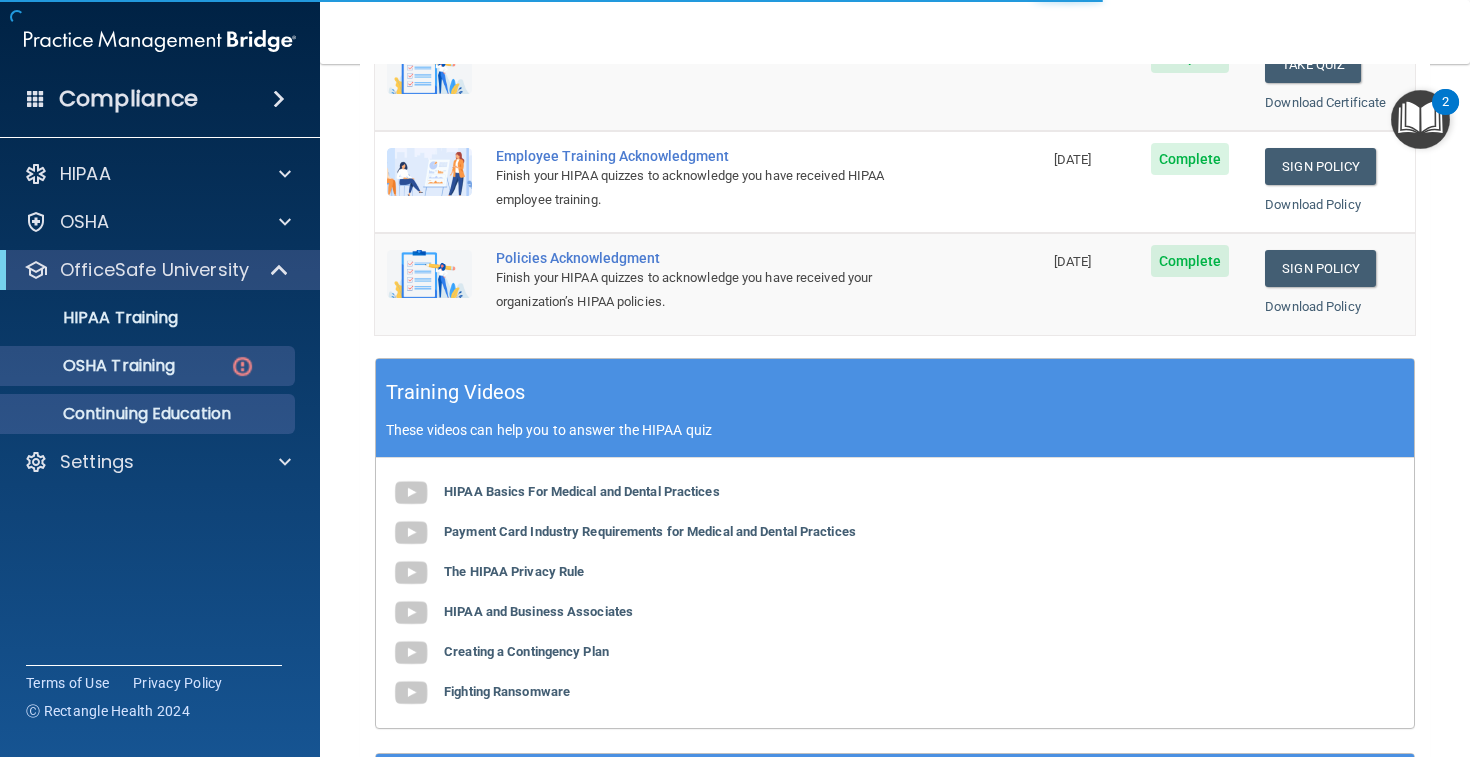 click on "Continuing Education" at bounding box center (149, 414) 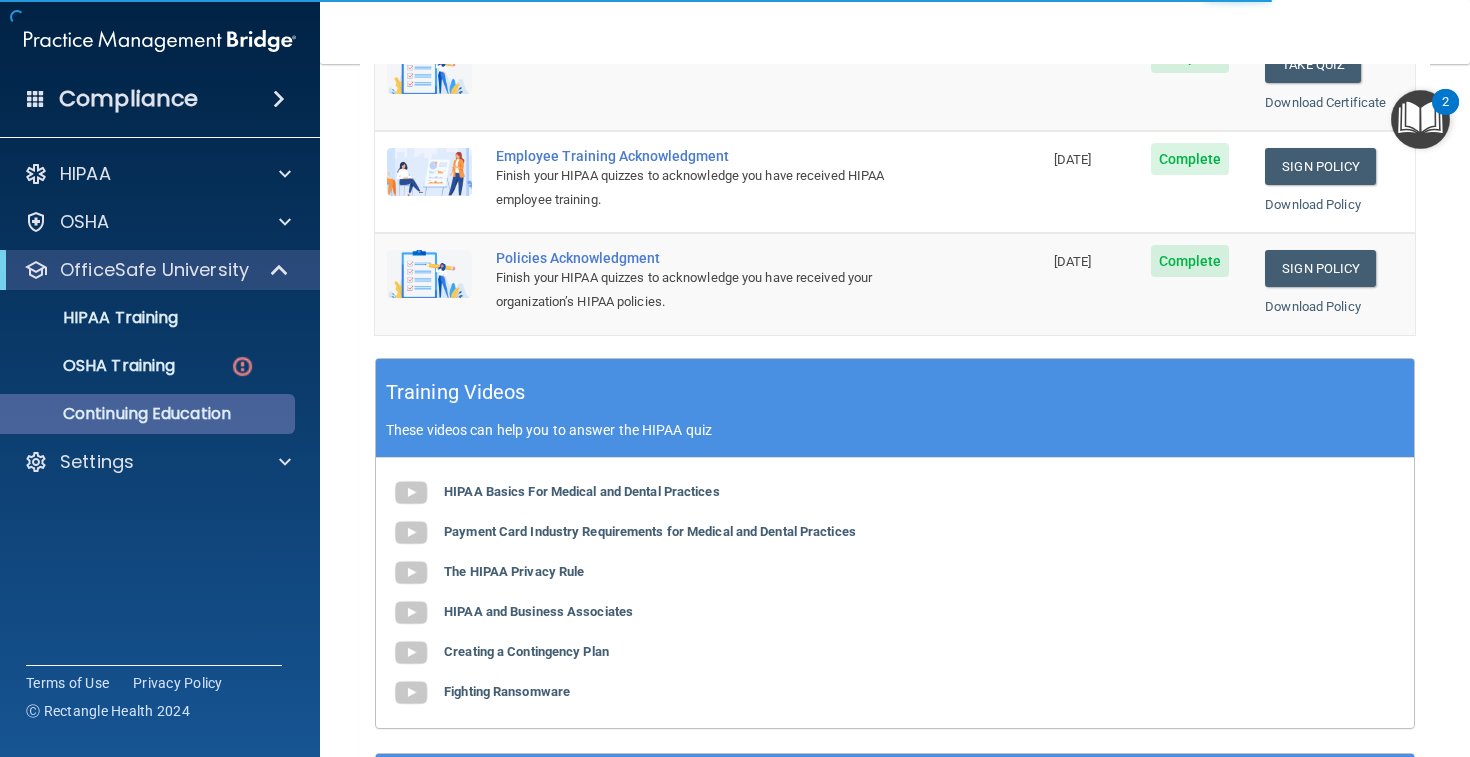 scroll, scrollTop: 0, scrollLeft: 0, axis: both 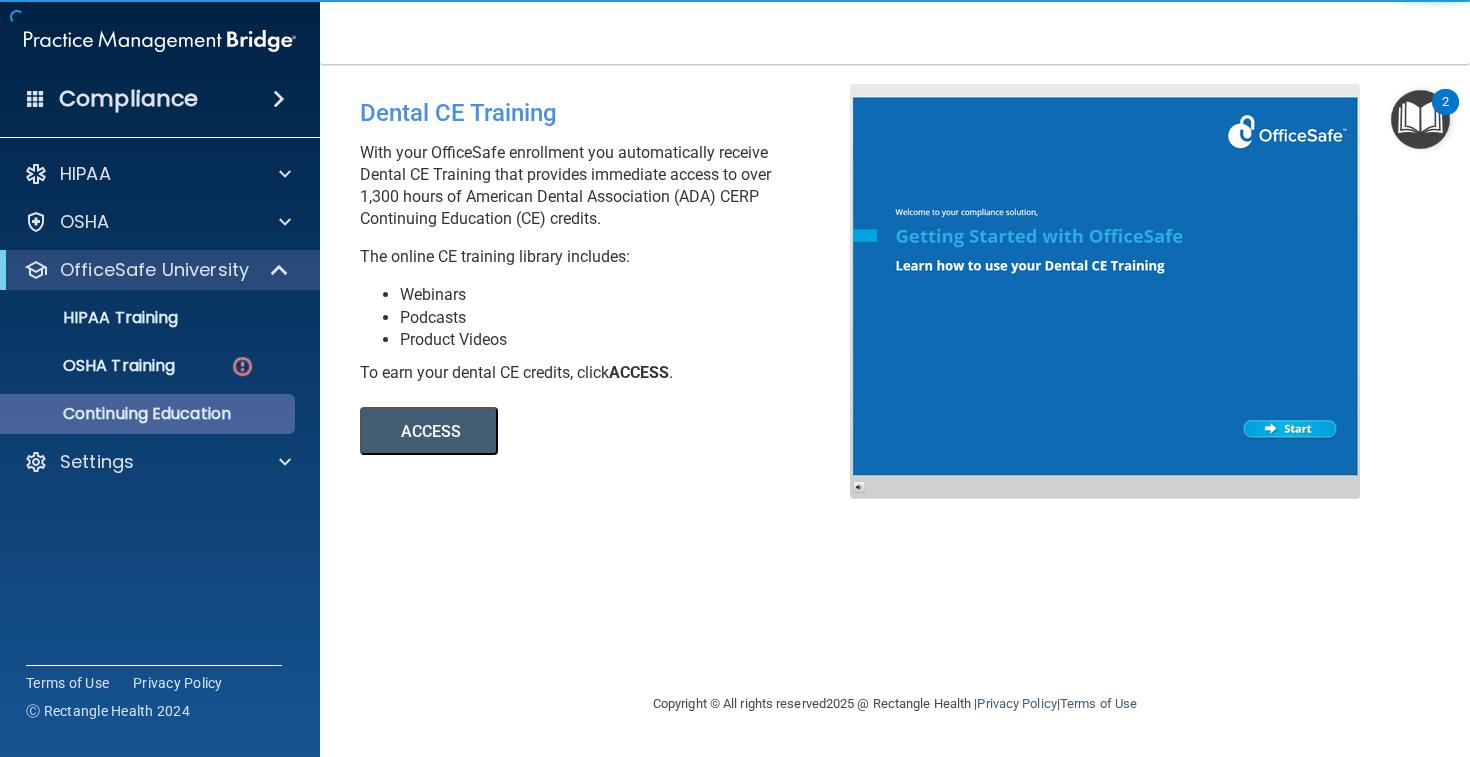 click on "Continuing Education" at bounding box center [149, 414] 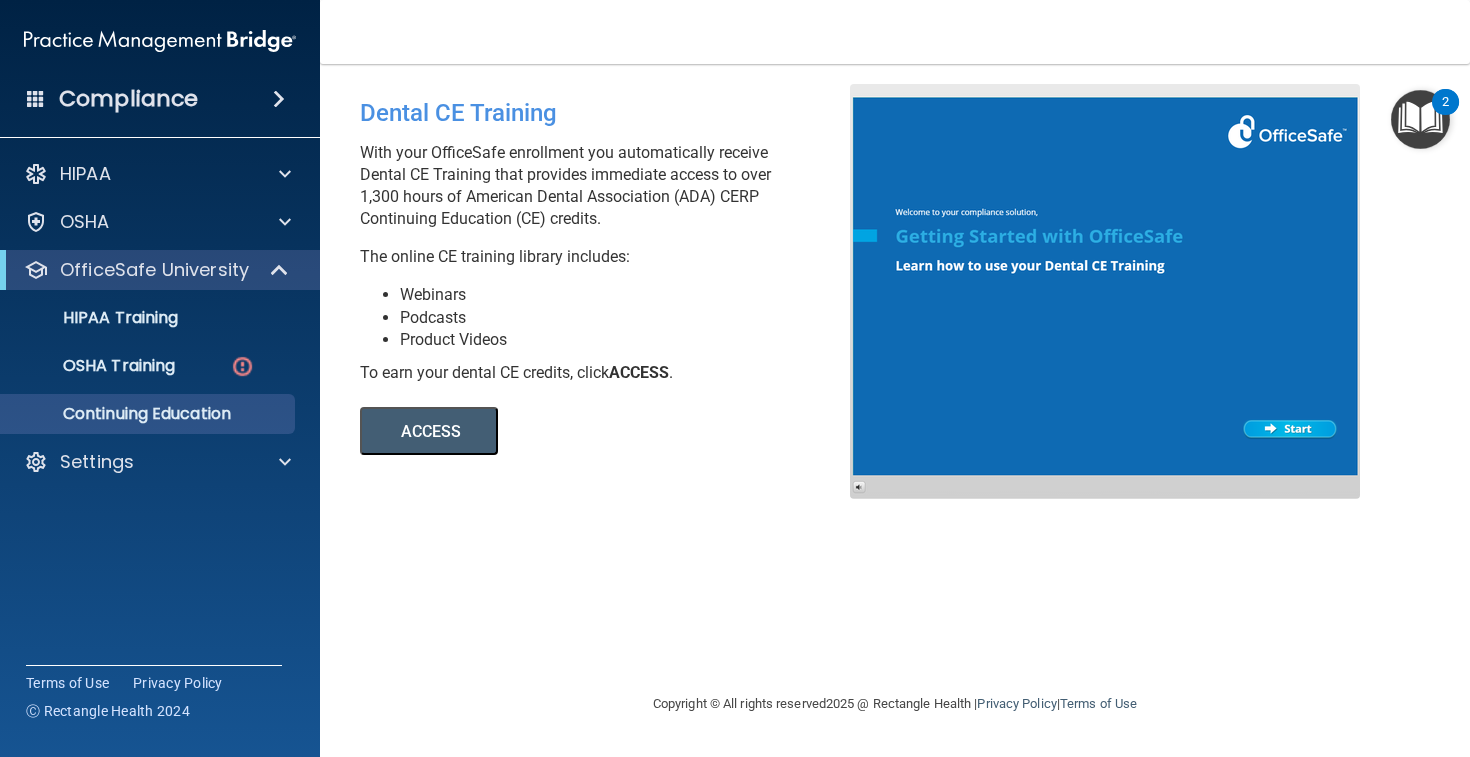 click on "ACCESS" at bounding box center (429, 431) 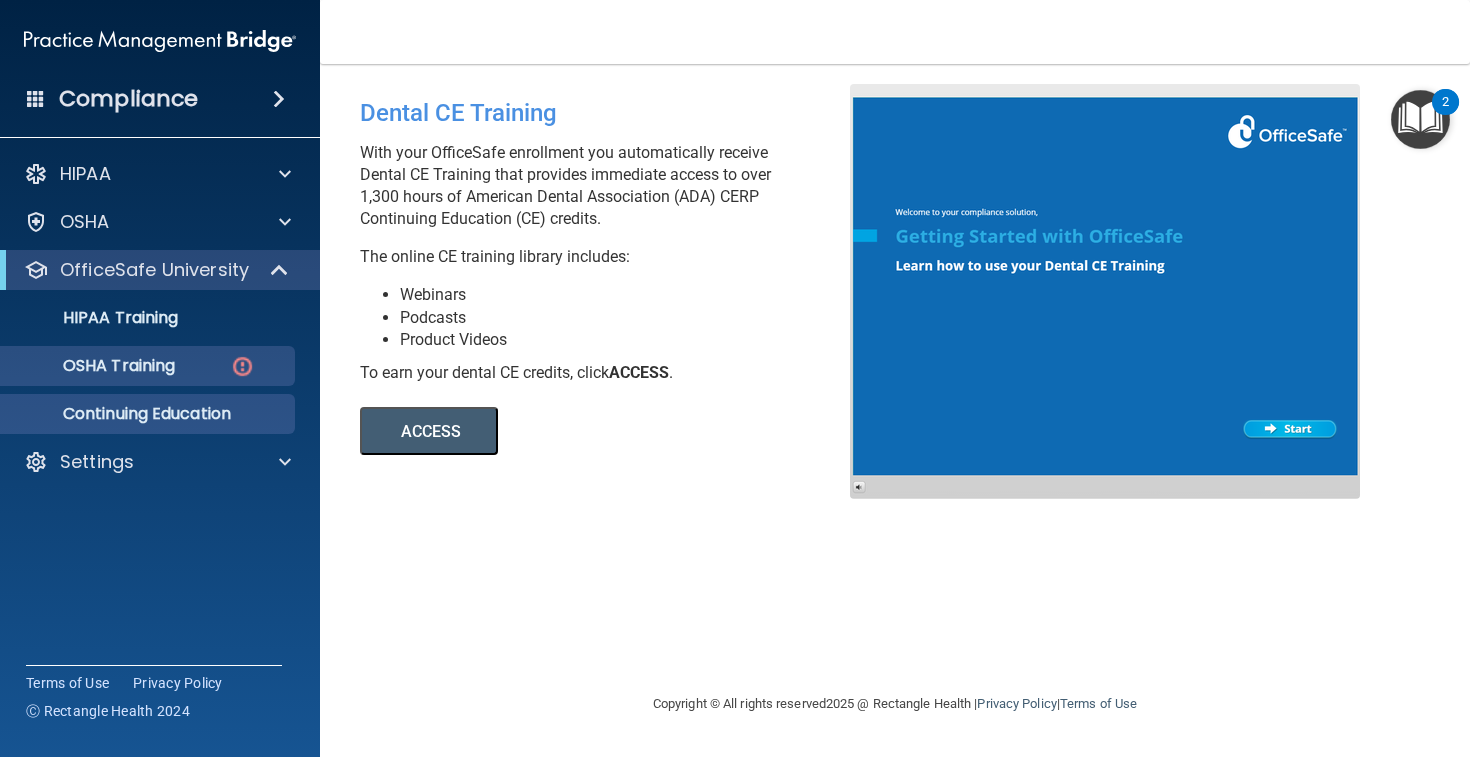 click on "OSHA Training" at bounding box center (94, 366) 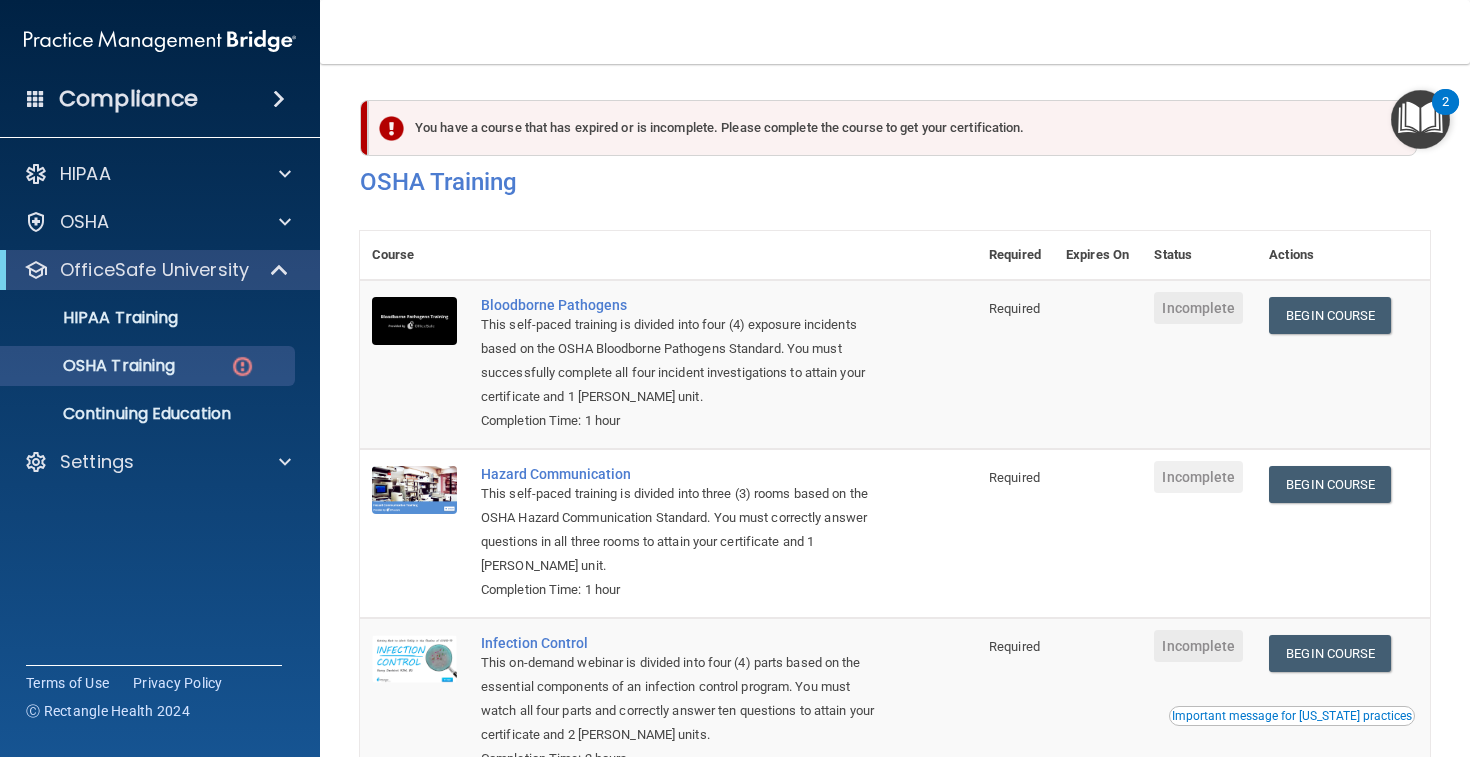 scroll, scrollTop: 0, scrollLeft: 0, axis: both 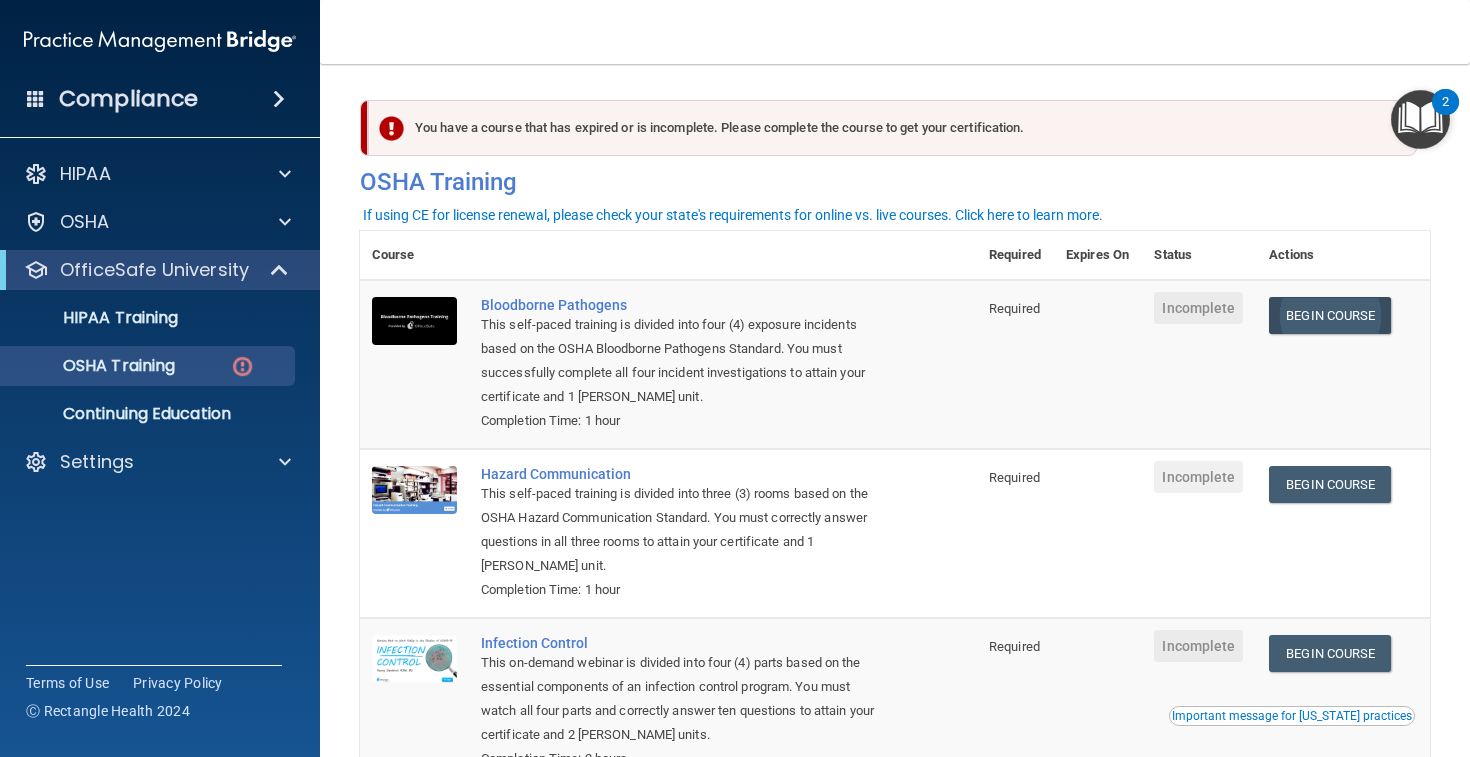 click on "Begin Course" at bounding box center [1330, 315] 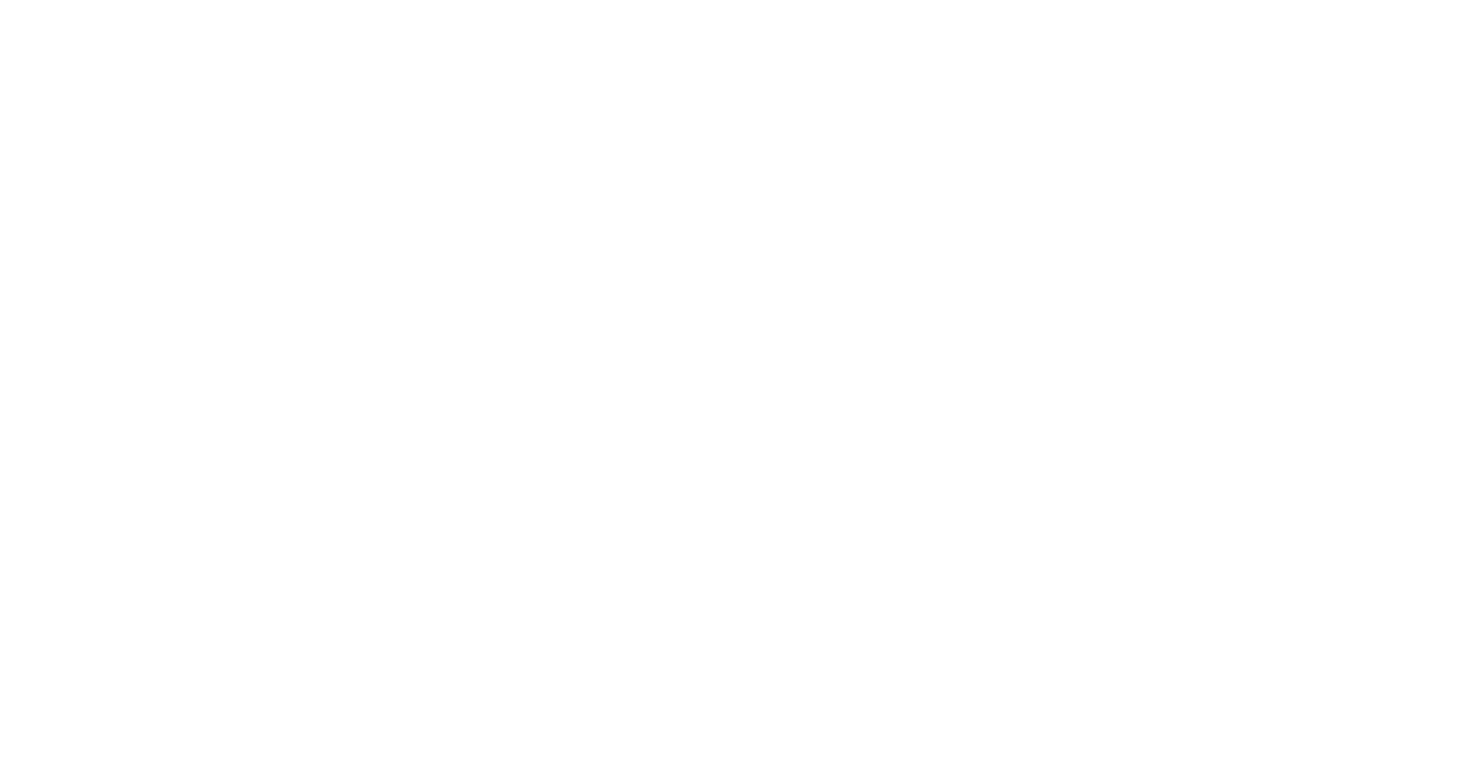 scroll, scrollTop: 0, scrollLeft: 0, axis: both 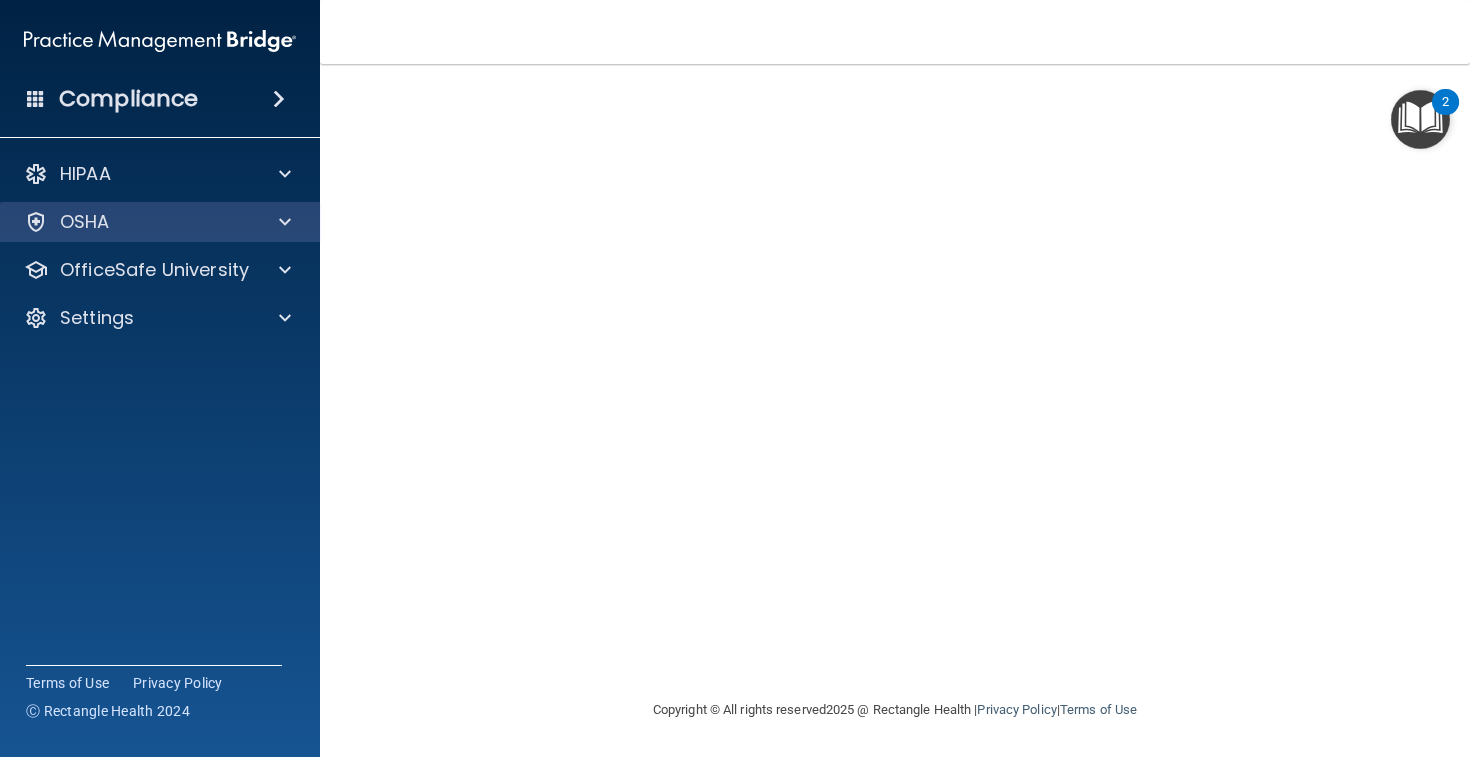 click at bounding box center (282, 222) 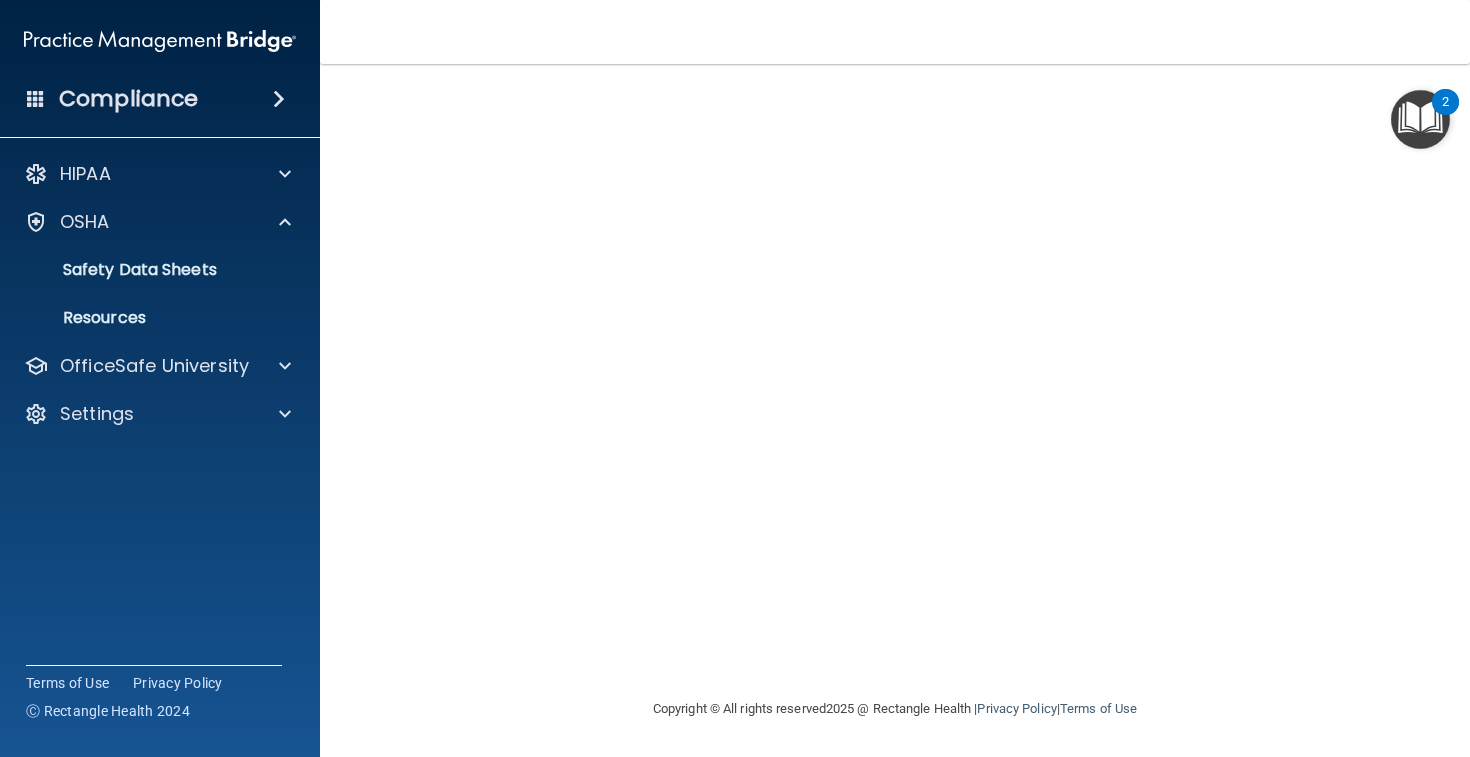 scroll, scrollTop: 98, scrollLeft: 0, axis: vertical 